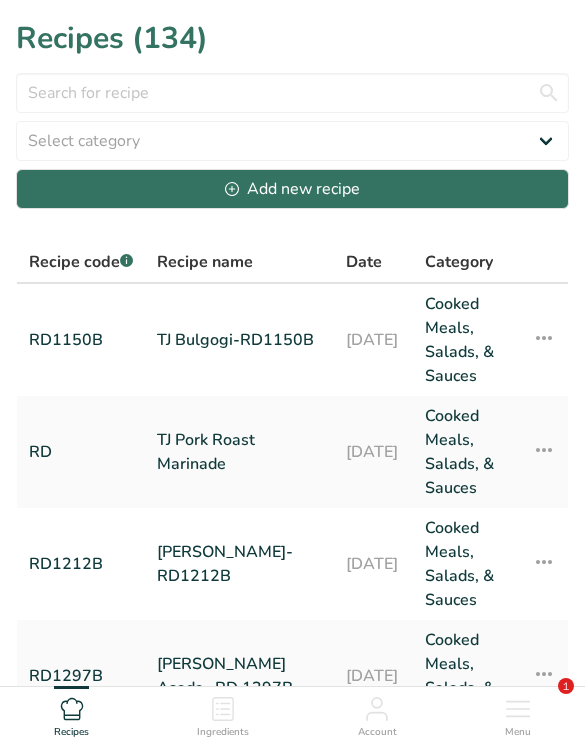 scroll, scrollTop: 0, scrollLeft: 0, axis: both 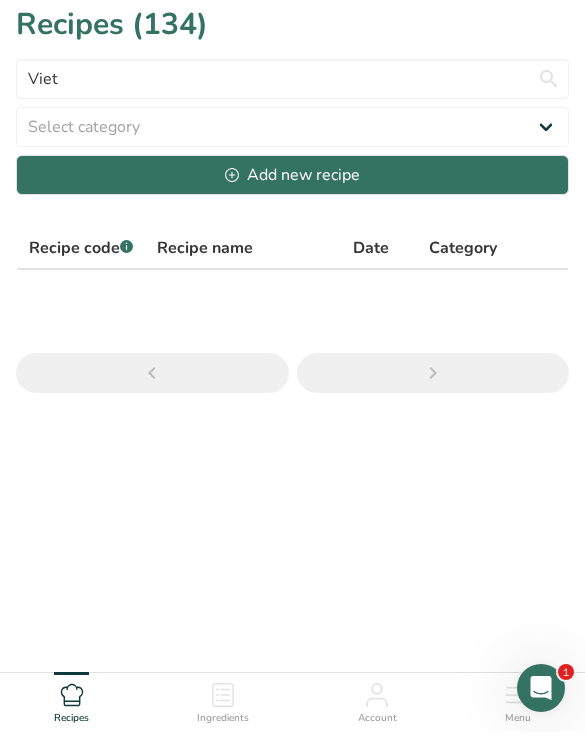 type on "Viet" 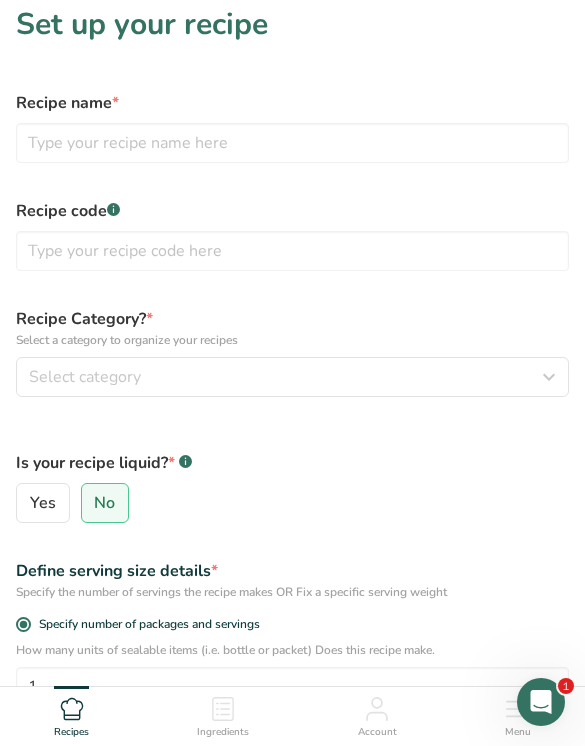 scroll, scrollTop: 0, scrollLeft: 0, axis: both 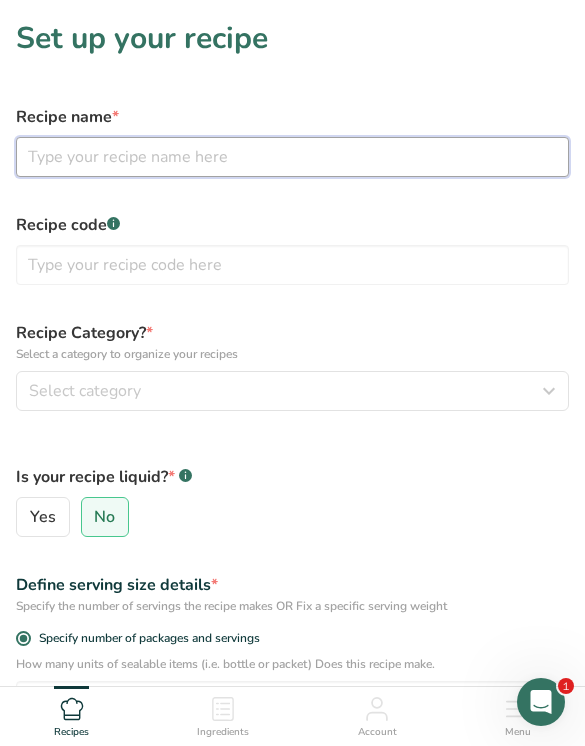 click at bounding box center (292, 157) 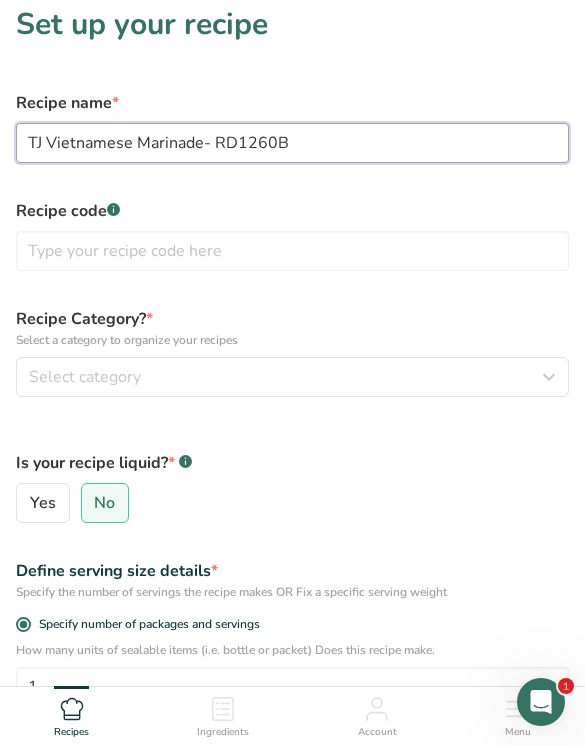 type on "TJ Vietnamese Marinade- RD1260B" 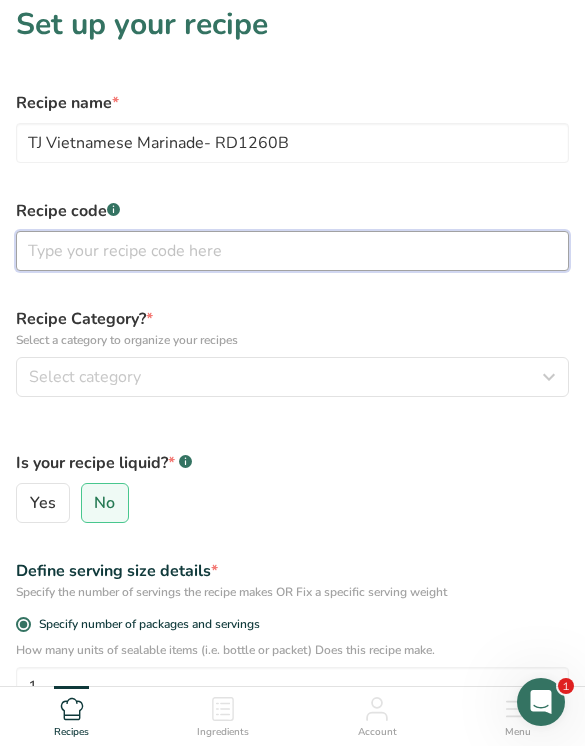 click at bounding box center [292, 251] 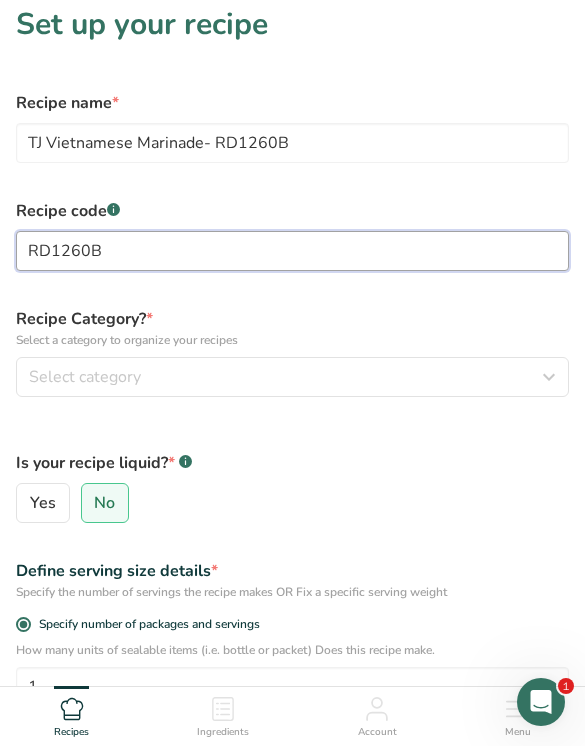type on "RD1260B" 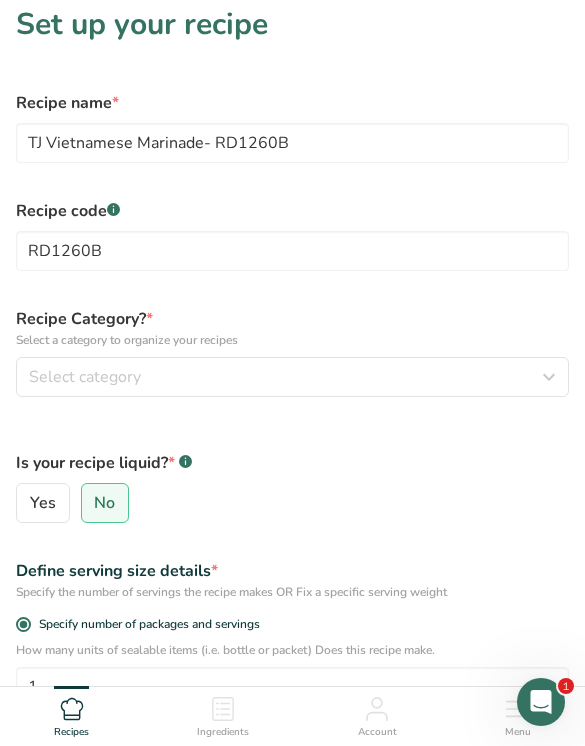 scroll, scrollTop: 211, scrollLeft: 0, axis: vertical 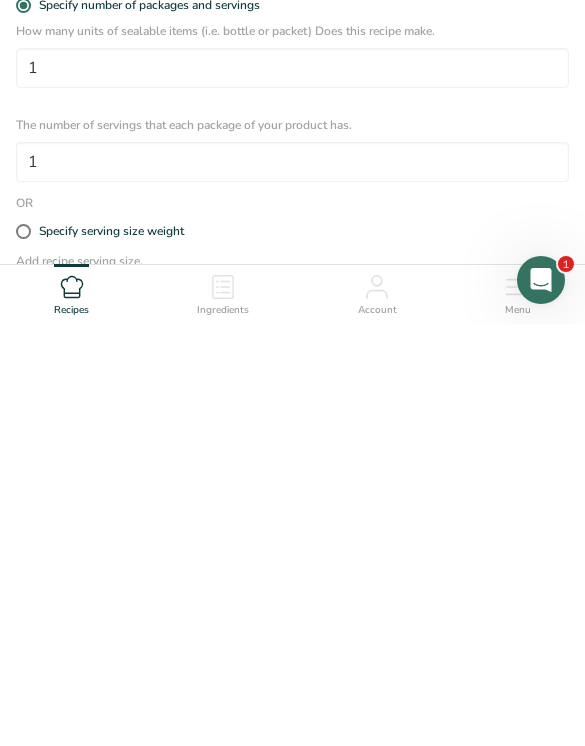 click at bounding box center [23, 653] 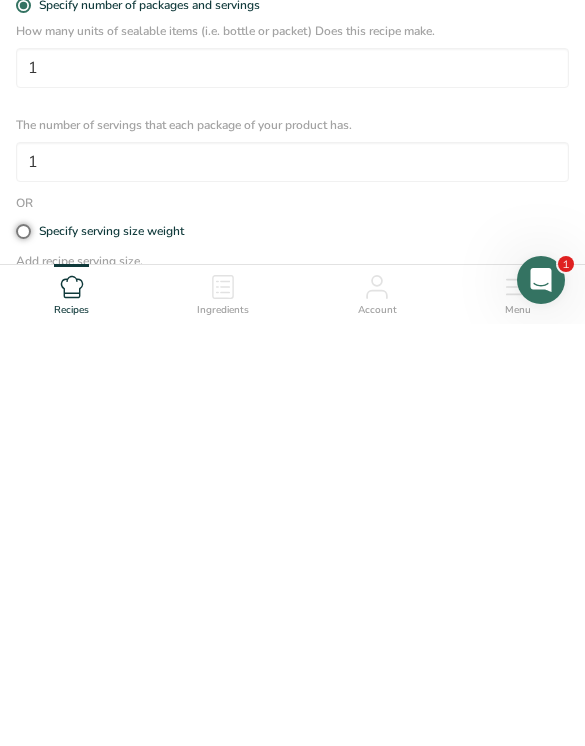 click on "Specify serving size weight" at bounding box center (22, 653) 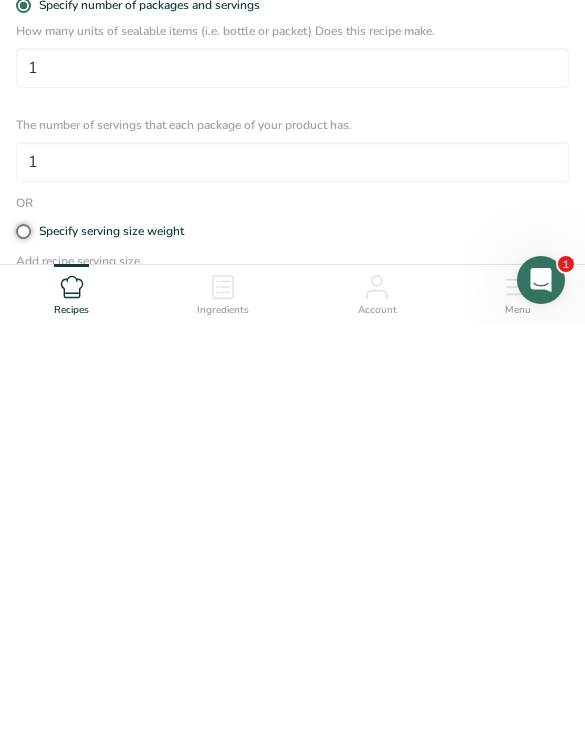 radio on "true" 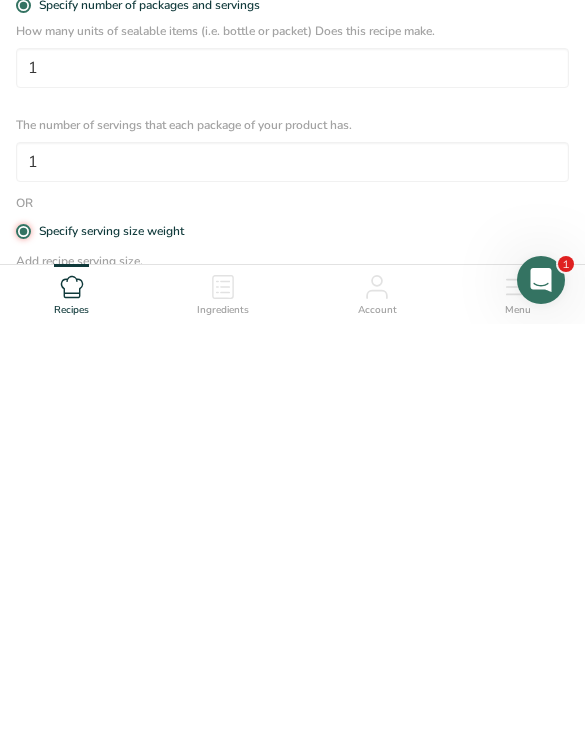 radio on "false" 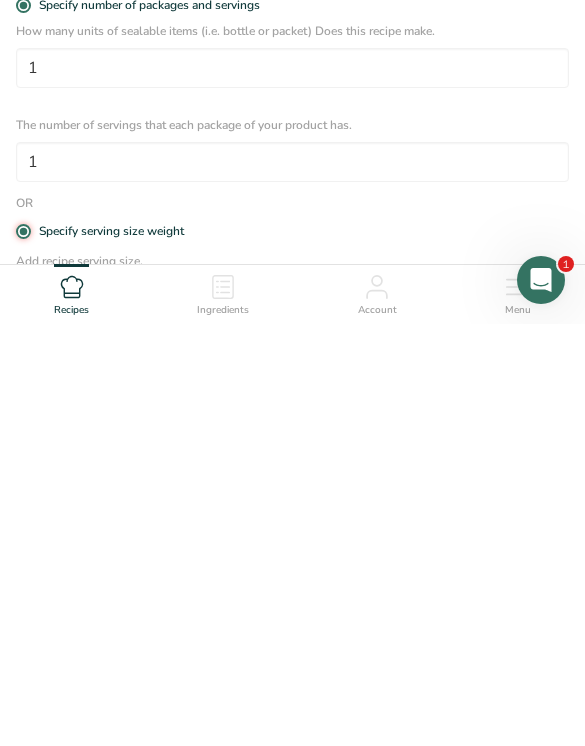type 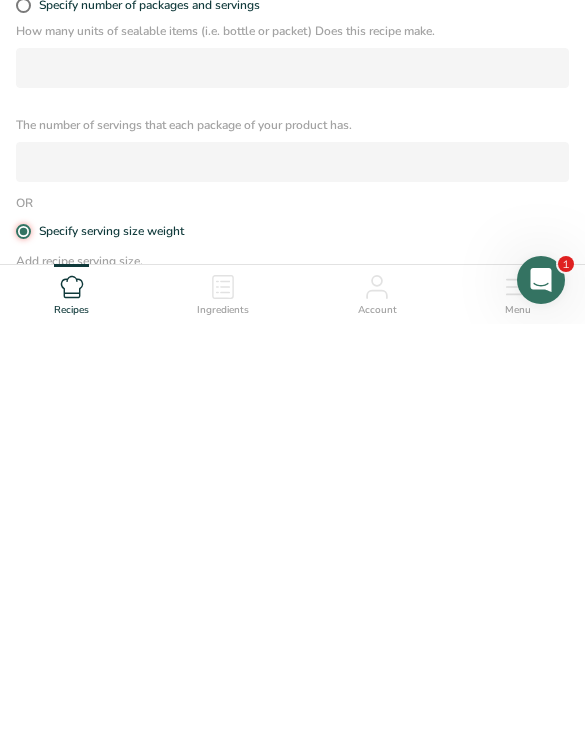 scroll, scrollTop: 497, scrollLeft: 0, axis: vertical 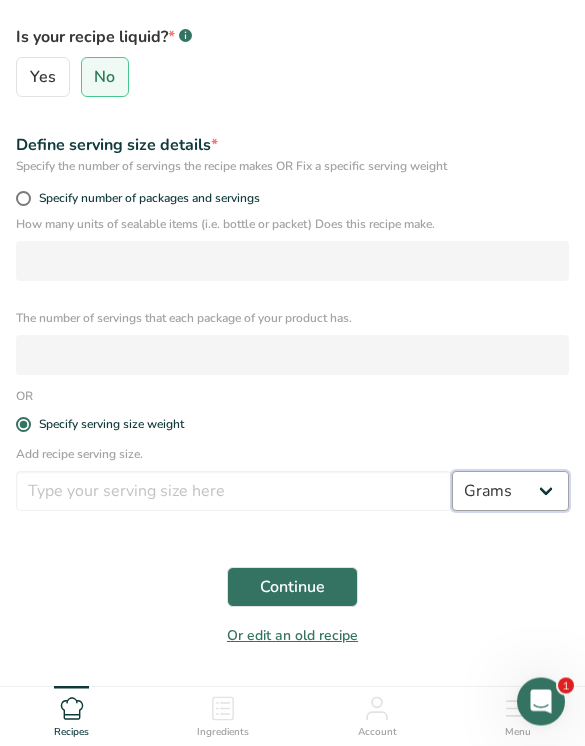 click on "Grams
kg
mg
mcg
lb
oz
l
mL
fl oz
tbsp
tsp
cup
qt
gallon" at bounding box center [510, 492] 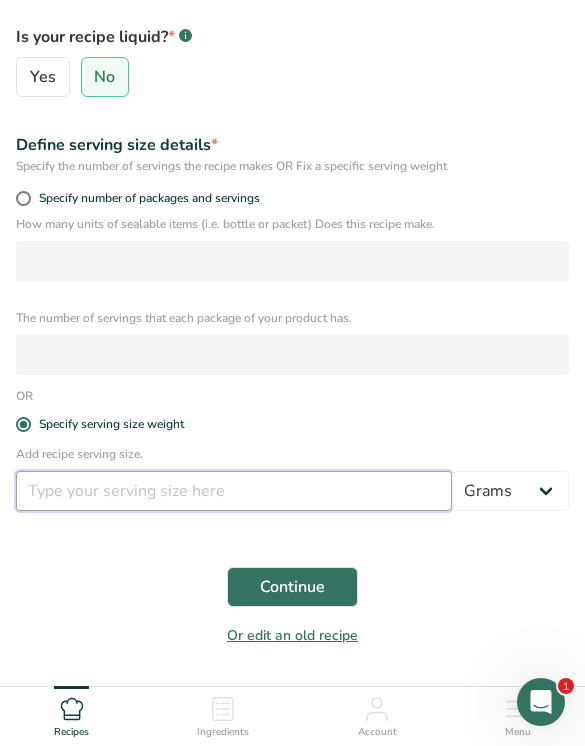 click at bounding box center [234, 491] 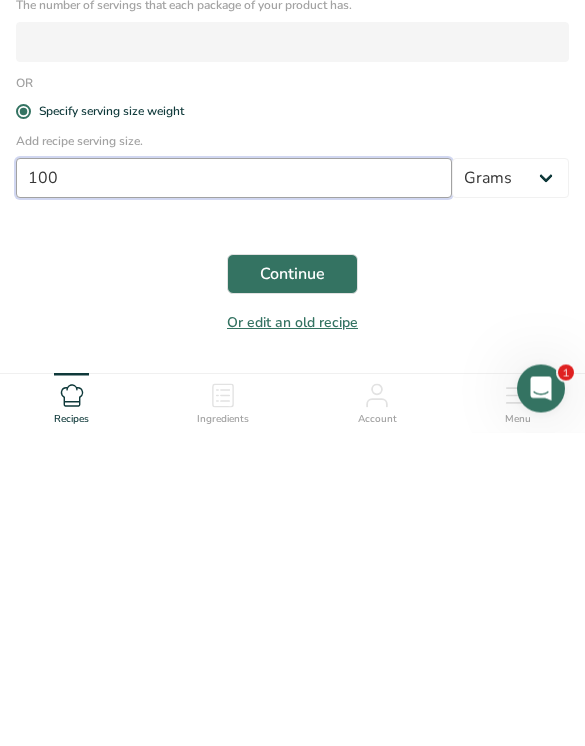 type on "100" 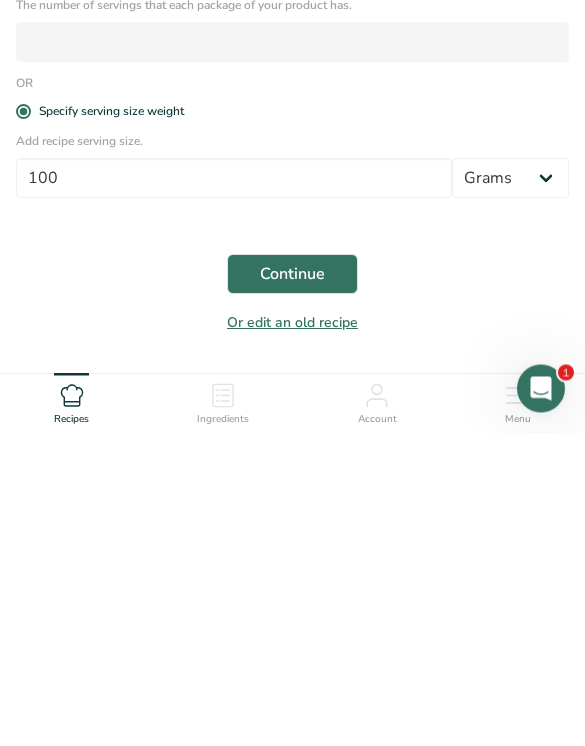 click on "OR" at bounding box center [292, 397] 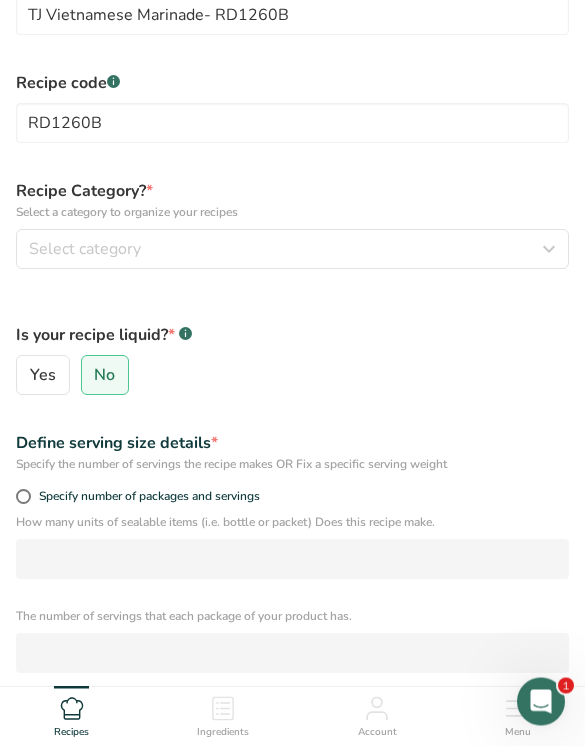 click on "Select category" at bounding box center [286, 250] 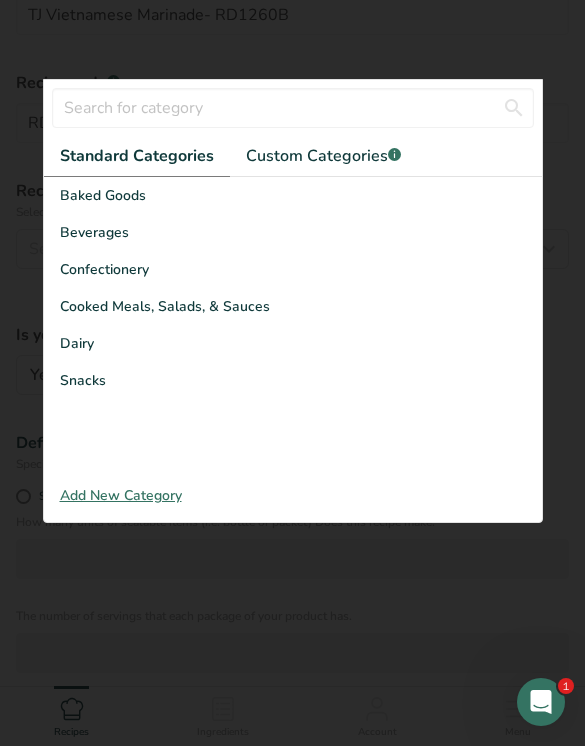 click on "Cooked Meals, Salads, & Sauces" at bounding box center [293, 306] 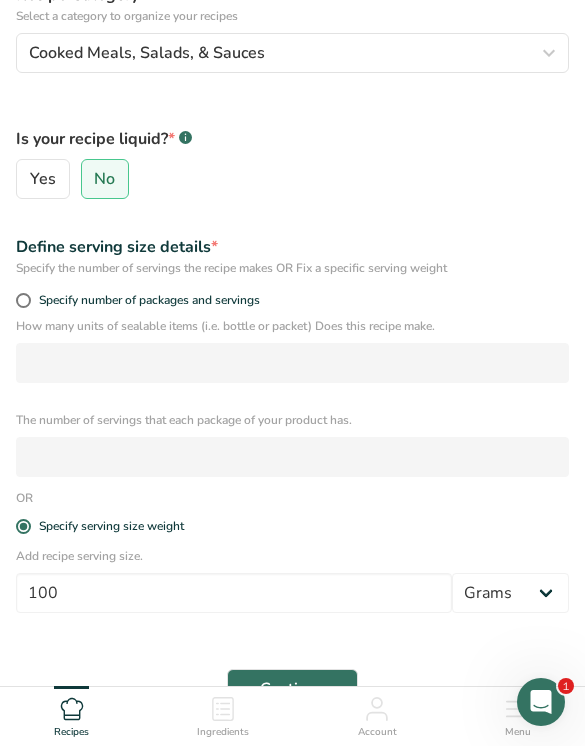 scroll, scrollTop: 466, scrollLeft: 0, axis: vertical 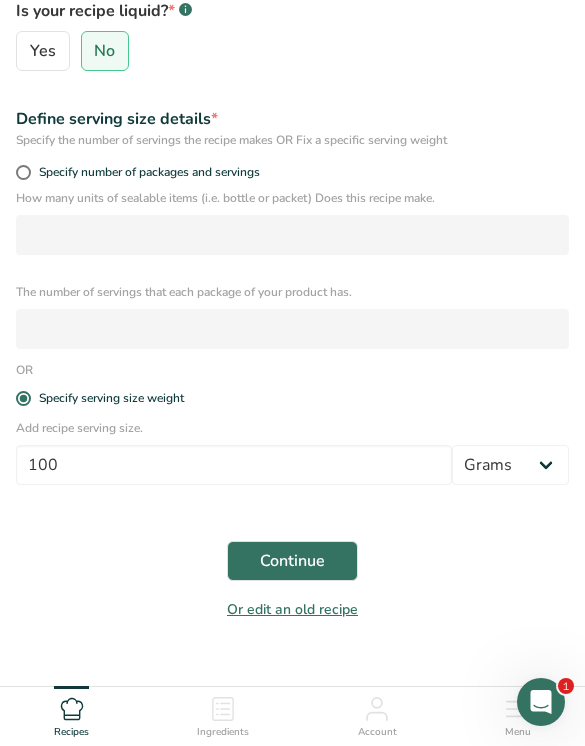 click on "Continue" at bounding box center [292, 561] 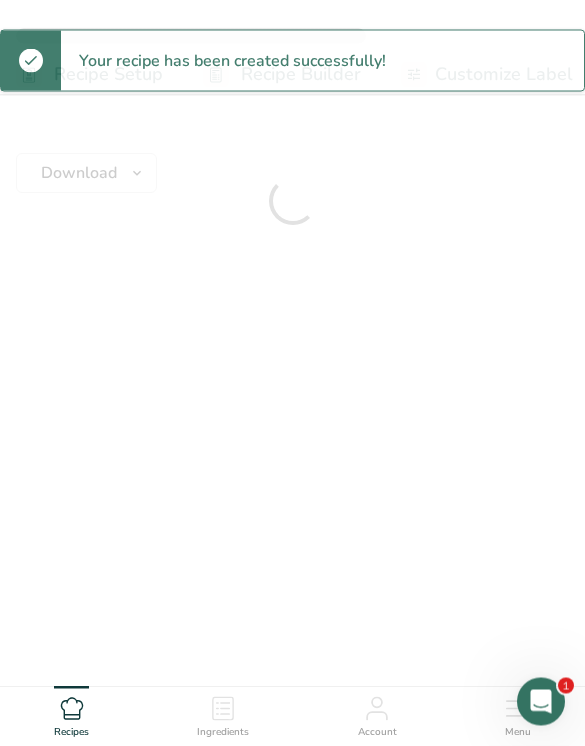 scroll, scrollTop: 0, scrollLeft: 0, axis: both 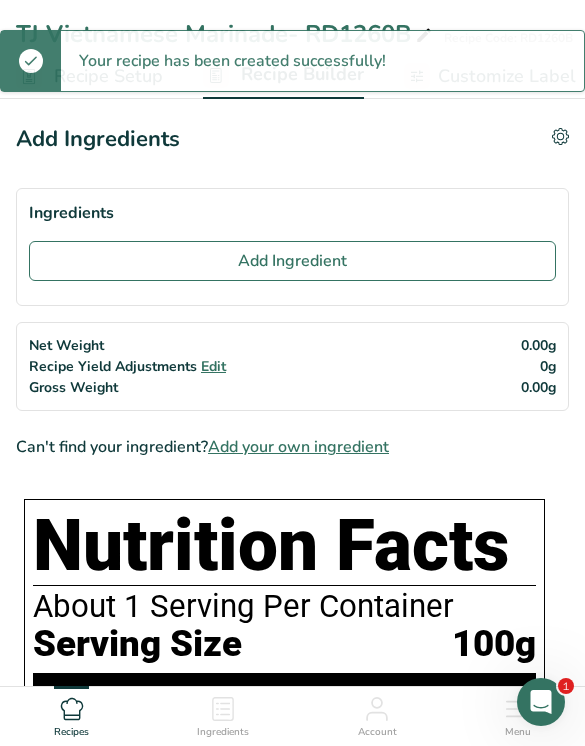 click on "Add Ingredient" at bounding box center (292, 261) 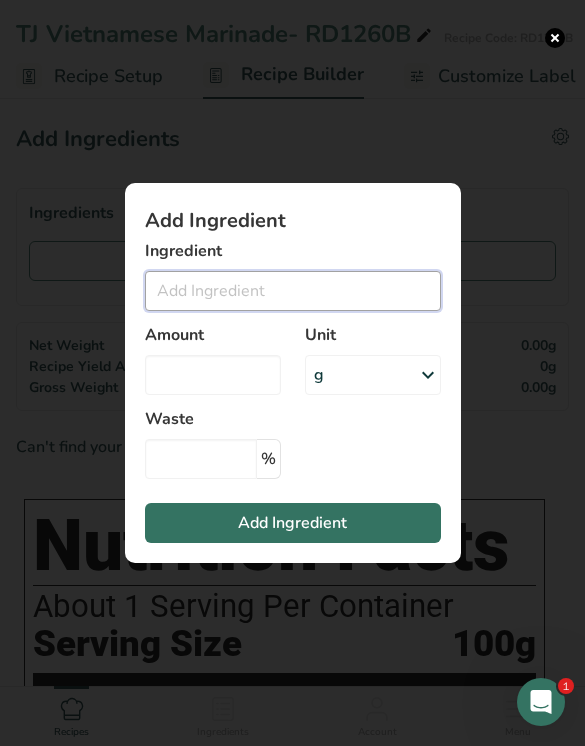 click at bounding box center [293, 291] 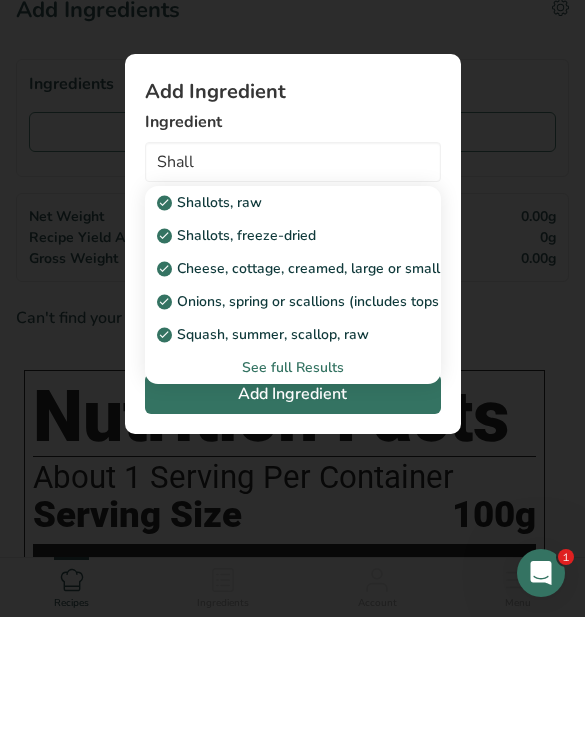 click on "Shallots, raw" at bounding box center (277, 331) 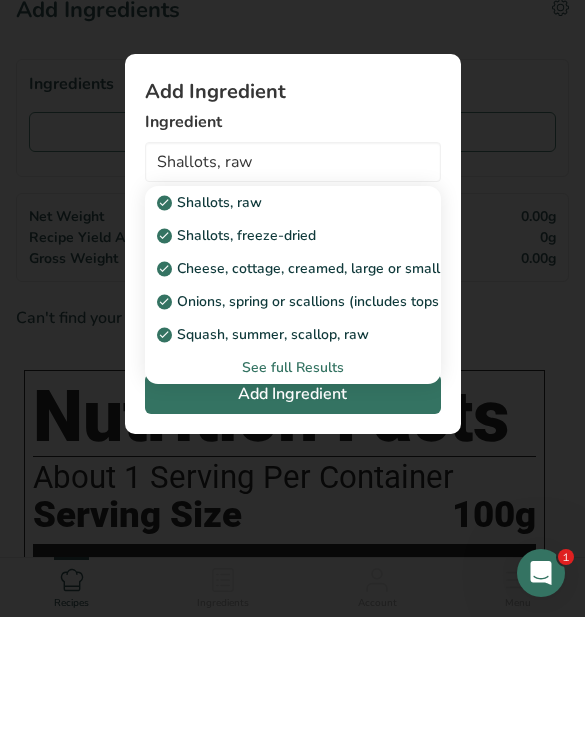 scroll, scrollTop: 129, scrollLeft: 0, axis: vertical 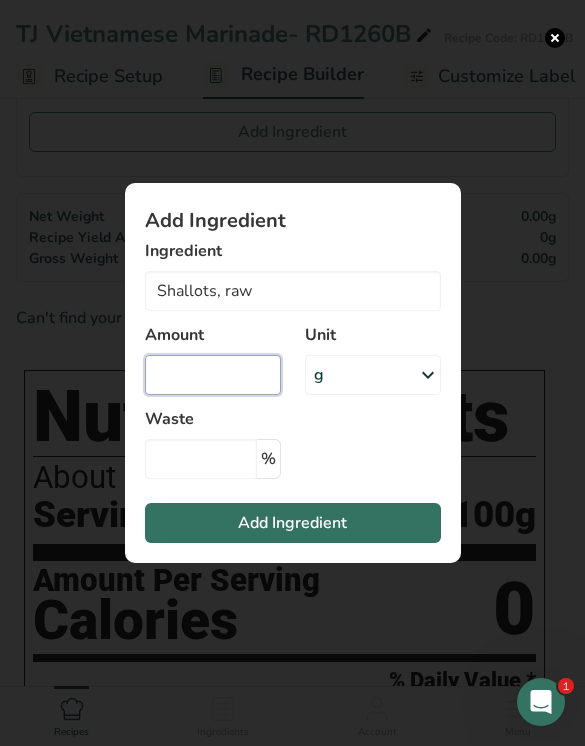 click at bounding box center [213, 375] 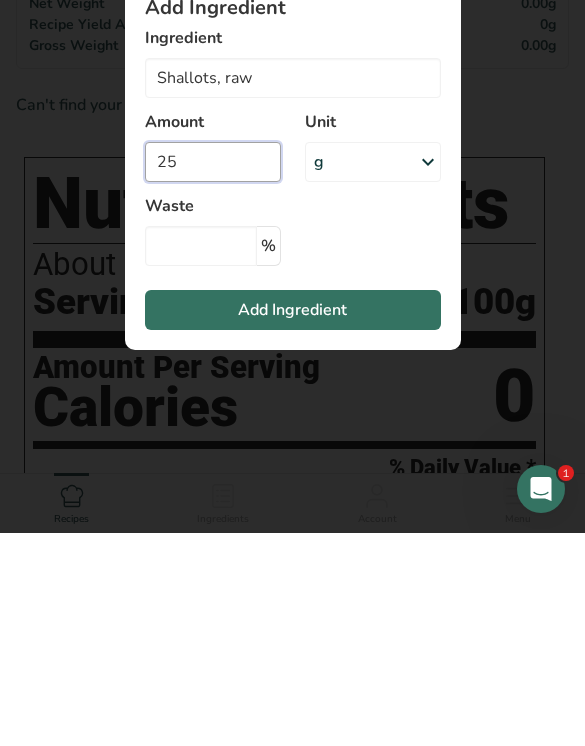 type on "25" 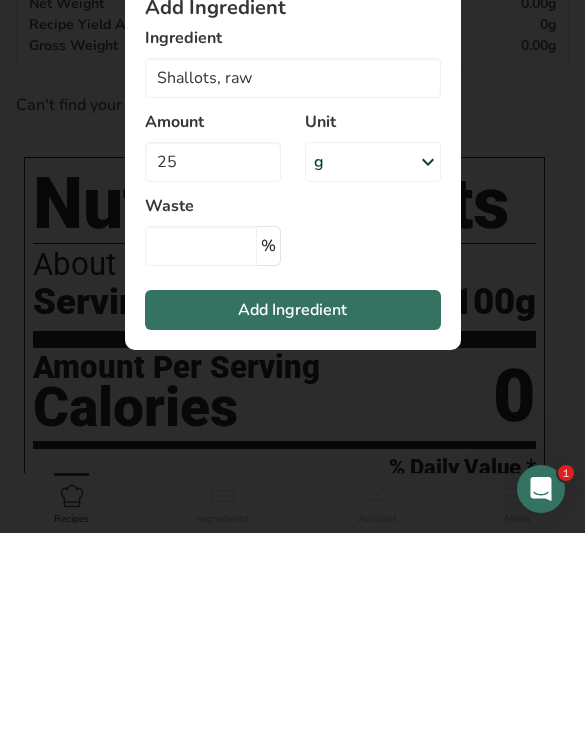 click on "Add Ingredient" at bounding box center (292, 523) 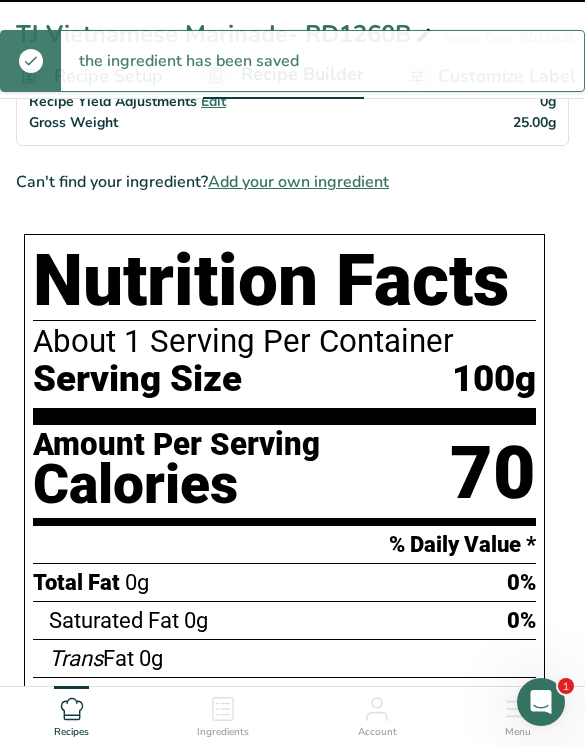 type 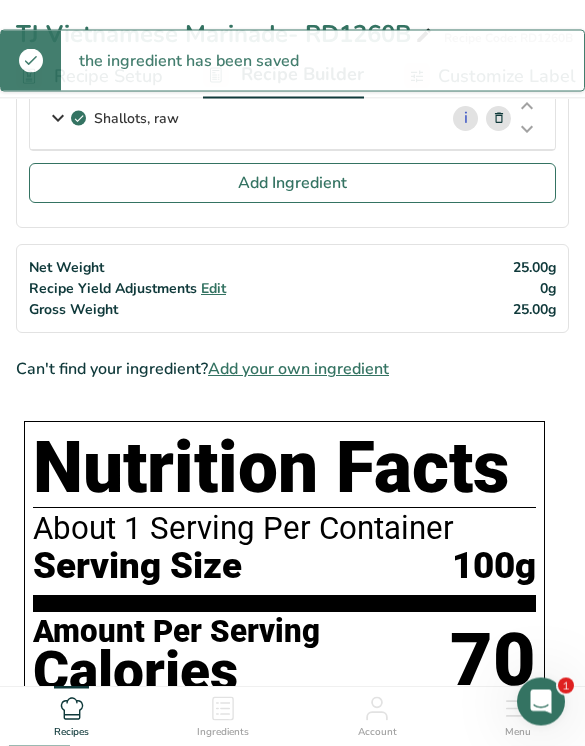 click on "Add Ingredient" at bounding box center (292, 184) 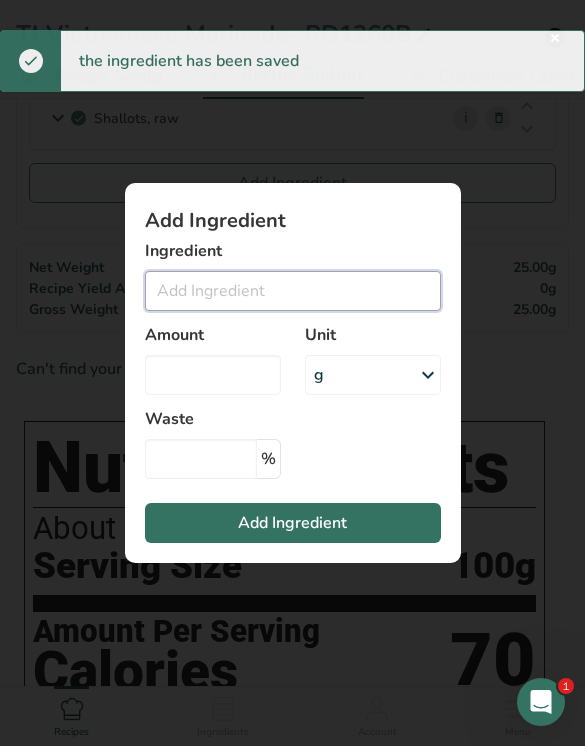 click at bounding box center [293, 291] 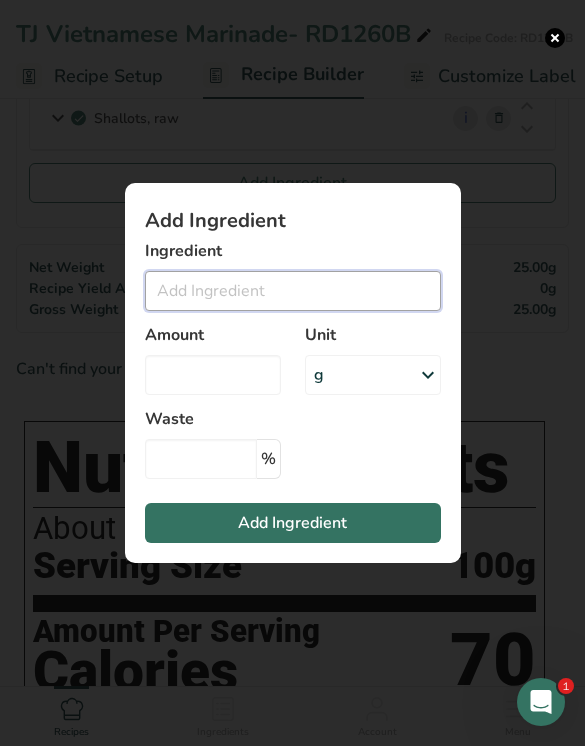 scroll, scrollTop: 154, scrollLeft: 0, axis: vertical 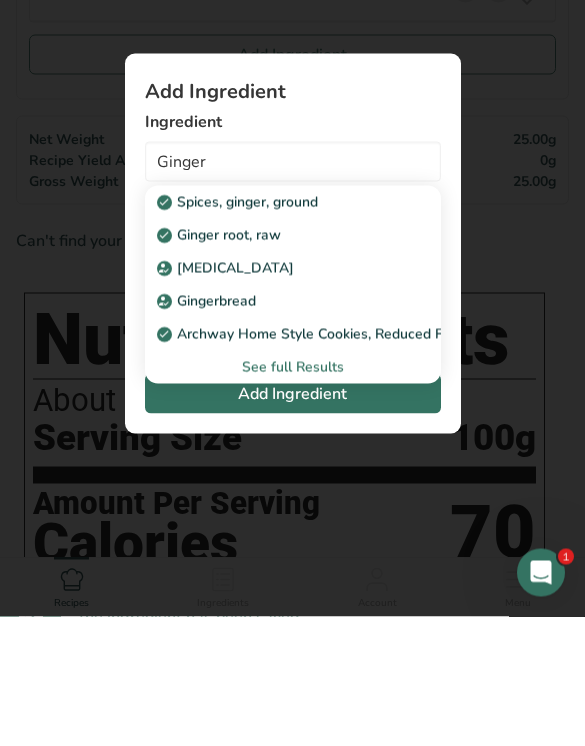 click on "Ginger root, raw" at bounding box center [277, 364] 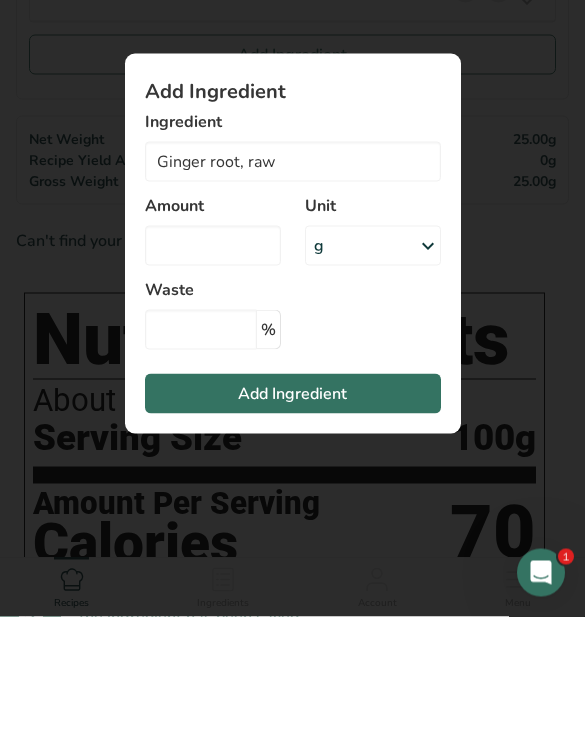 scroll, scrollTop: 284, scrollLeft: 0, axis: vertical 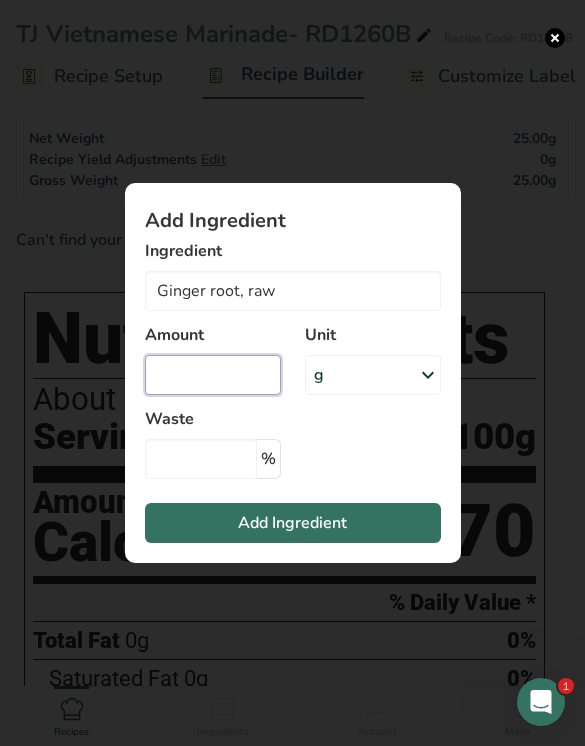 click at bounding box center (213, 375) 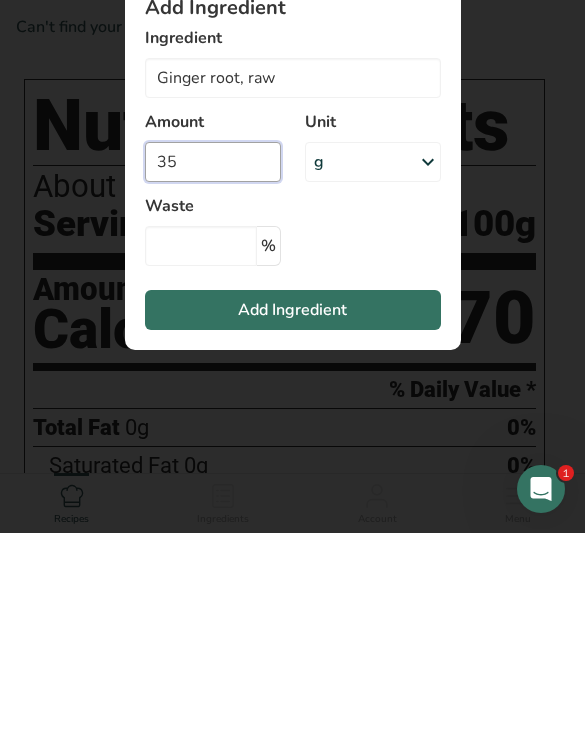 type on "35" 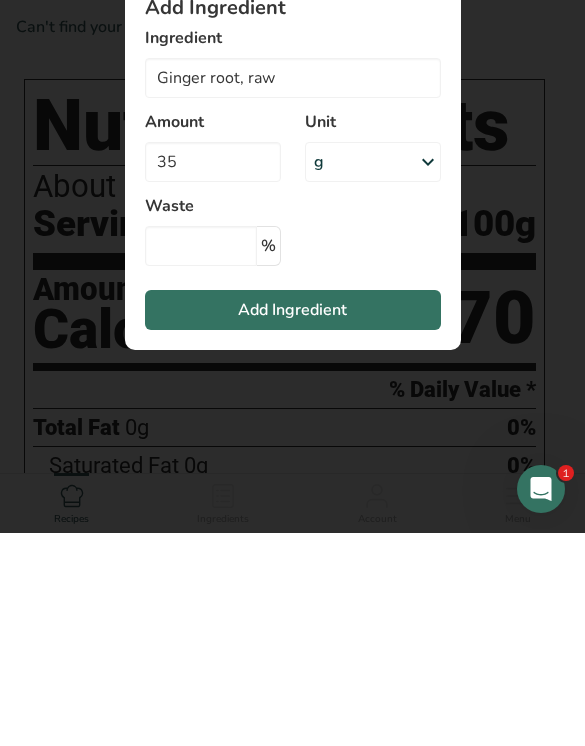 click on "Add Ingredient" at bounding box center [293, 523] 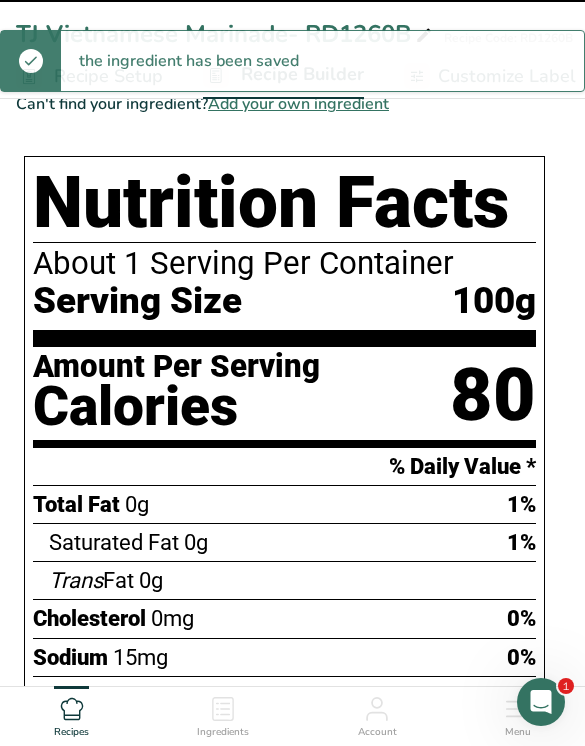 type 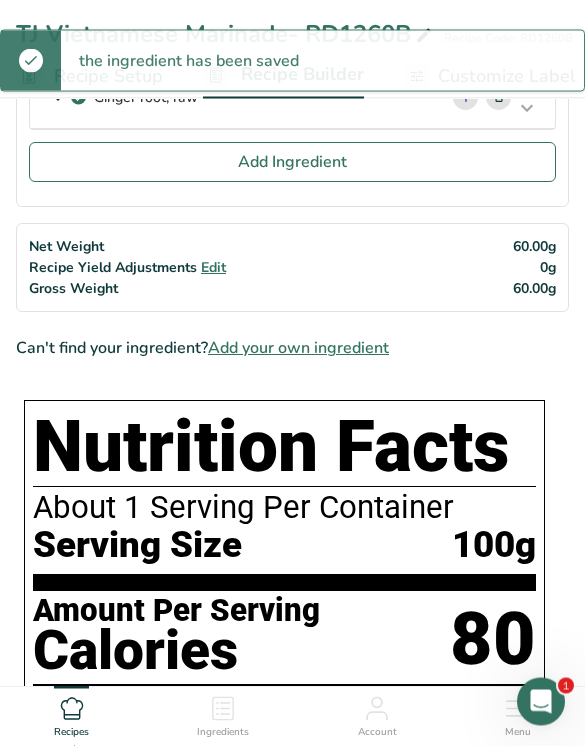 click on "Add Ingredient" at bounding box center [292, 163] 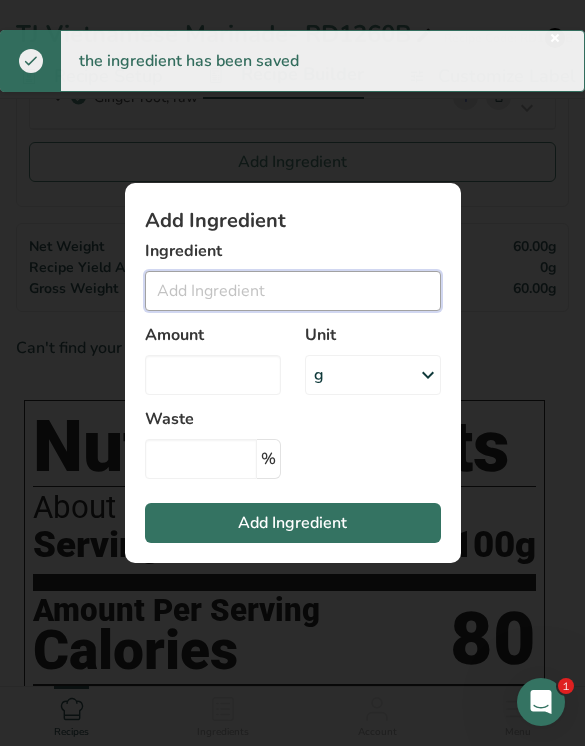 click at bounding box center (293, 291) 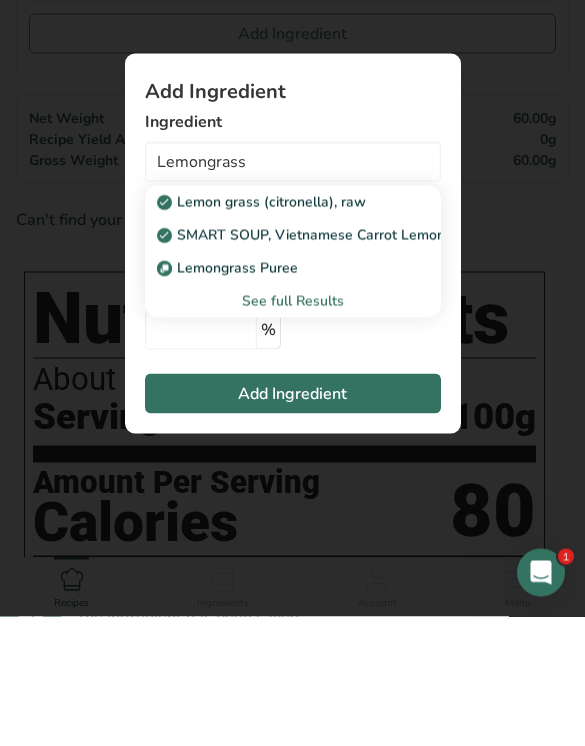 click on "Lemon grass (citronella), raw" at bounding box center (263, 331) 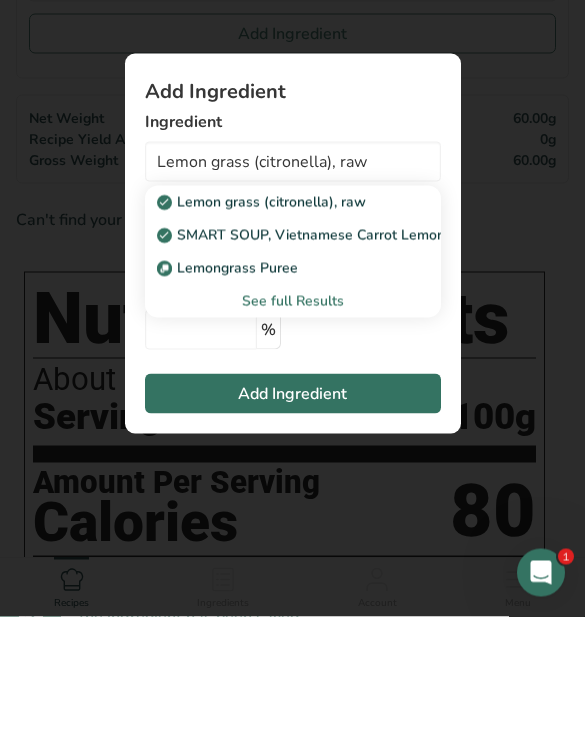 scroll, scrollTop: 382, scrollLeft: 0, axis: vertical 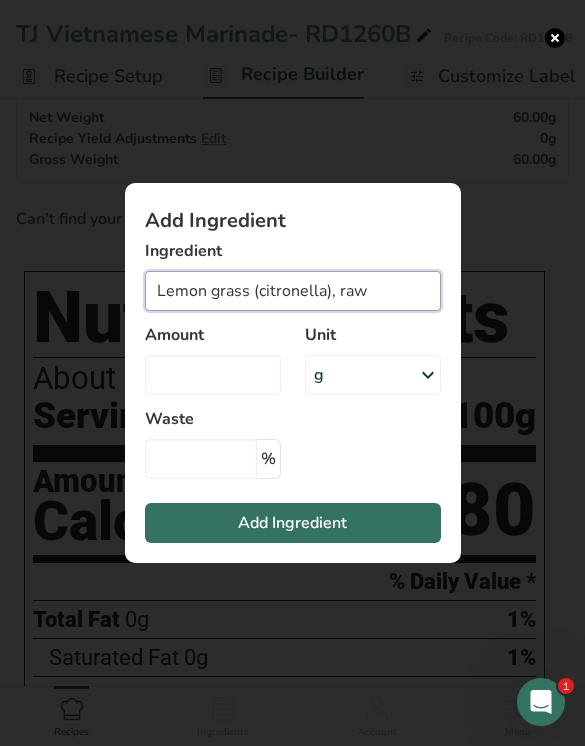 click on "Lemon grass (citronella), raw" at bounding box center [293, 291] 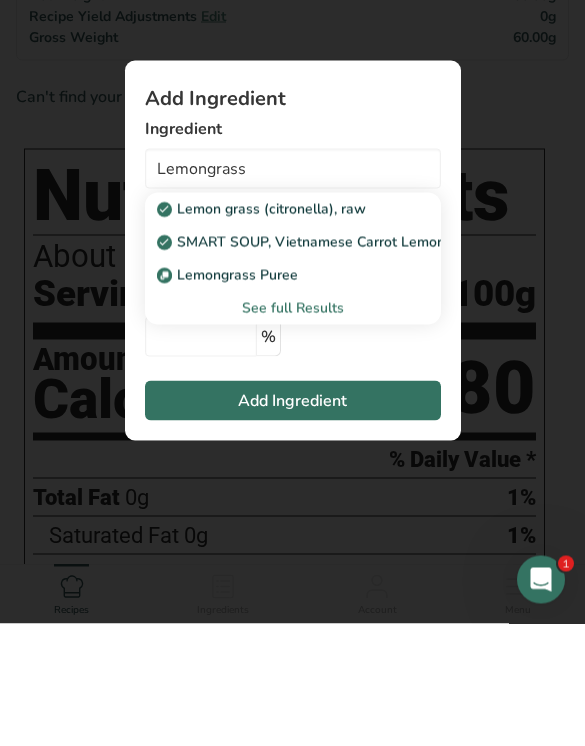 click on "Lemongrass Puree" at bounding box center (229, 397) 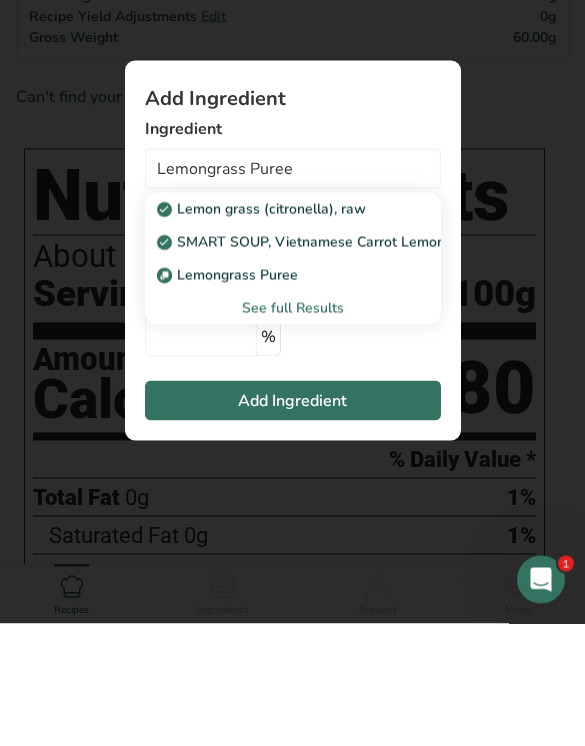 scroll, scrollTop: 505, scrollLeft: 0, axis: vertical 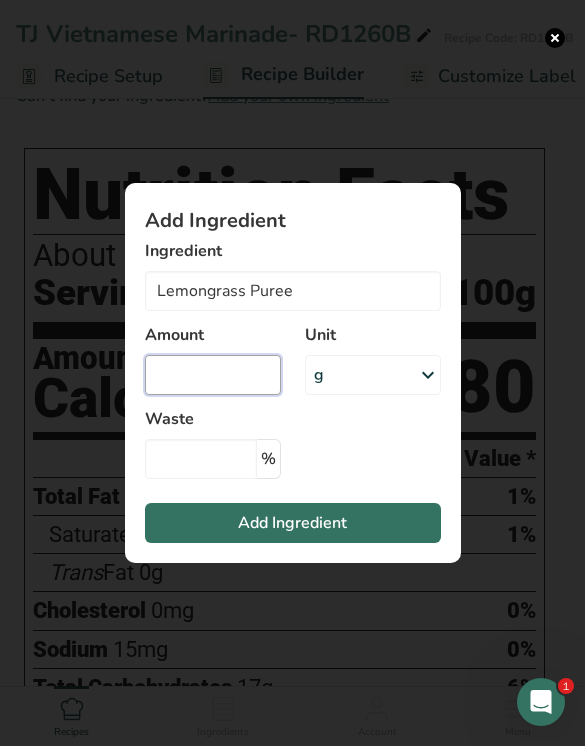 click at bounding box center (213, 375) 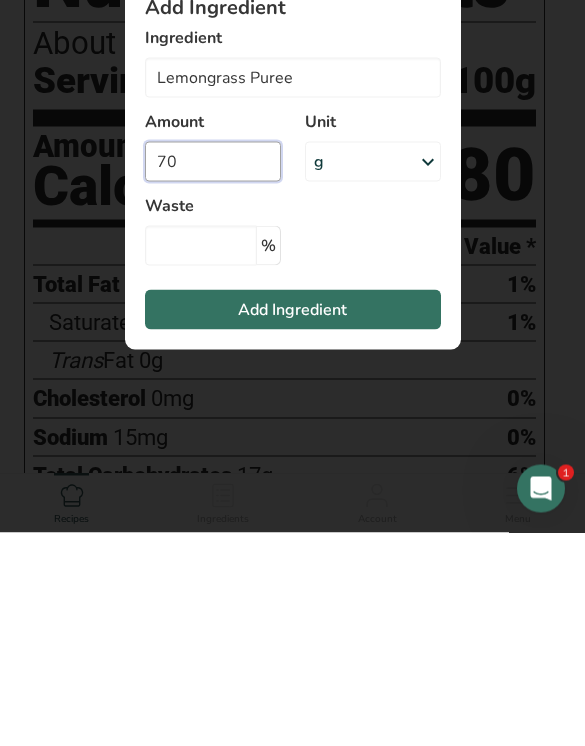type on "70" 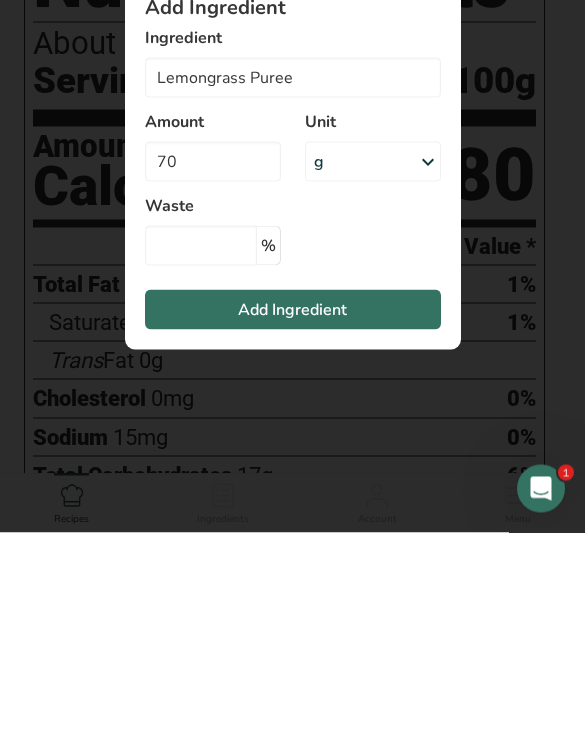 click on "Add Ingredient" at bounding box center (293, 523) 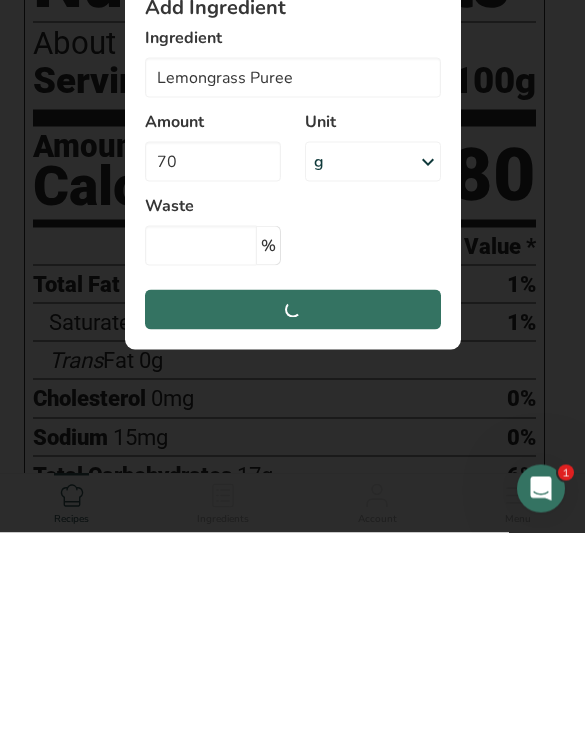 scroll, scrollTop: 718, scrollLeft: 0, axis: vertical 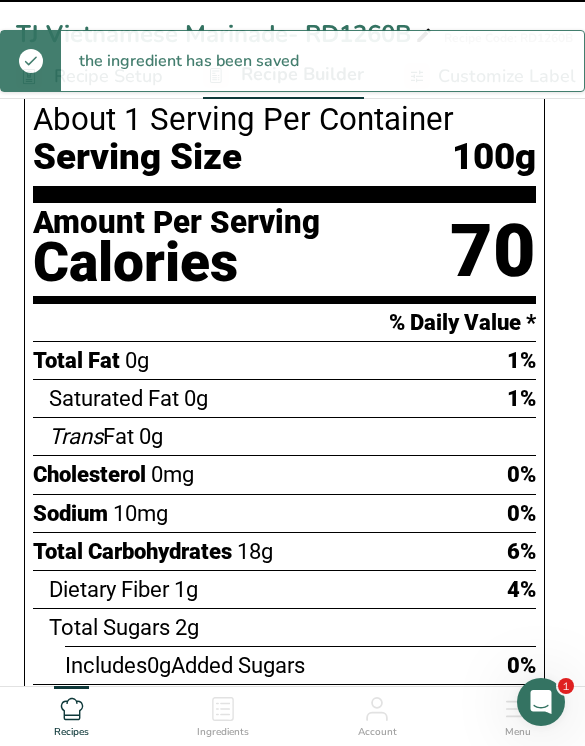 type 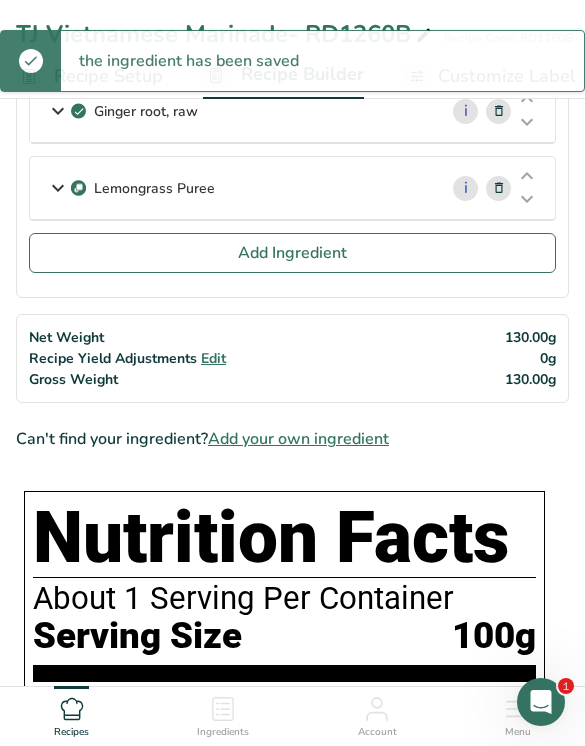 scroll, scrollTop: 241, scrollLeft: 0, axis: vertical 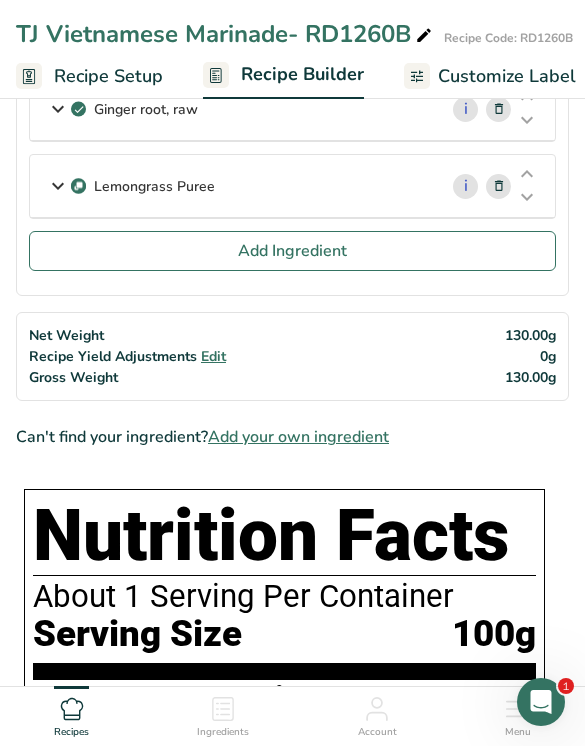 click on "Add Ingredient" at bounding box center [292, 251] 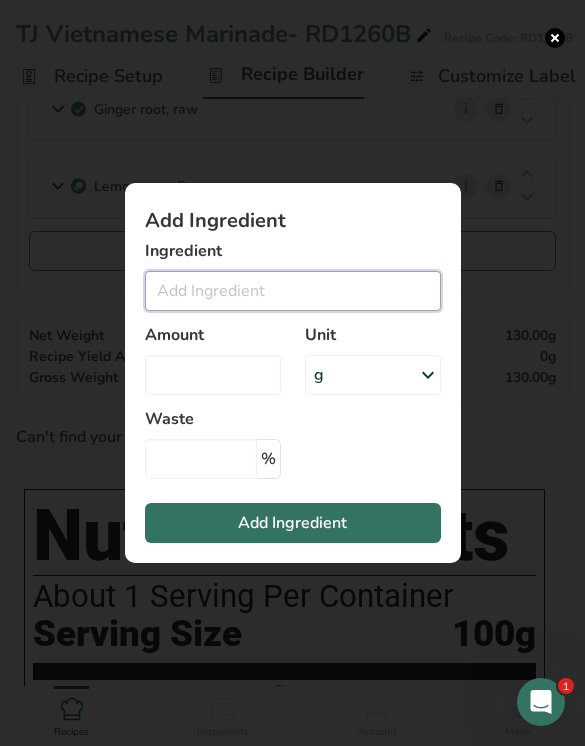 click at bounding box center [293, 291] 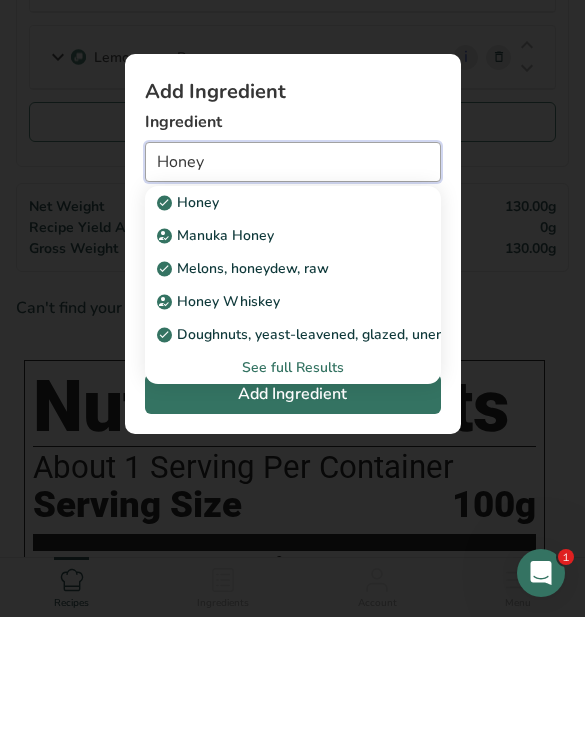 type on "Honey" 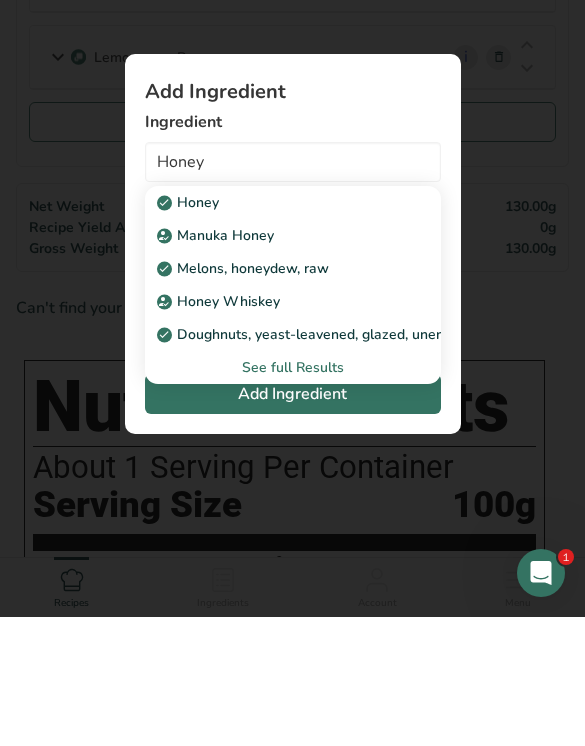 click on "Honey" at bounding box center (277, 331) 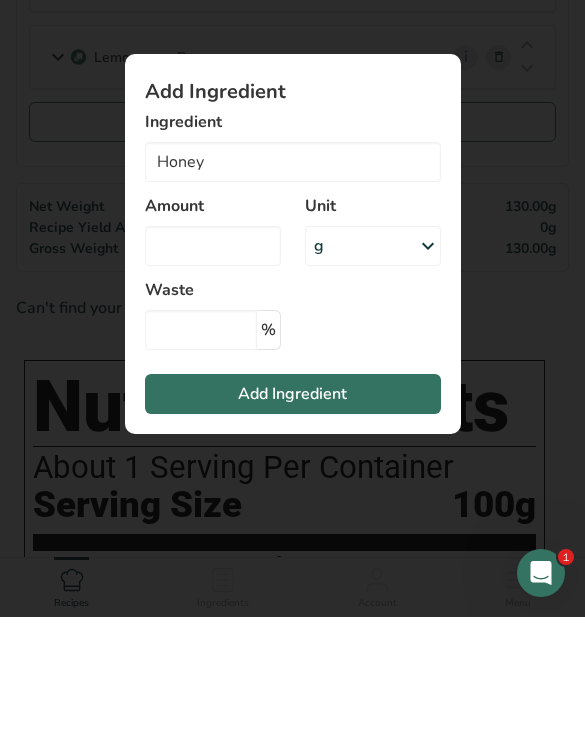 scroll, scrollTop: 370, scrollLeft: 0, axis: vertical 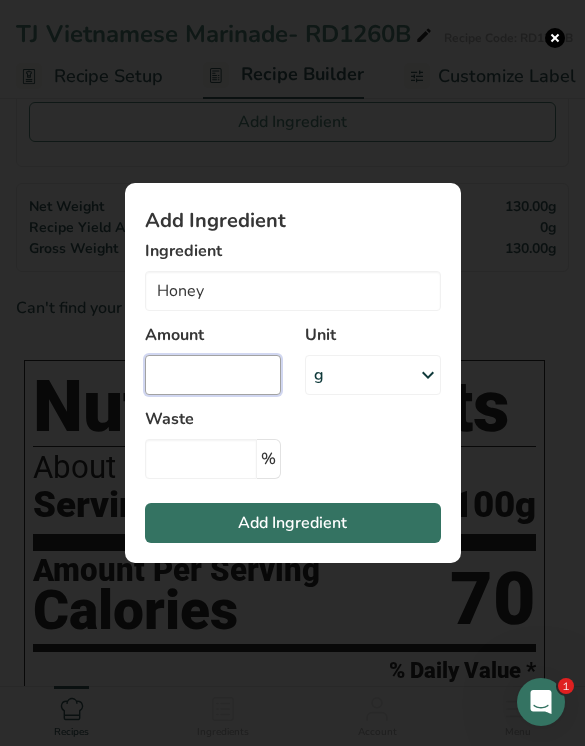 click at bounding box center [213, 375] 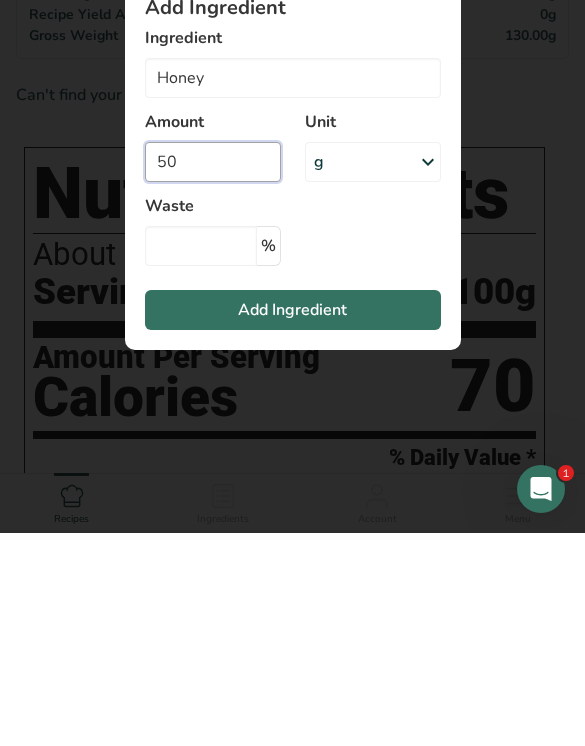 type on "50" 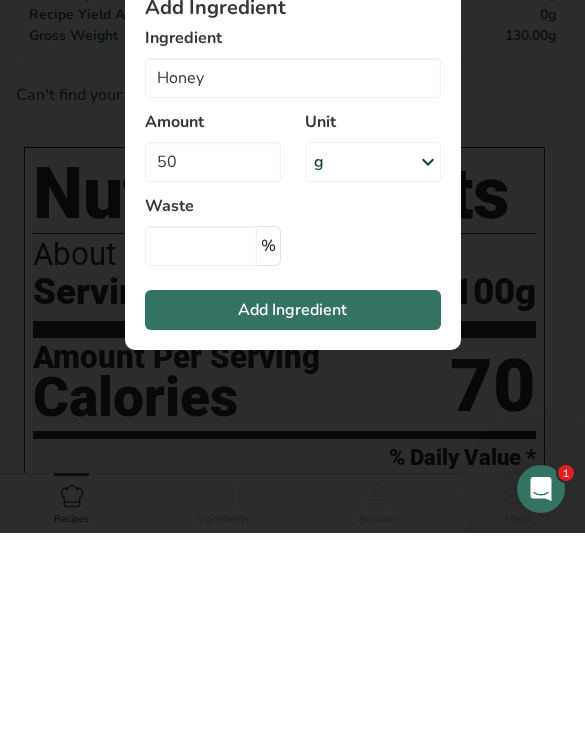 click on "Add Ingredient" at bounding box center [293, 523] 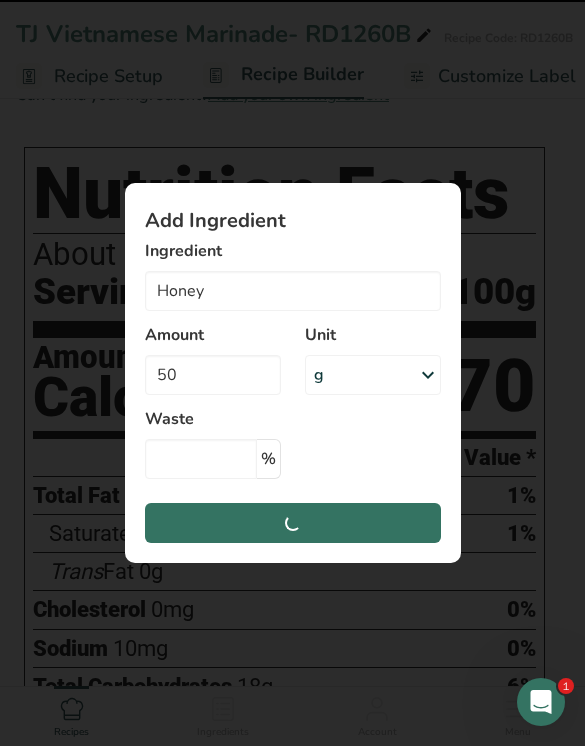 type 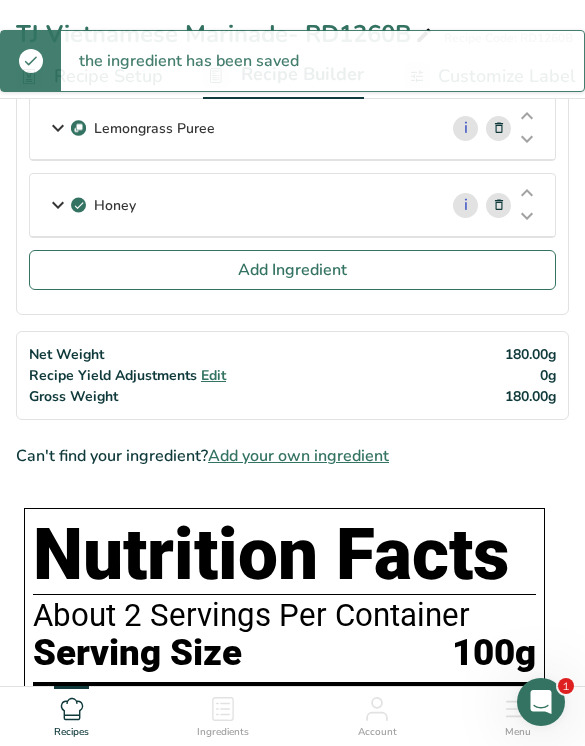 scroll, scrollTop: 300, scrollLeft: 0, axis: vertical 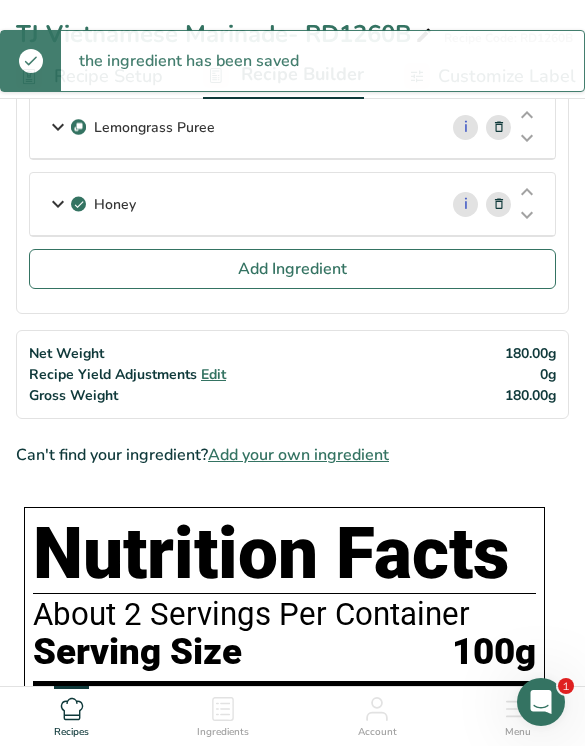 click on "Add Ingredient" at bounding box center [292, 269] 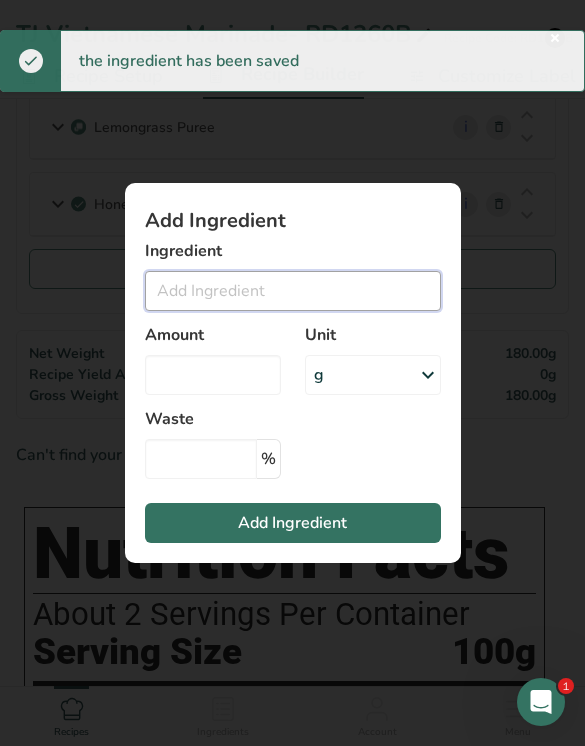 click at bounding box center [293, 291] 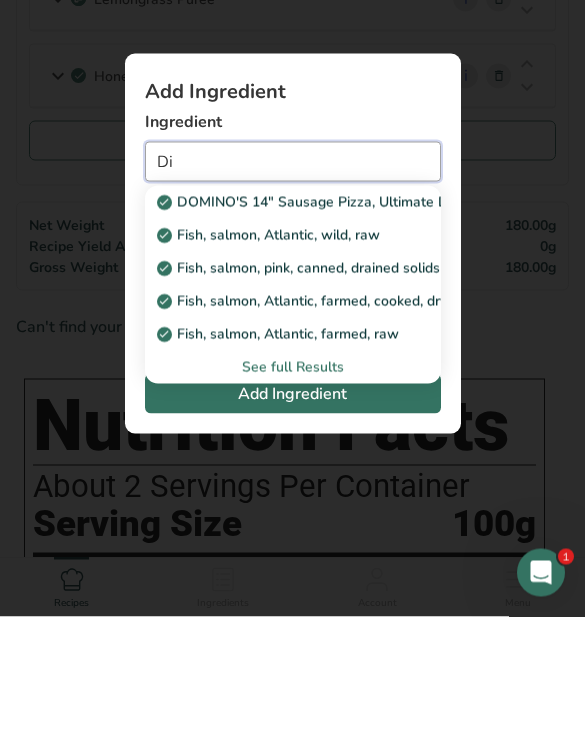 type on "D" 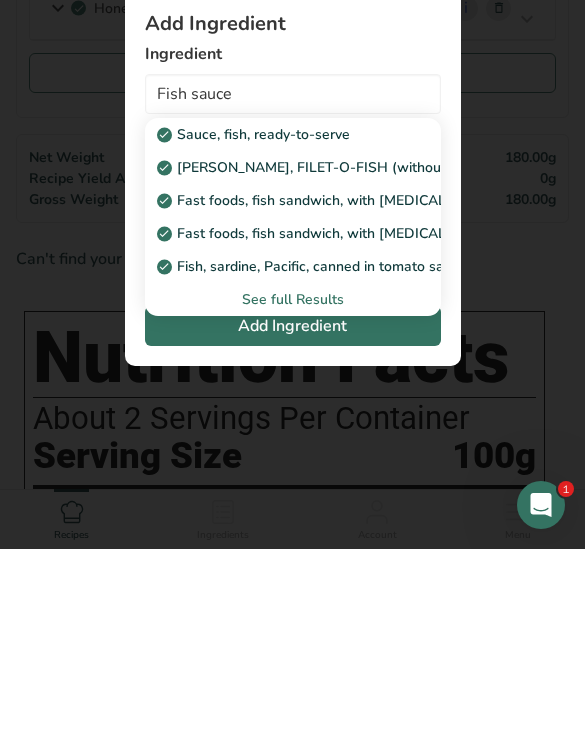 click on "See full Results" at bounding box center [293, 496] 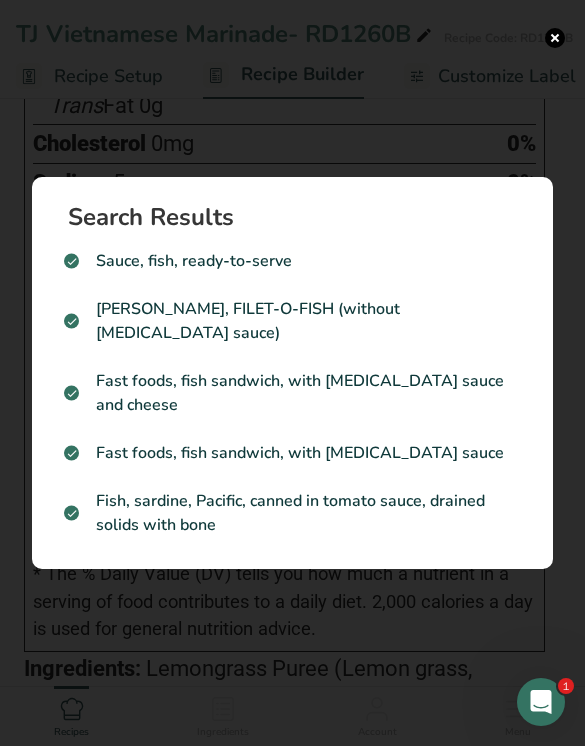 scroll, scrollTop: 1136, scrollLeft: 0, axis: vertical 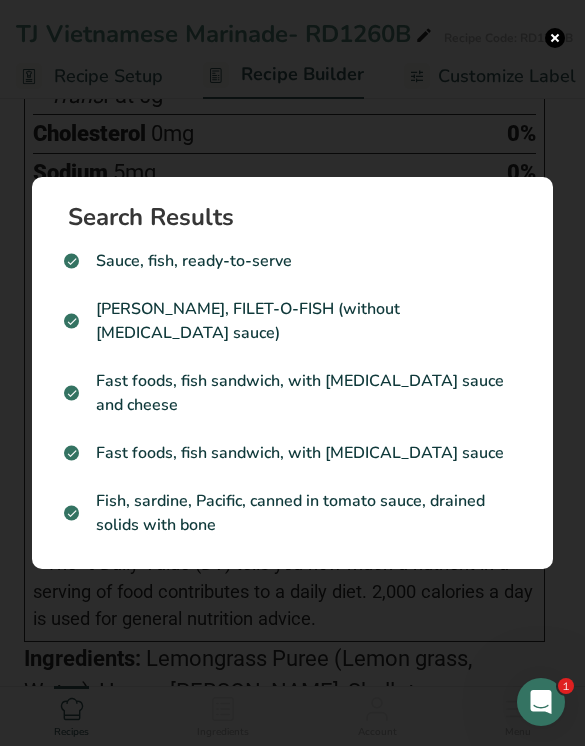 click at bounding box center [555, 38] 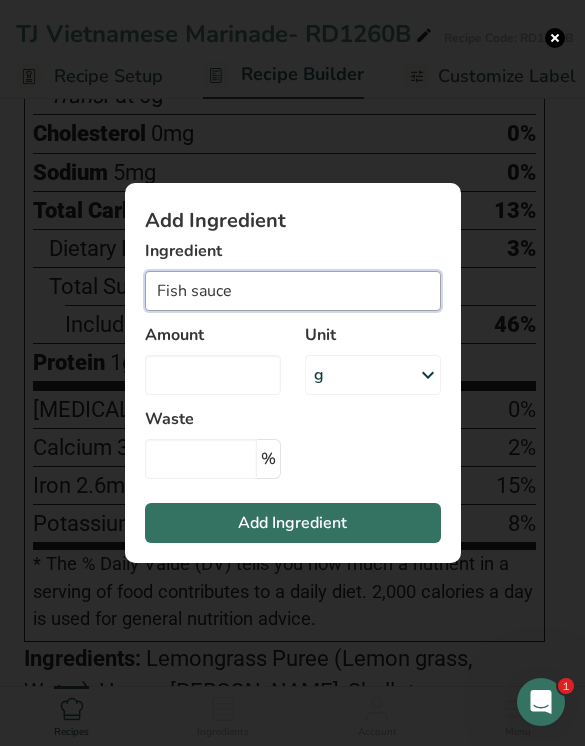click on "Fish sauce" at bounding box center [293, 291] 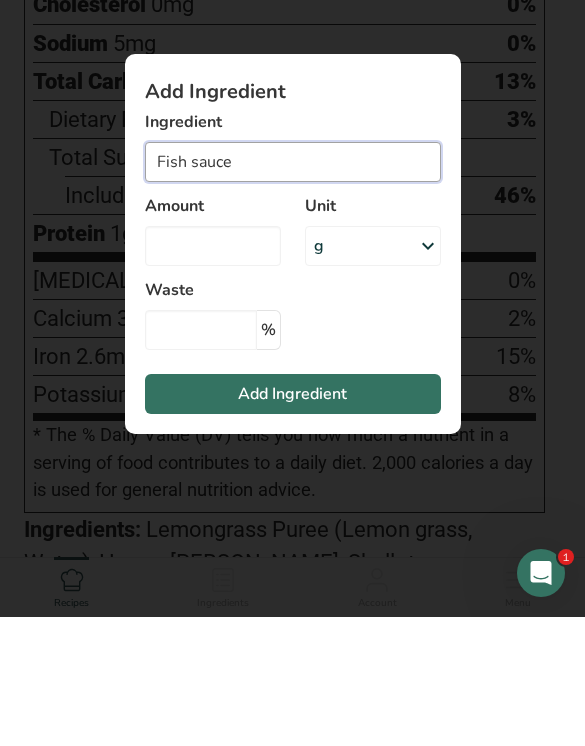 click on "Fish sauce" at bounding box center (293, 291) 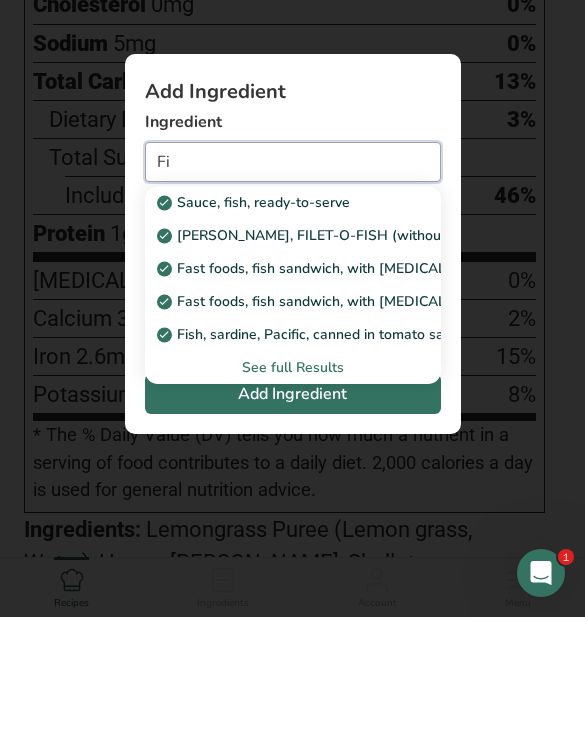 type on "F" 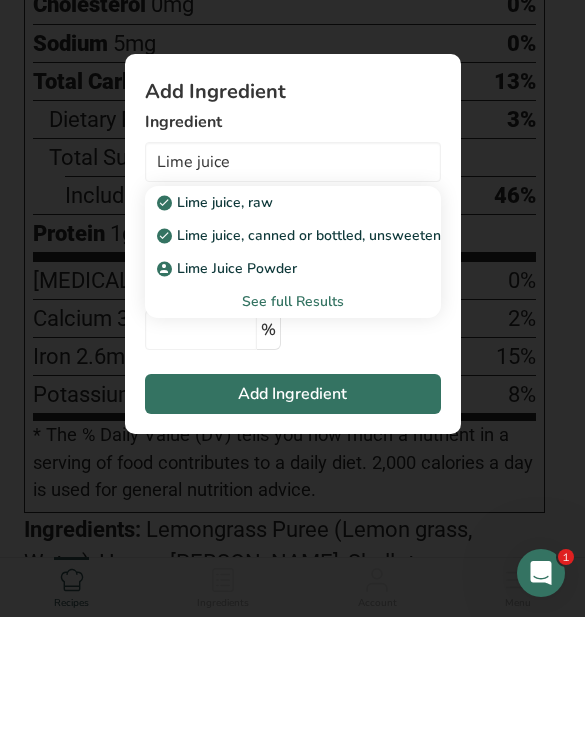 click on "Lime juice, raw" at bounding box center (277, 331) 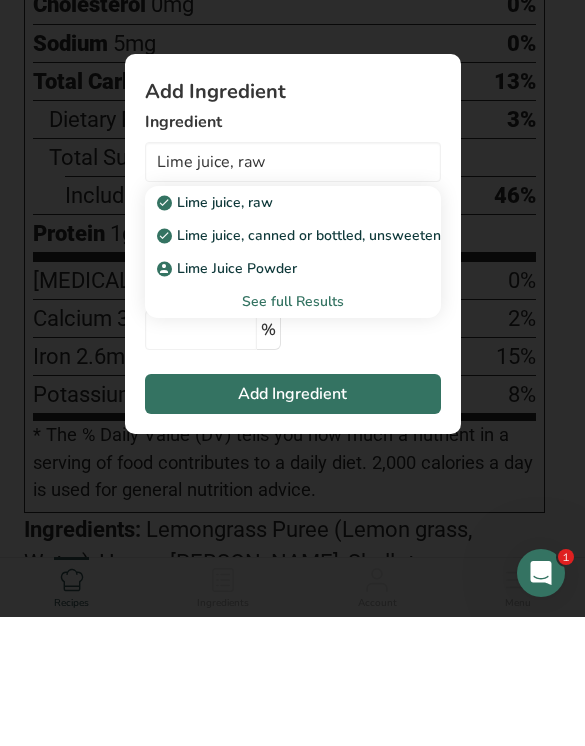 scroll, scrollTop: 1265, scrollLeft: 0, axis: vertical 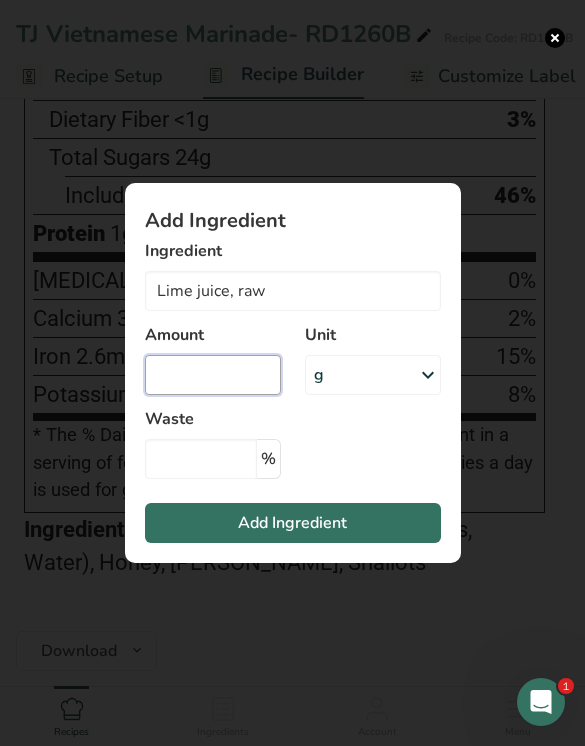 click at bounding box center [213, 375] 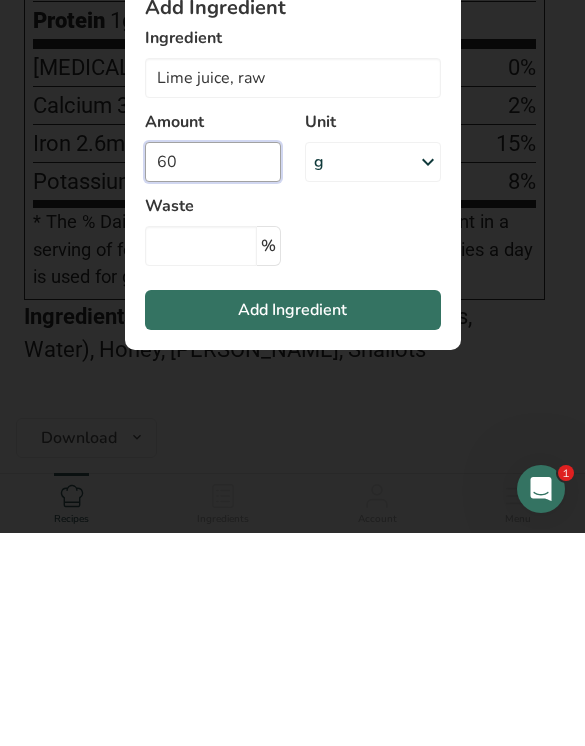 type on "60" 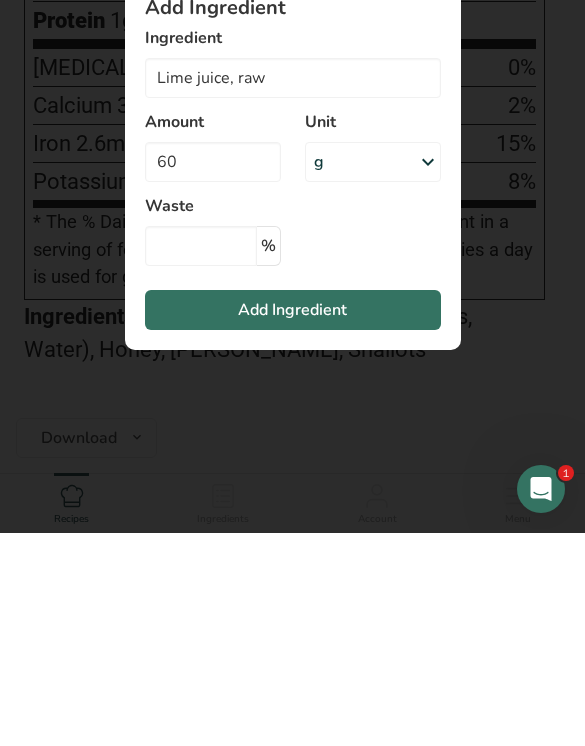 click on "Add Ingredient" at bounding box center [293, 523] 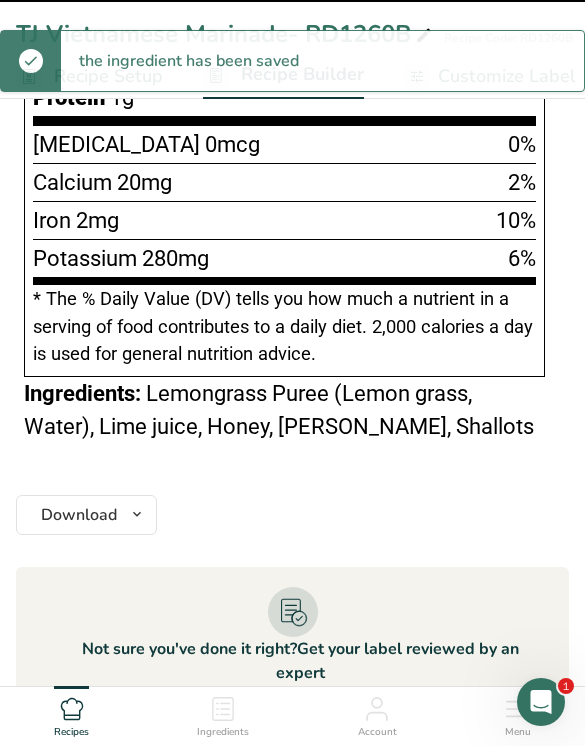 type 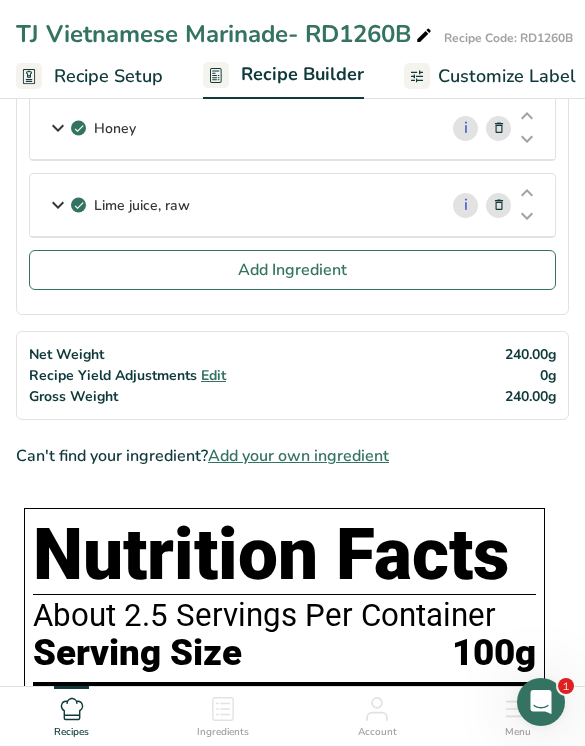 scroll, scrollTop: 378, scrollLeft: 0, axis: vertical 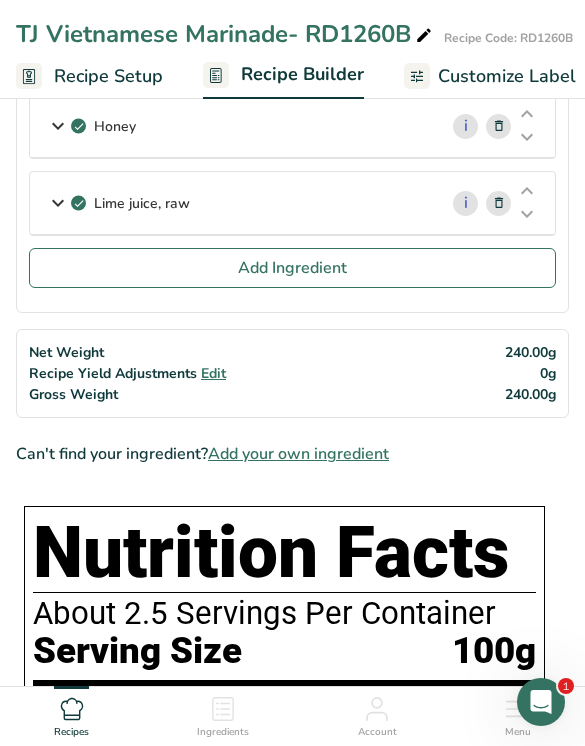click on "Add Ingredient" at bounding box center [292, 268] 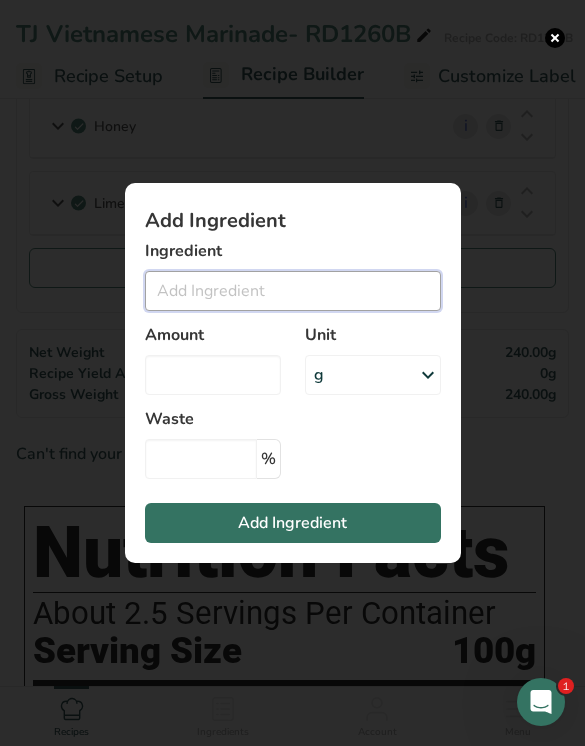 click at bounding box center (293, 291) 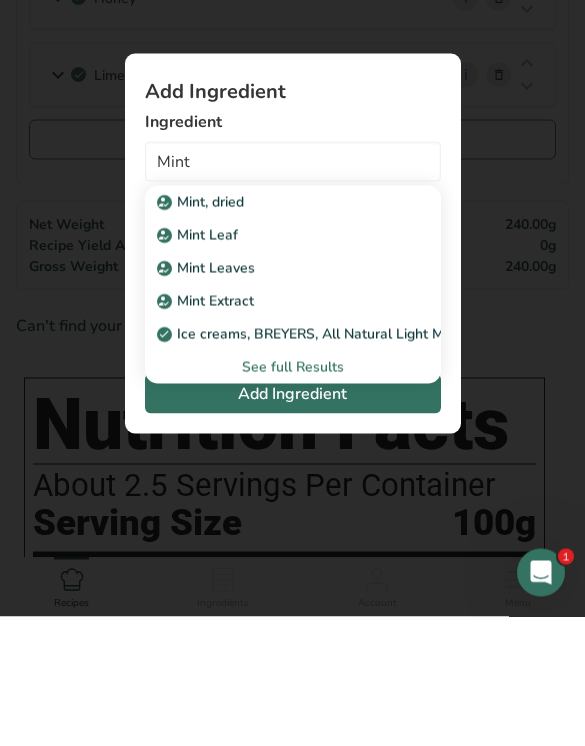 click on "Mint, dried" at bounding box center [277, 331] 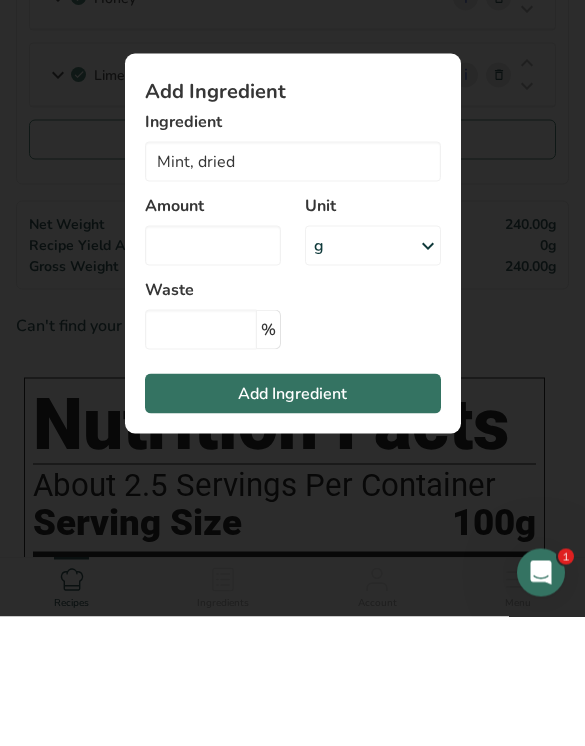 scroll, scrollTop: 507, scrollLeft: 0, axis: vertical 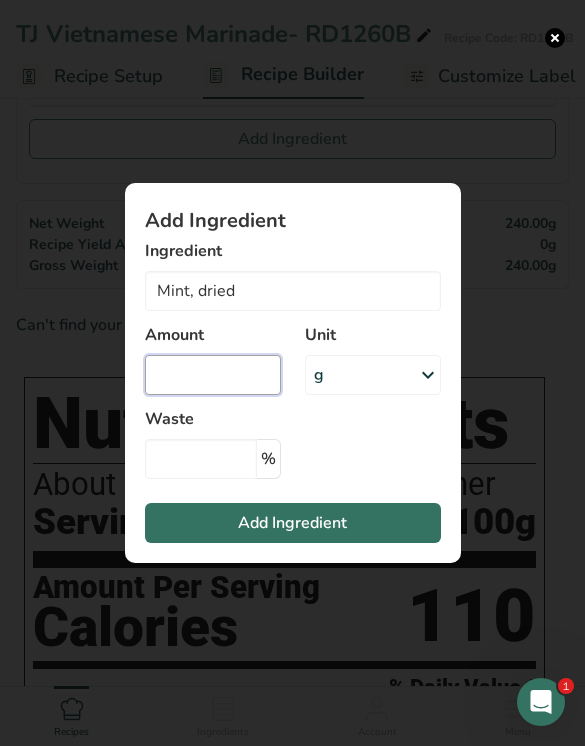 click at bounding box center (213, 375) 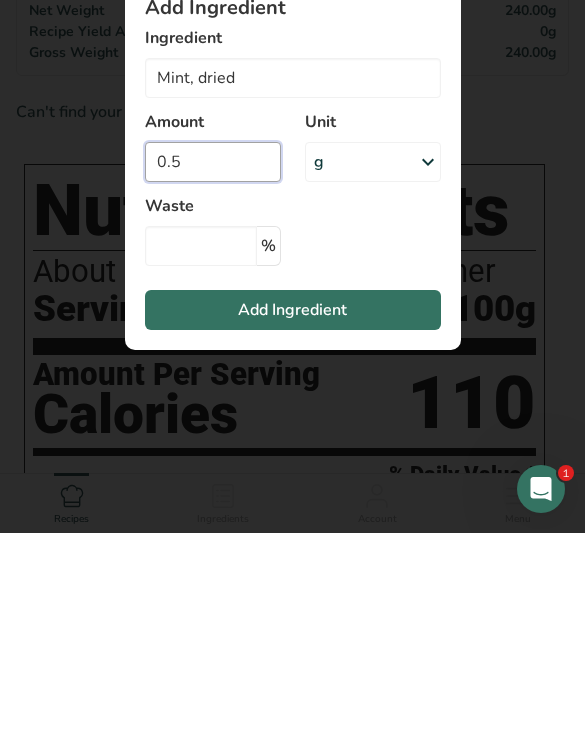 type on "0.5" 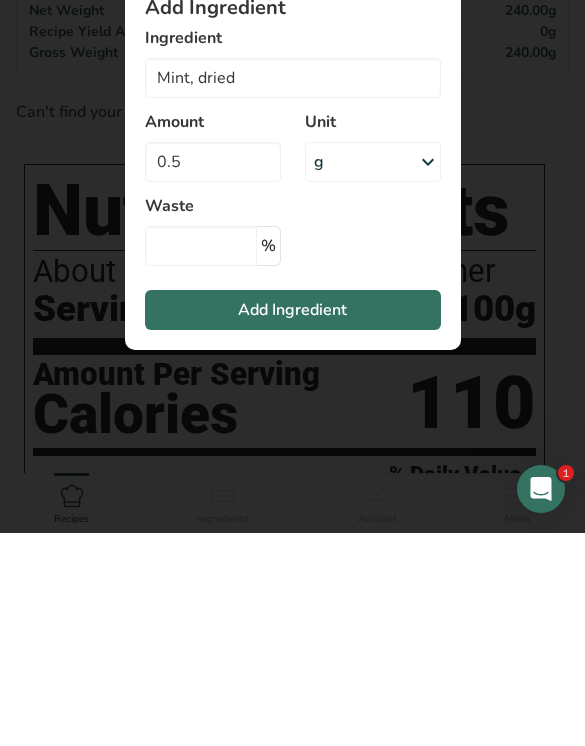 click on "Add Ingredient" at bounding box center (292, 523) 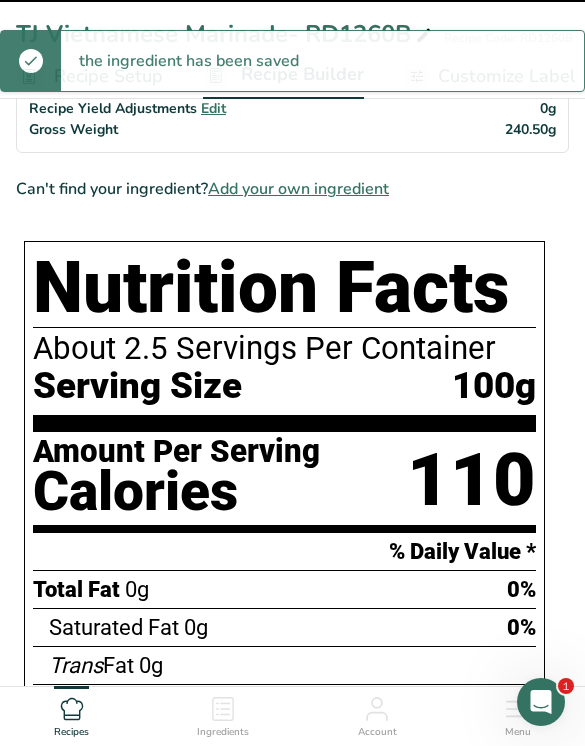 type 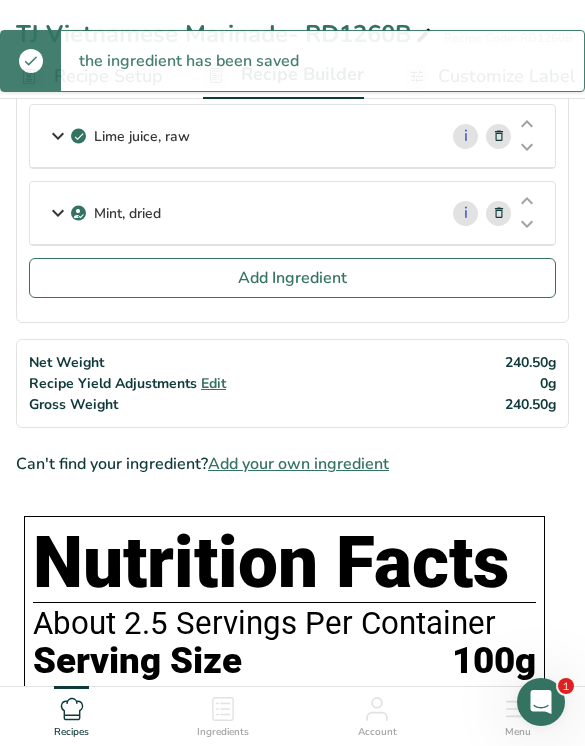 scroll, scrollTop: 446, scrollLeft: 0, axis: vertical 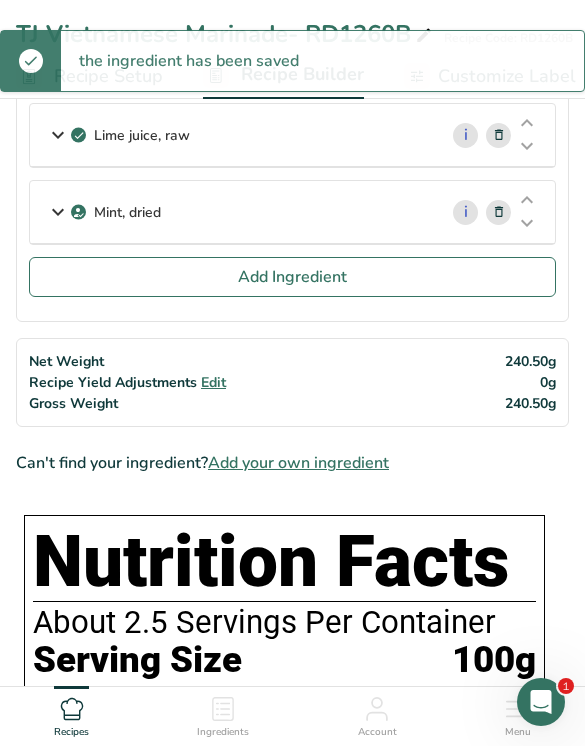 click on "Add Ingredient" at bounding box center [292, 277] 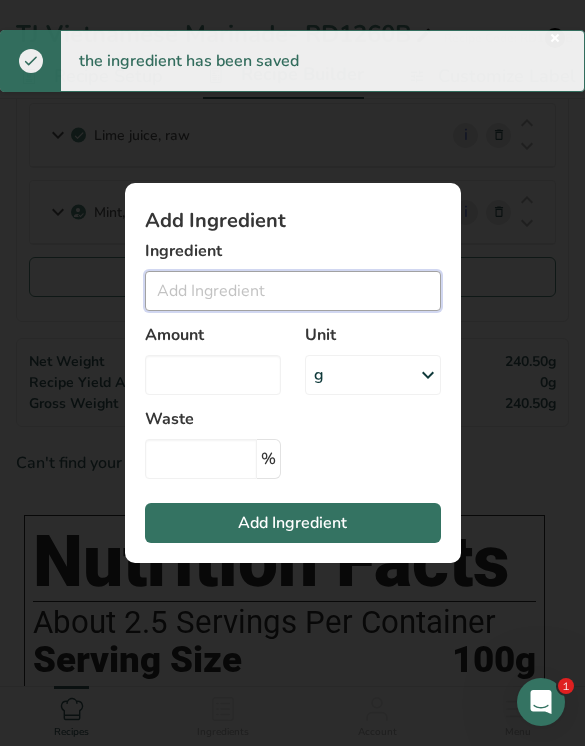 click at bounding box center [293, 291] 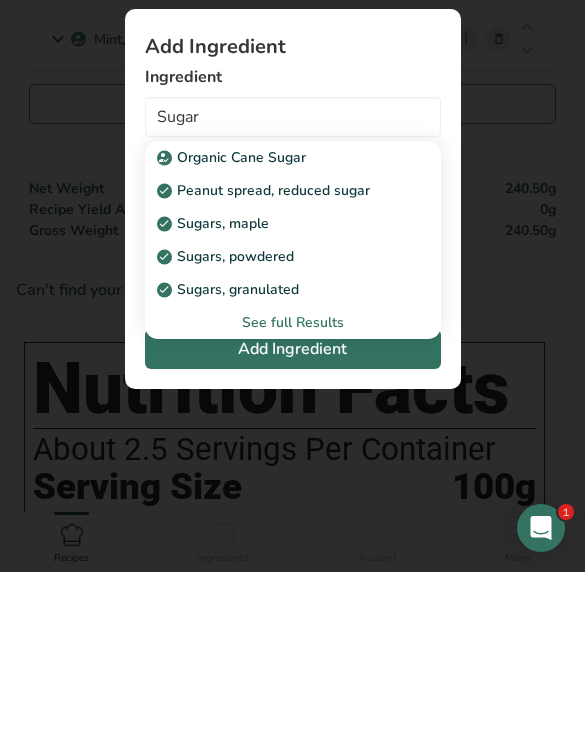click on "Sugars, granulated" at bounding box center [293, 463] 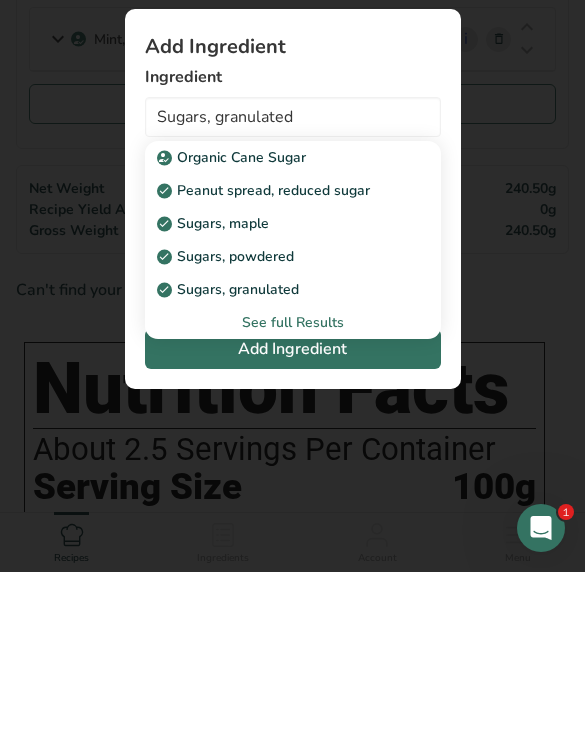 scroll, scrollTop: 620, scrollLeft: 0, axis: vertical 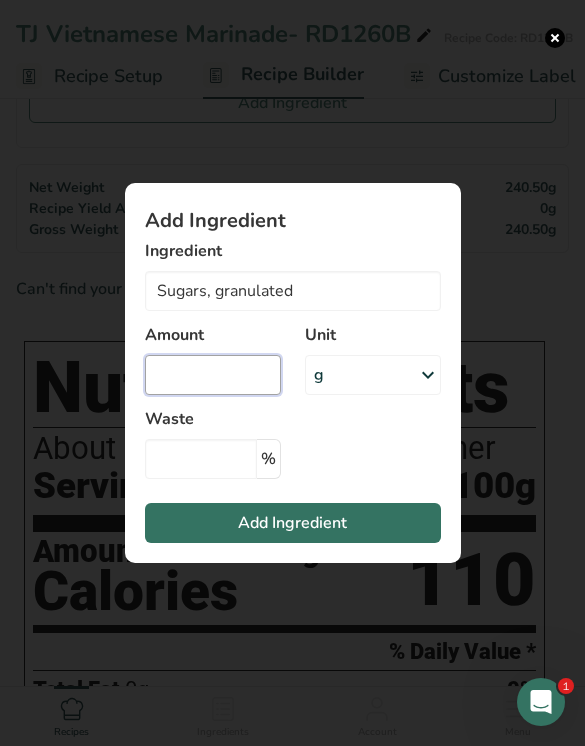 click at bounding box center [213, 375] 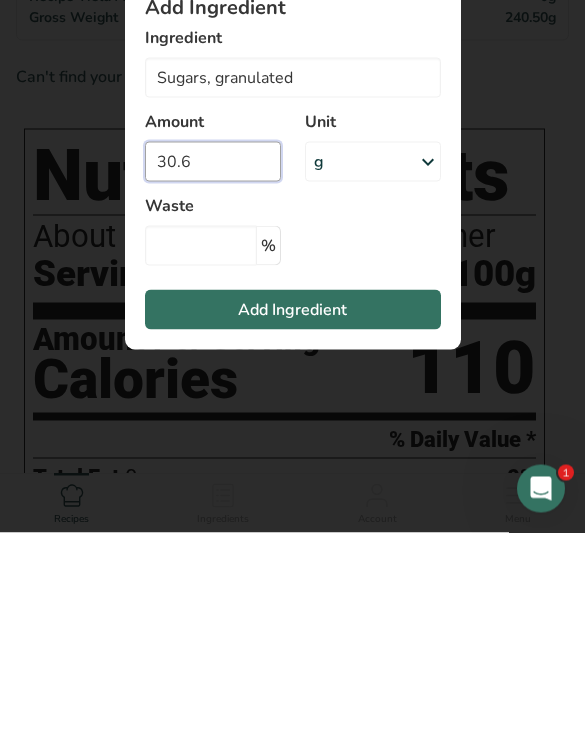 type on "30.6" 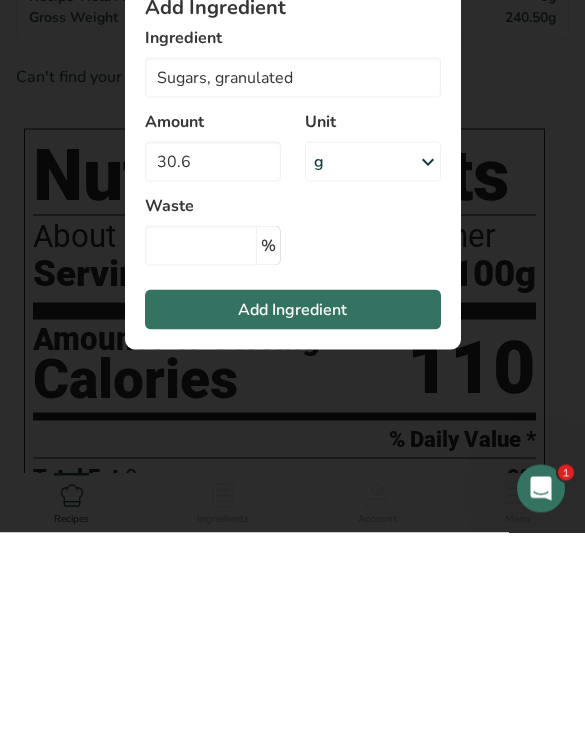 click on "Add Ingredient" at bounding box center (293, 523) 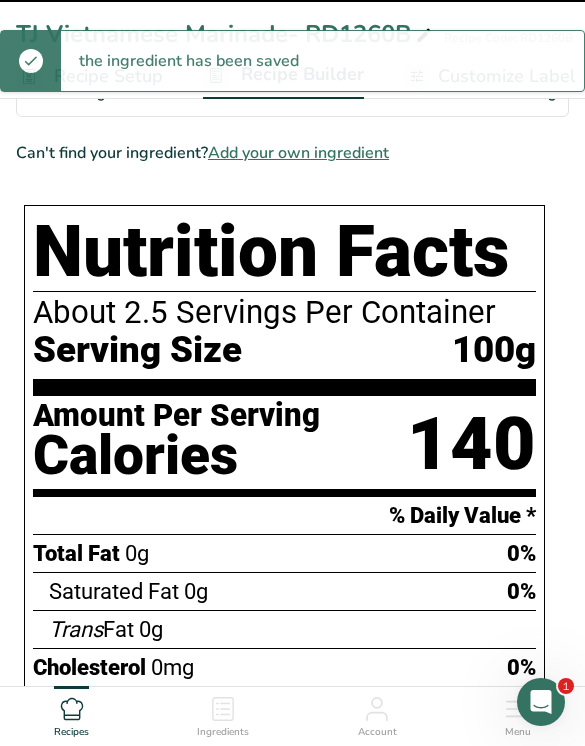 type 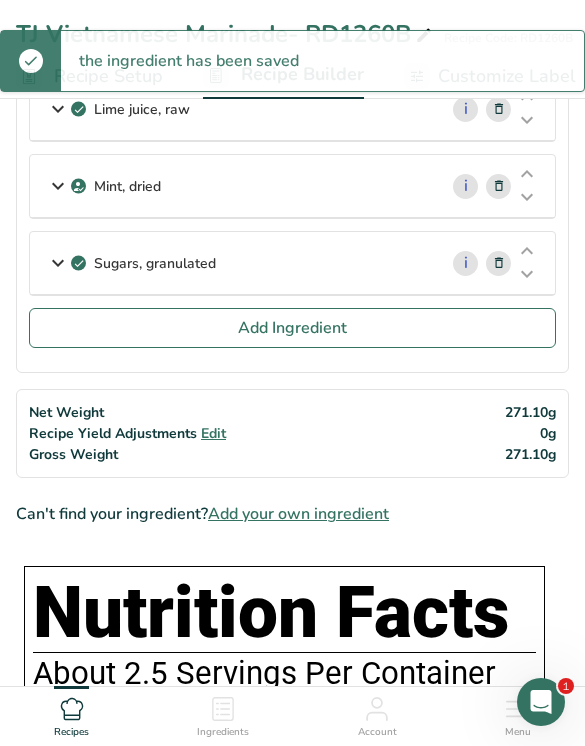 scroll, scrollTop: 475, scrollLeft: 0, axis: vertical 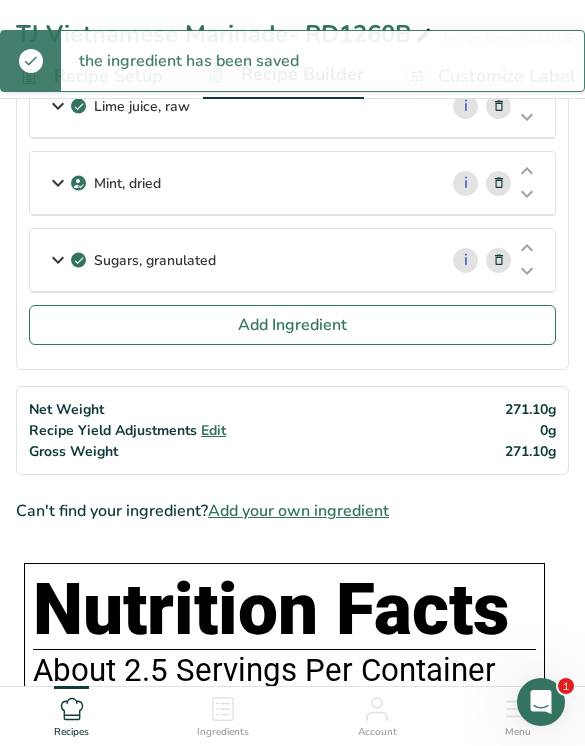 click on "Add Ingredient" at bounding box center (292, 325) 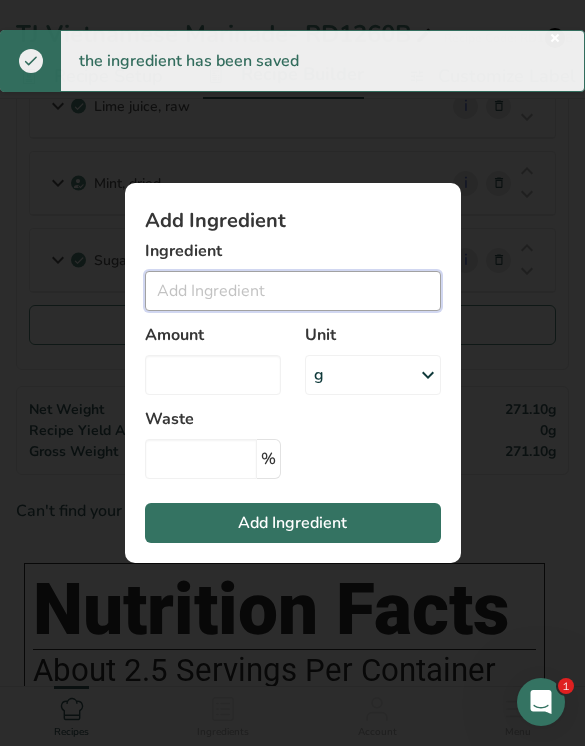 click at bounding box center (293, 291) 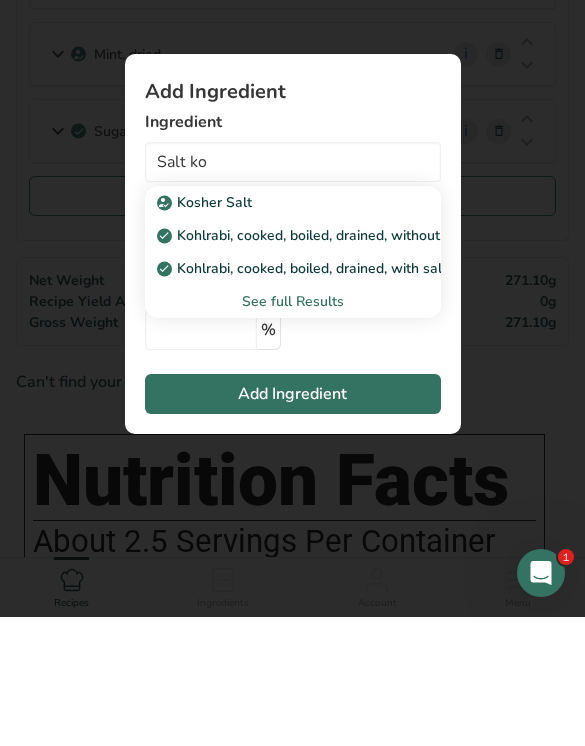 click on "Kosher Salt" at bounding box center (277, 331) 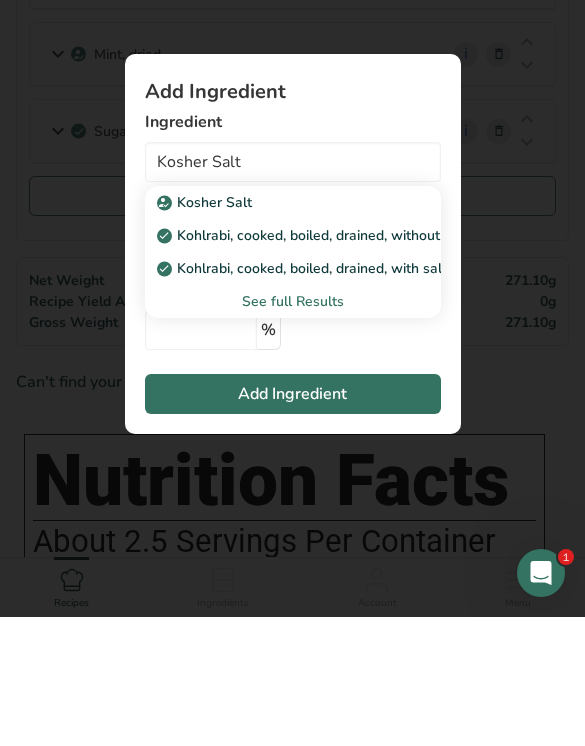scroll, scrollTop: 604, scrollLeft: 0, axis: vertical 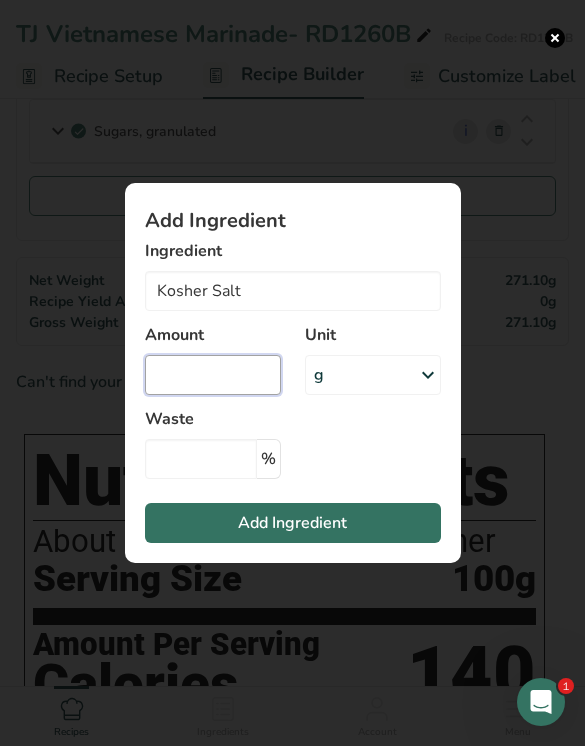 click at bounding box center (213, 375) 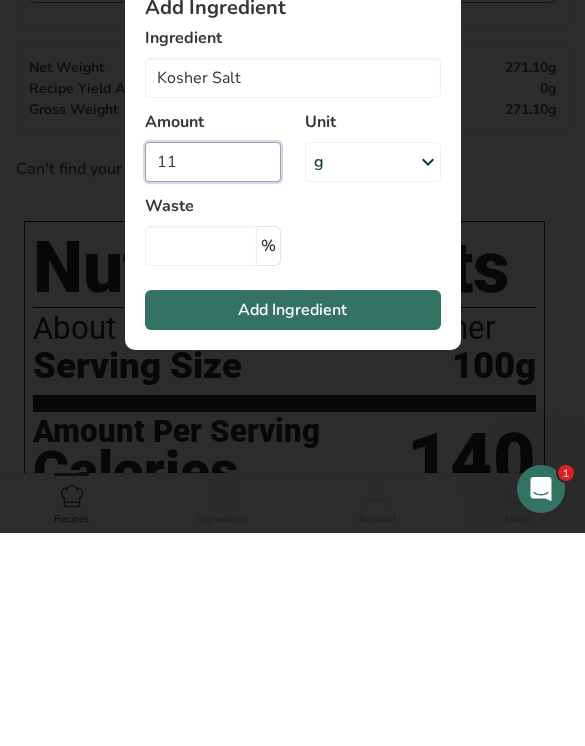 type on "11" 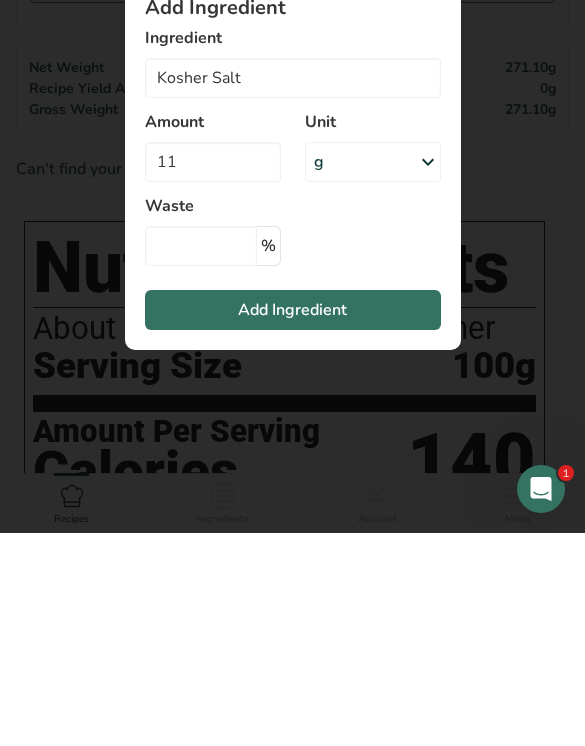 click on "Add Ingredient" at bounding box center (292, 523) 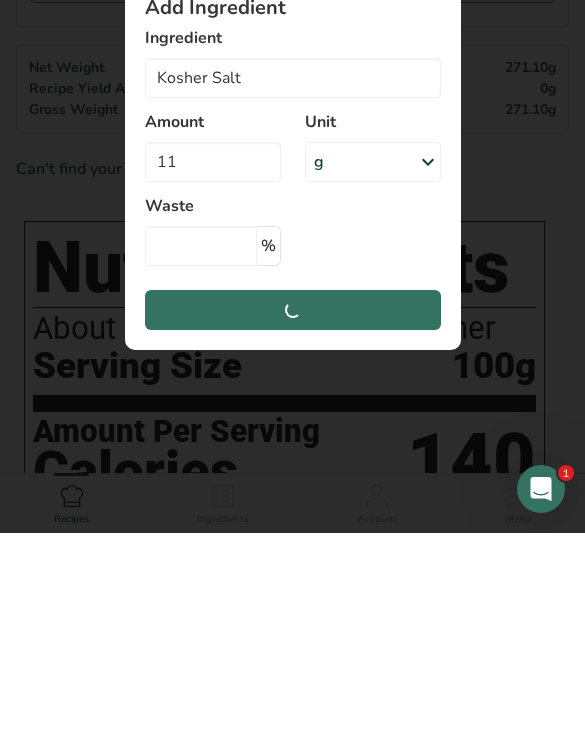 scroll, scrollTop: 817, scrollLeft: 0, axis: vertical 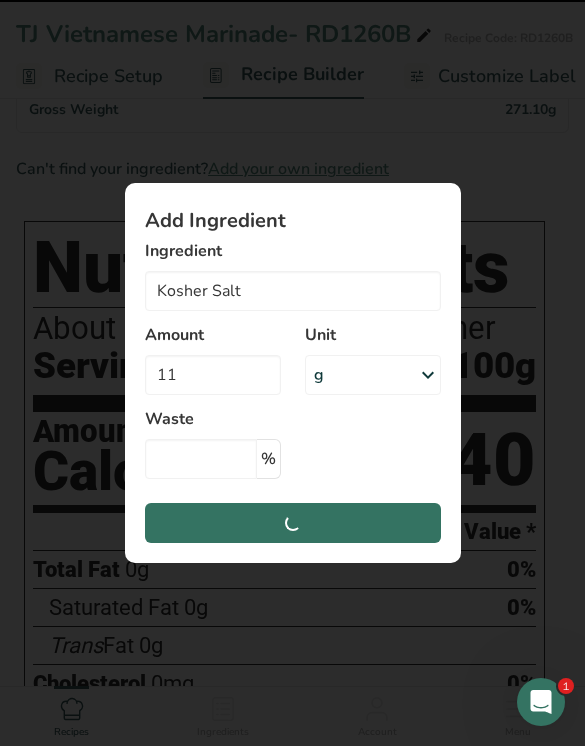 type 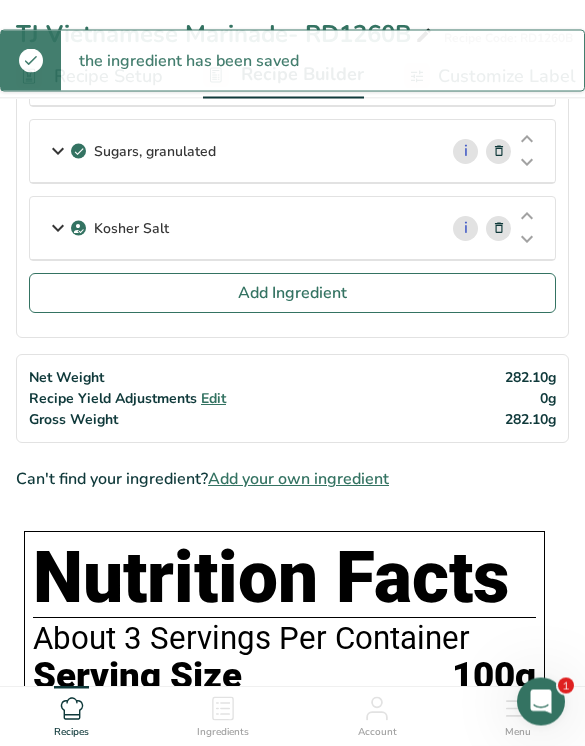 click on "Add Ingredient" at bounding box center [292, 294] 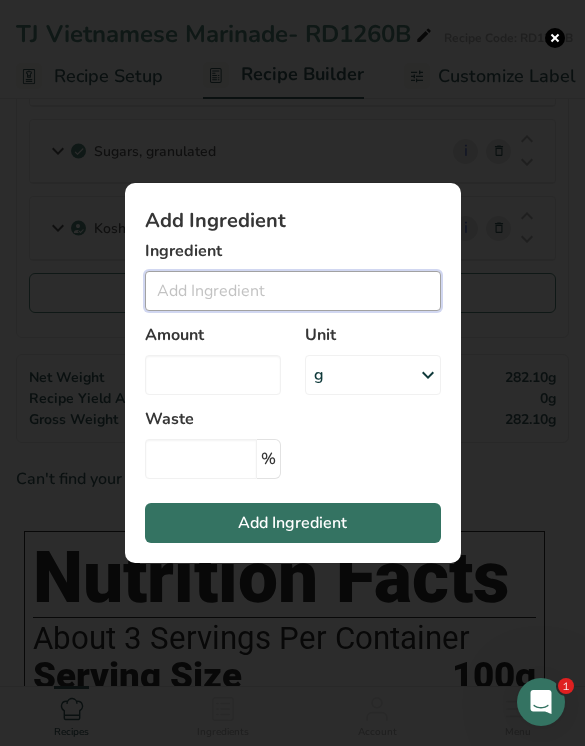 click at bounding box center [293, 291] 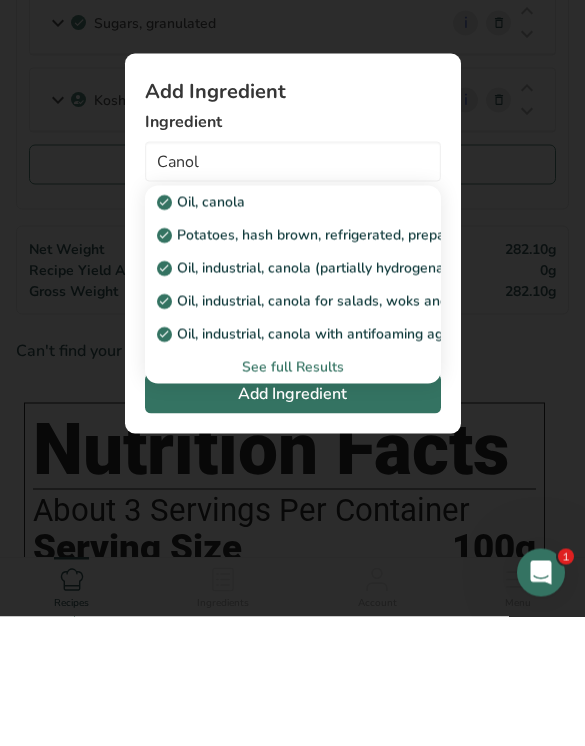 click on "Oil, canola" at bounding box center (277, 331) 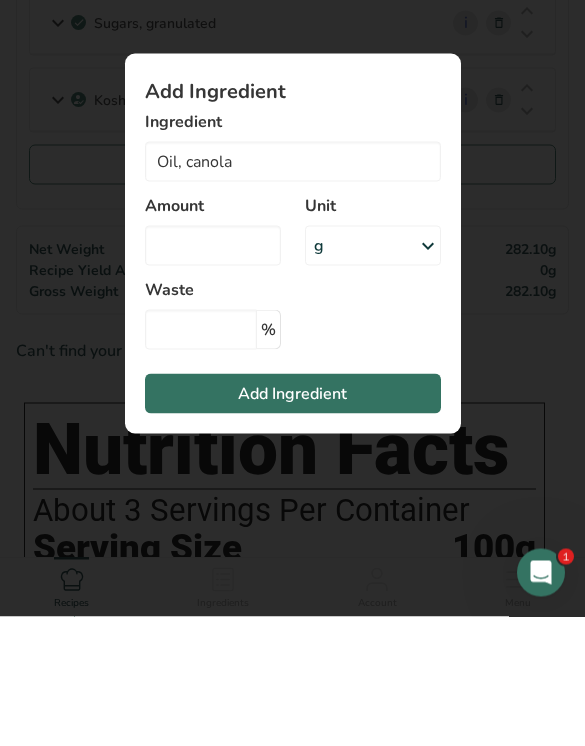 scroll, scrollTop: 713, scrollLeft: 0, axis: vertical 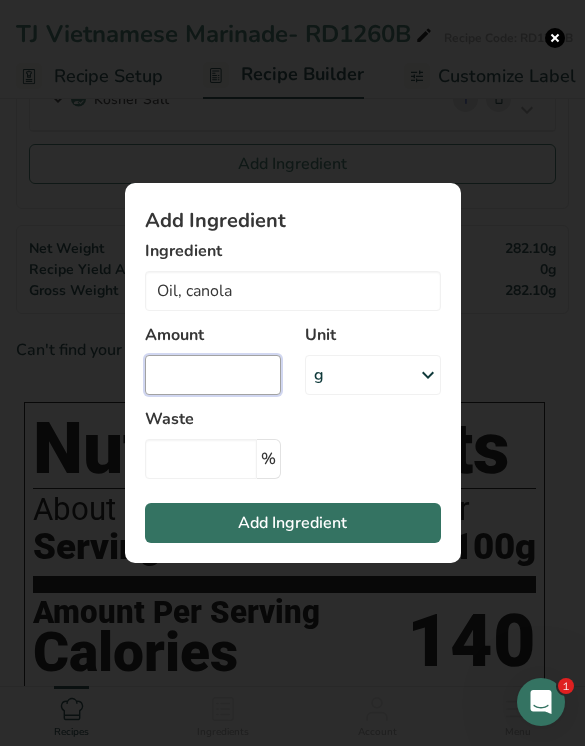 click at bounding box center [213, 375] 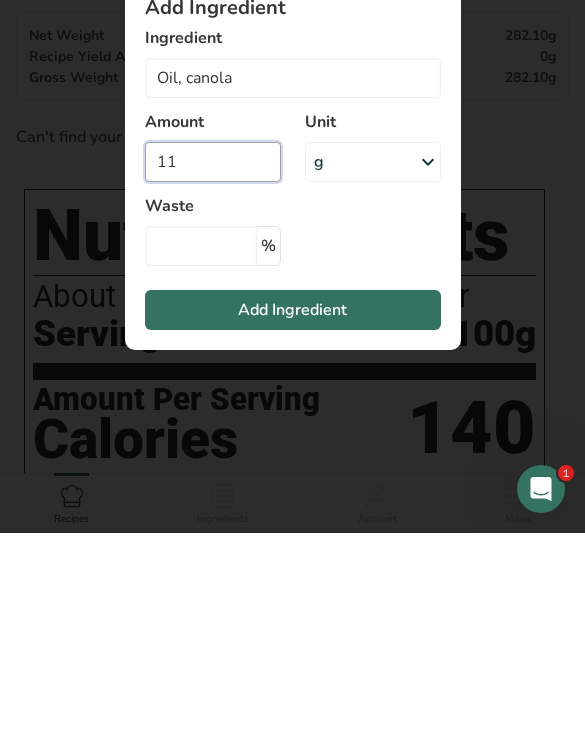 type on "11" 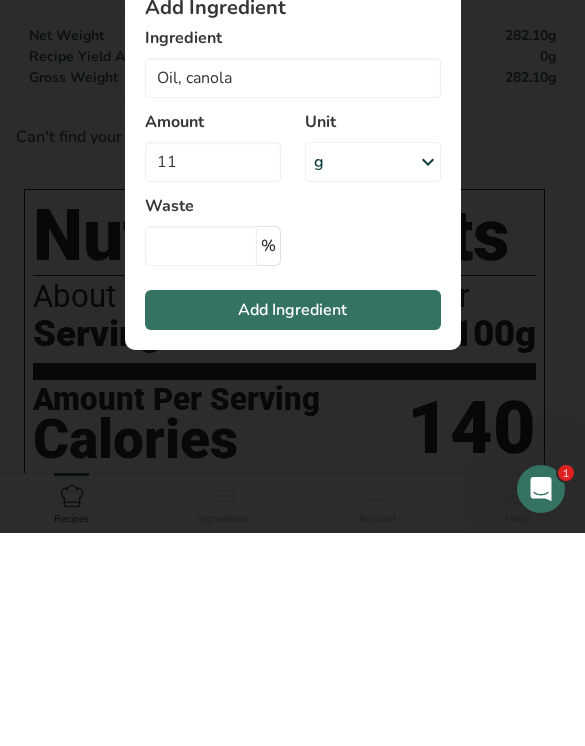 click on "Add Ingredient" at bounding box center [293, 523] 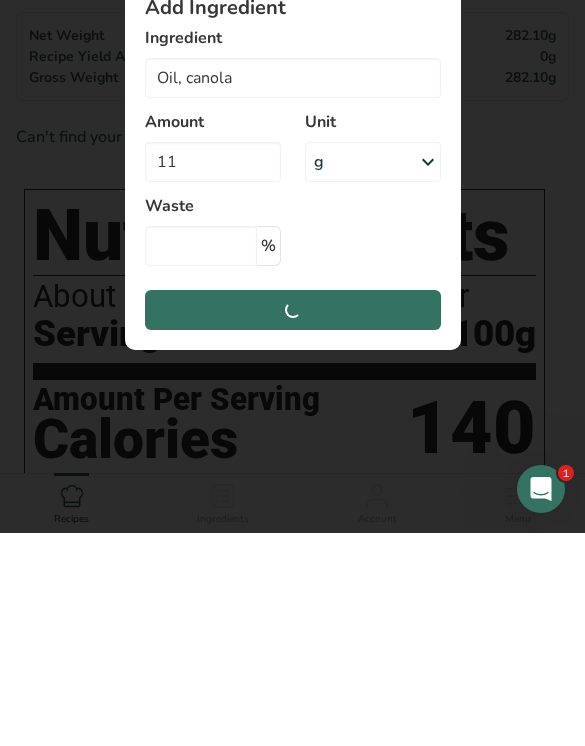 scroll, scrollTop: 926, scrollLeft: 0, axis: vertical 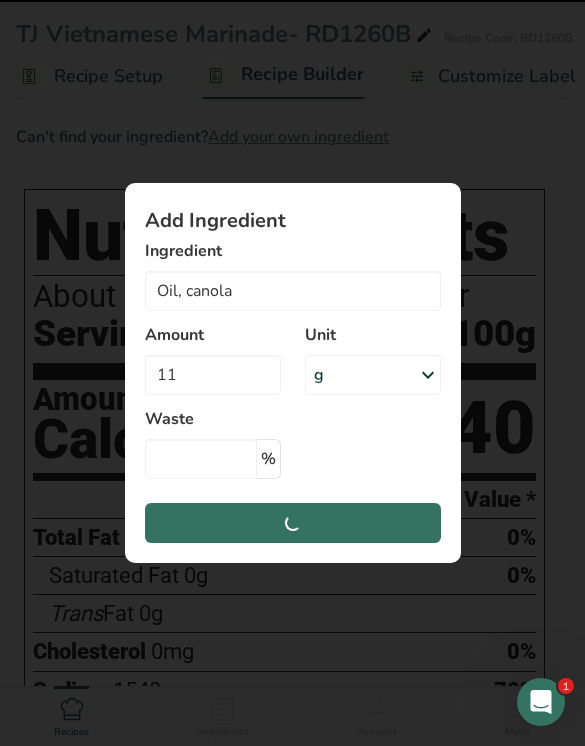 type 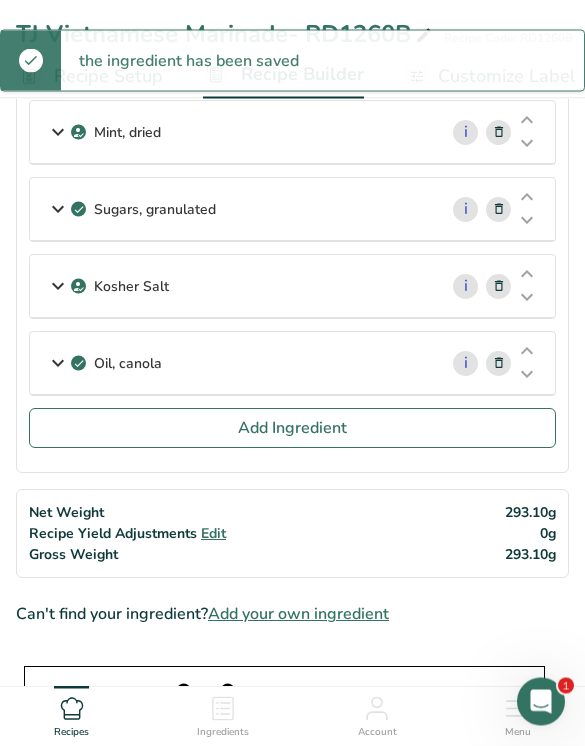 click at bounding box center [527, 298] 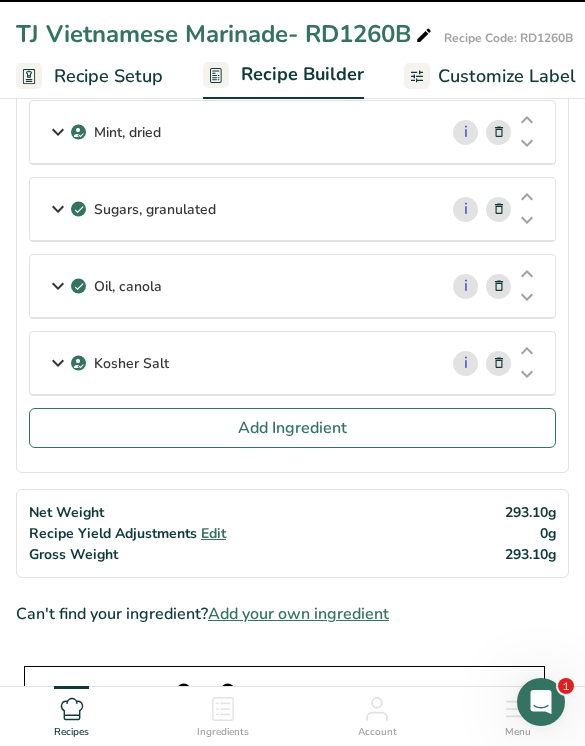 click at bounding box center (527, 274) 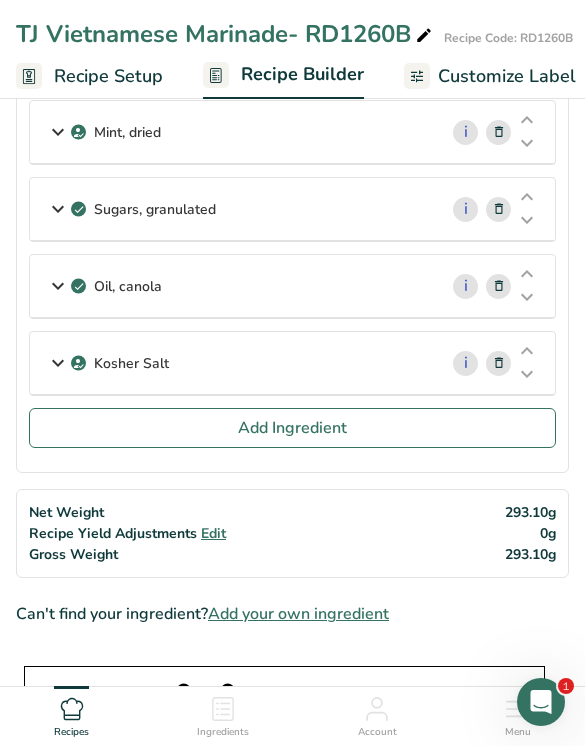 click on "Oil, canola" at bounding box center [233, 286] 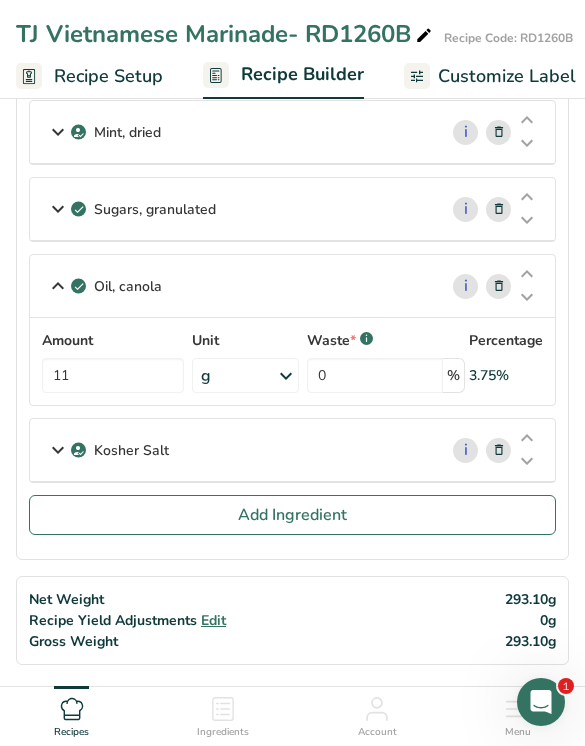 click on "Kosher Salt" at bounding box center [233, 450] 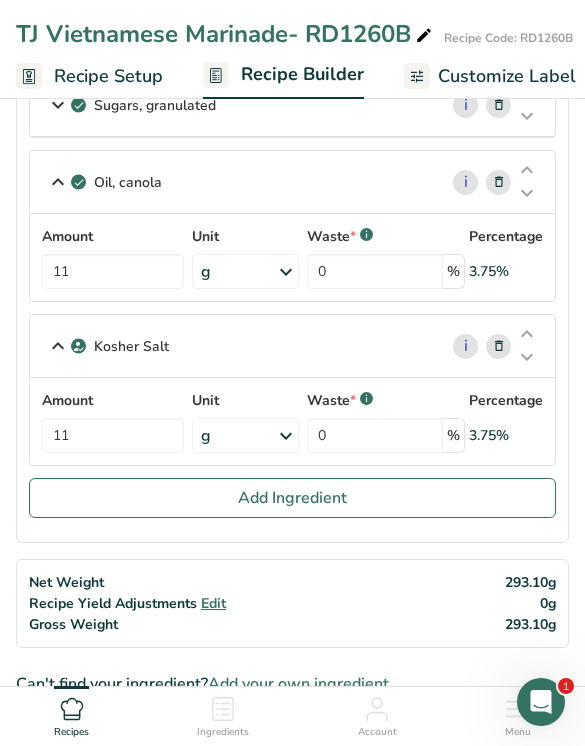 scroll, scrollTop: 631, scrollLeft: 0, axis: vertical 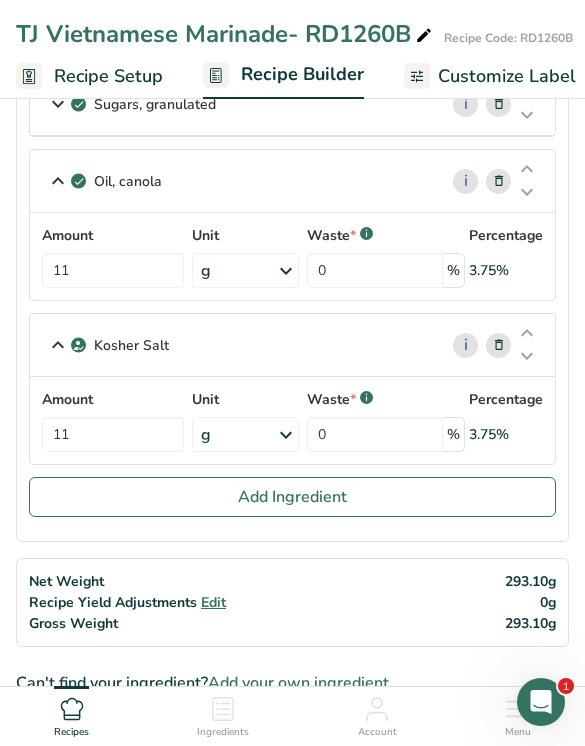 click on "Add Ingredient" at bounding box center (292, 497) 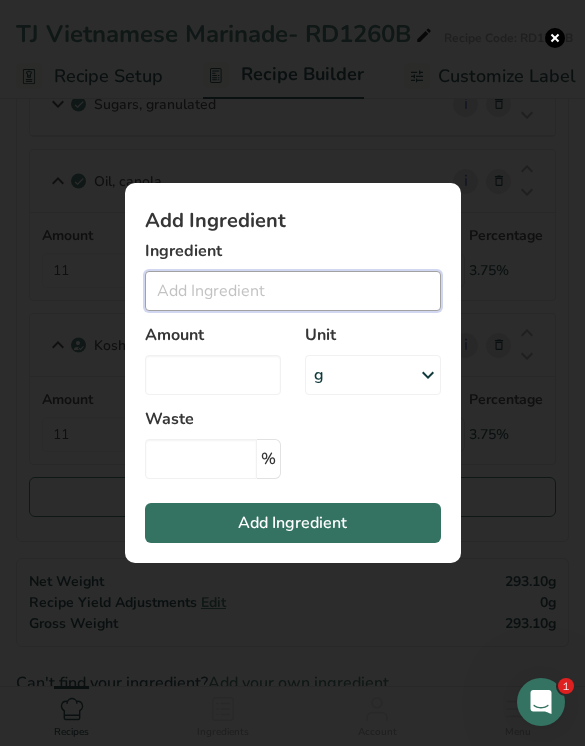 click at bounding box center (293, 291) 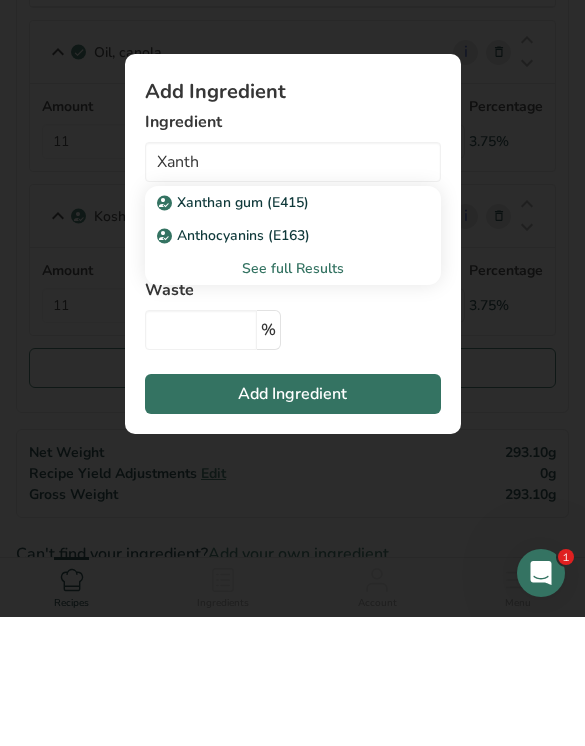 click on "Xanthan gum (E415)" at bounding box center (277, 331) 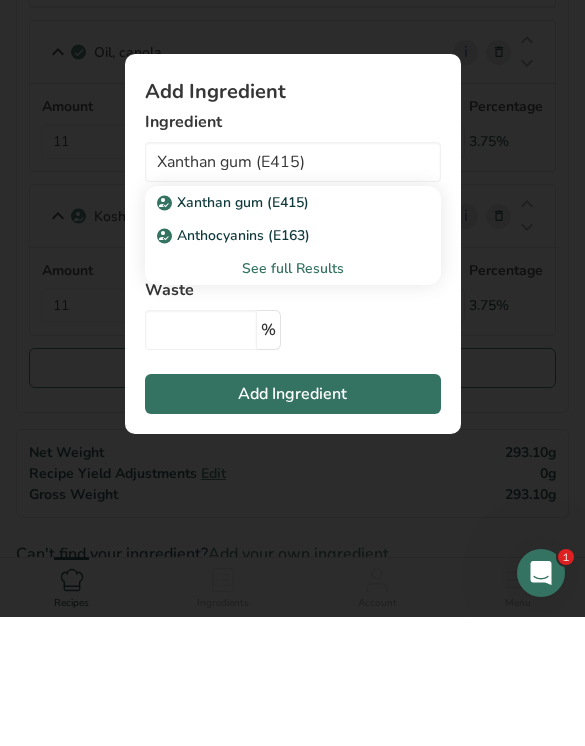 scroll, scrollTop: 760, scrollLeft: 0, axis: vertical 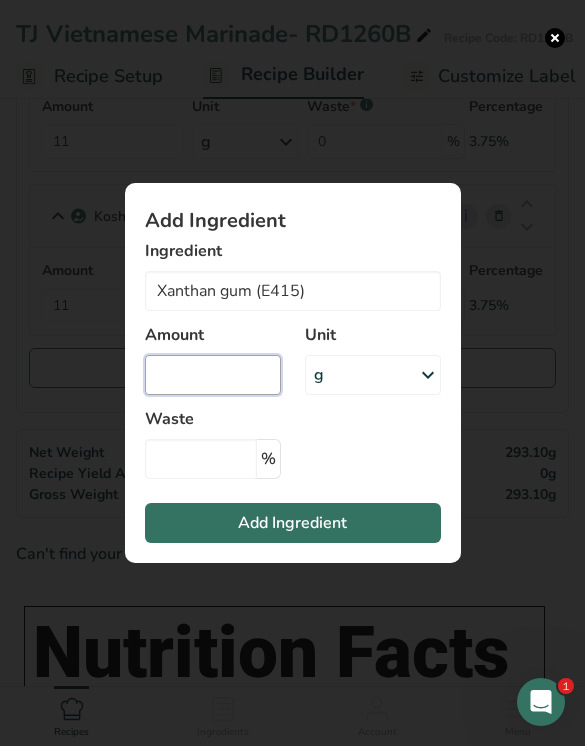 click at bounding box center (213, 375) 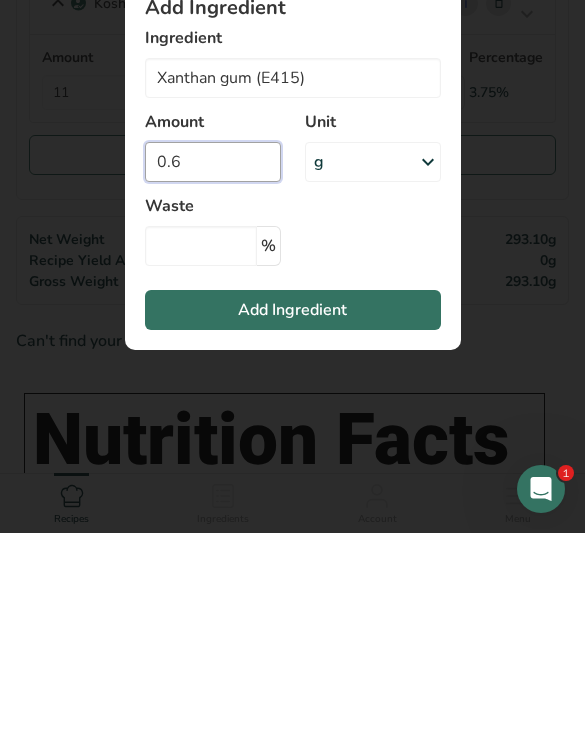 type on "0.6" 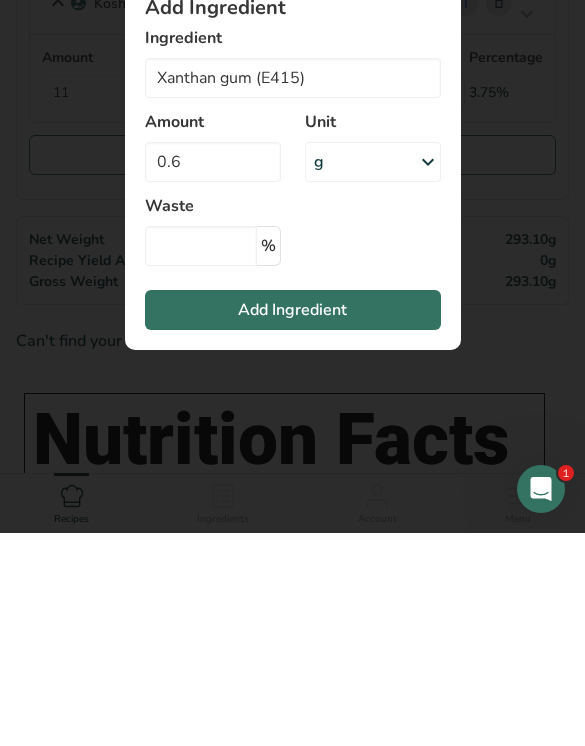 click on "Add Ingredient" at bounding box center (292, 523) 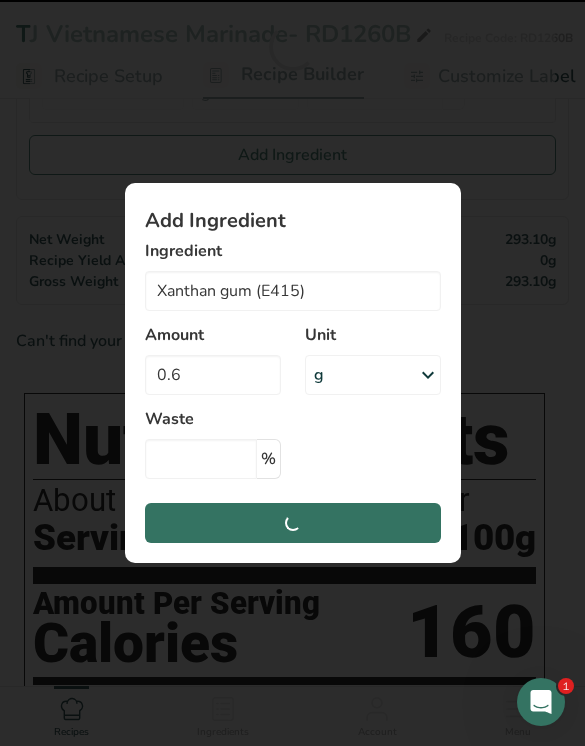 type 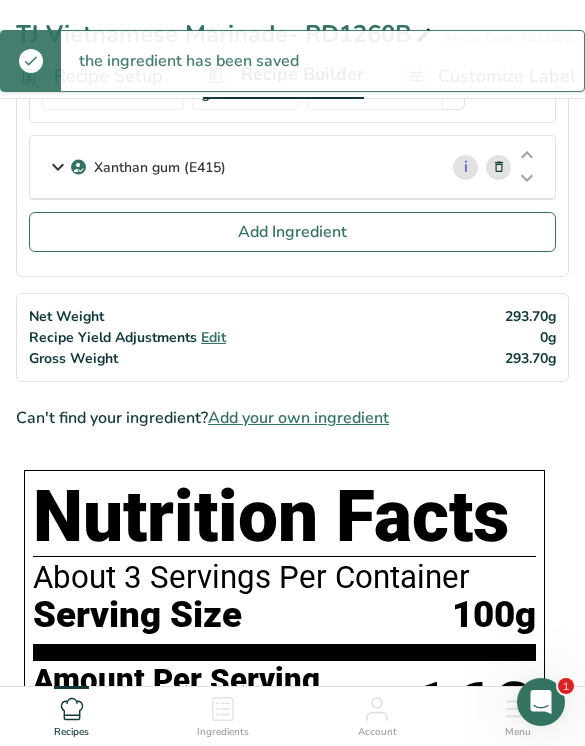 click on "Add Ingredient" at bounding box center (292, 232) 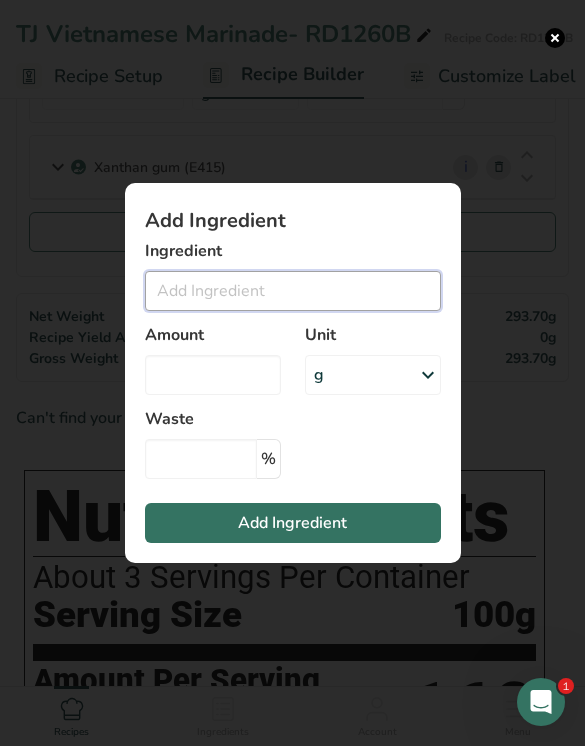 click at bounding box center (293, 291) 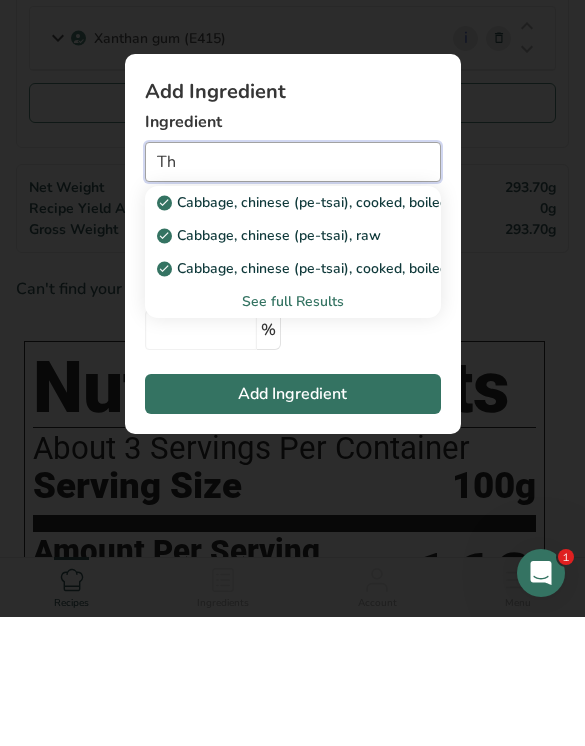 type on "T" 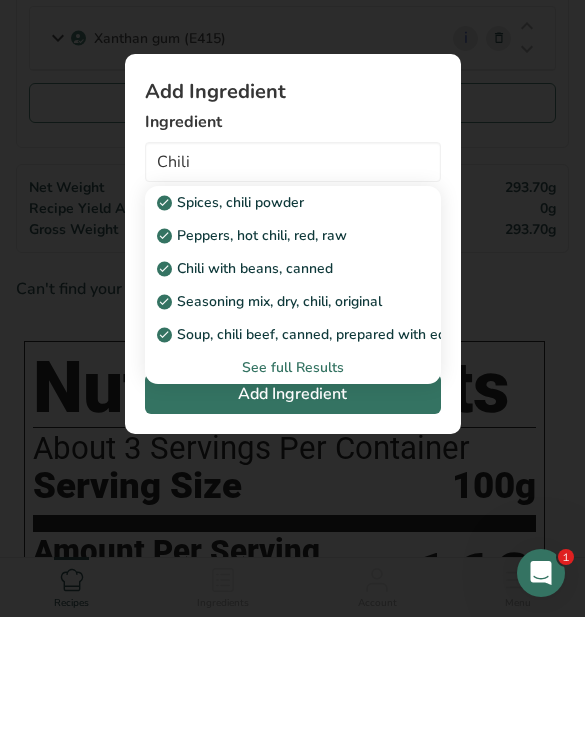 click on "Peppers, hot chili, red, raw" at bounding box center [277, 364] 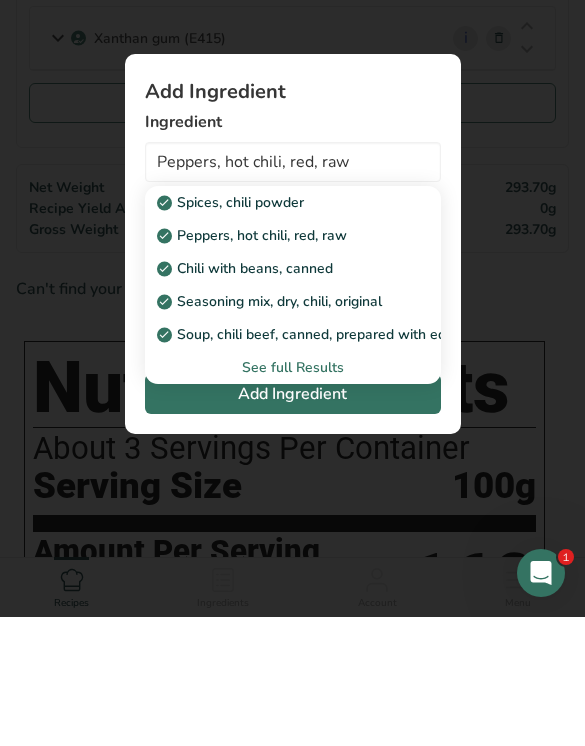 scroll, scrollTop: 1102, scrollLeft: 0, axis: vertical 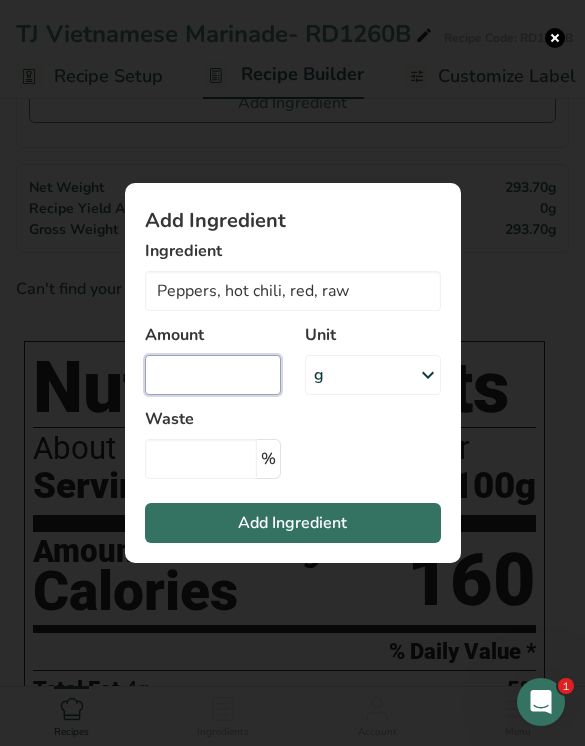 click at bounding box center (213, 375) 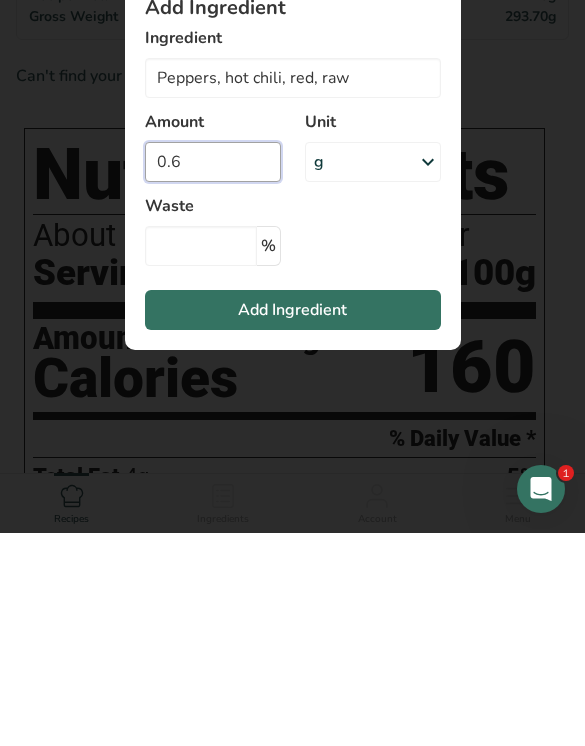 type on "0.6" 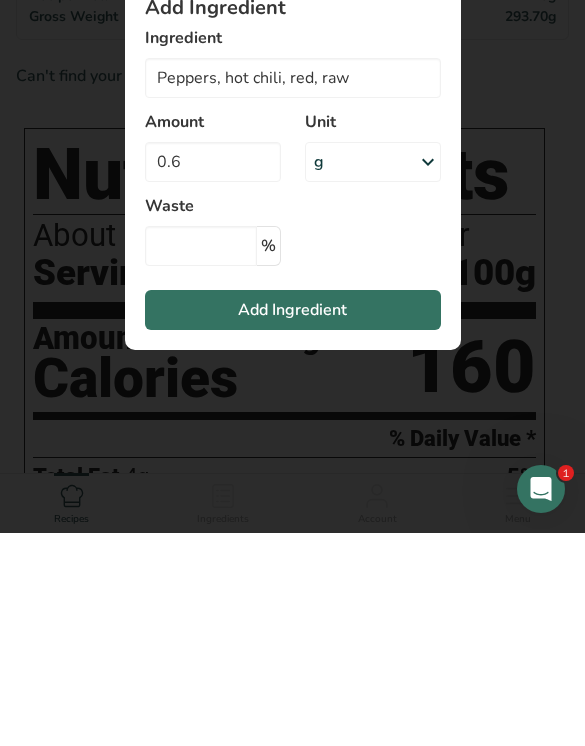 click on "Add Ingredient" at bounding box center [292, 523] 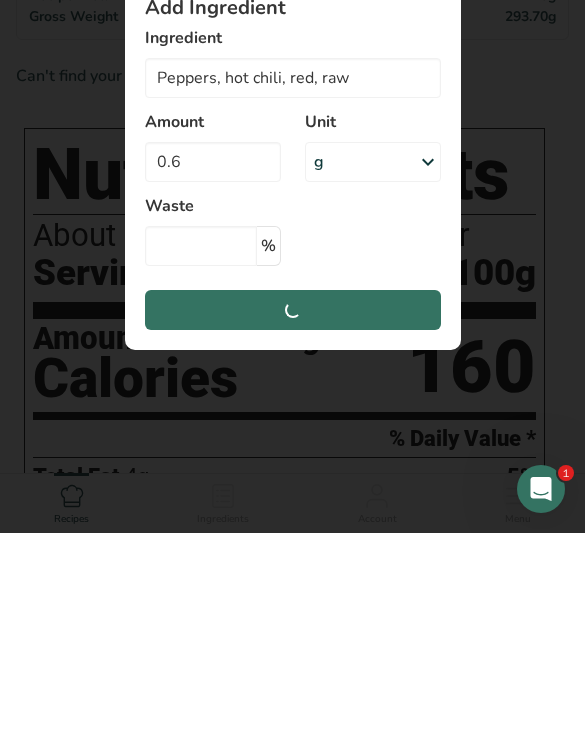 scroll, scrollTop: 1315, scrollLeft: 0, axis: vertical 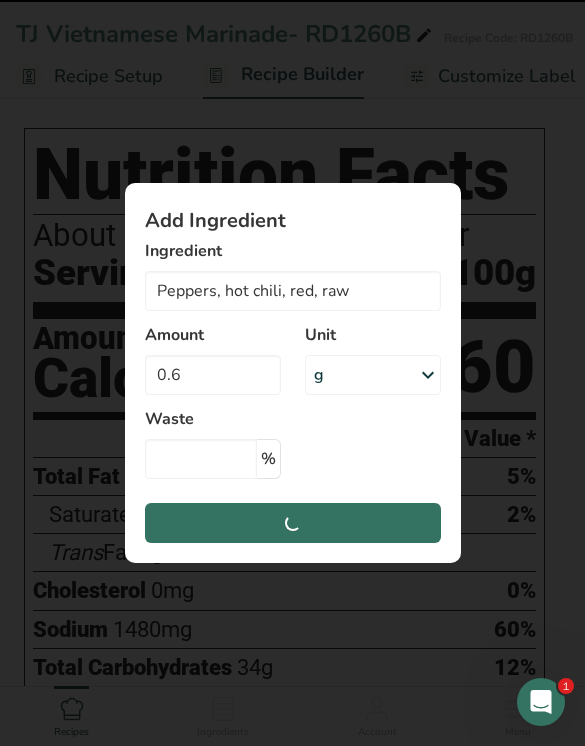 type 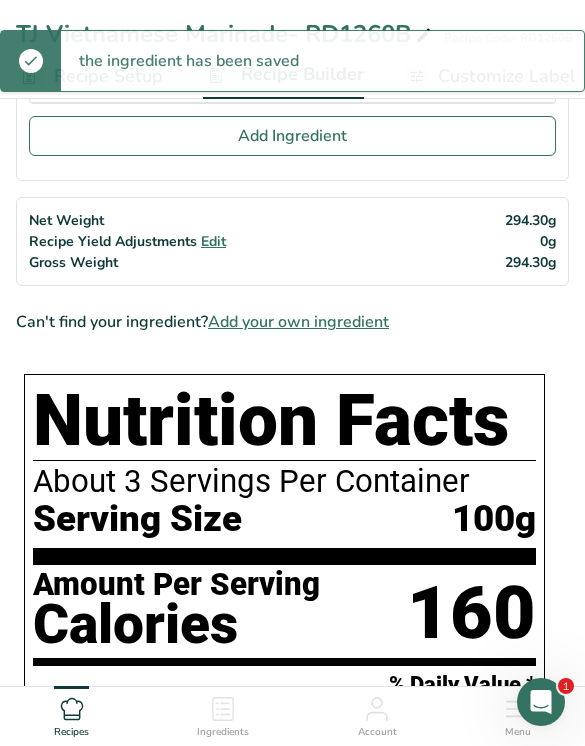 scroll, scrollTop: 1097, scrollLeft: 0, axis: vertical 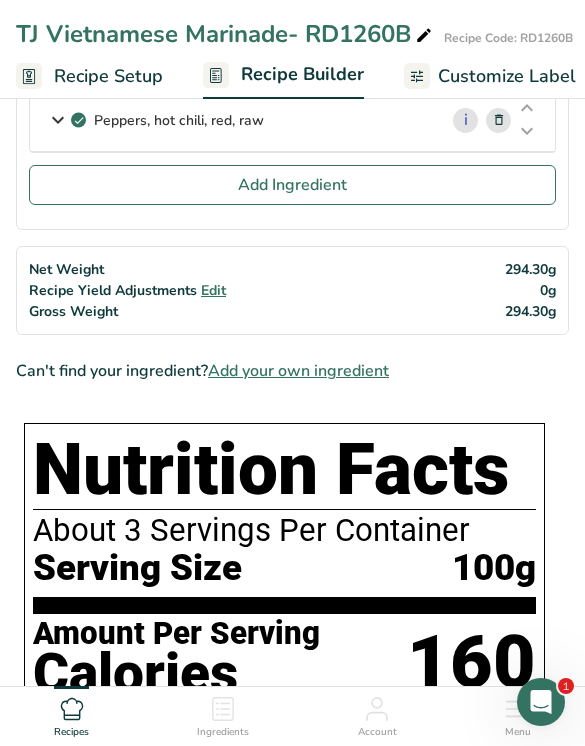 click on "Add Ingredient" at bounding box center (292, 185) 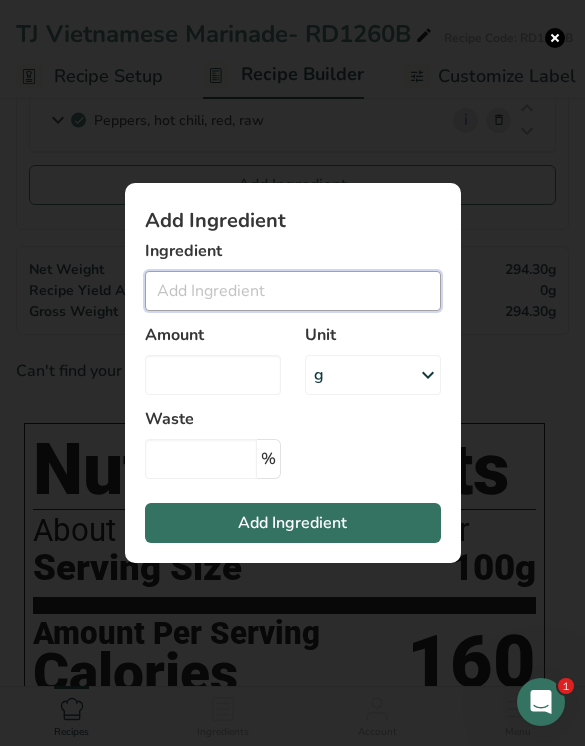 click at bounding box center (293, 291) 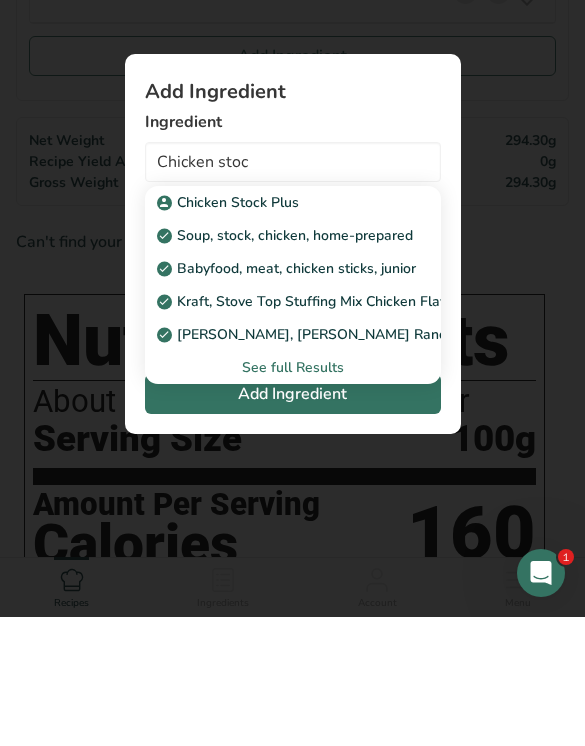 click on "Chicken Stock Plus" at bounding box center [277, 331] 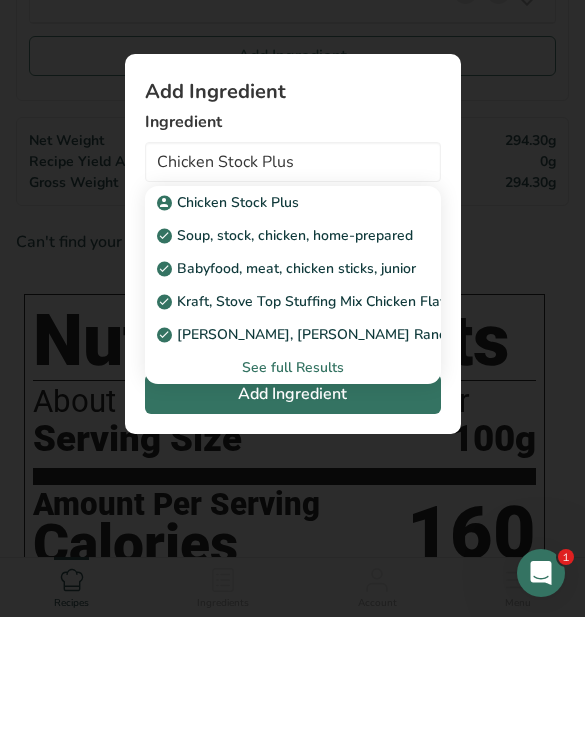 scroll, scrollTop: 1226, scrollLeft: 0, axis: vertical 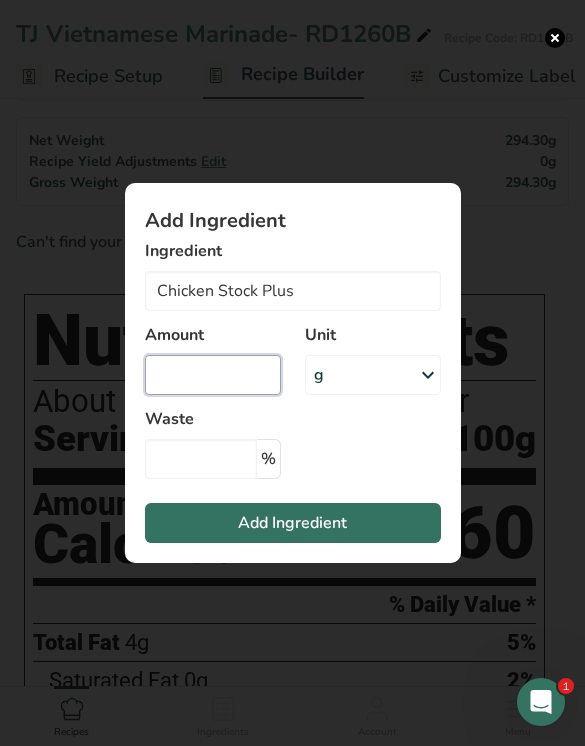 click at bounding box center (213, 375) 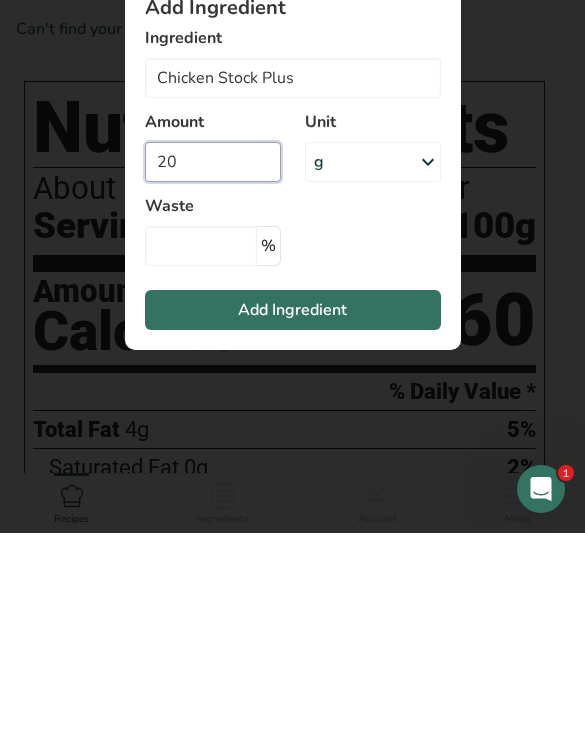type on "20" 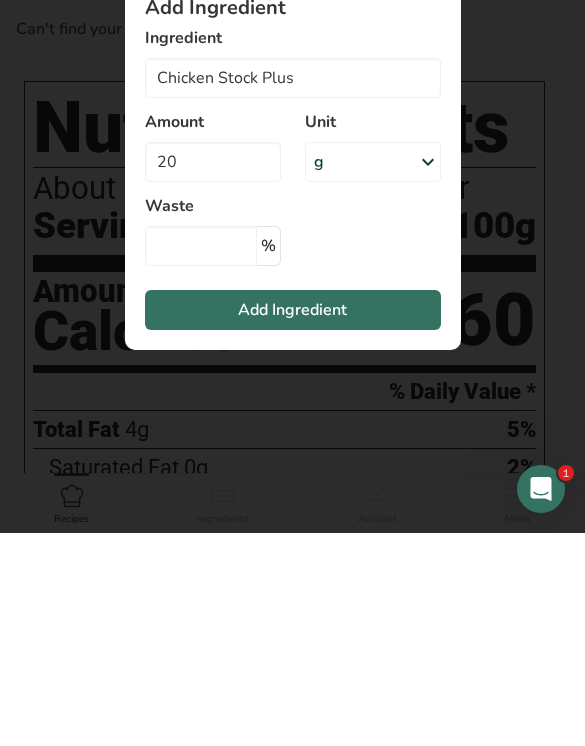 click on "Add Ingredient" at bounding box center (293, 523) 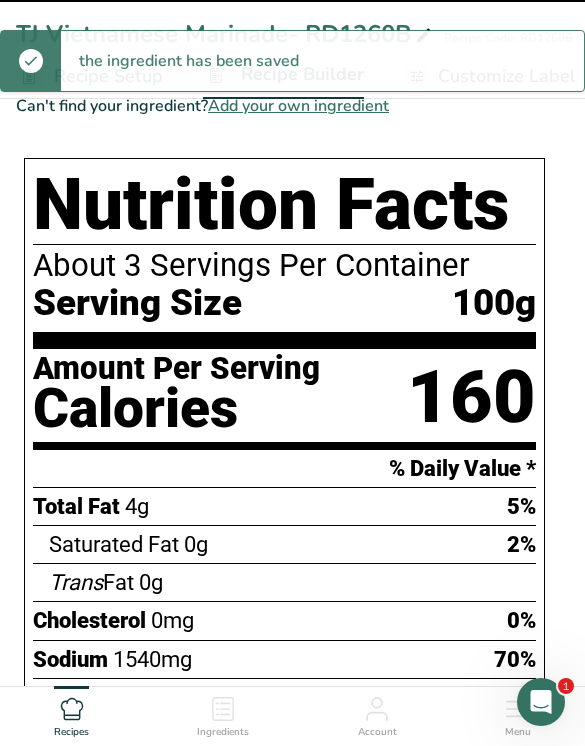 type 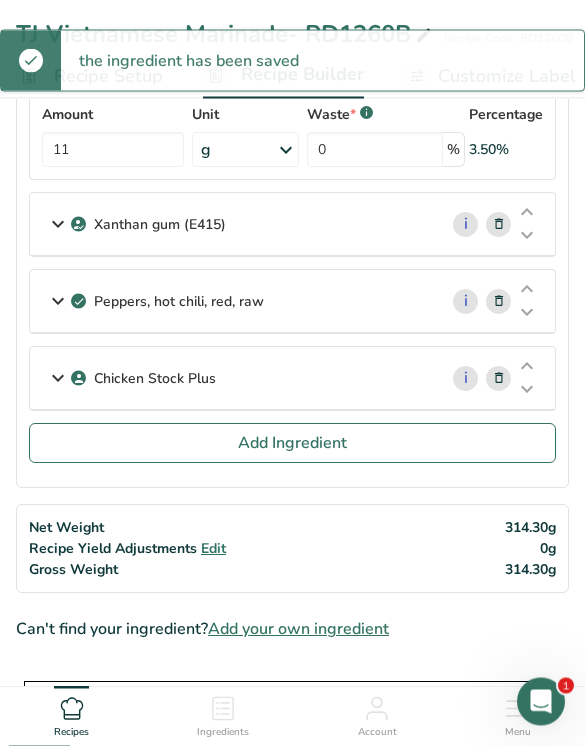 scroll, scrollTop: 909, scrollLeft: 0, axis: vertical 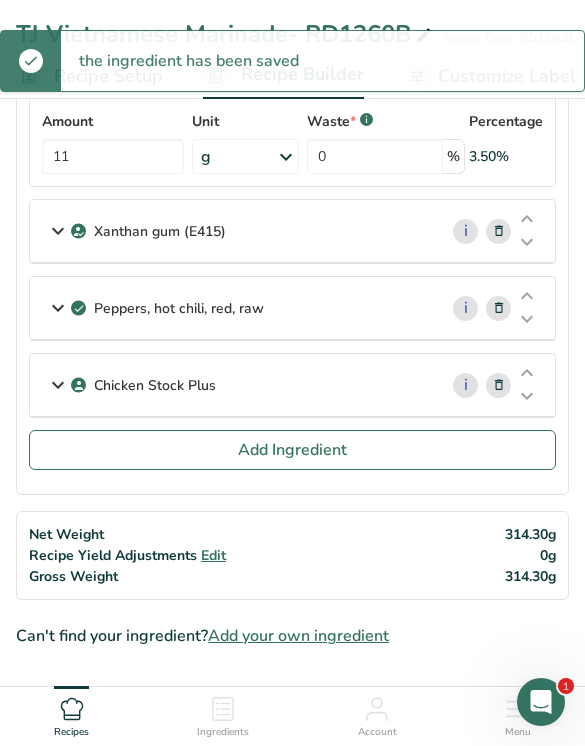 click on "Add Ingredient" at bounding box center (292, 450) 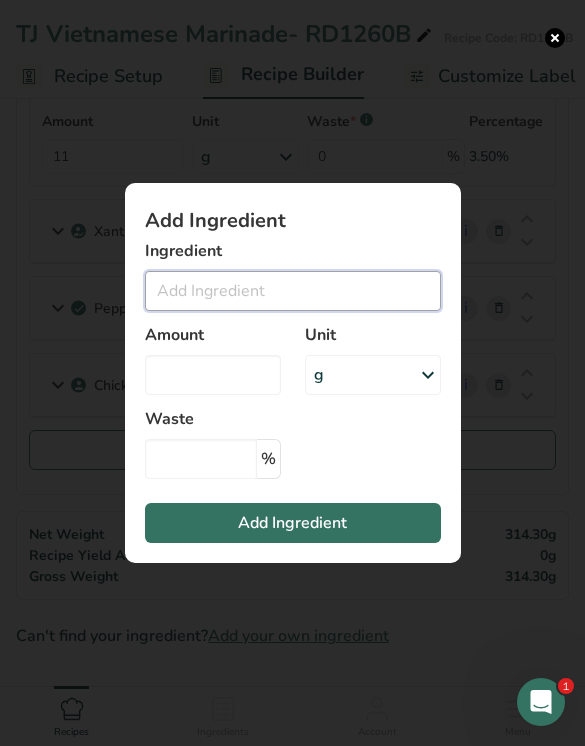 click at bounding box center (293, 291) 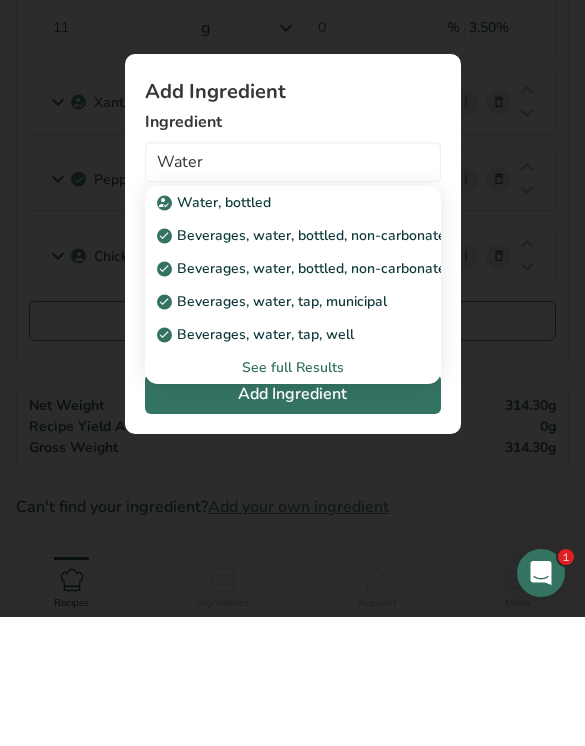 click on "Beverages, water, tap, municipal" at bounding box center [277, 430] 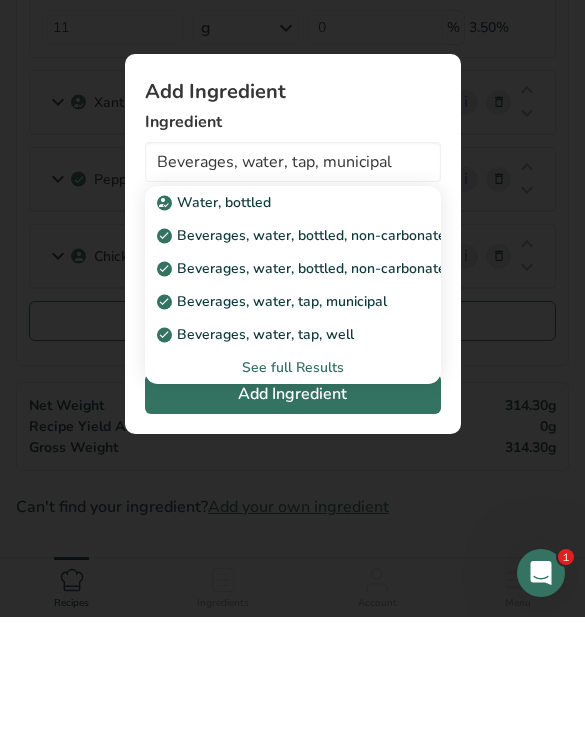 scroll, scrollTop: 1038, scrollLeft: 0, axis: vertical 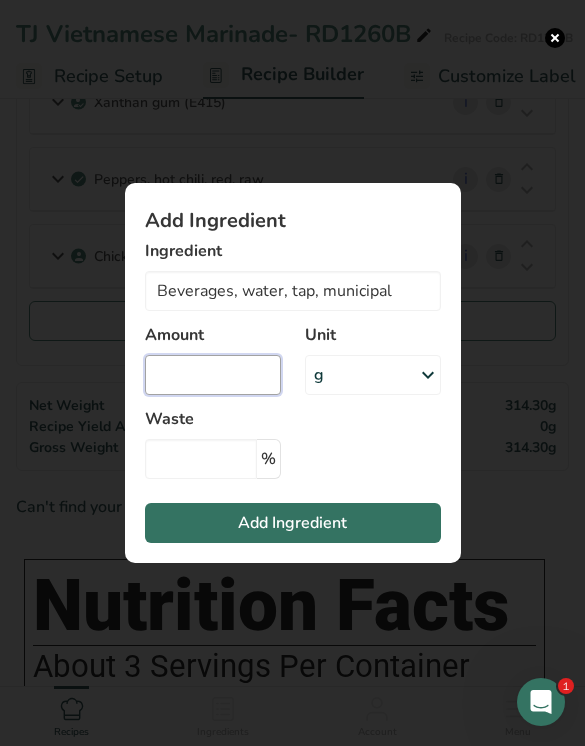 click at bounding box center [213, 375] 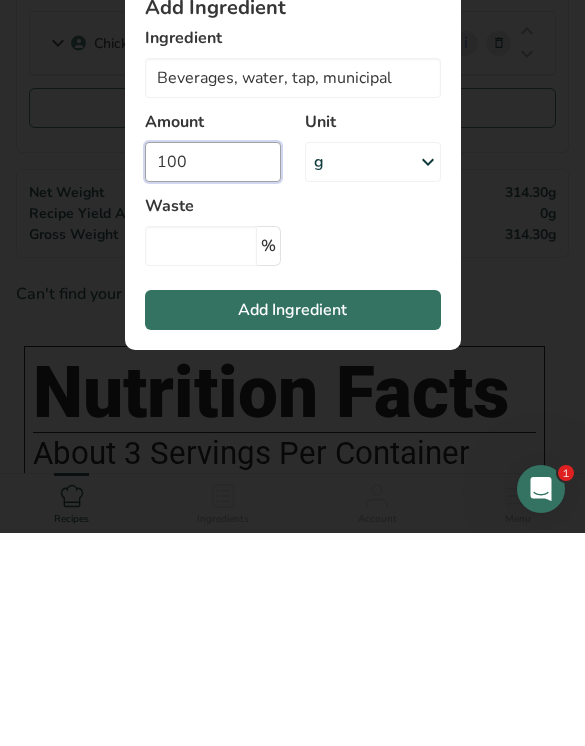 type on "100" 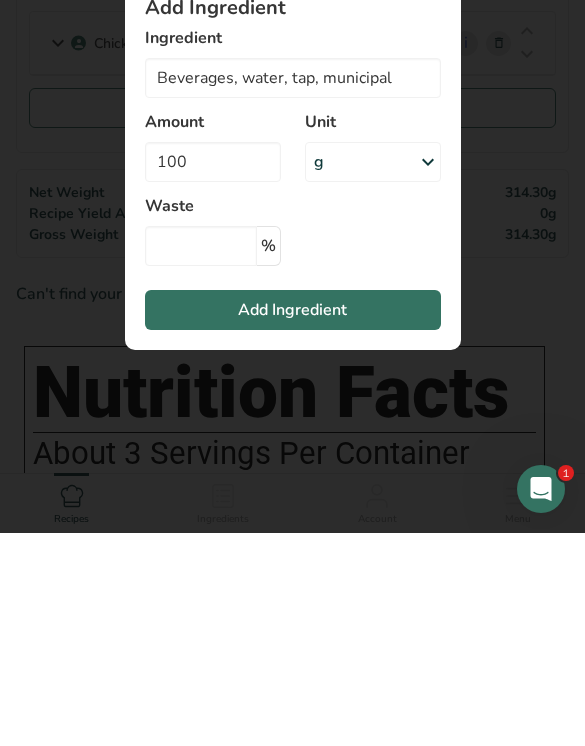 click on "Add Ingredient" at bounding box center (293, 523) 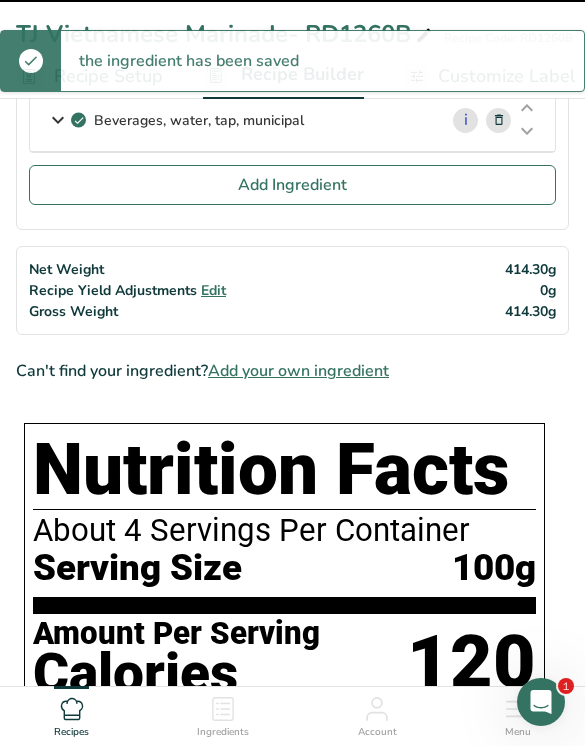 type 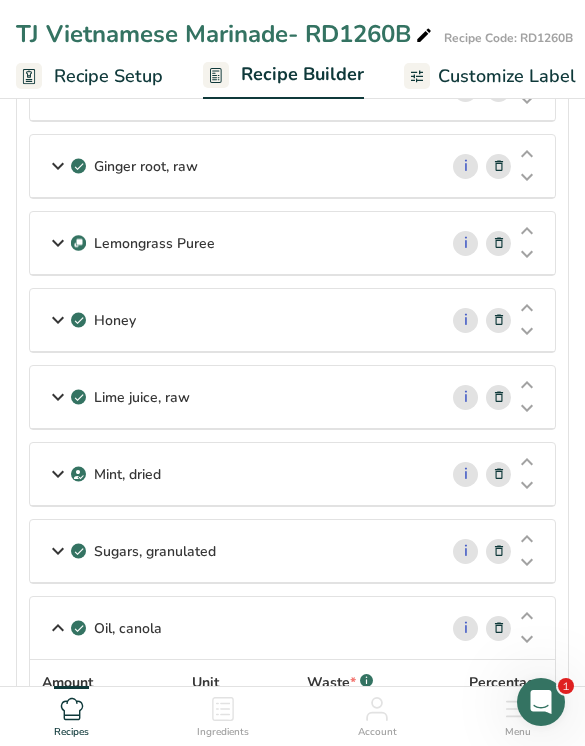 scroll, scrollTop: 183, scrollLeft: 0, axis: vertical 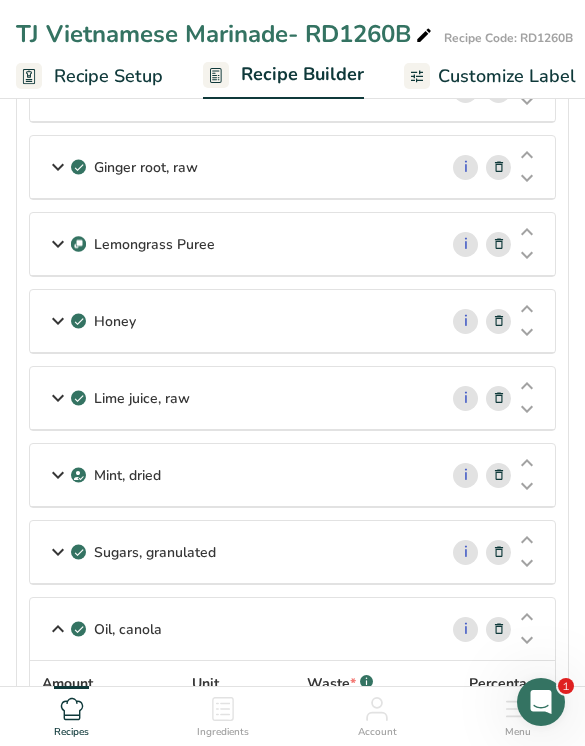 click on "Lime juice, raw" at bounding box center (233, 398) 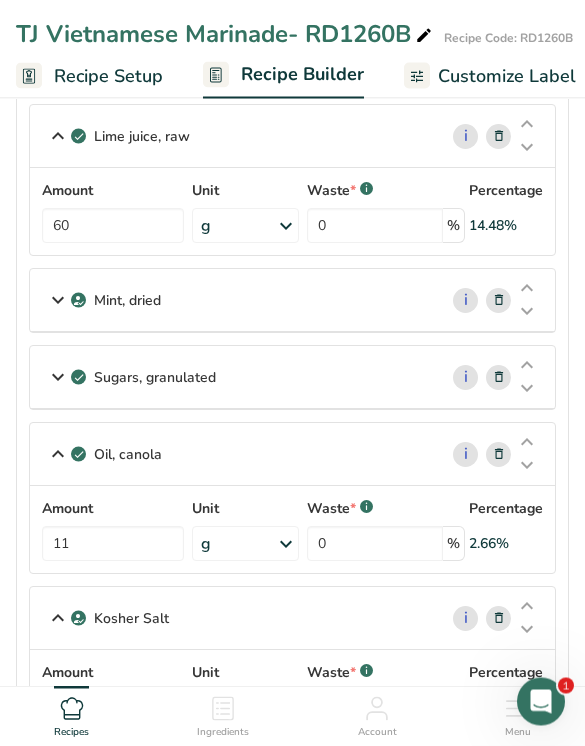 scroll, scrollTop: 449, scrollLeft: 0, axis: vertical 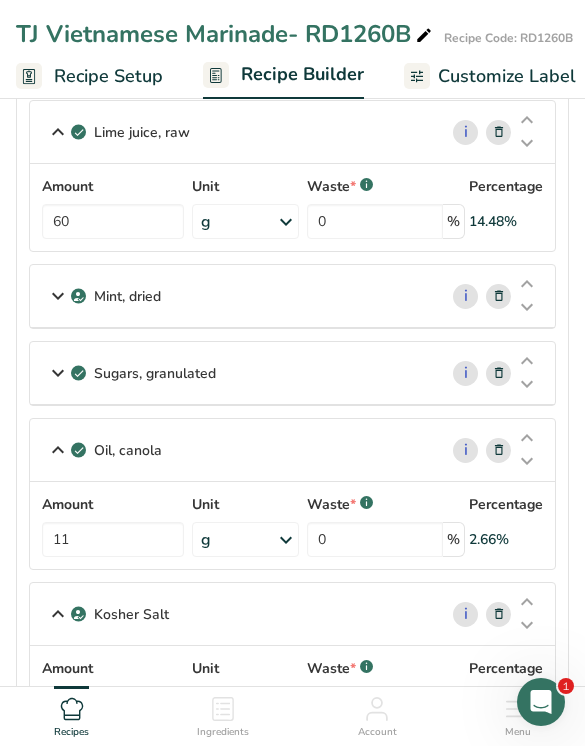 click on "Sugars, granulated" at bounding box center (233, 373) 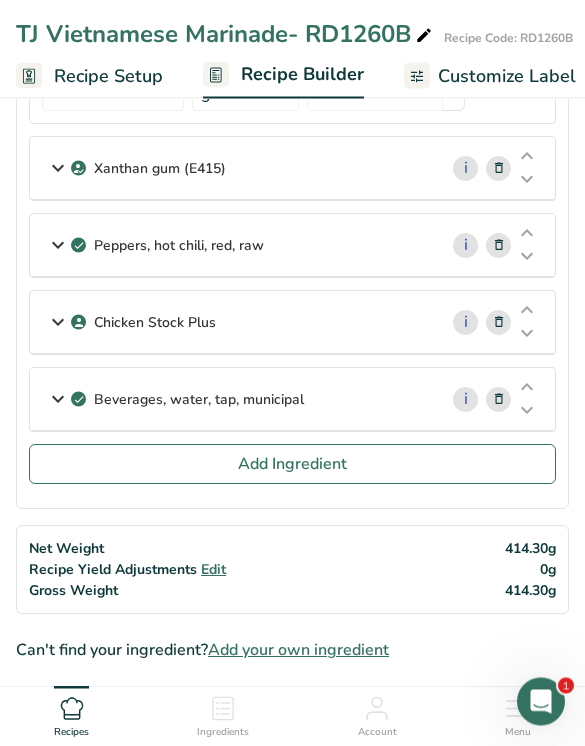 scroll, scrollTop: 1147, scrollLeft: 0, axis: vertical 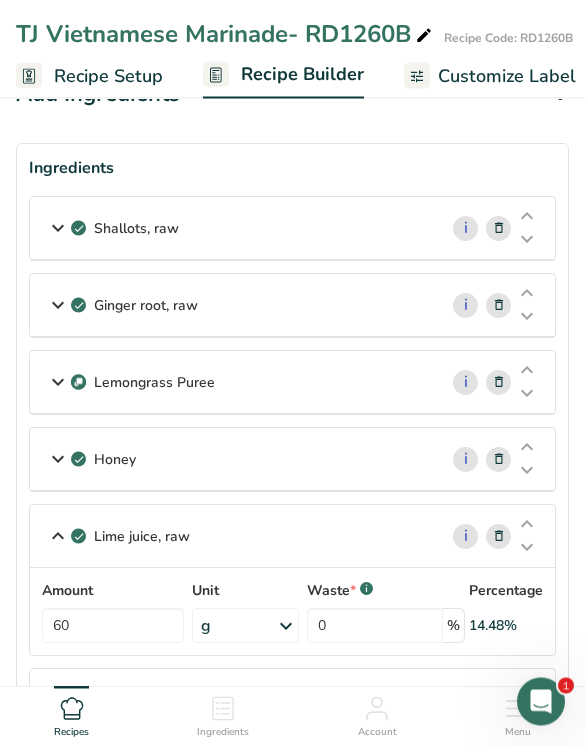click on "Shallots, raw" at bounding box center (233, 229) 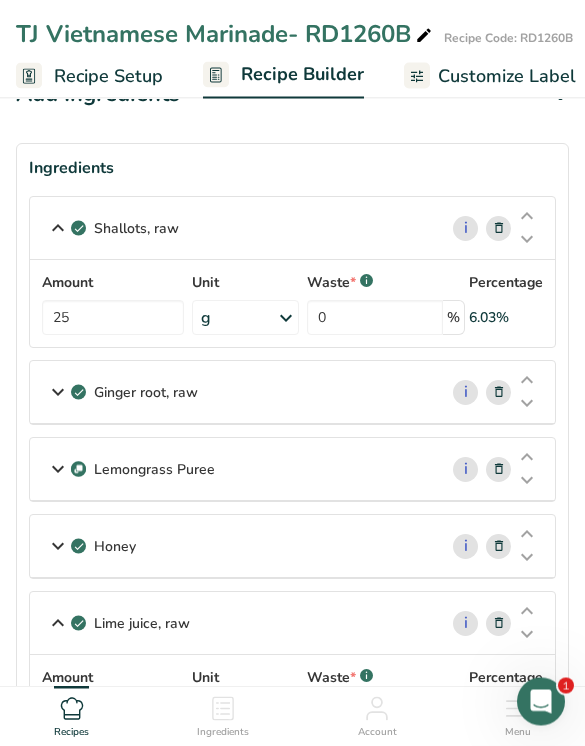 scroll, scrollTop: 45, scrollLeft: 0, axis: vertical 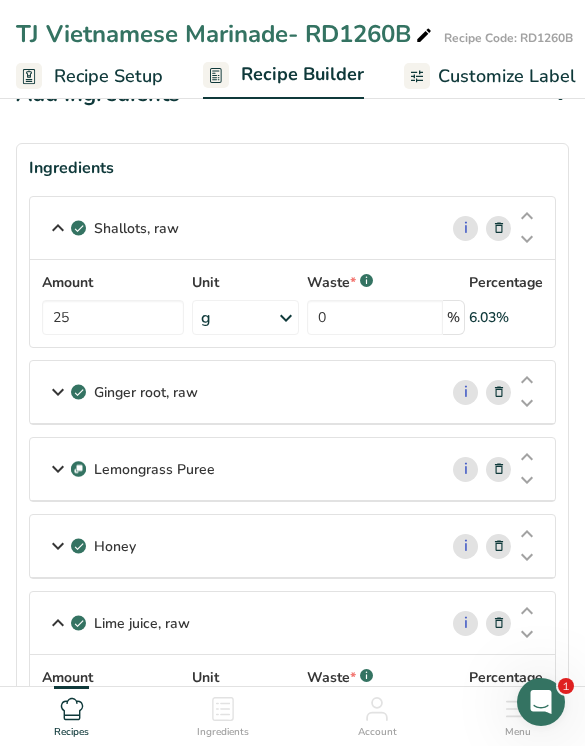 click on "Ginger root, raw" at bounding box center (233, 392) 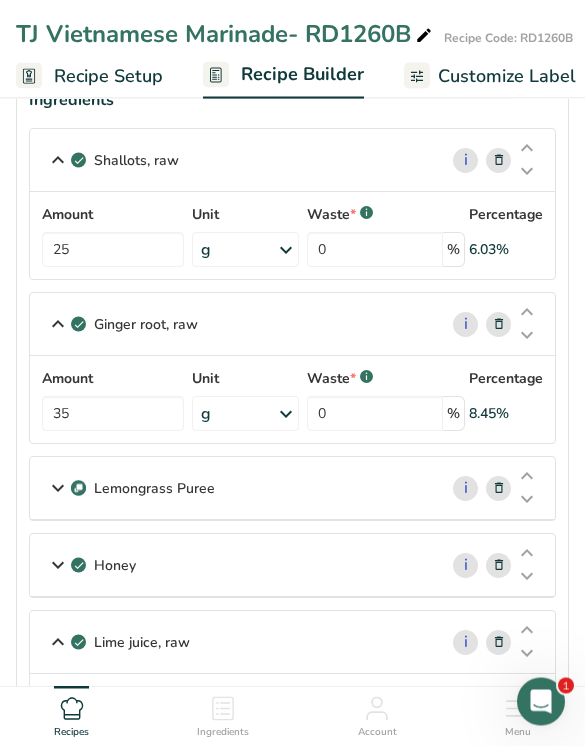scroll, scrollTop: 123, scrollLeft: 0, axis: vertical 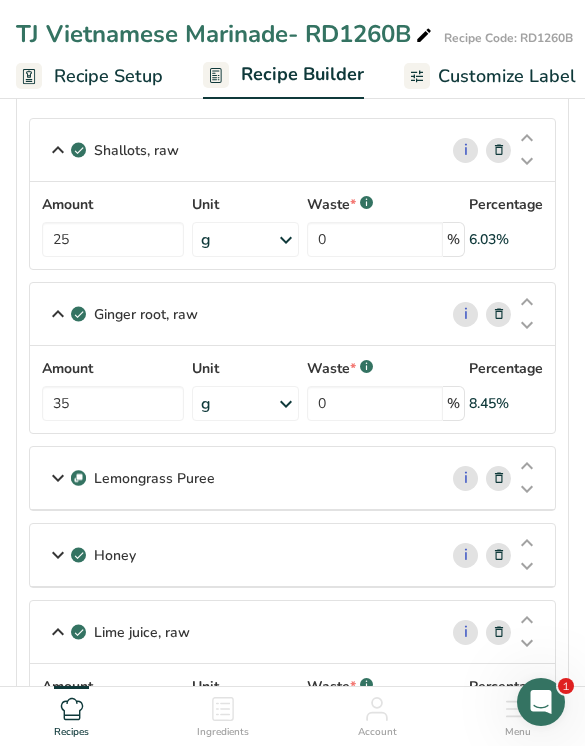 click on "Lemongrass Puree" at bounding box center [233, 478] 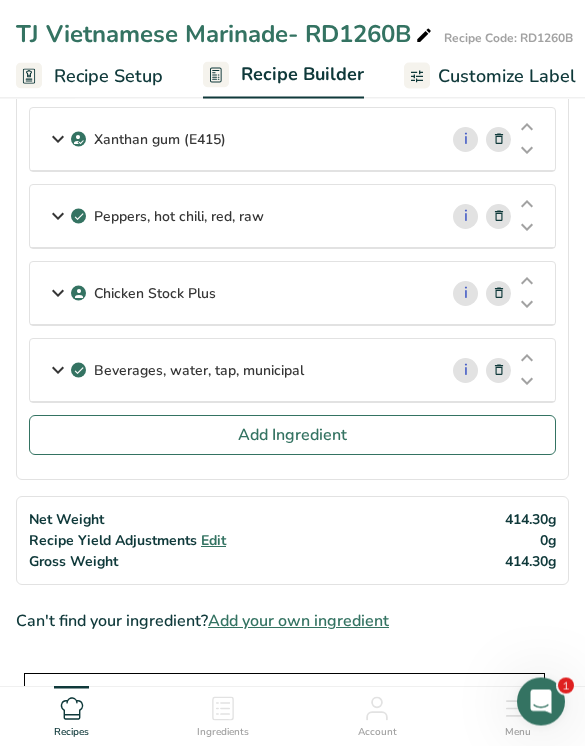 click on "Add Ingredient" at bounding box center [292, 436] 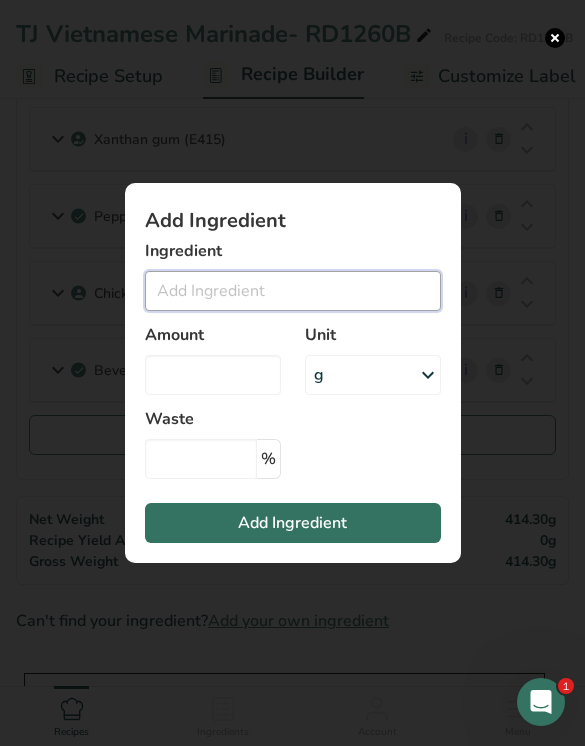 click at bounding box center [293, 291] 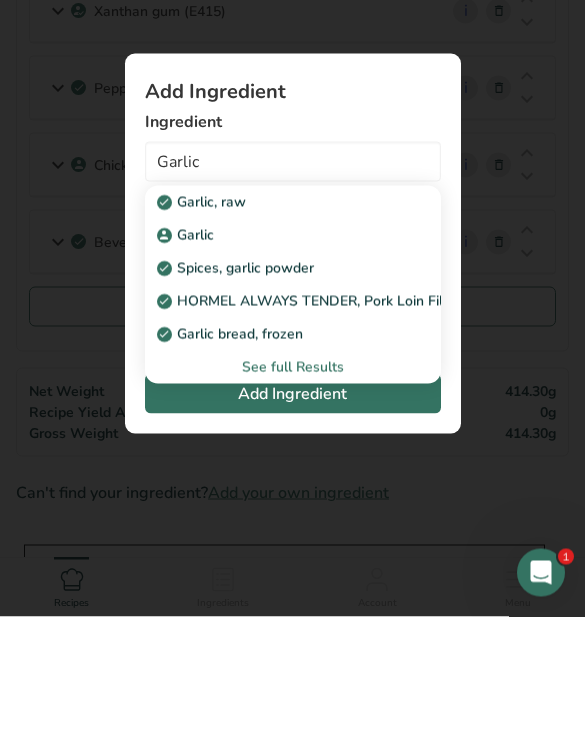 click on "Garlic, raw" at bounding box center (277, 331) 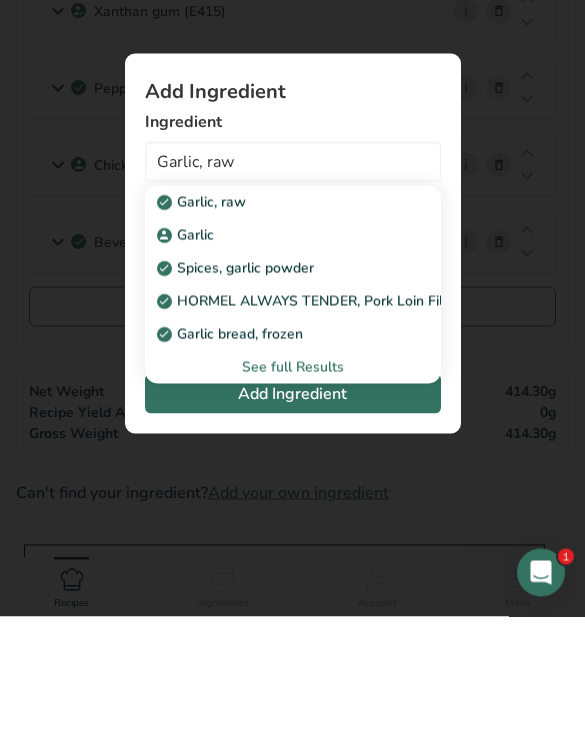 scroll, scrollTop: 1565, scrollLeft: 0, axis: vertical 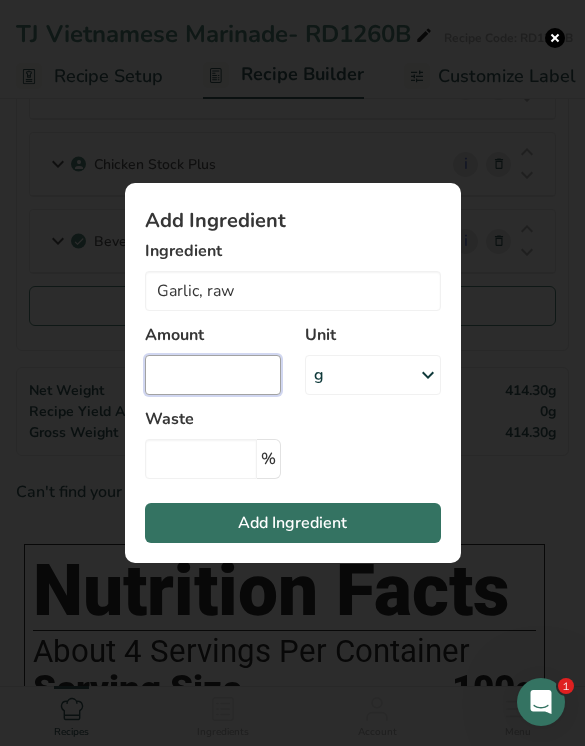 click at bounding box center [213, 375] 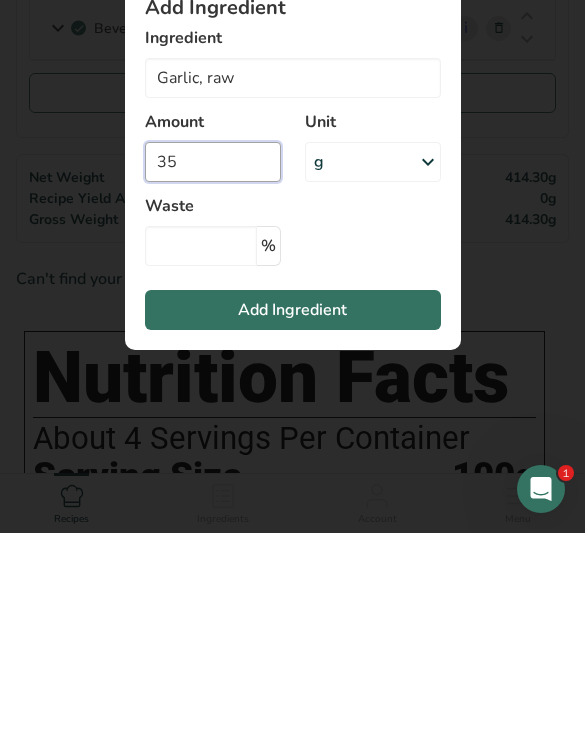 type on "35" 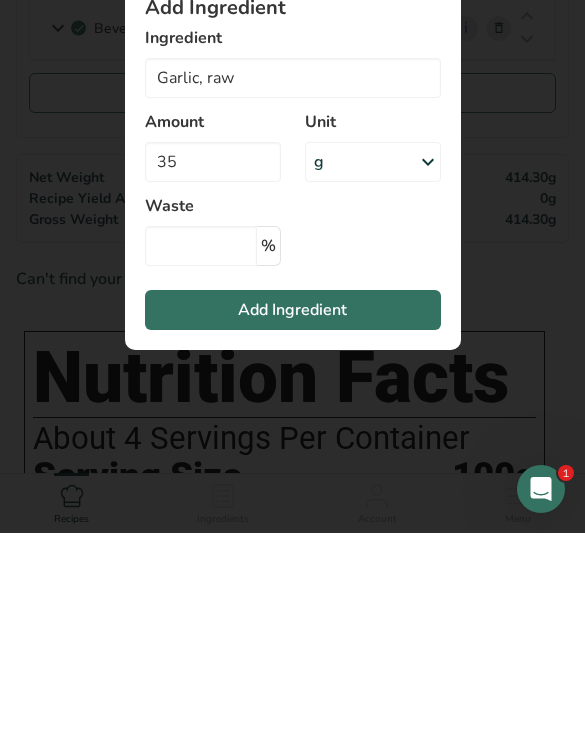 click on "Add Ingredient" at bounding box center [293, 523] 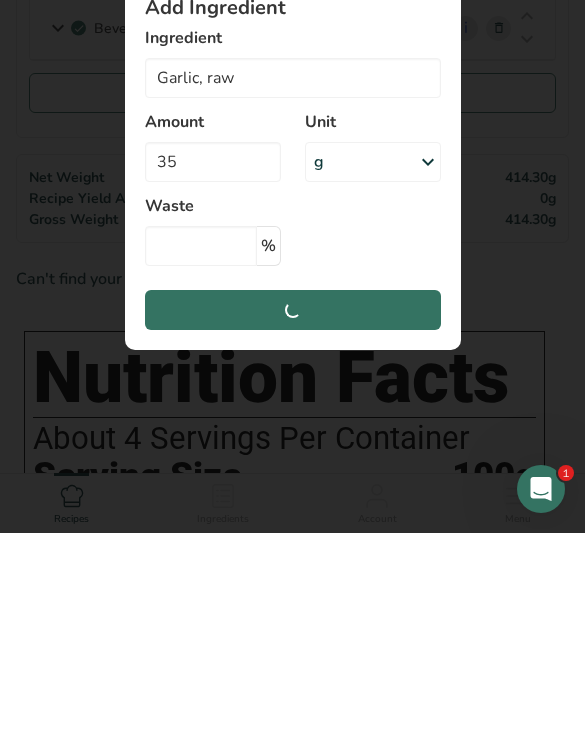 scroll, scrollTop: 1778, scrollLeft: 0, axis: vertical 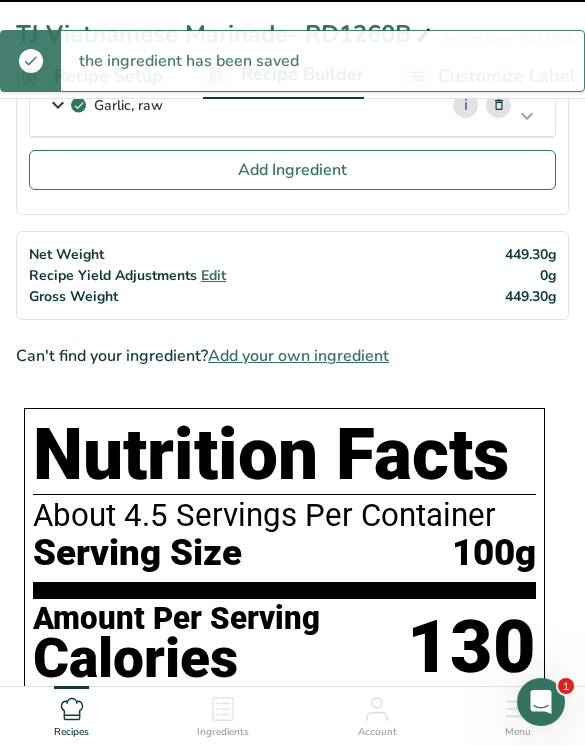 type 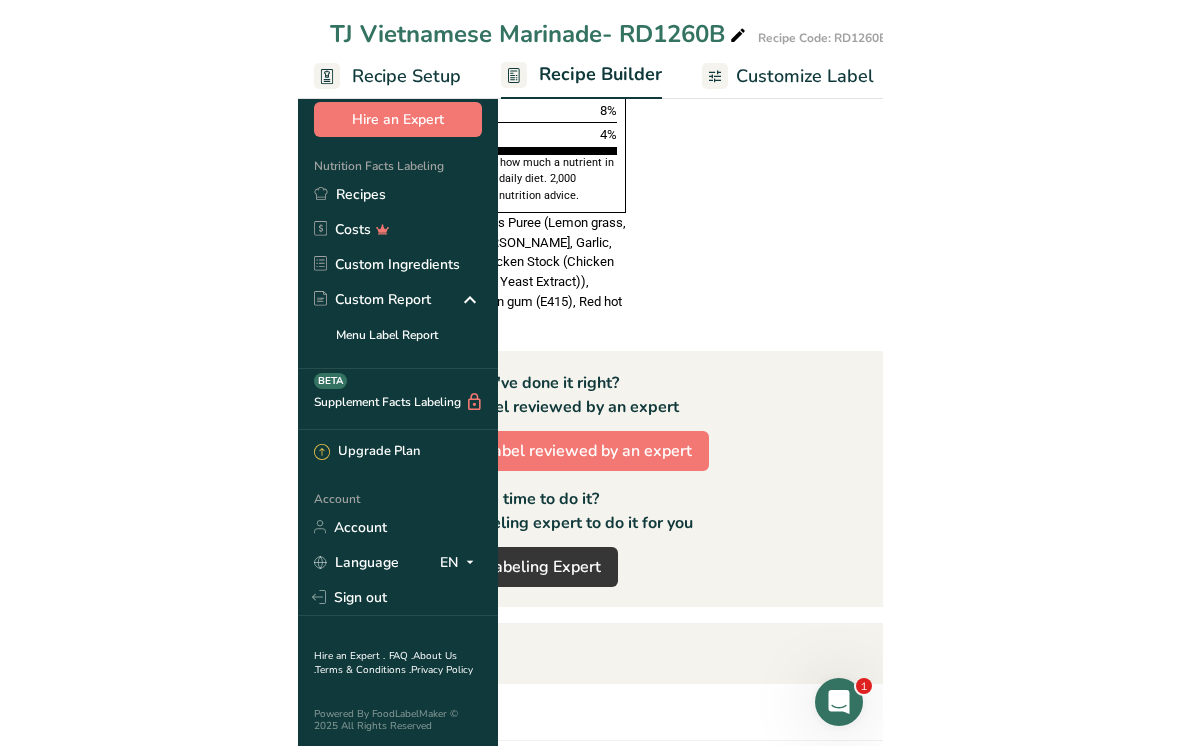 scroll, scrollTop: 1566, scrollLeft: 0, axis: vertical 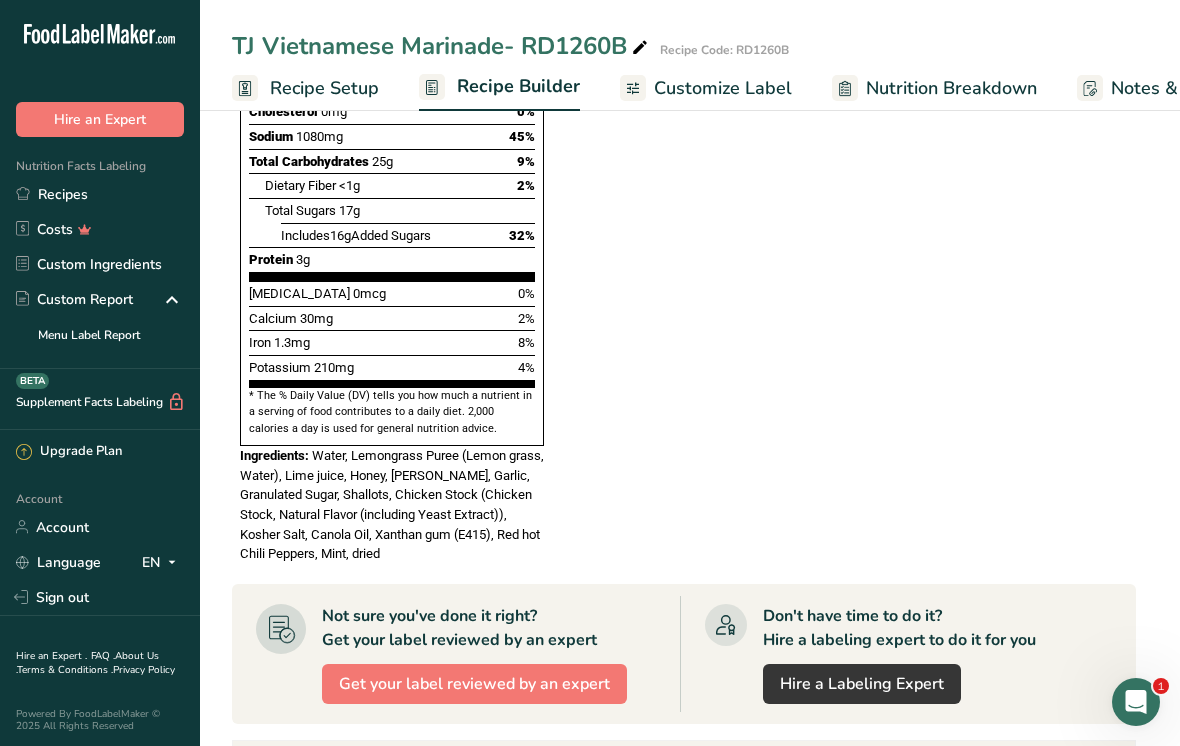 click on "Ingredient *
Amount *
Unit *
Waste *   .a-a{fill:#347362;}.b-a{fill:#fff;}          Grams
Percentage
Shallots, raw
Dairy free
Gluten free
Vegan
Vegetarian
Soy free
25
g
Portions
1 tbsp chopped
Weight Units
g
kg
mg
See more
Volume Units
l
Volume units require a density conversion. If you know your ingredient's density enter it below. Otherwise, click on "RIA" our AI Regulatory bot - she will be able to help you
lb/ft3
g/cm3
Confirm
mL
lb/ft3" at bounding box center (684, -94) 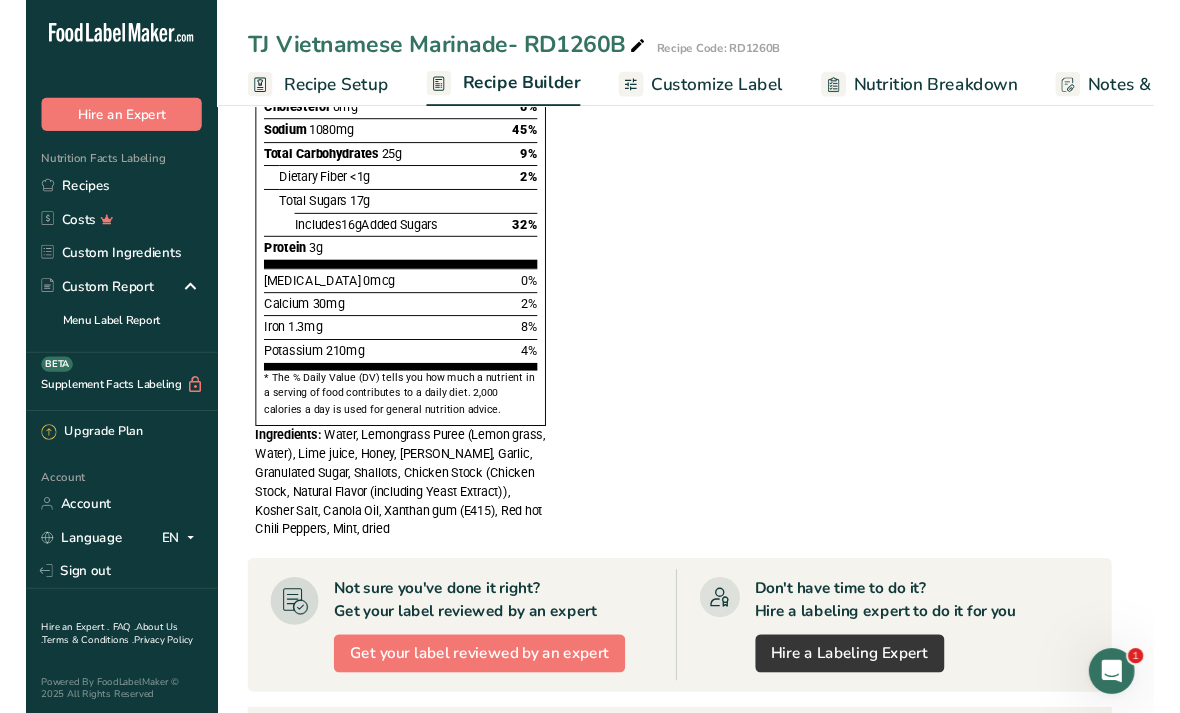 scroll, scrollTop: 1565, scrollLeft: 0, axis: vertical 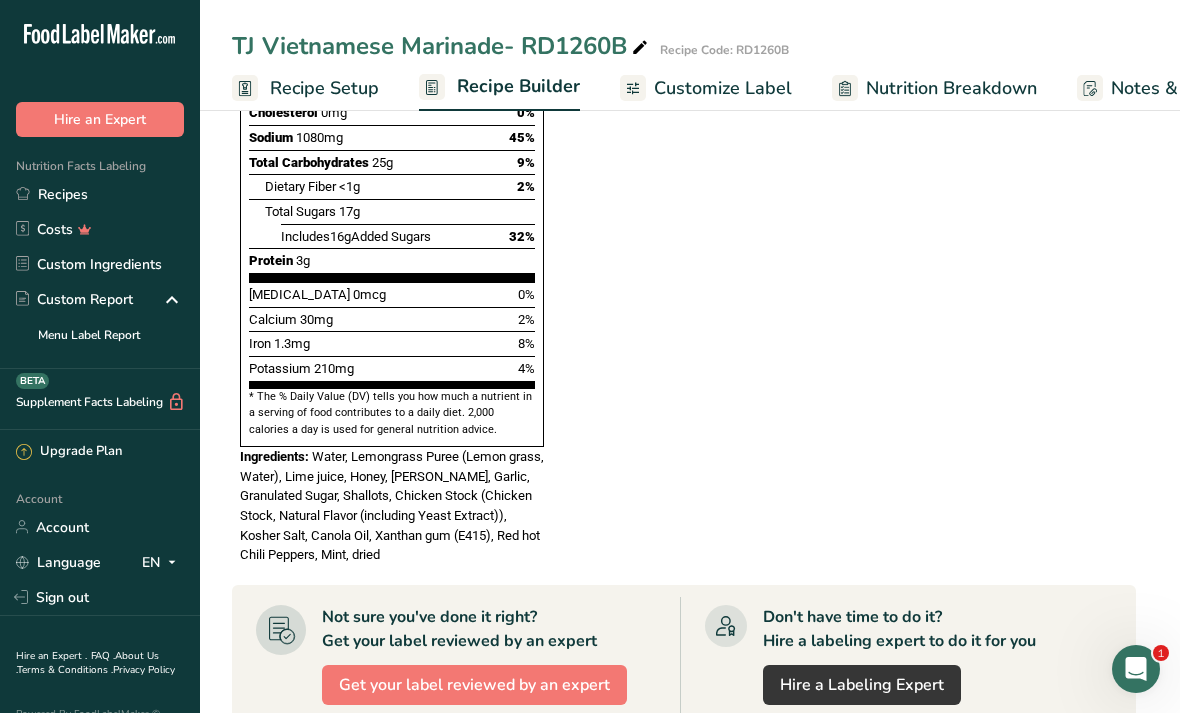 click on "Custom Ingredients" at bounding box center [100, 264] 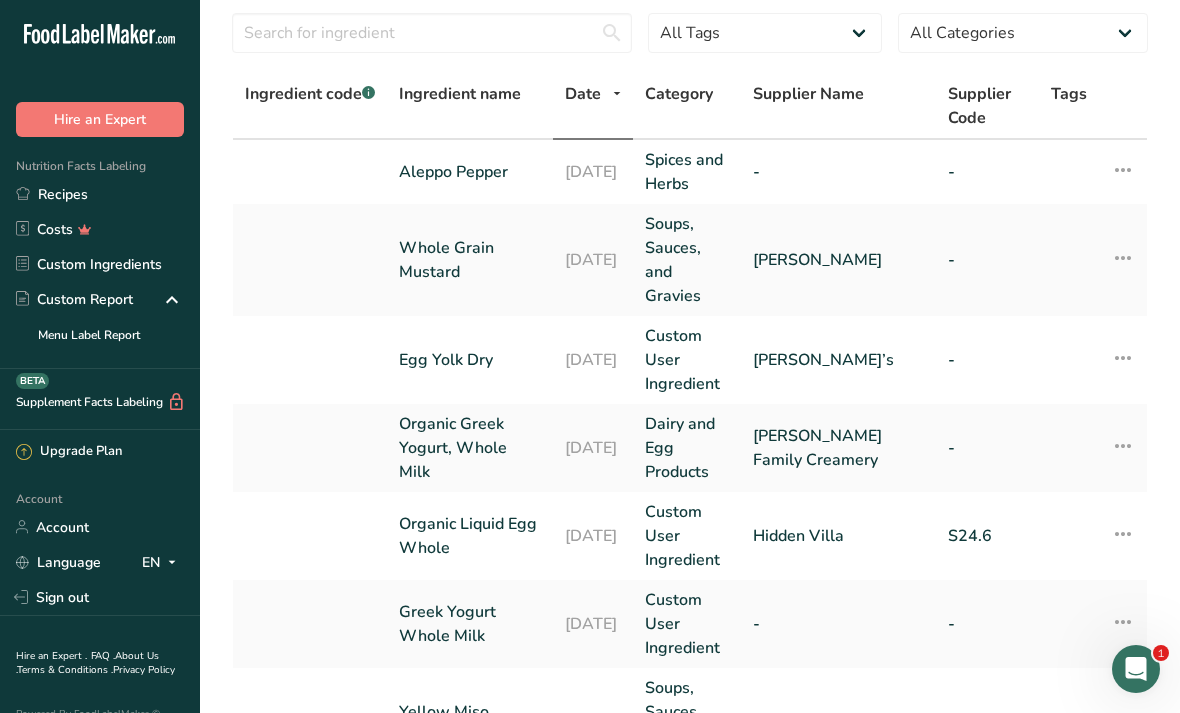 scroll, scrollTop: 0, scrollLeft: 0, axis: both 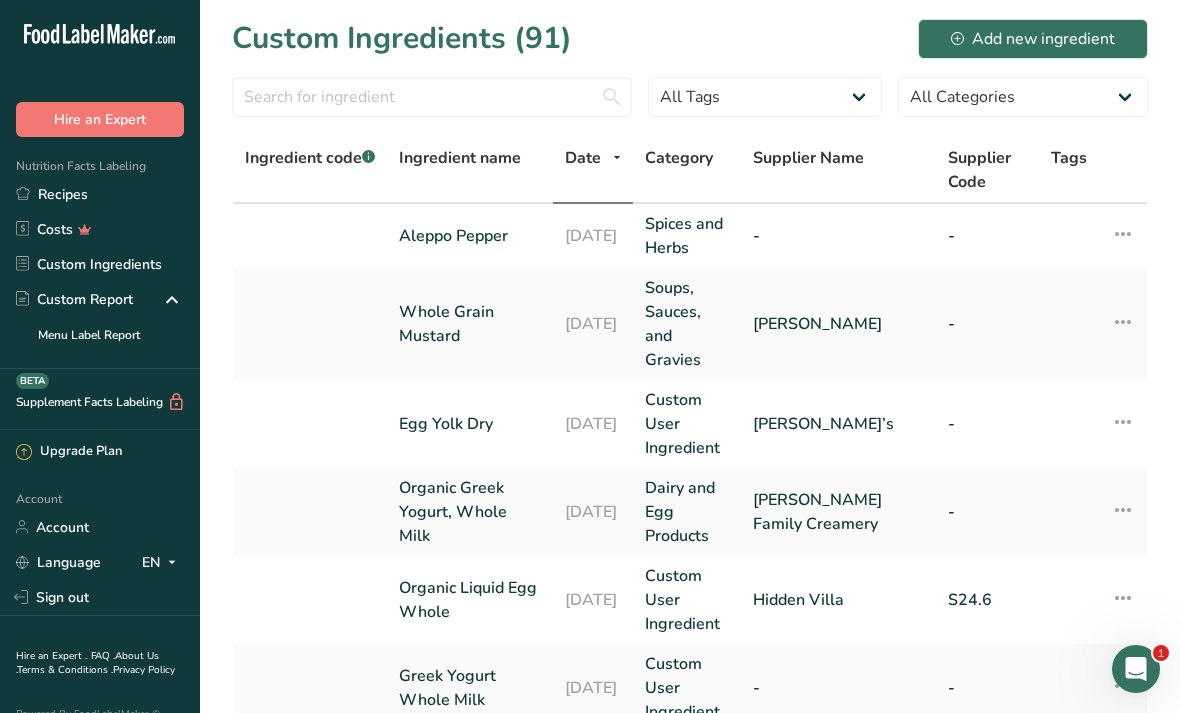 click on "Add new ingredient" at bounding box center (1033, 39) 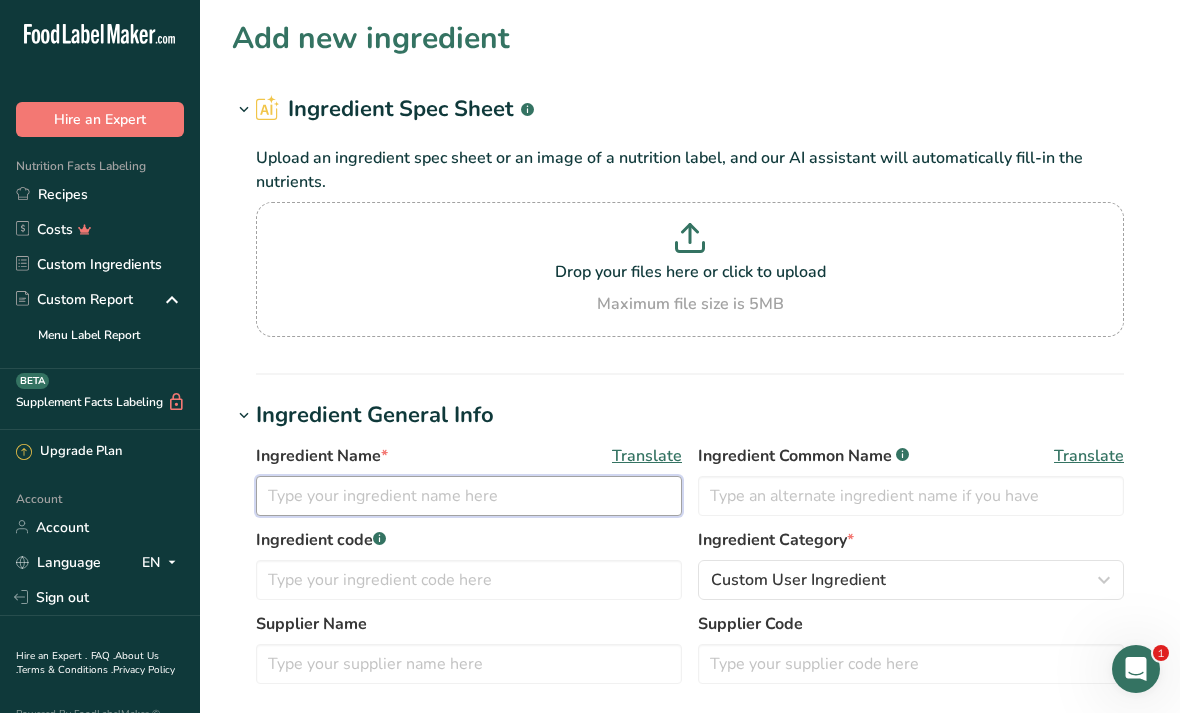 click at bounding box center (469, 496) 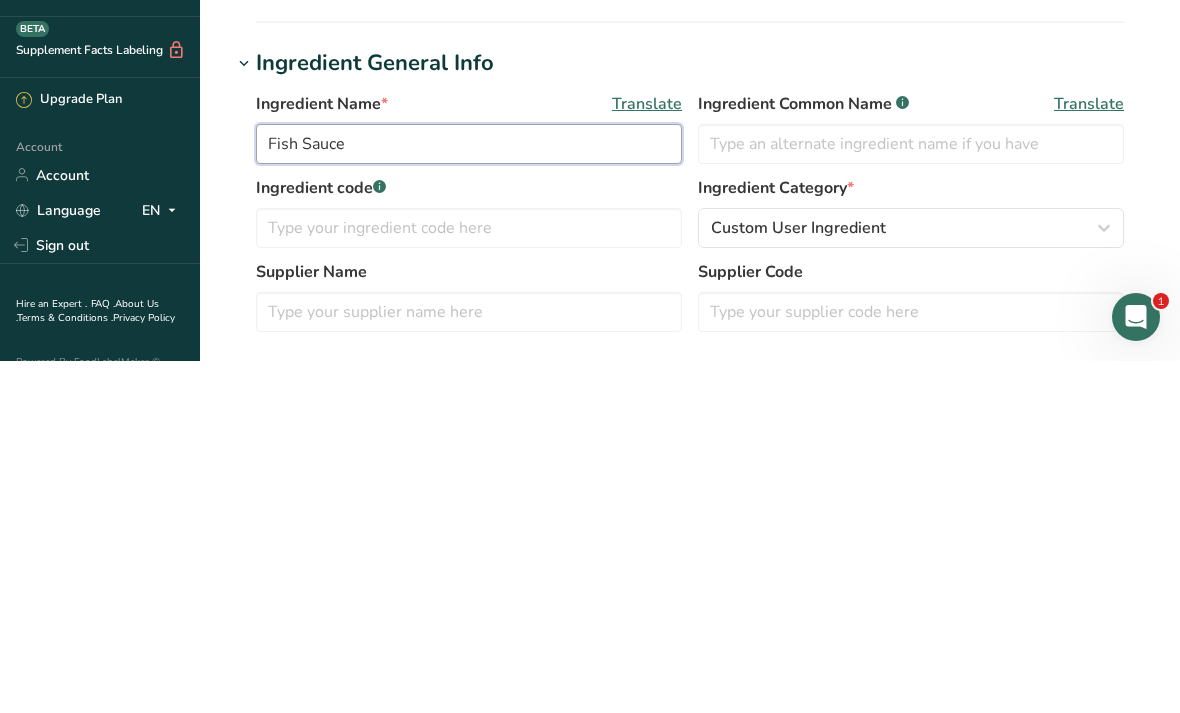 type on "Fish Sauce" 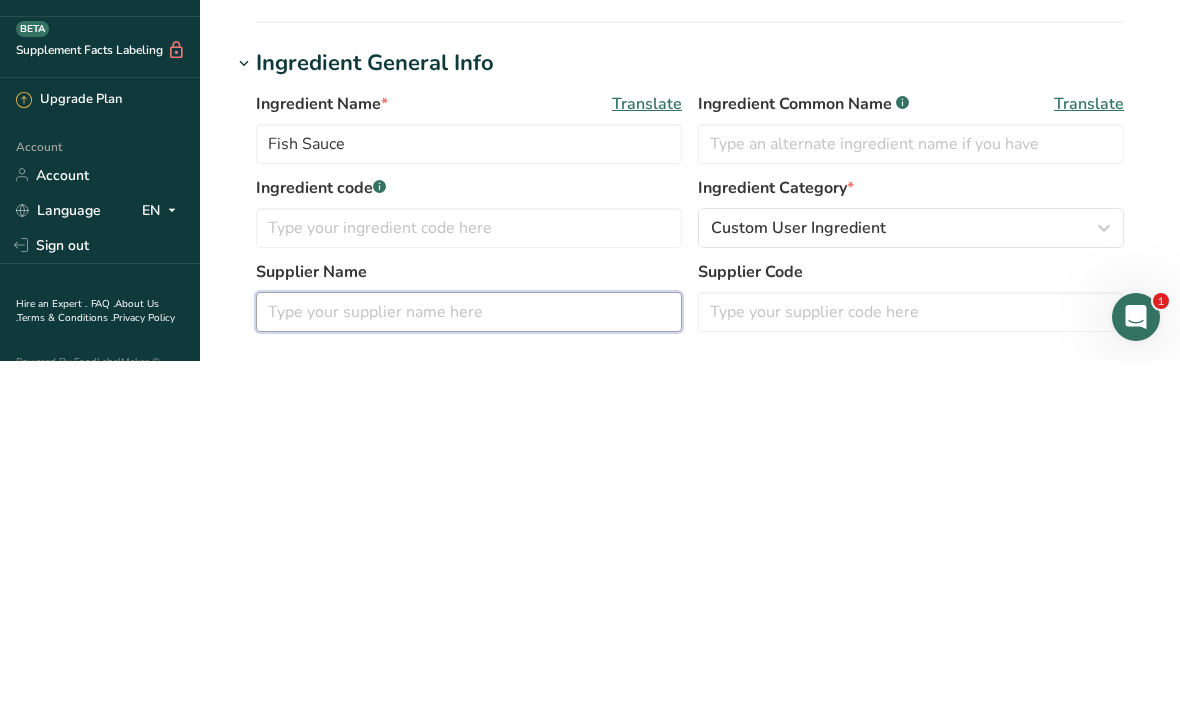 click at bounding box center (469, 664) 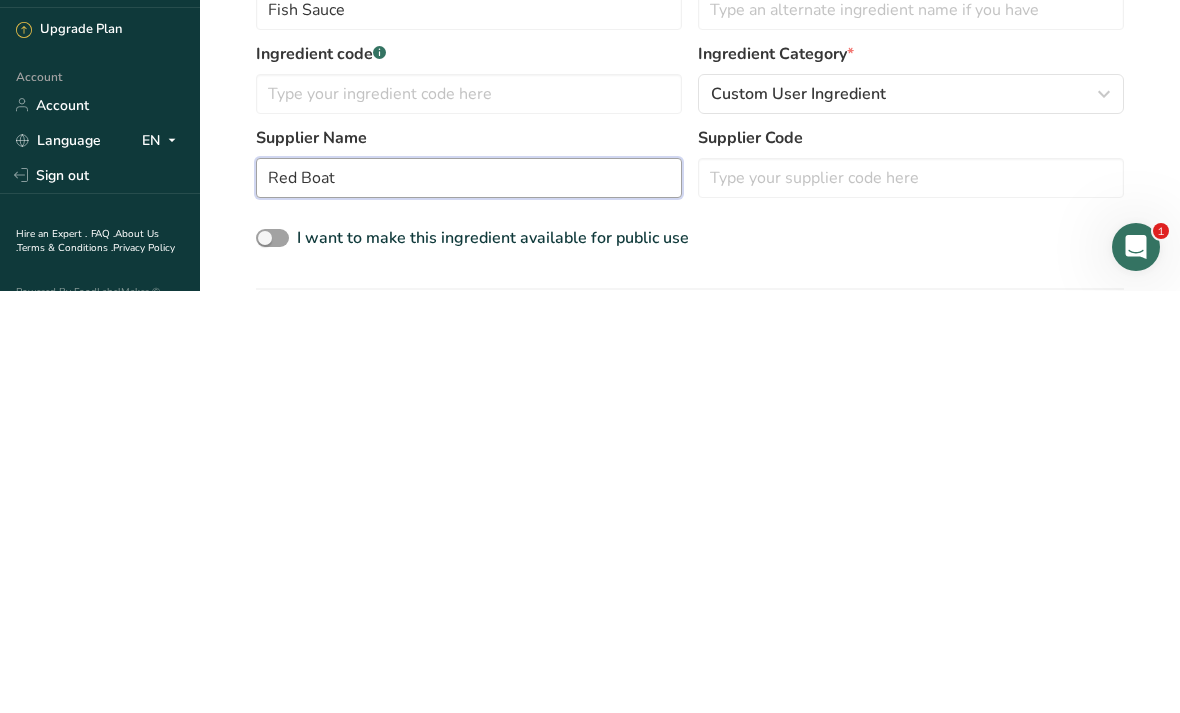 type on "Red Boat" 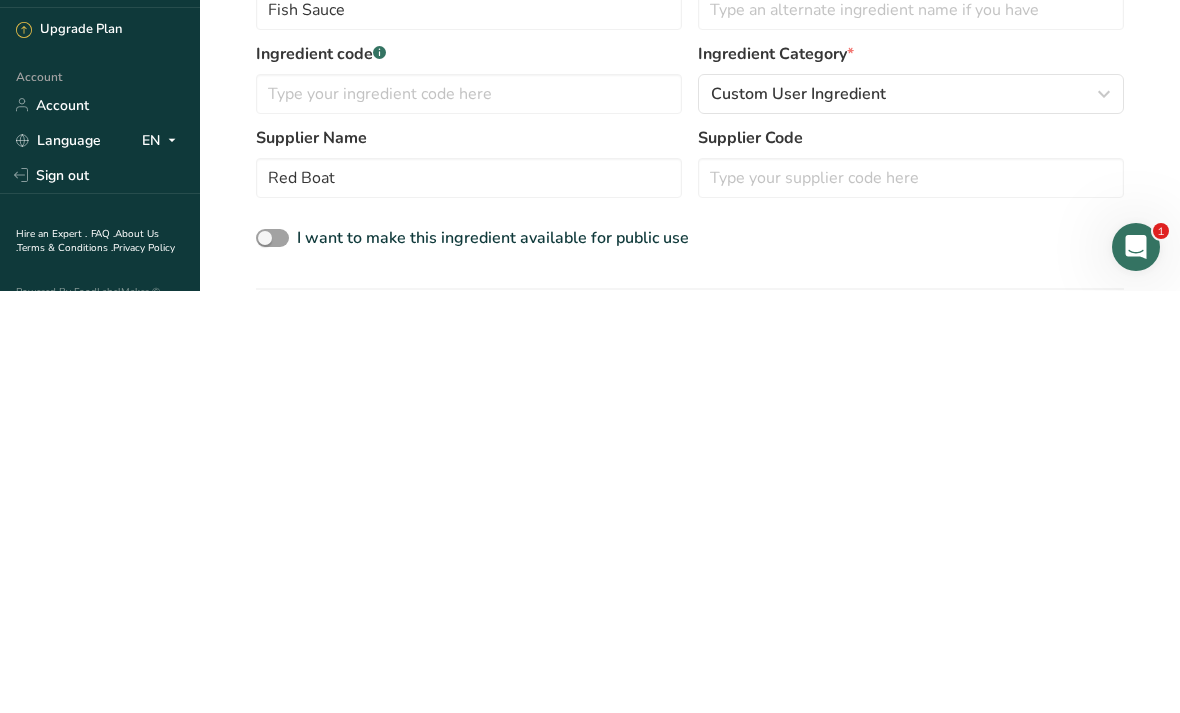 click at bounding box center [272, 660] 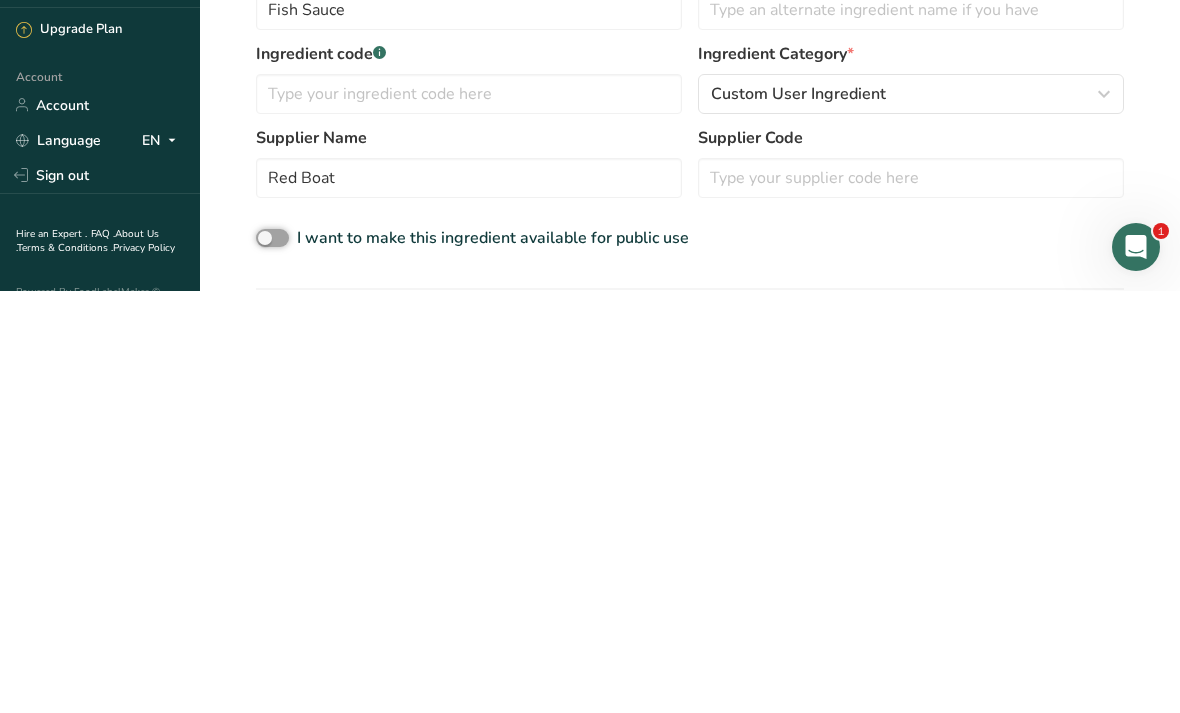 click on "I want to make this ingredient available for public use" at bounding box center [262, 660] 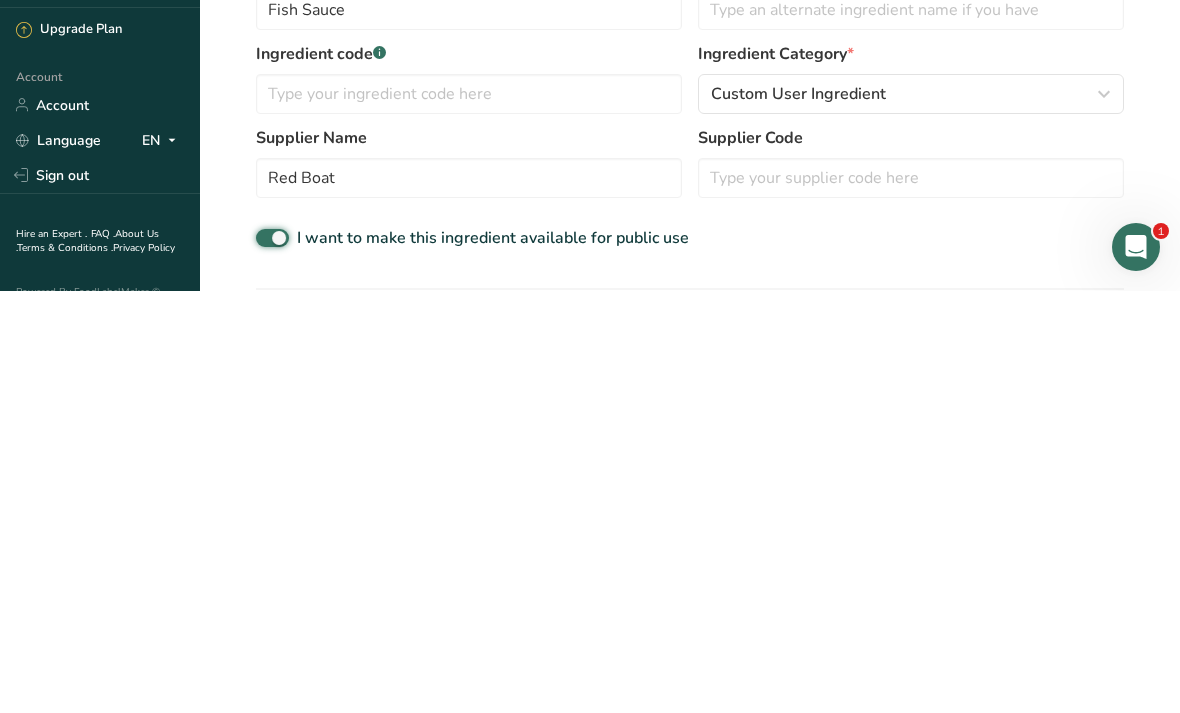 scroll, scrollTop: 487, scrollLeft: 0, axis: vertical 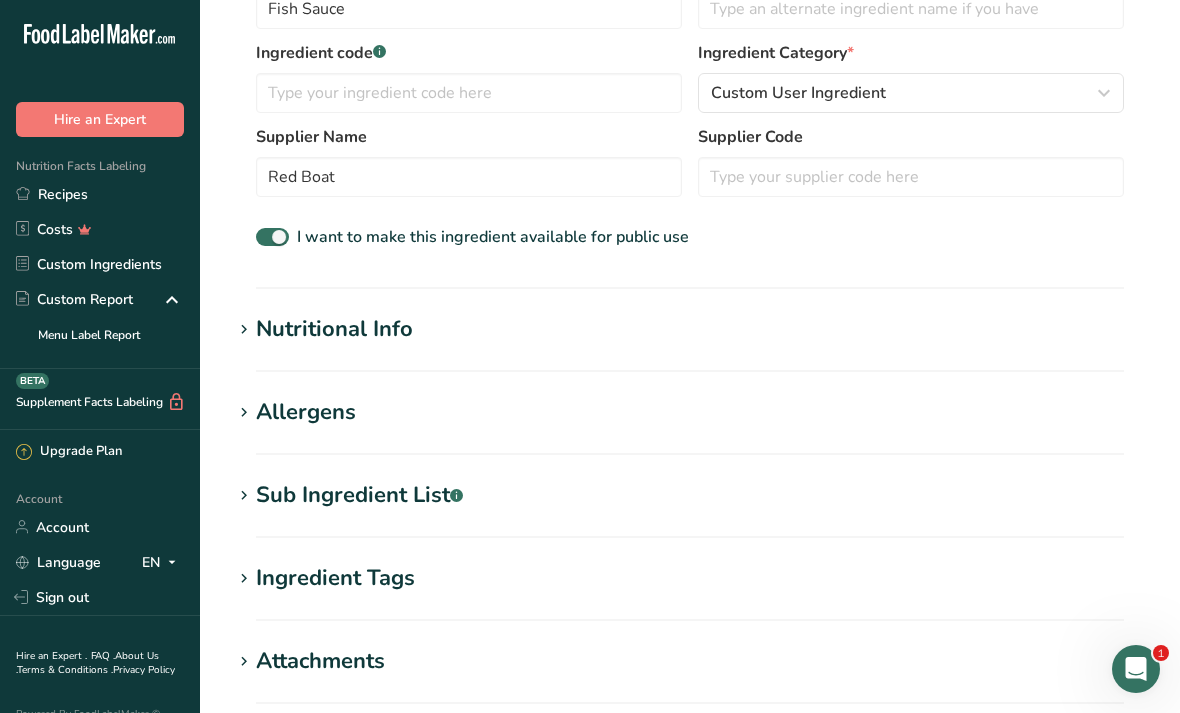 click on "Sub Ingredient List
.a-a{fill:#347362;}.b-a{fill:#fff;}" at bounding box center [690, 495] 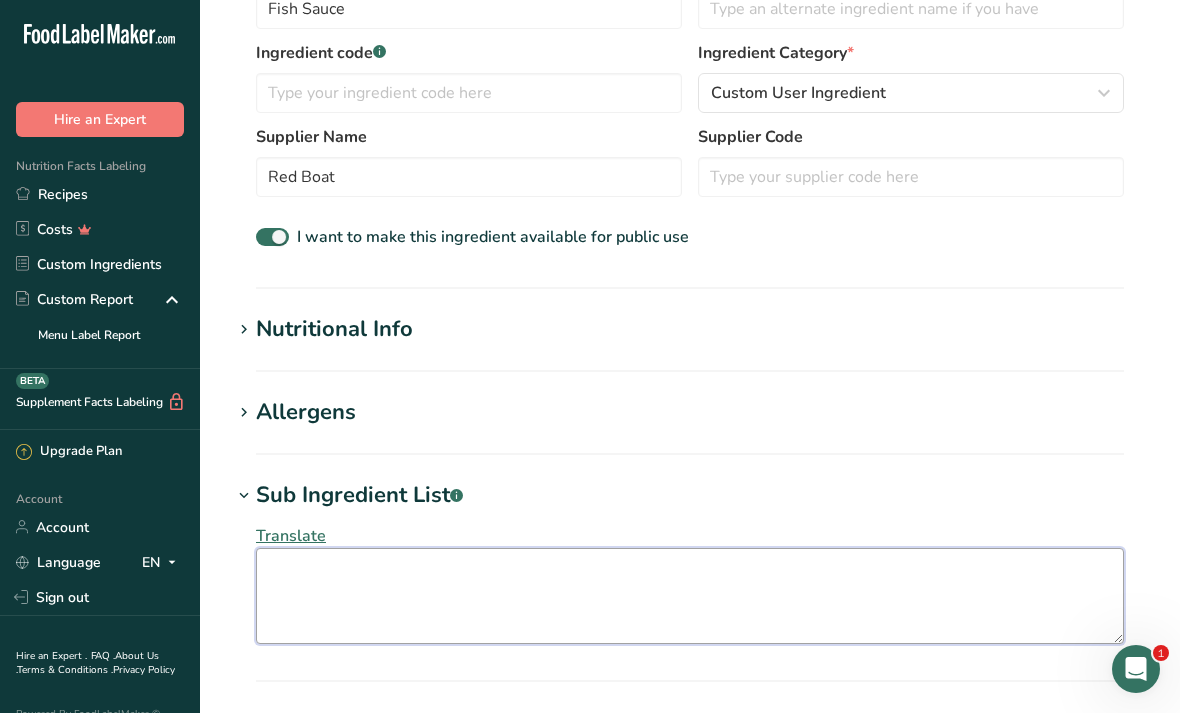 click at bounding box center (690, 596) 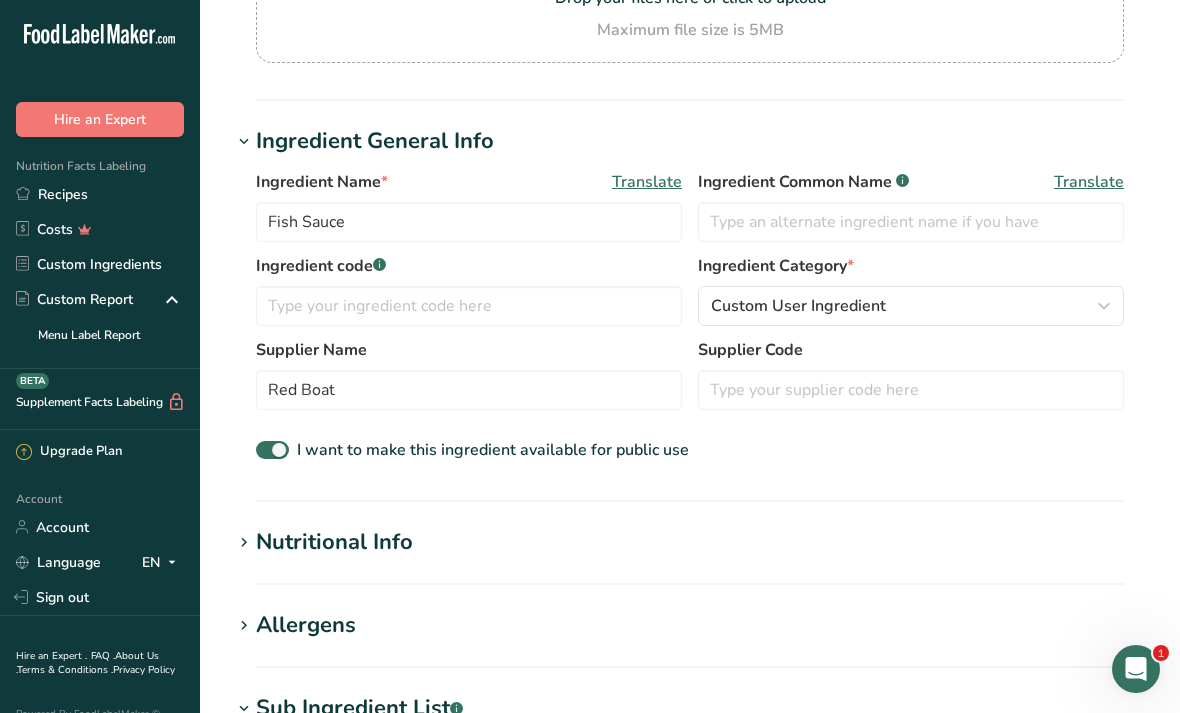 scroll, scrollTop: 0, scrollLeft: 0, axis: both 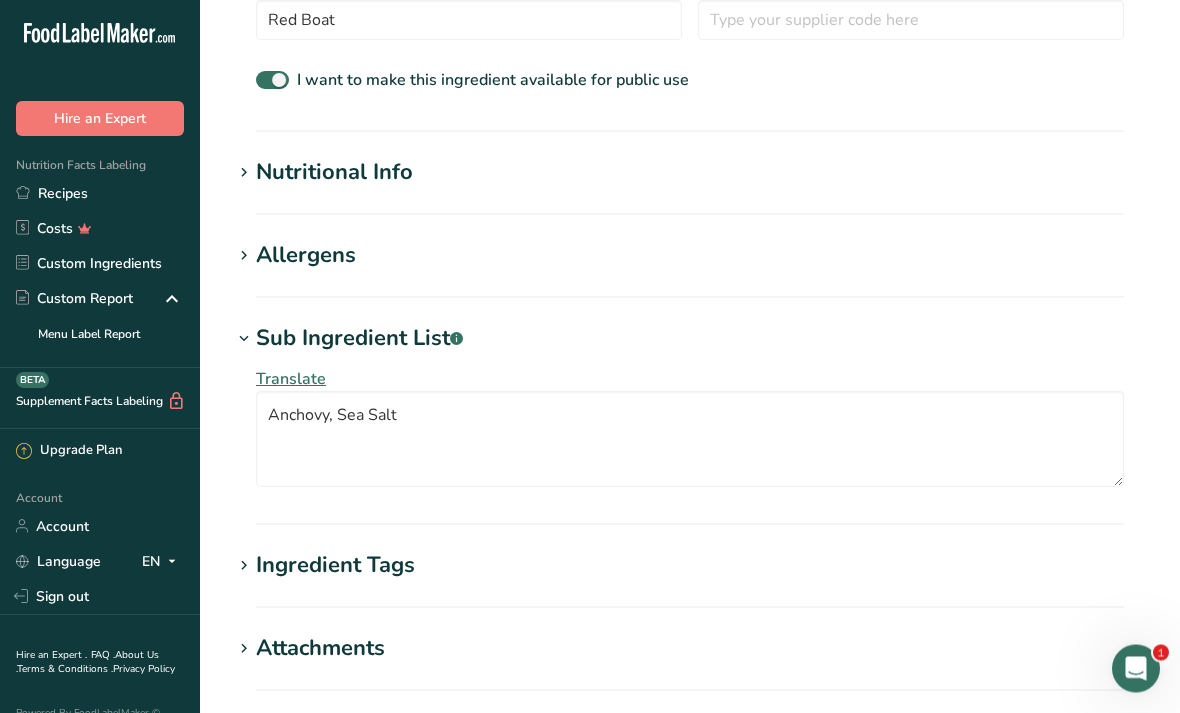 type on "Anchovy, Sea Salt" 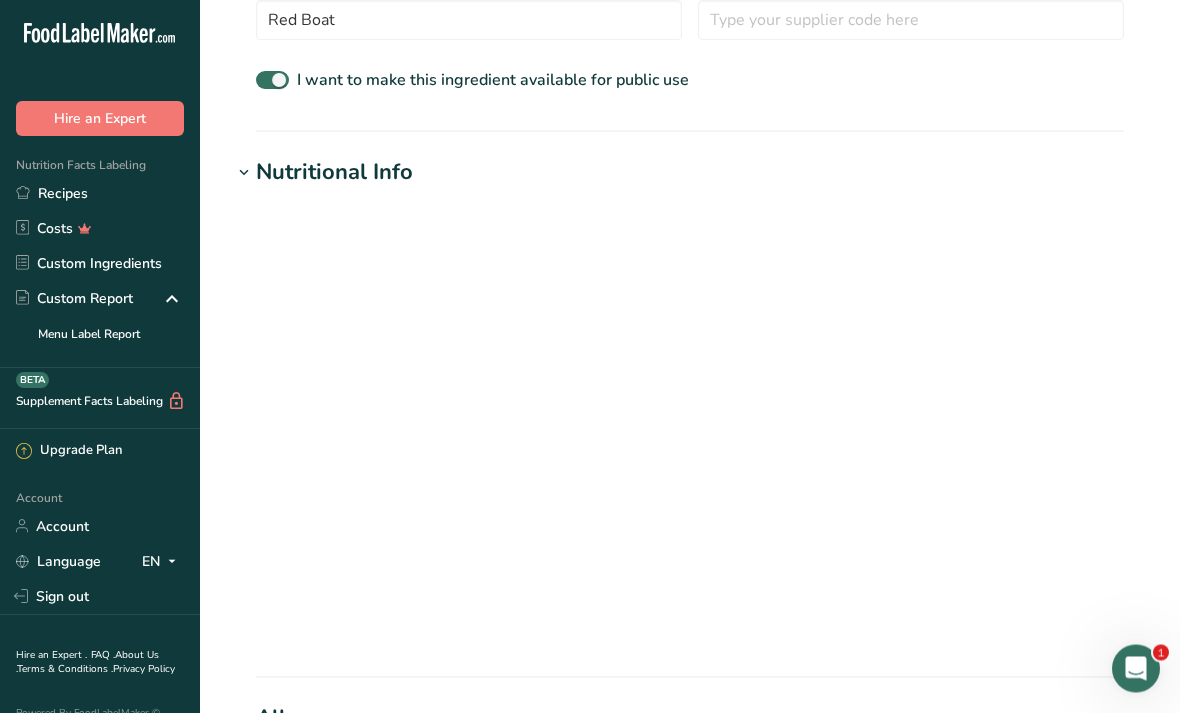 scroll, scrollTop: 644, scrollLeft: 0, axis: vertical 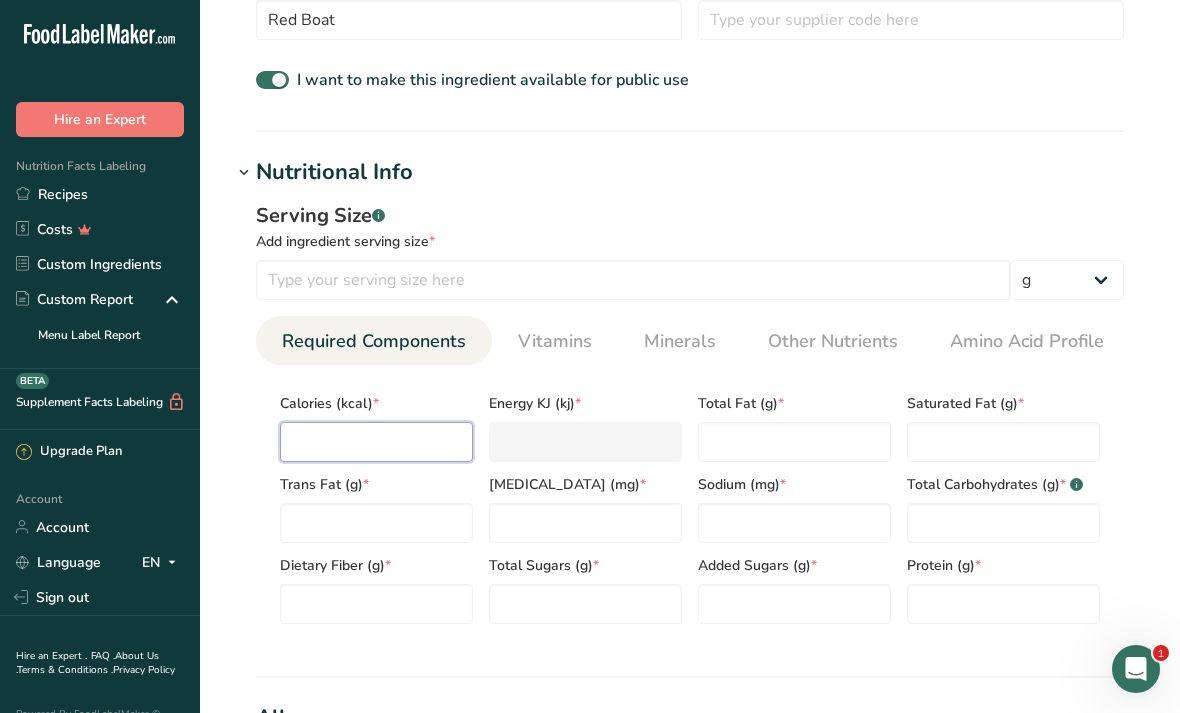 click at bounding box center (376, 442) 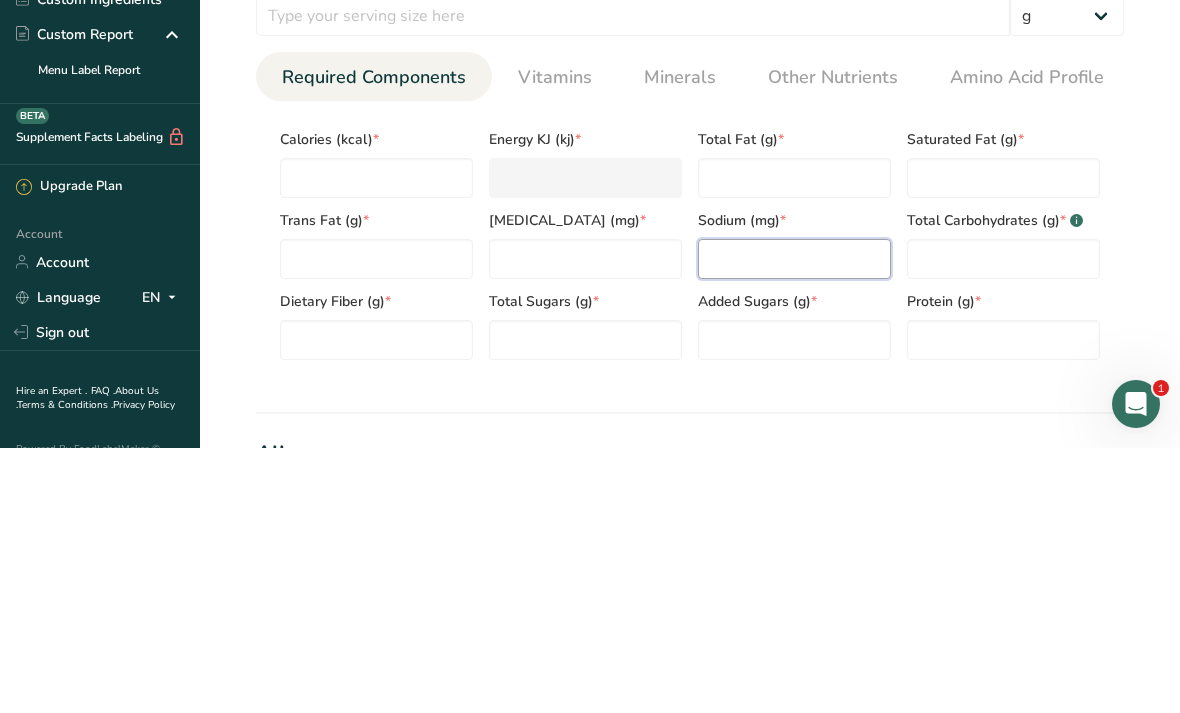 click at bounding box center [794, 524] 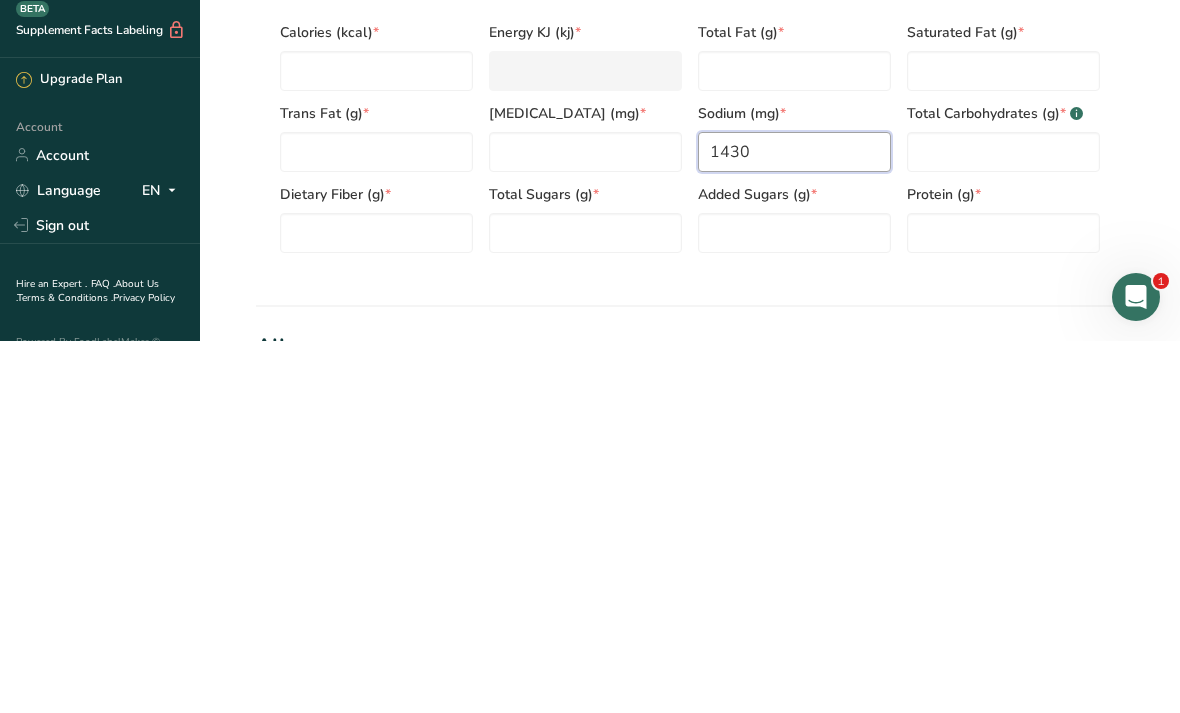 type on "1430" 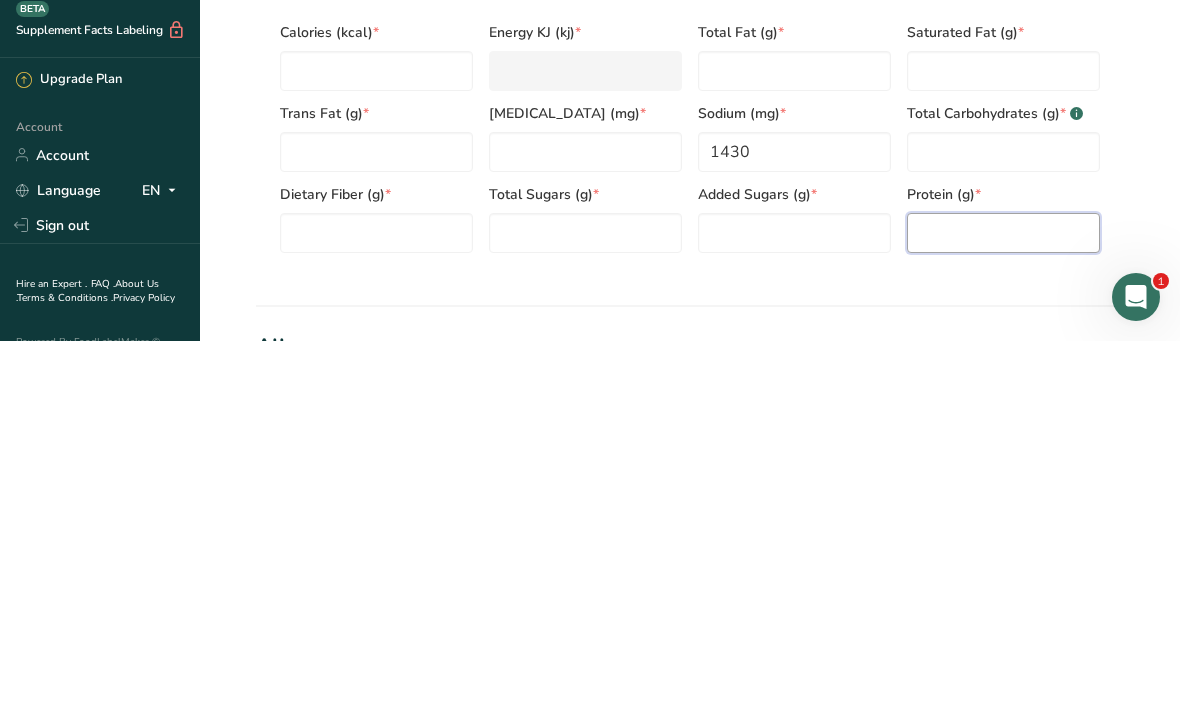 click at bounding box center [1003, 605] 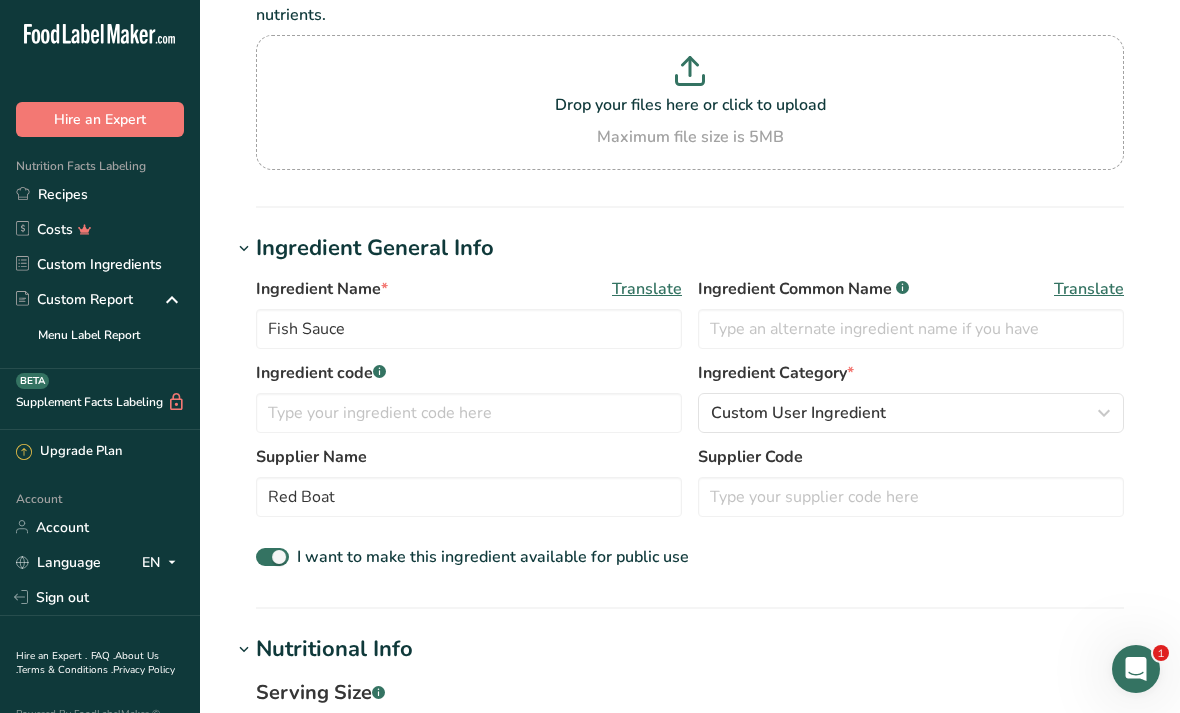 scroll, scrollTop: 115, scrollLeft: 0, axis: vertical 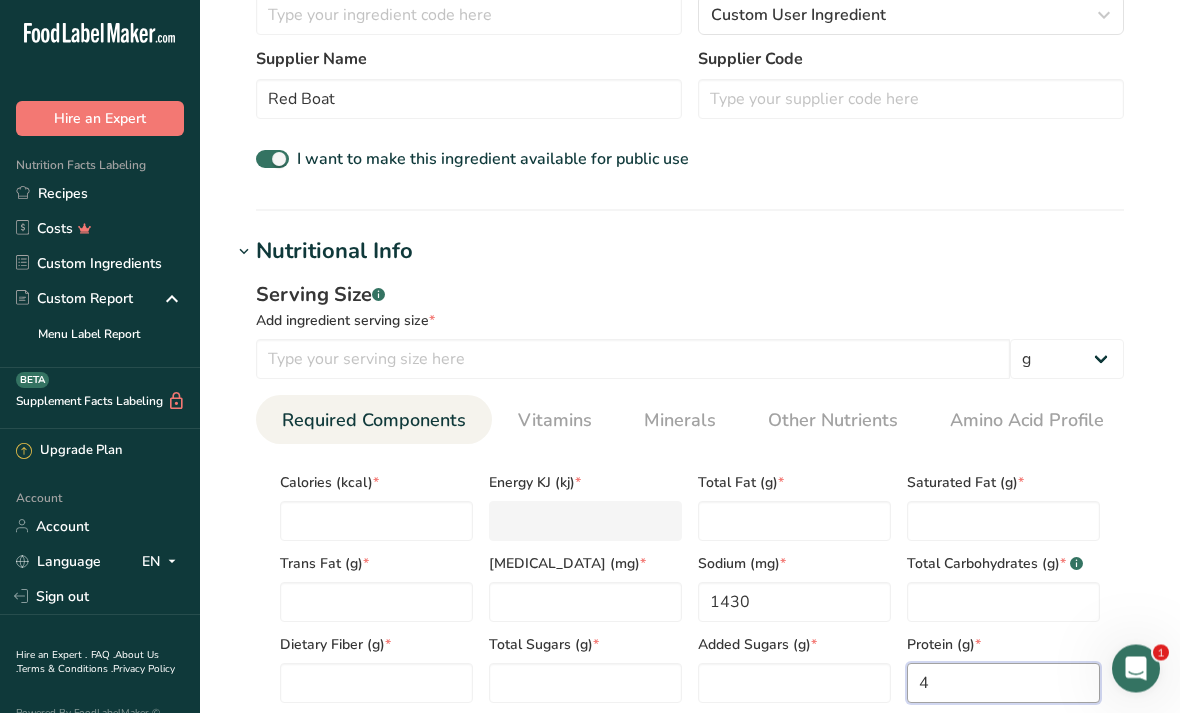 type on "4" 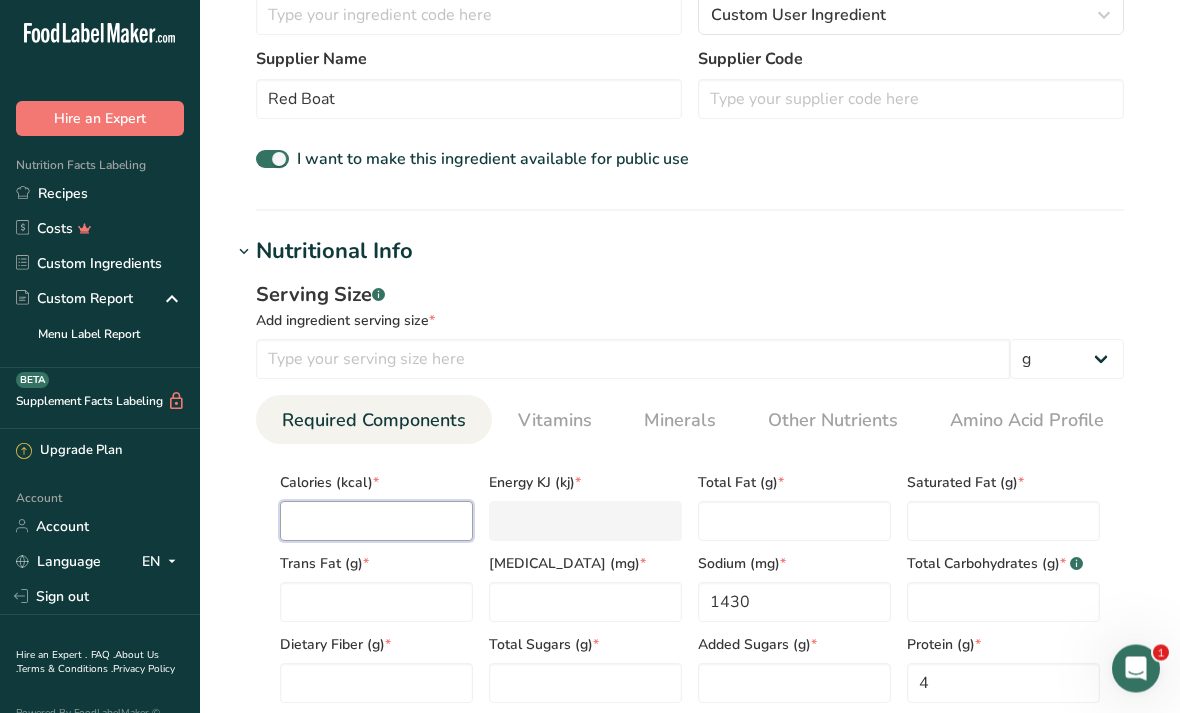 click at bounding box center [376, 522] 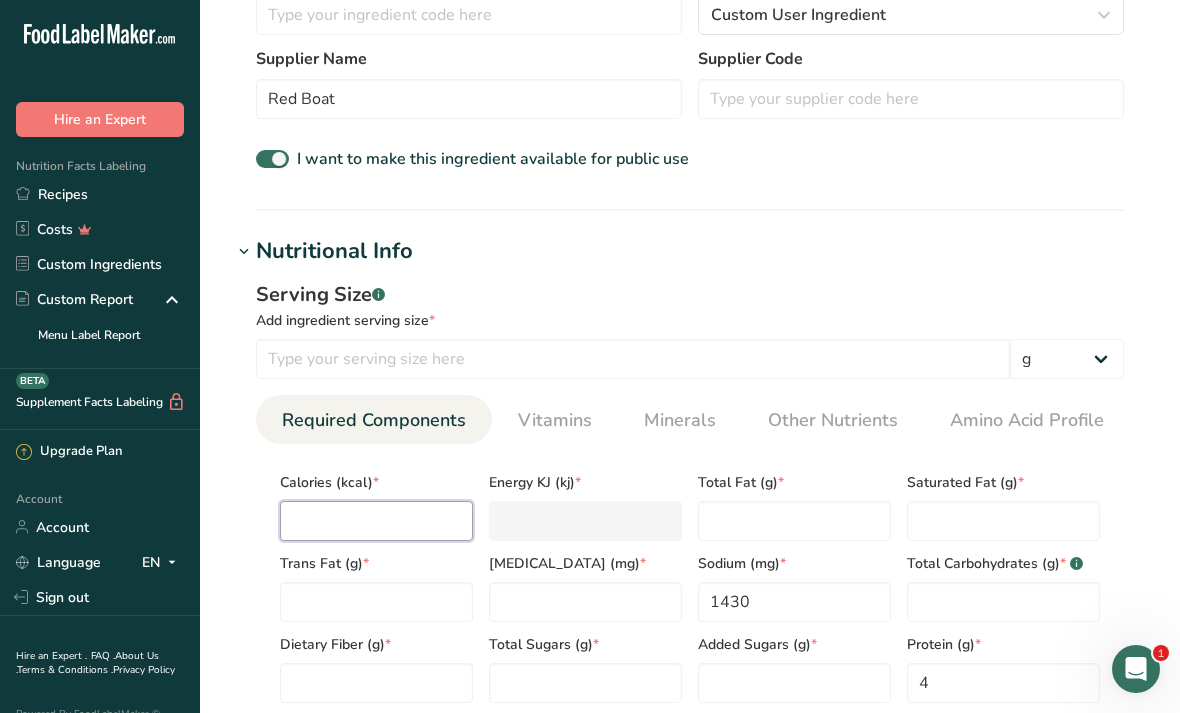 scroll, scrollTop: 564, scrollLeft: 0, axis: vertical 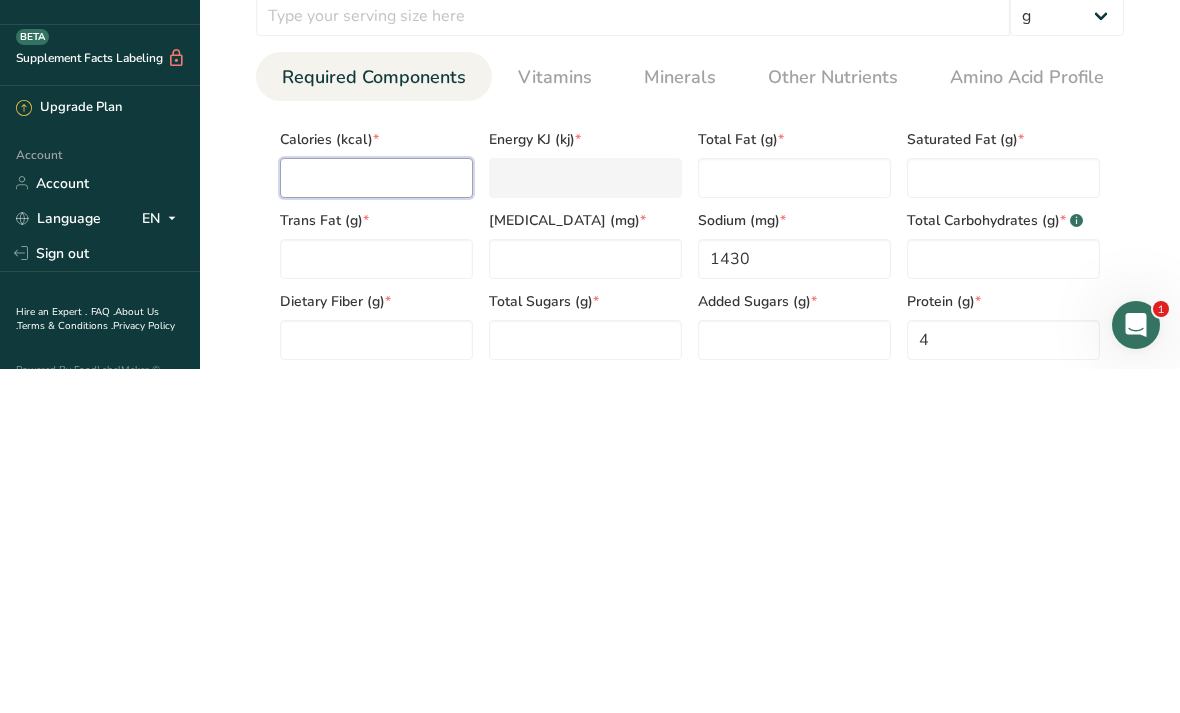 type on "1" 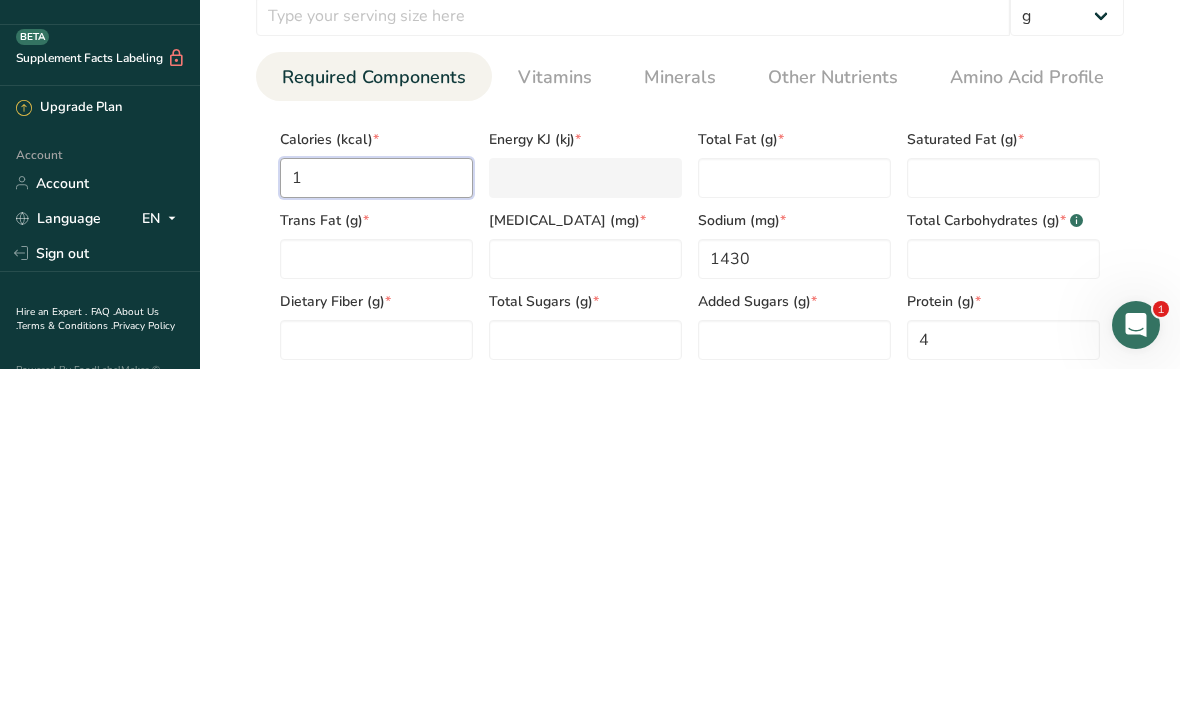 type on "4.2" 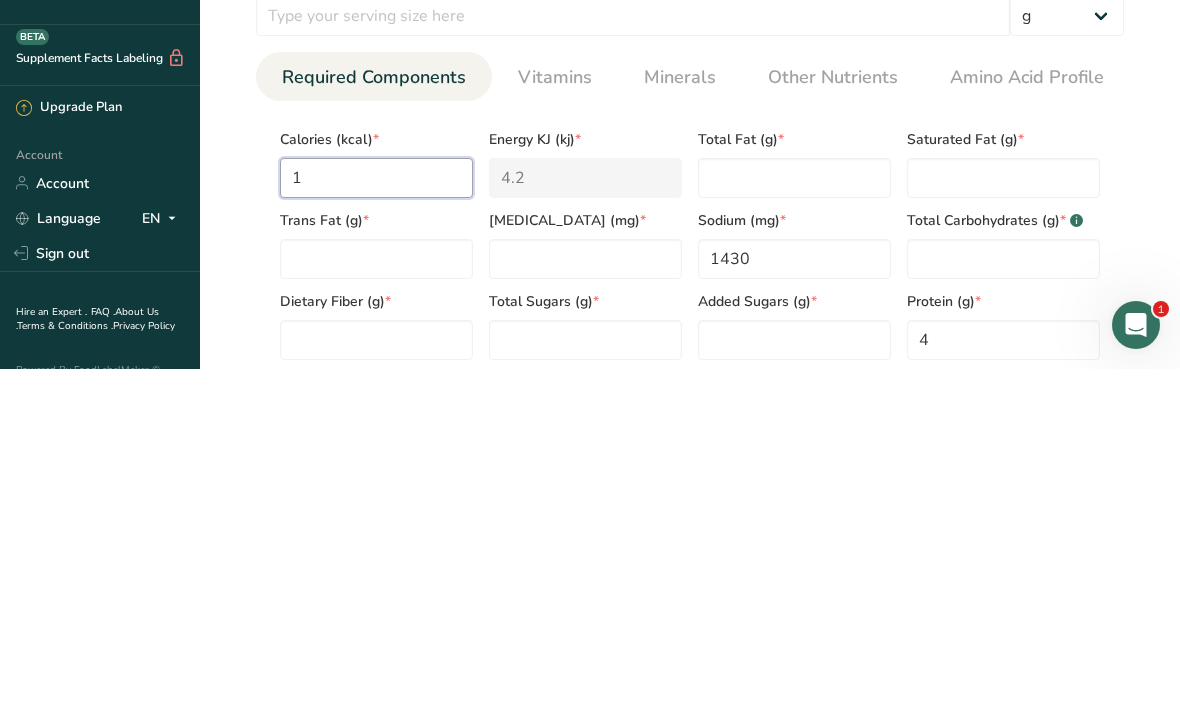 type on "15" 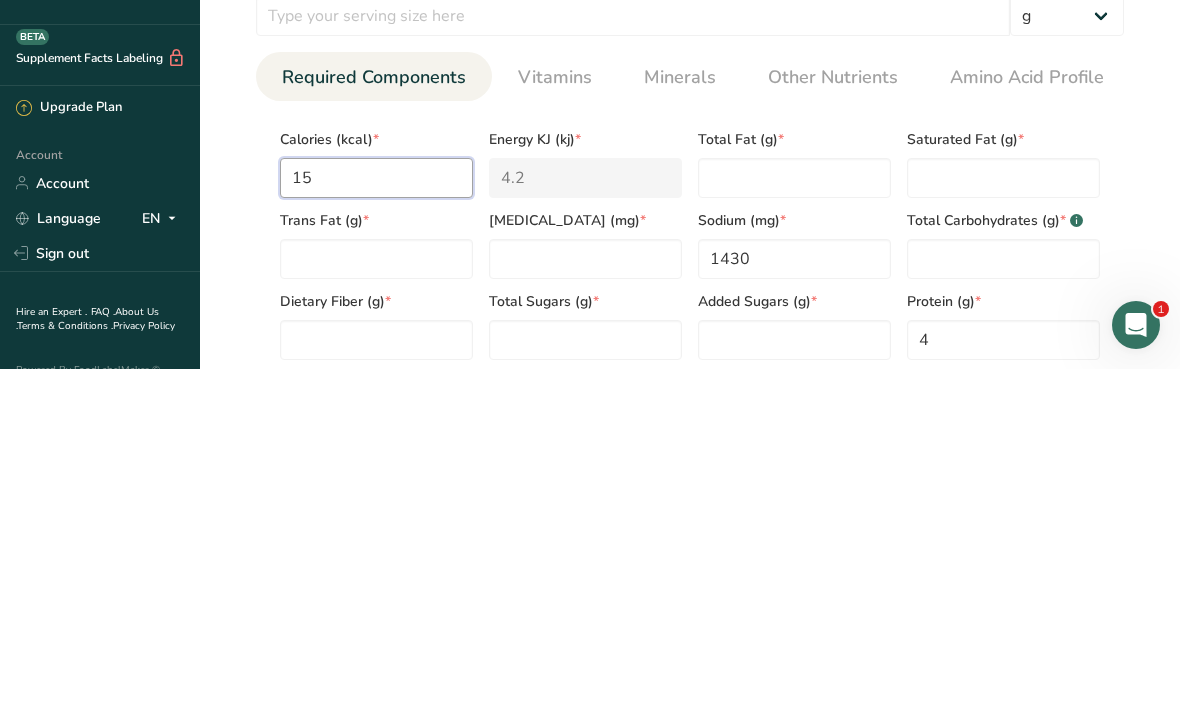 type on "62.8" 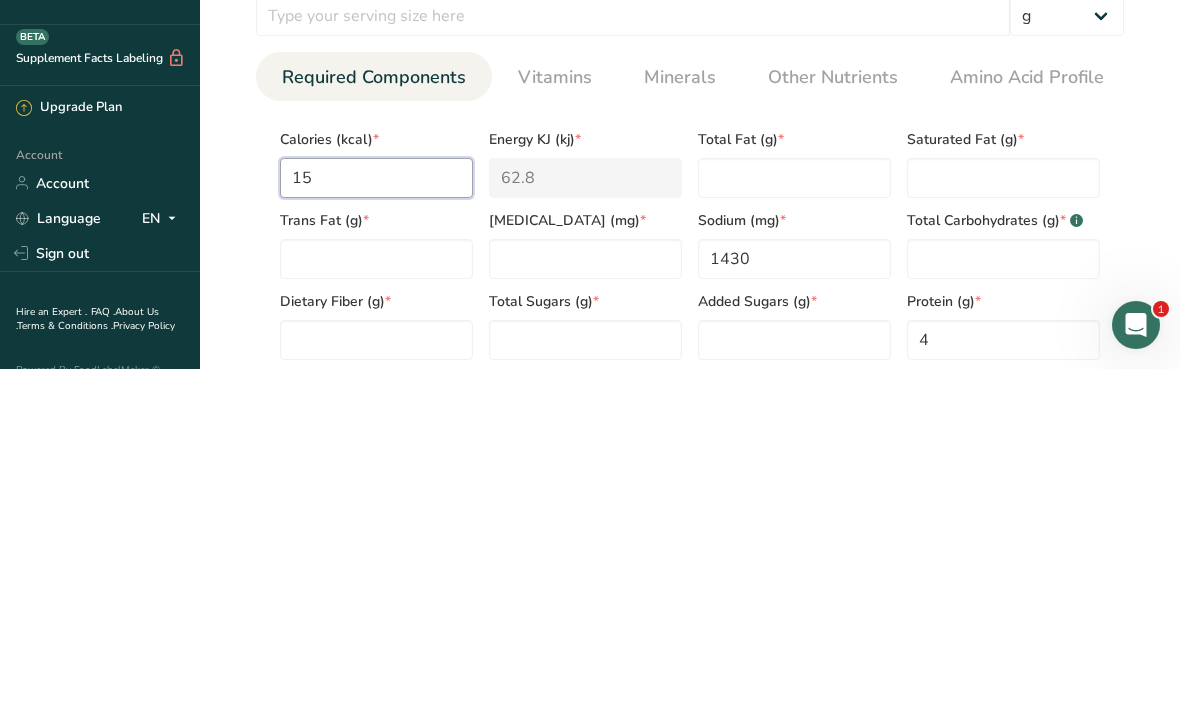 type on "15" 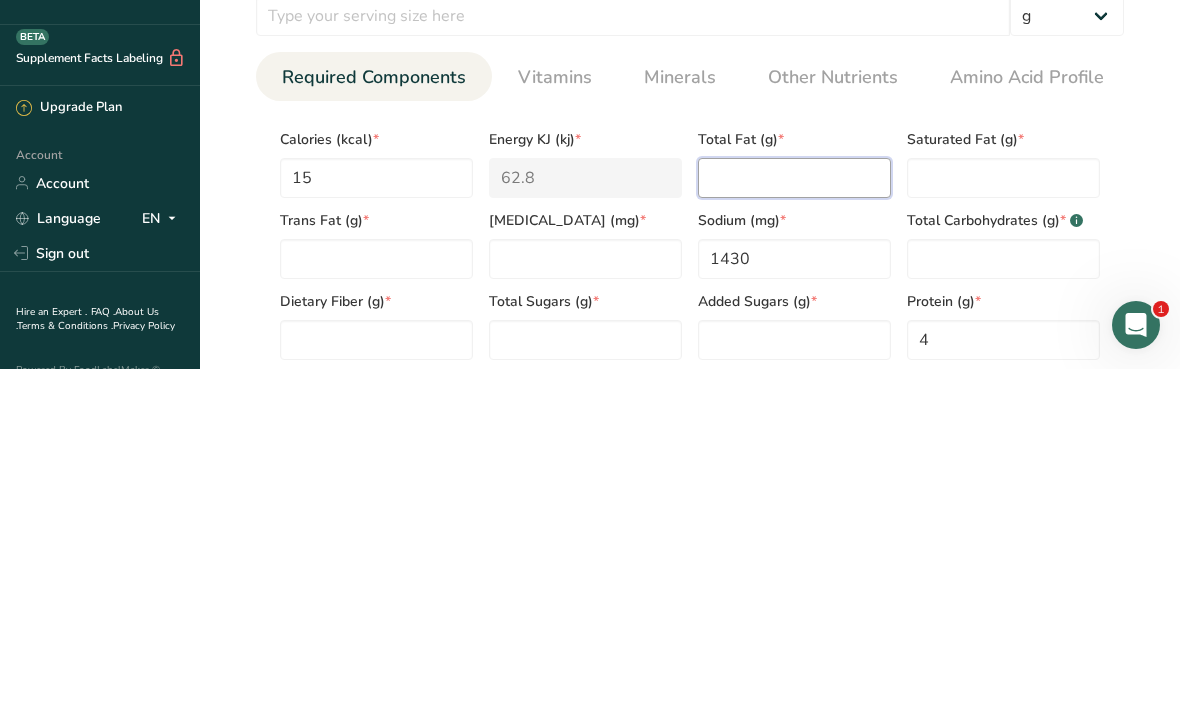 click at bounding box center (794, 522) 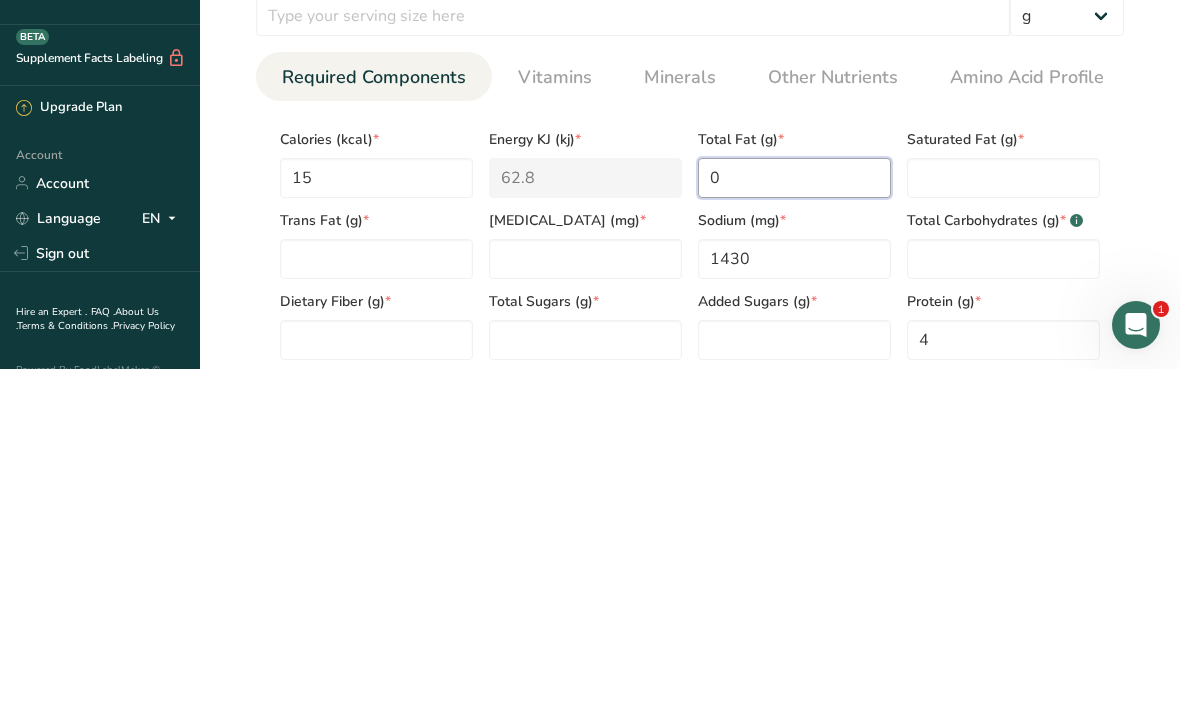 type on "0" 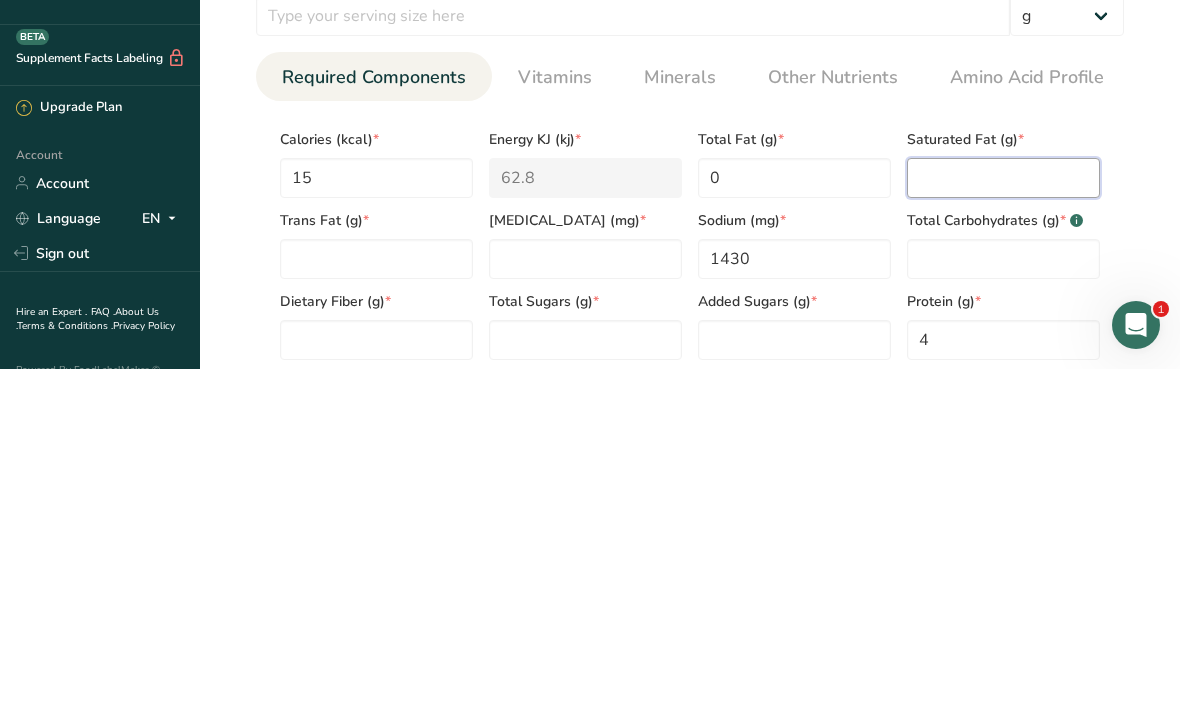 click at bounding box center [1003, 522] 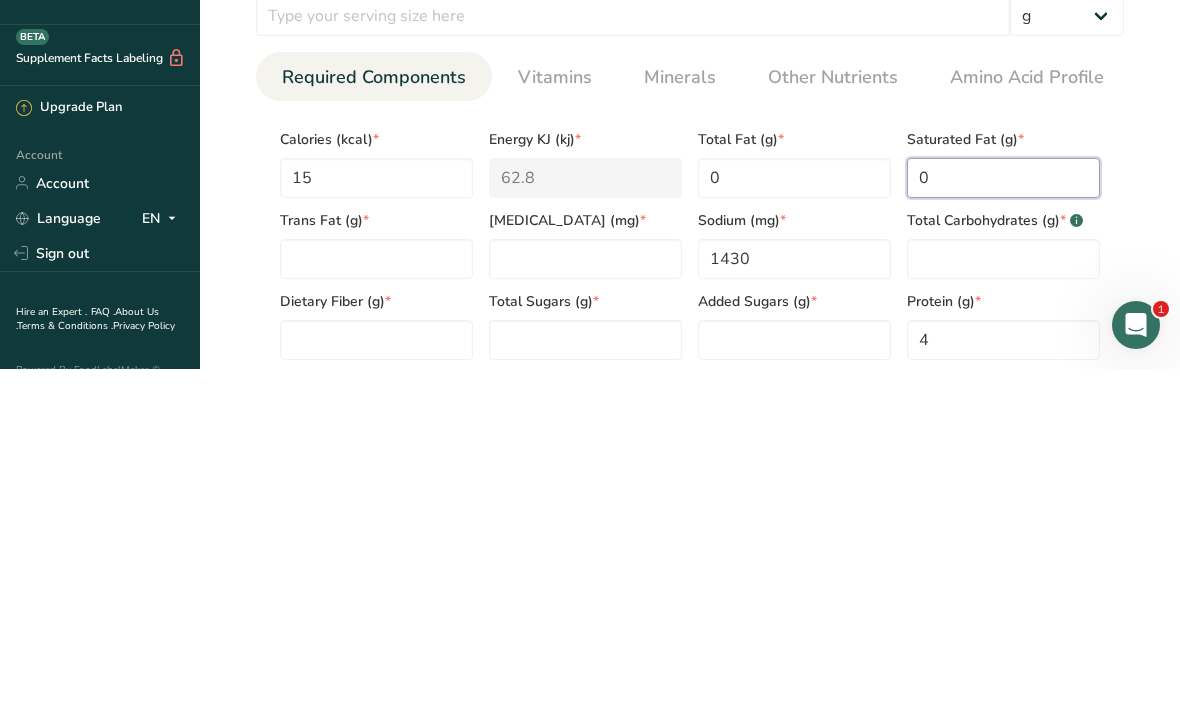 type on "0" 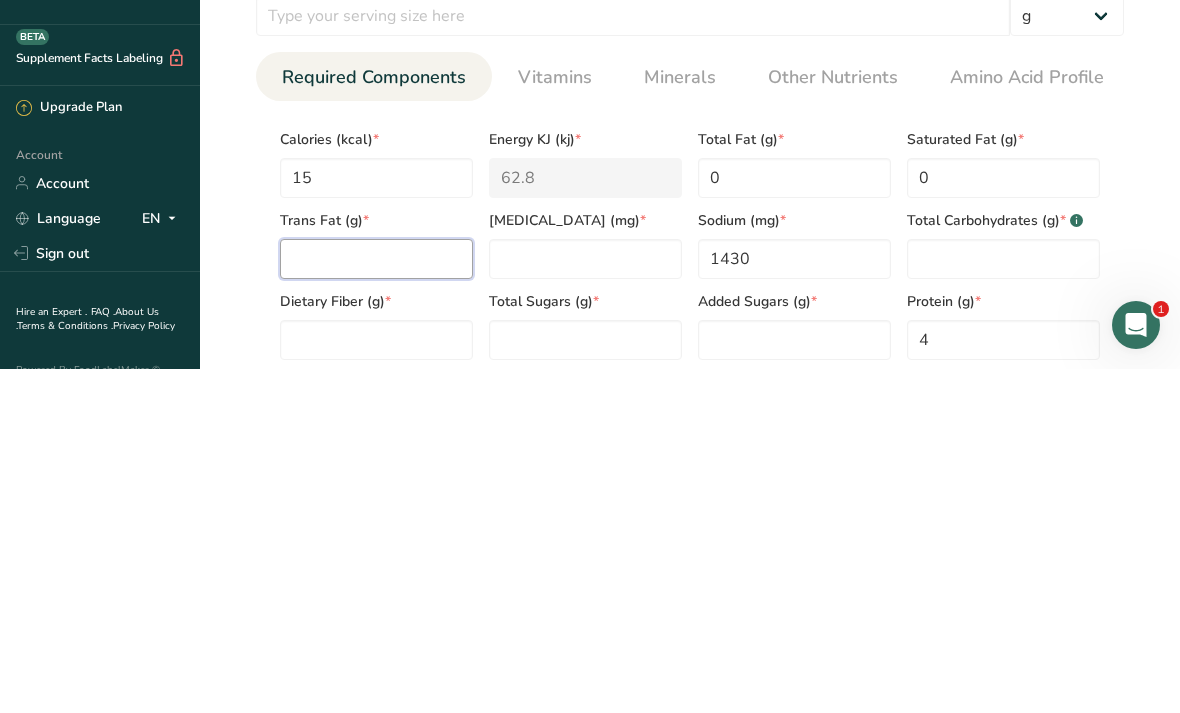 click at bounding box center (376, 603) 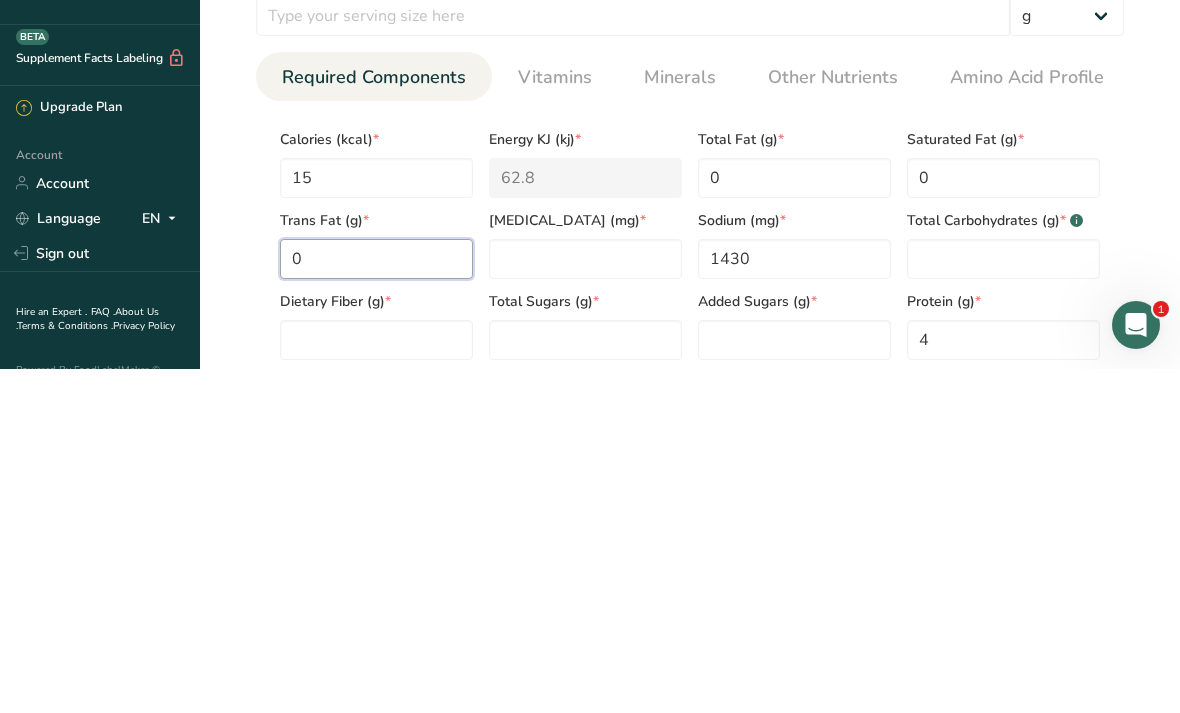 type on "0" 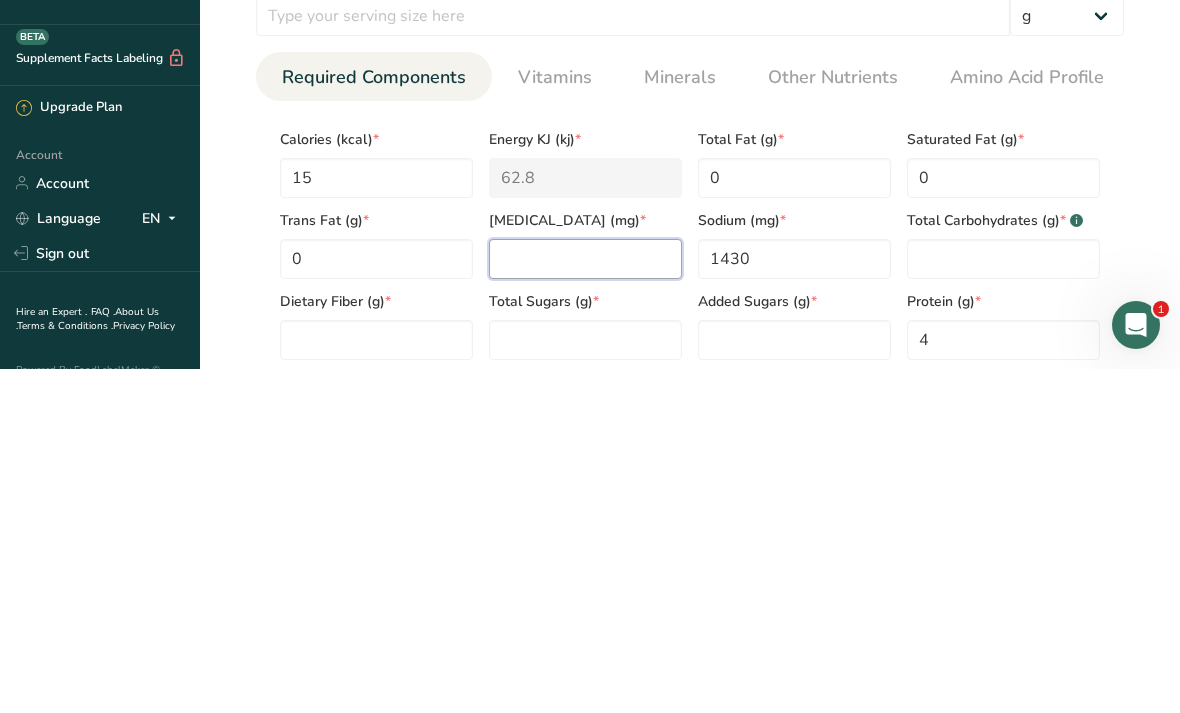 click at bounding box center (585, 603) 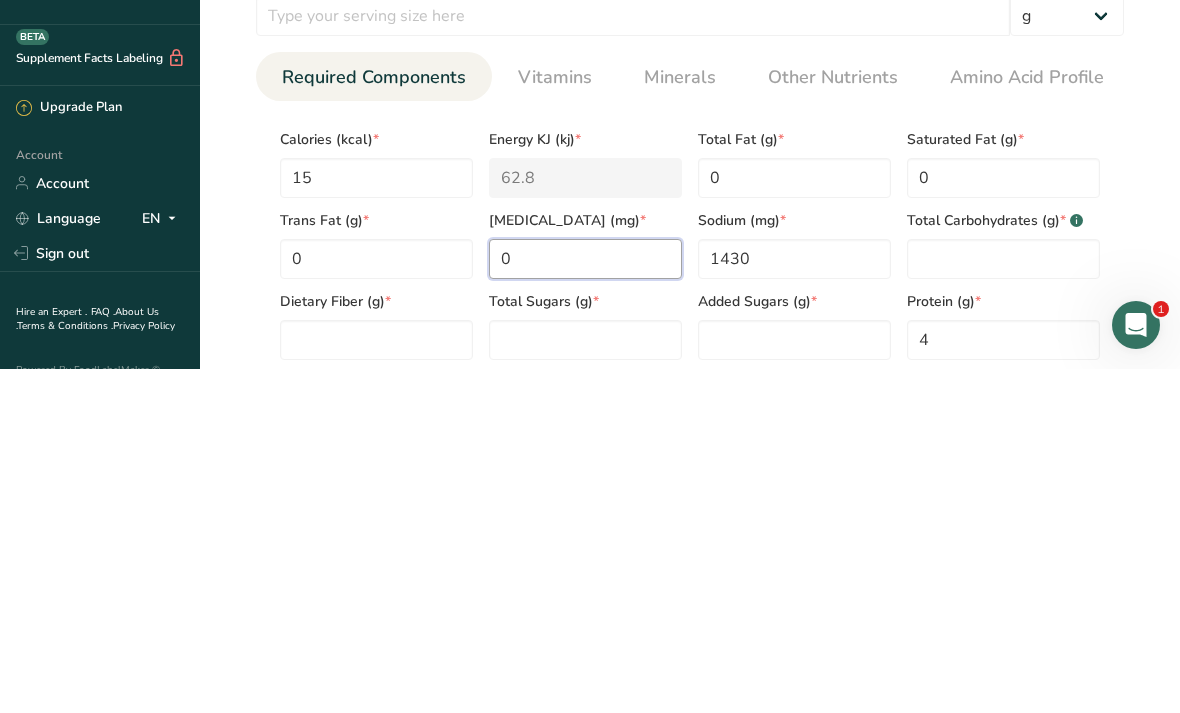 type on "0" 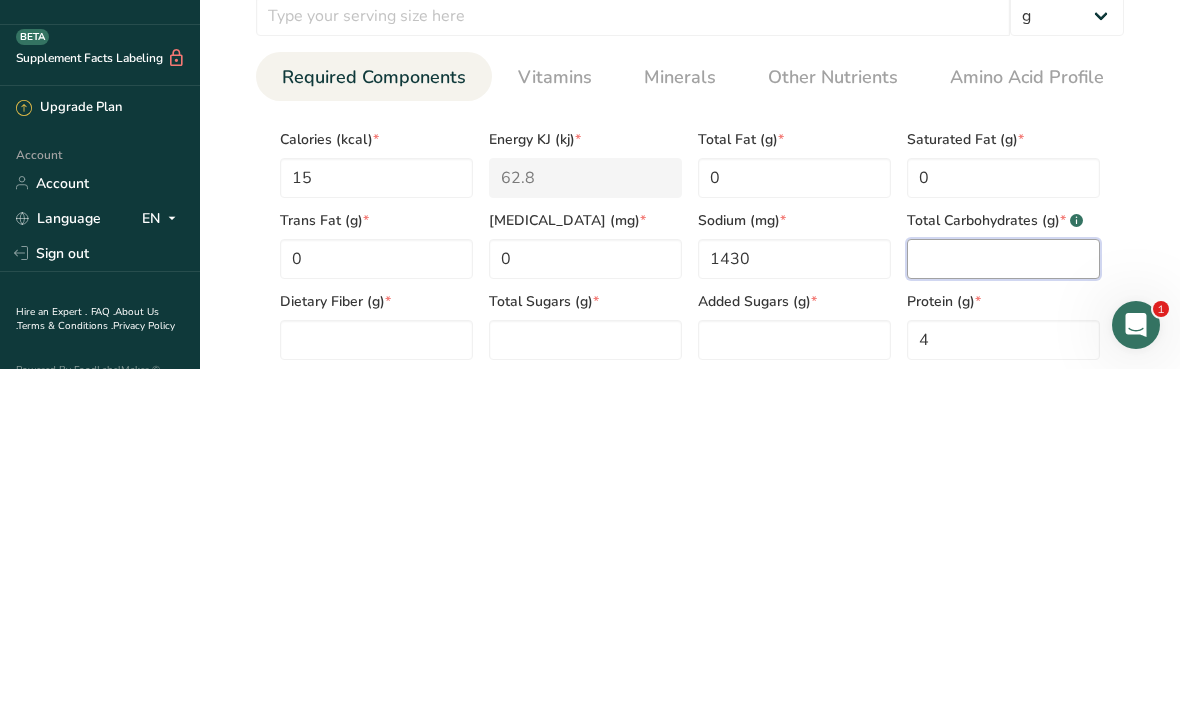 click at bounding box center [1003, 603] 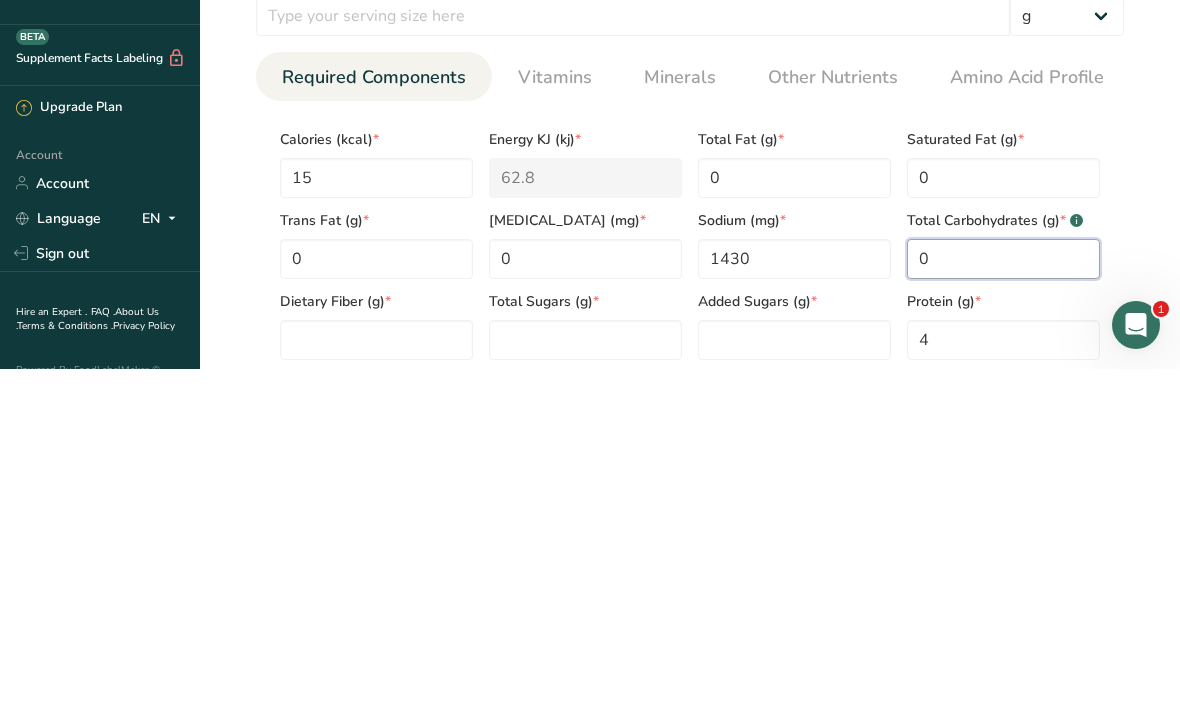 type on "0" 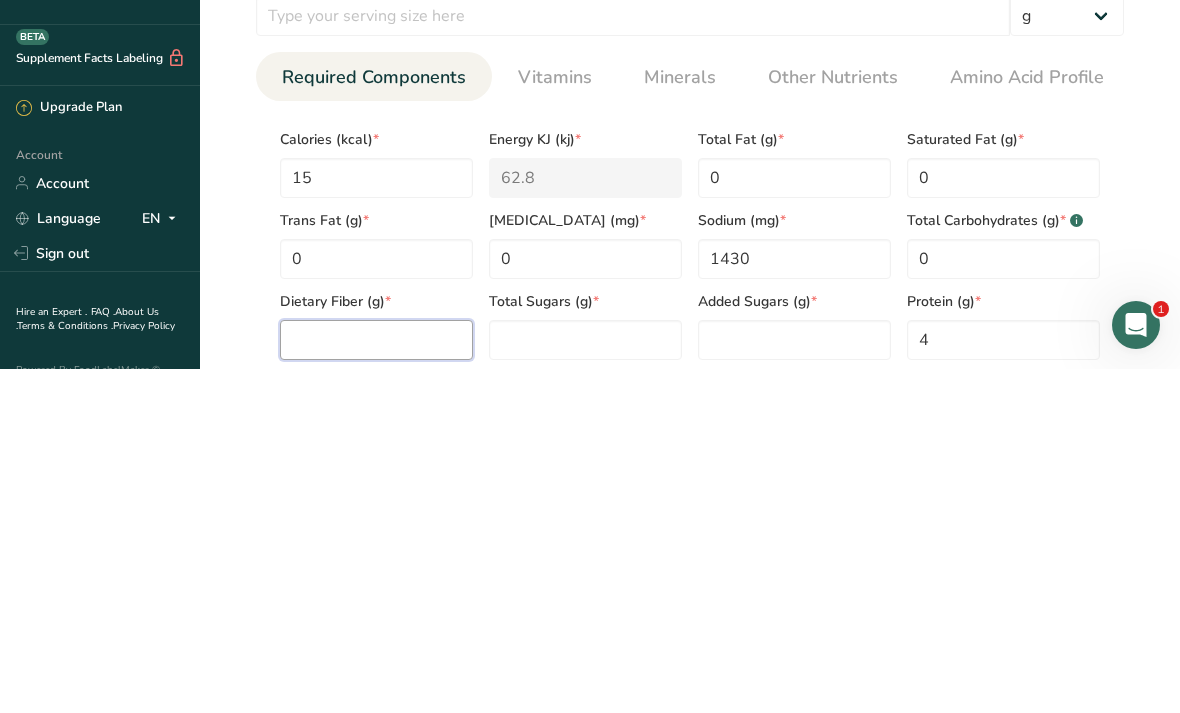 click at bounding box center [376, 684] 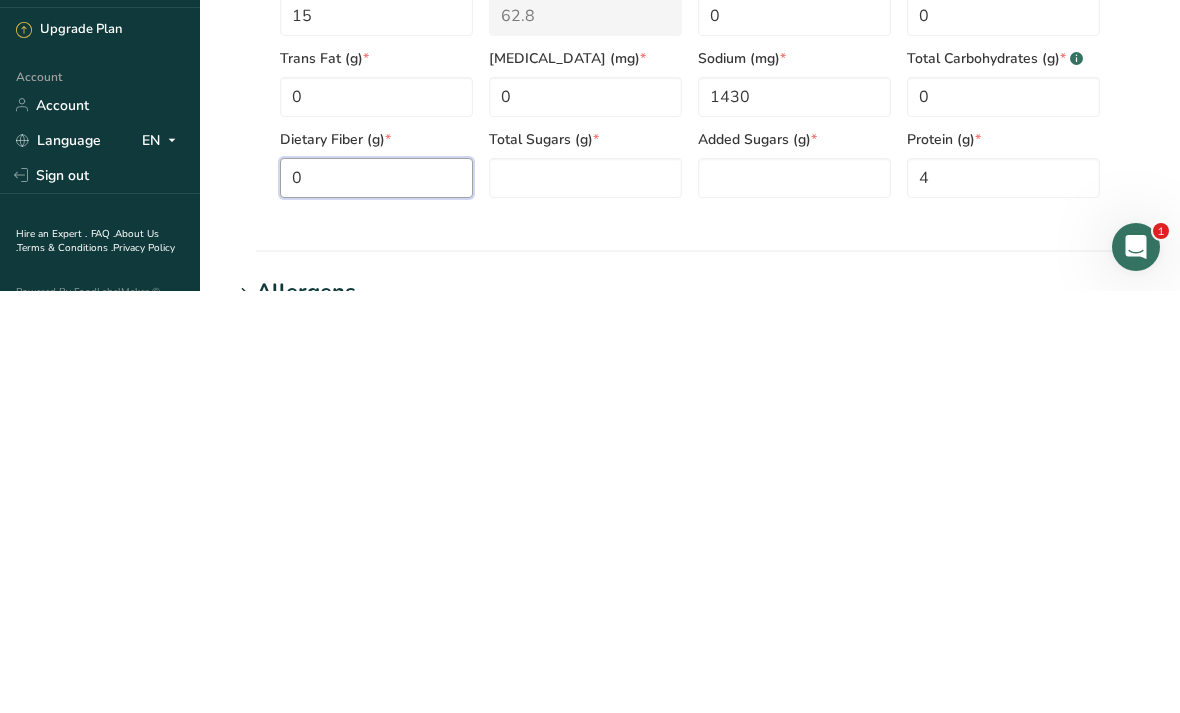 type on "0" 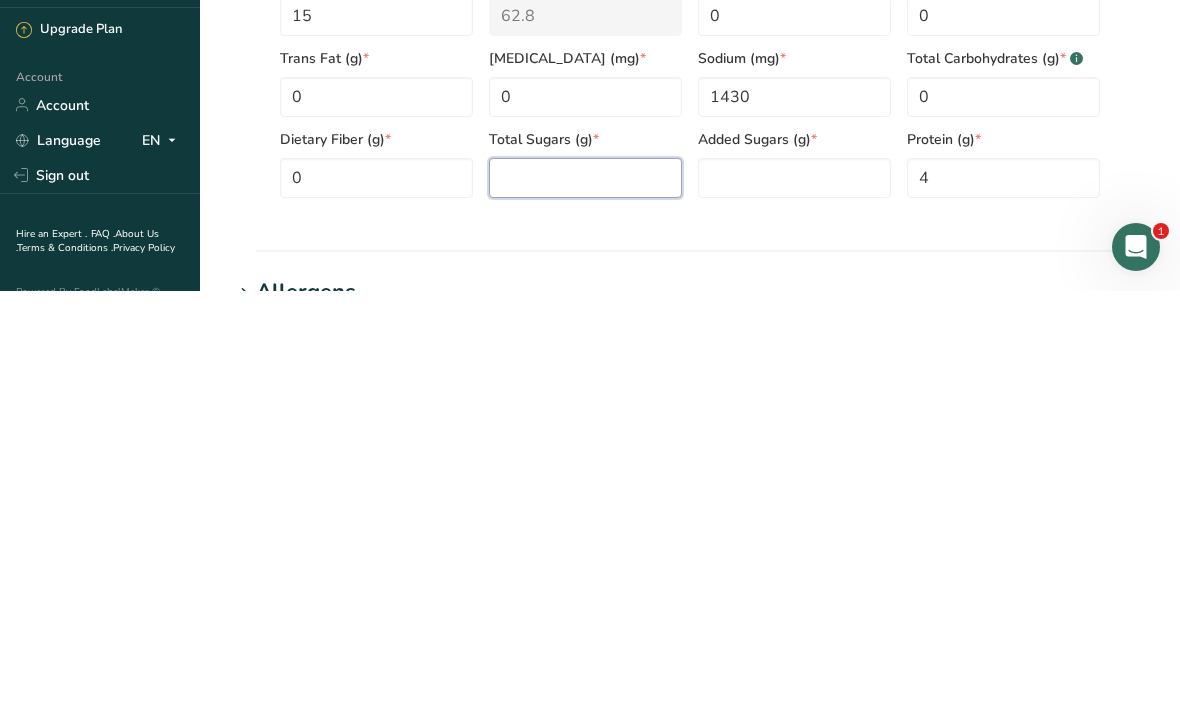 click at bounding box center (585, 600) 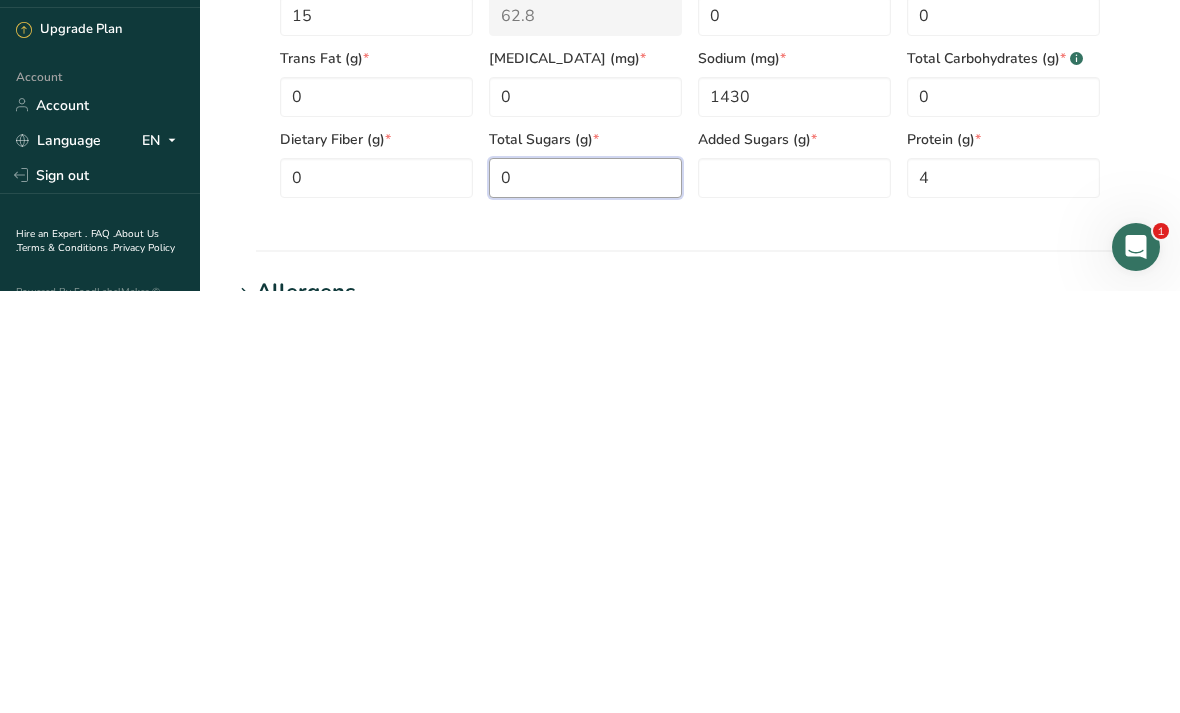 type on "0" 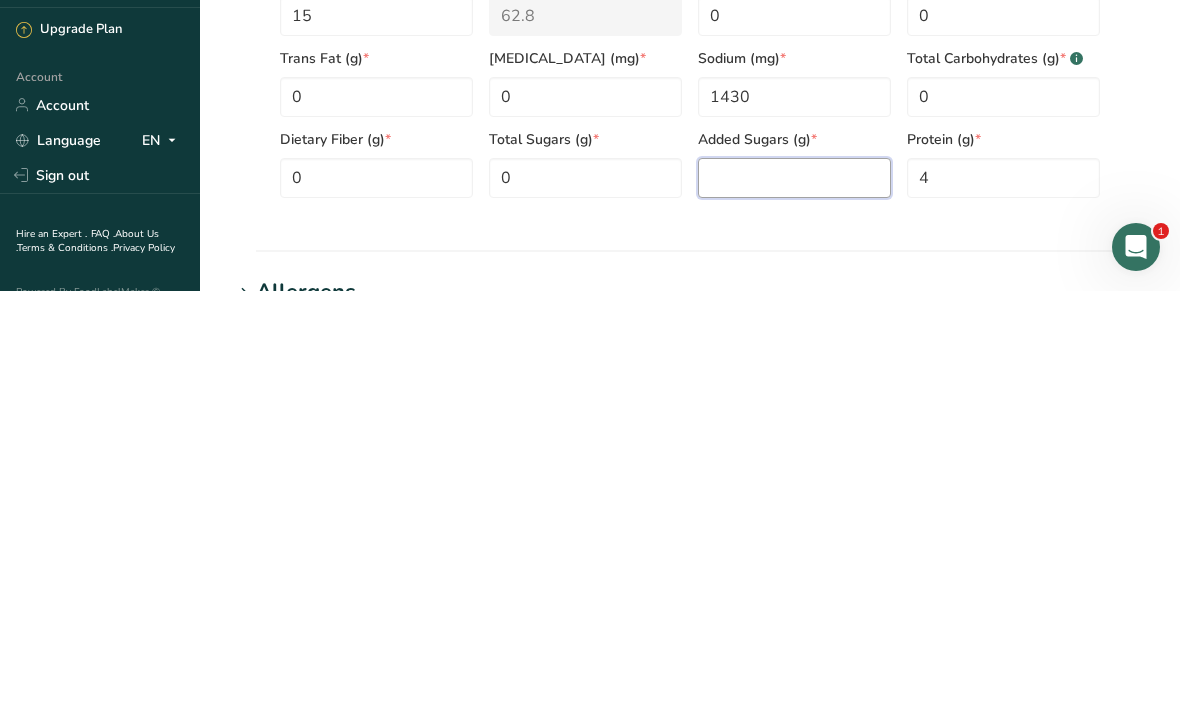 click at bounding box center (794, 600) 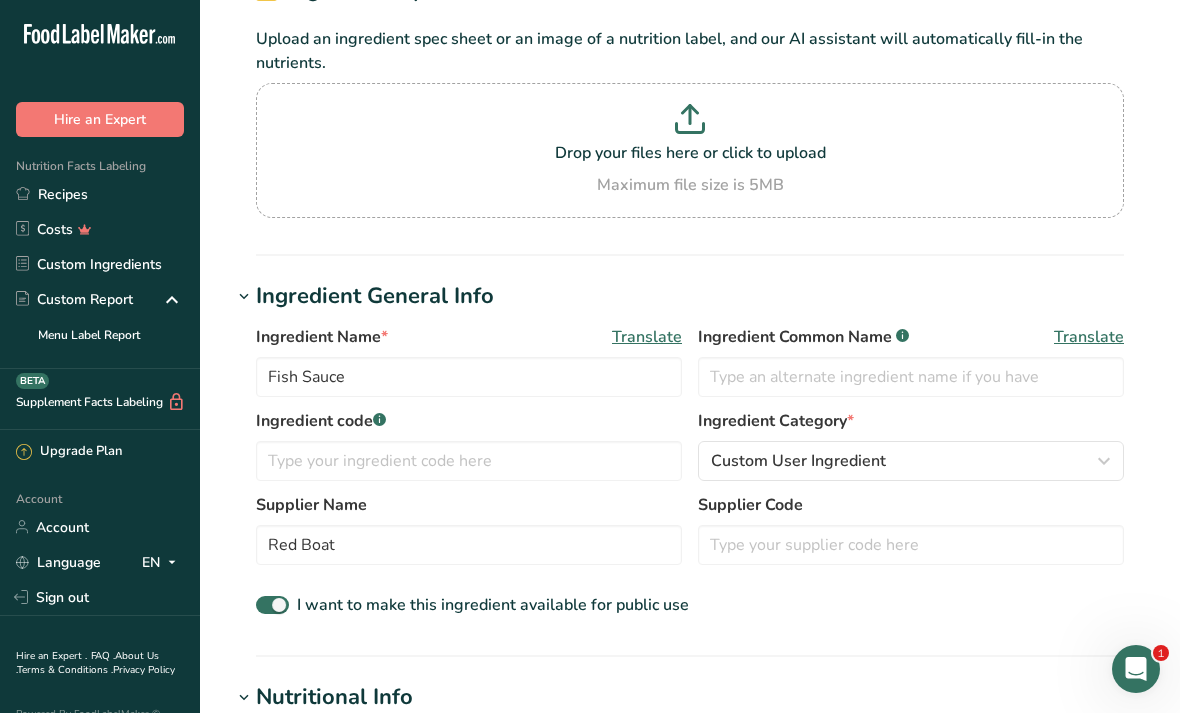 scroll, scrollTop: 0, scrollLeft: 0, axis: both 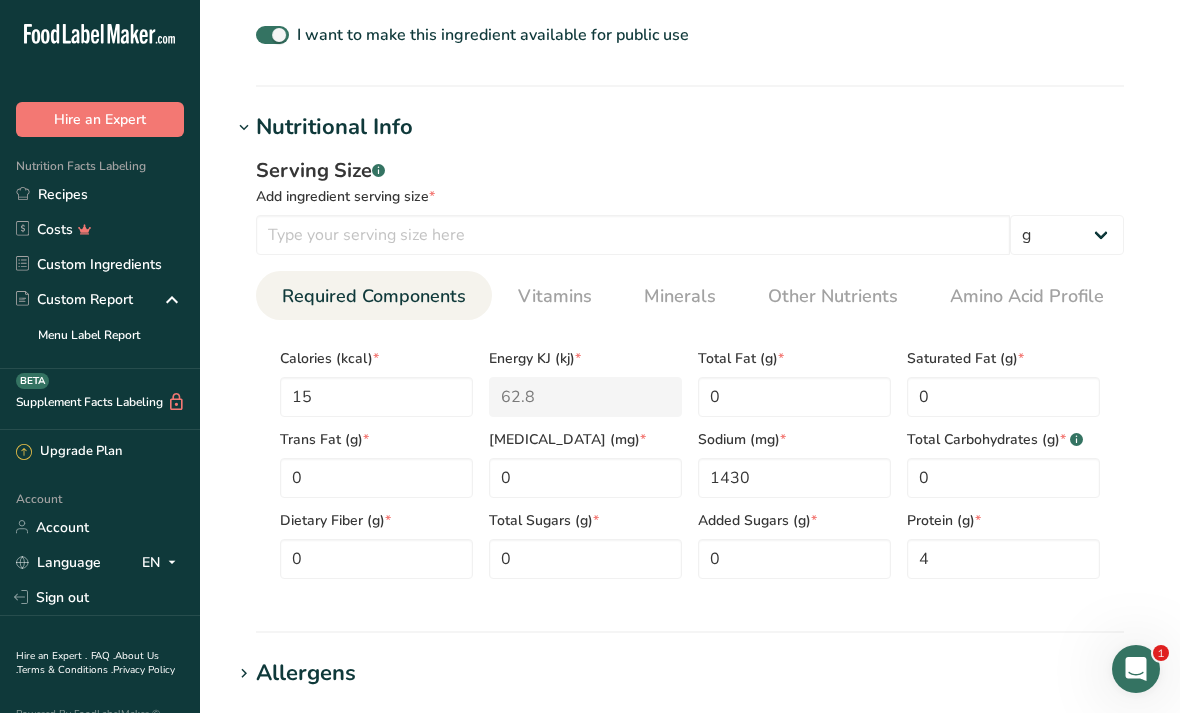 click on "Vitamins" at bounding box center (555, 296) 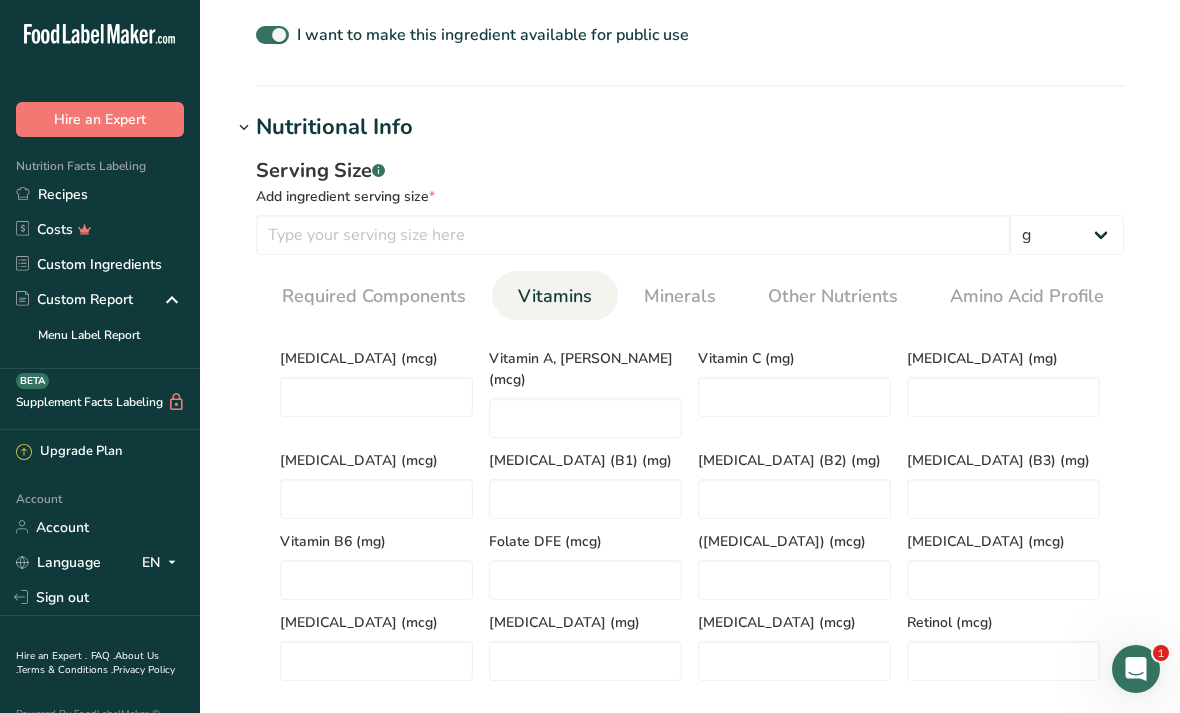 click on "Minerals" at bounding box center (680, 296) 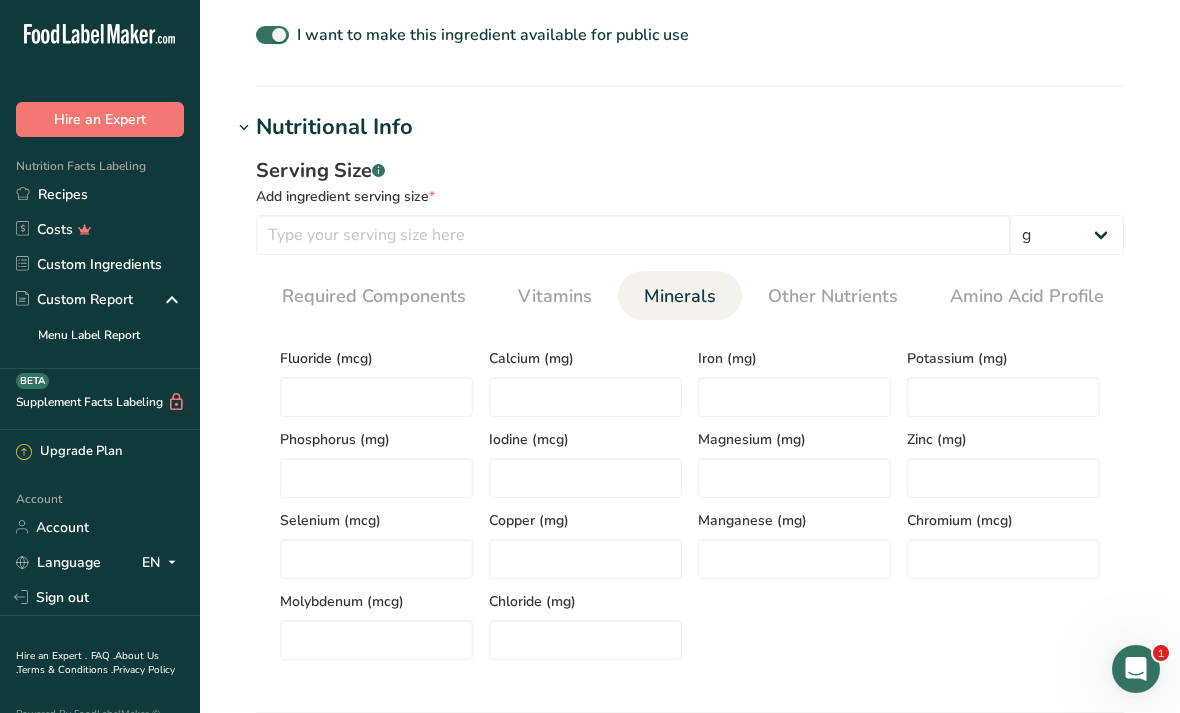 click on "Calcium
(mg)" at bounding box center (585, 376) 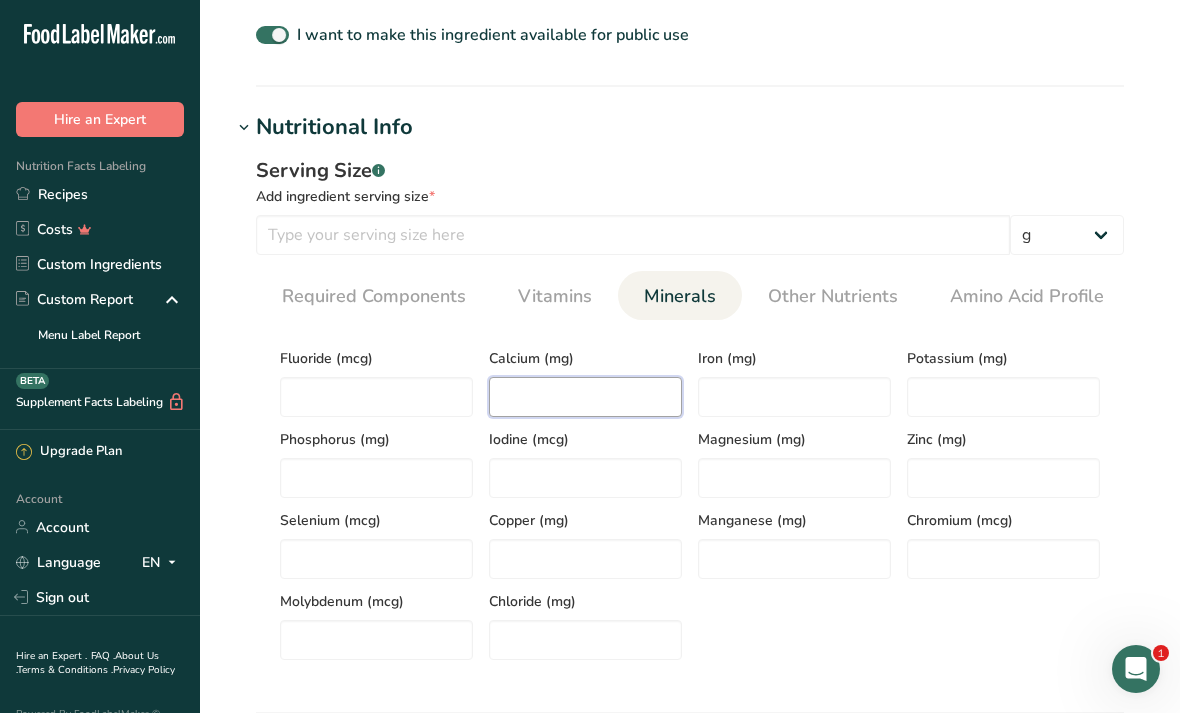 click at bounding box center (585, 397) 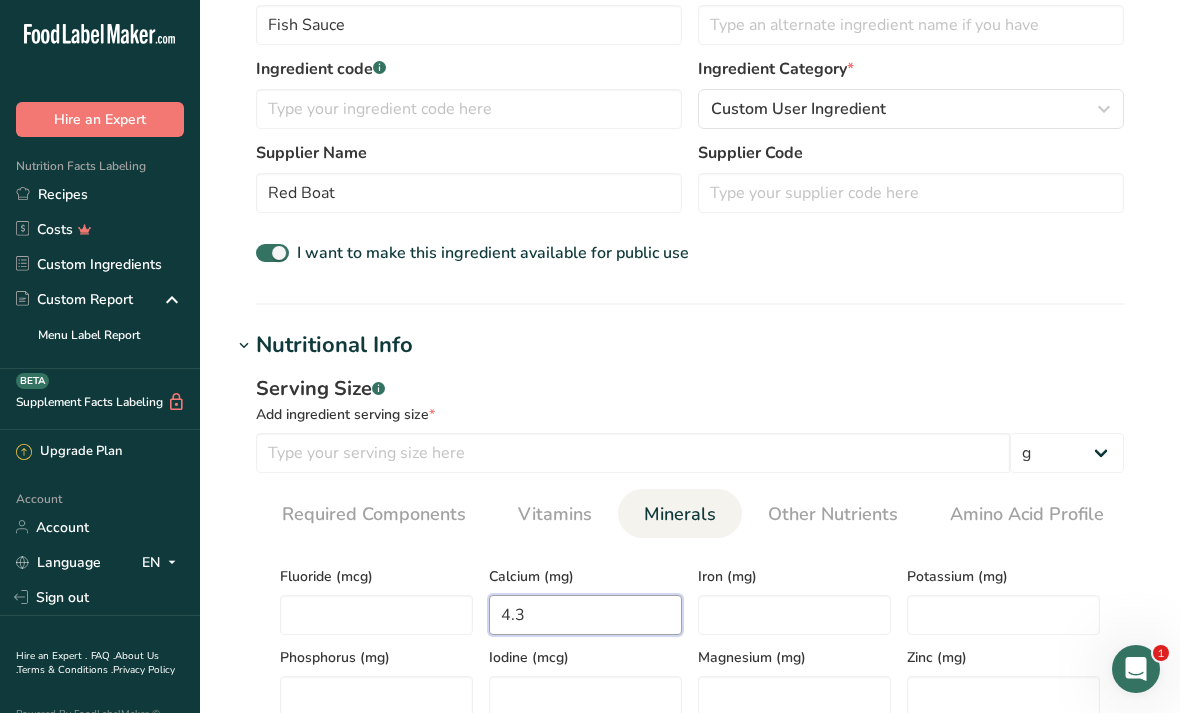 scroll, scrollTop: 445, scrollLeft: 0, axis: vertical 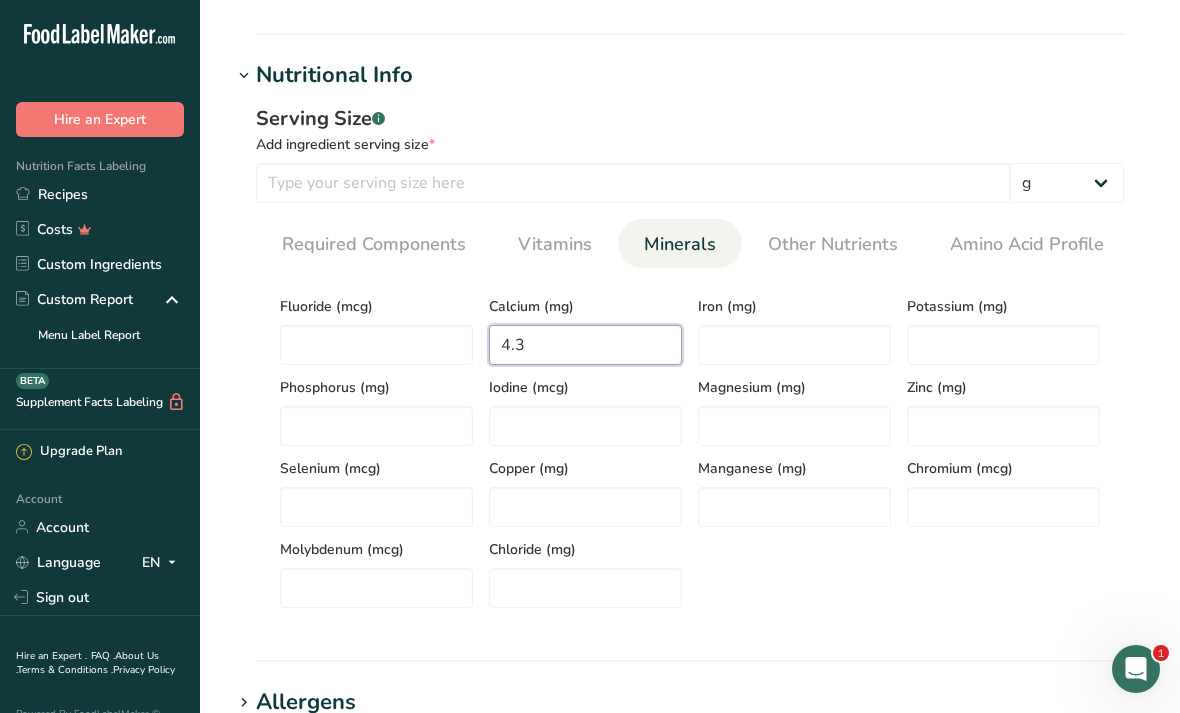 type on "4.3" 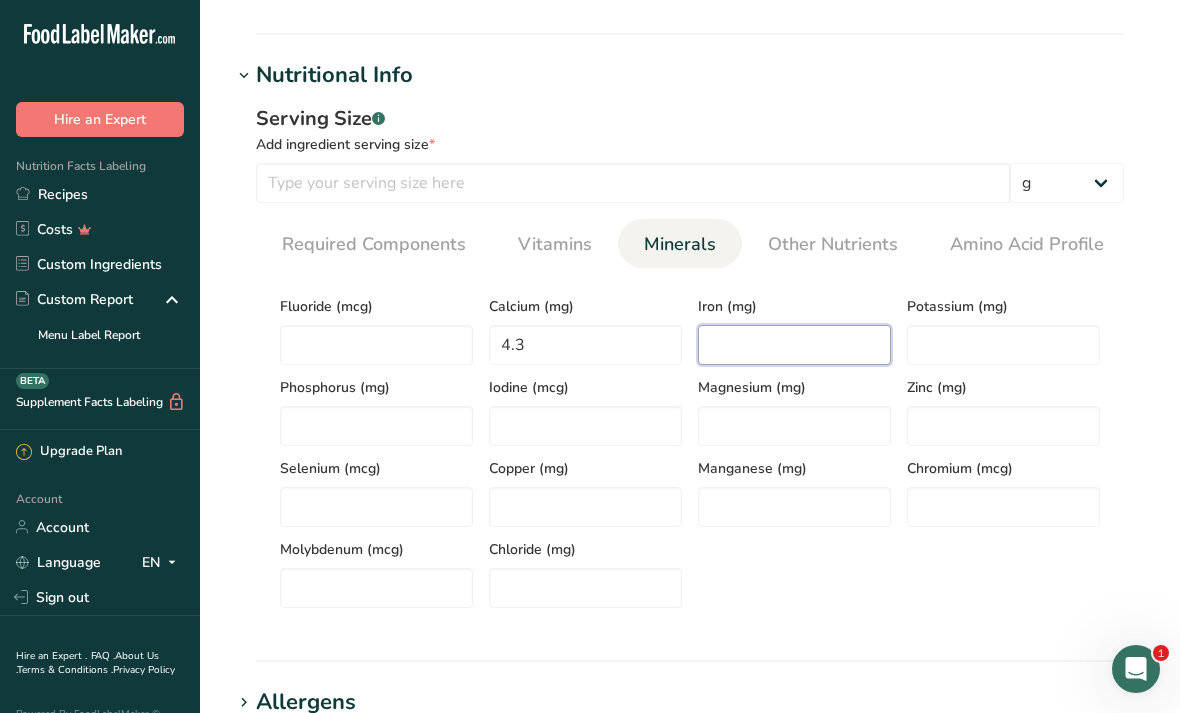 click at bounding box center (794, 345) 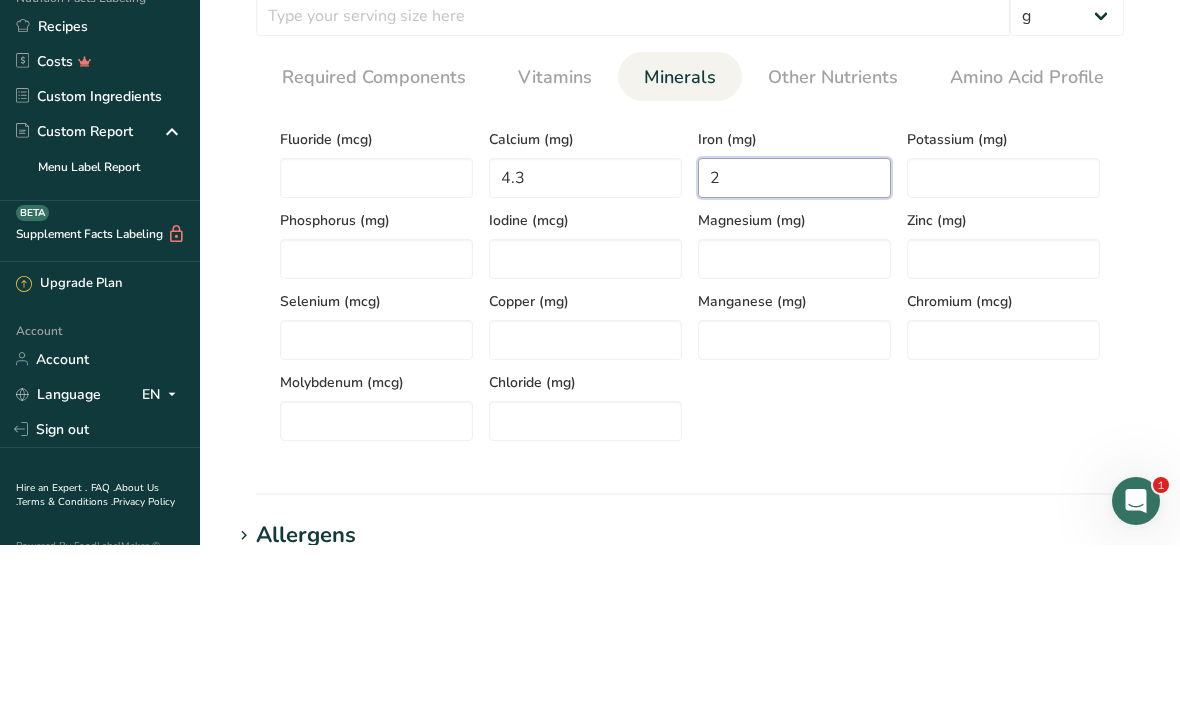 type on "0" 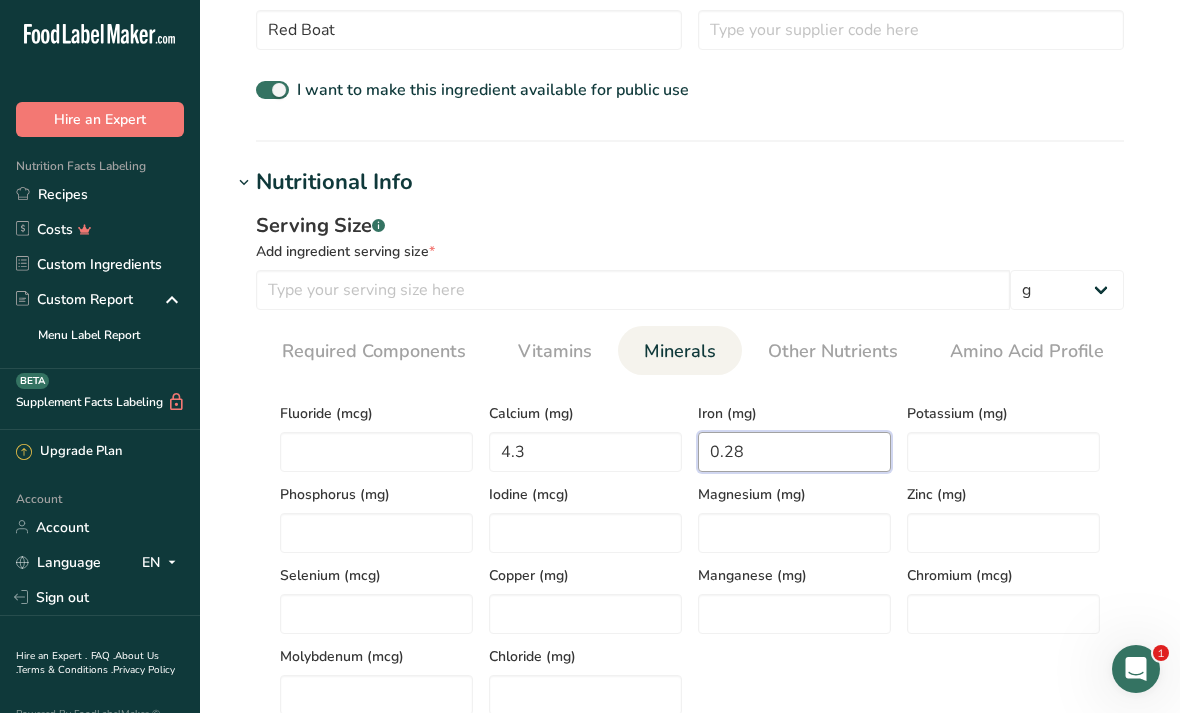 scroll, scrollTop: 633, scrollLeft: 0, axis: vertical 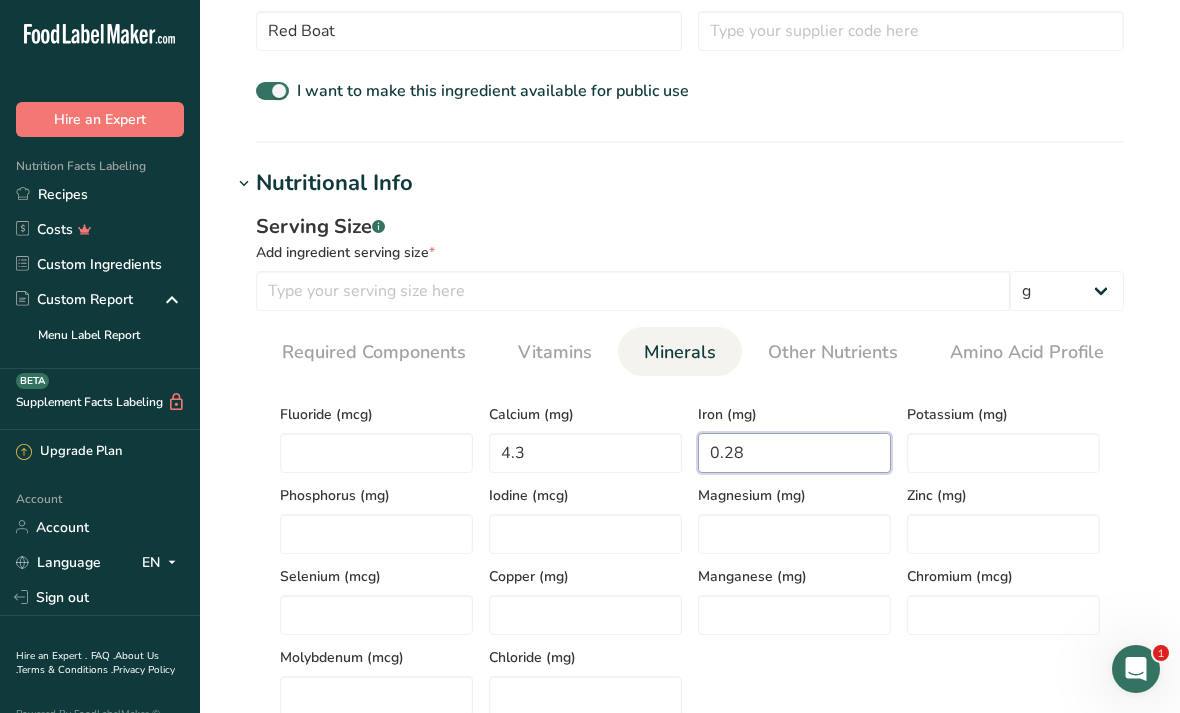 type on "0.28" 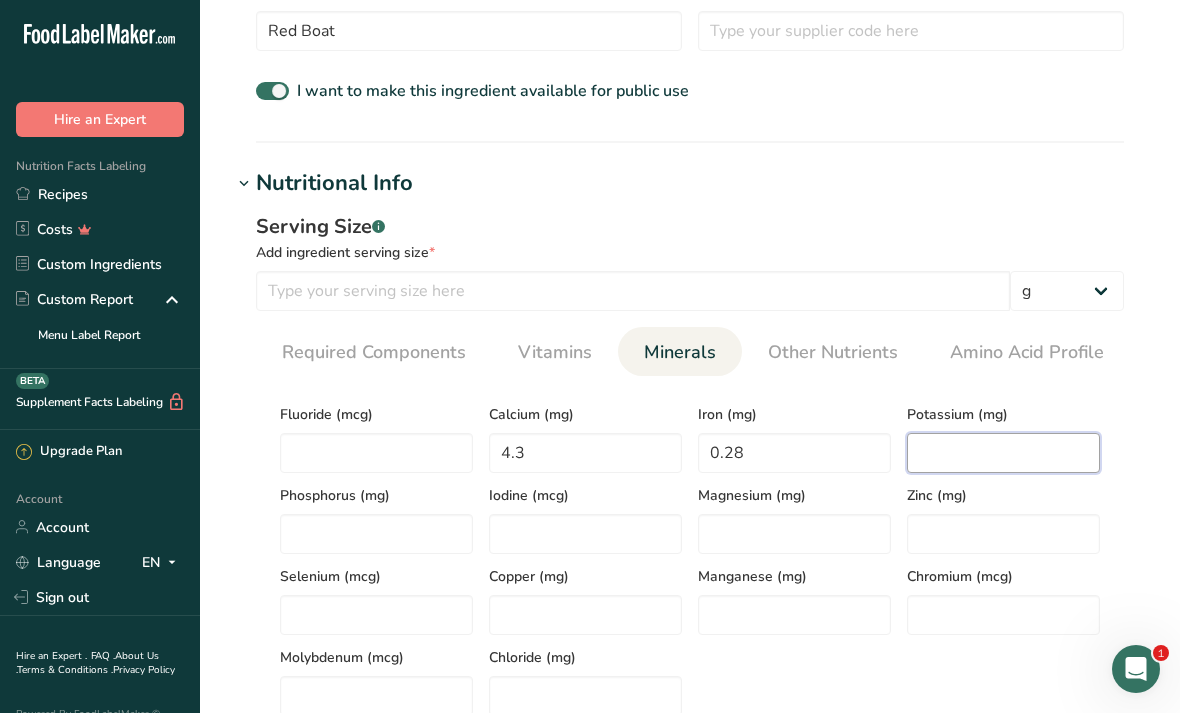 click at bounding box center [1003, 453] 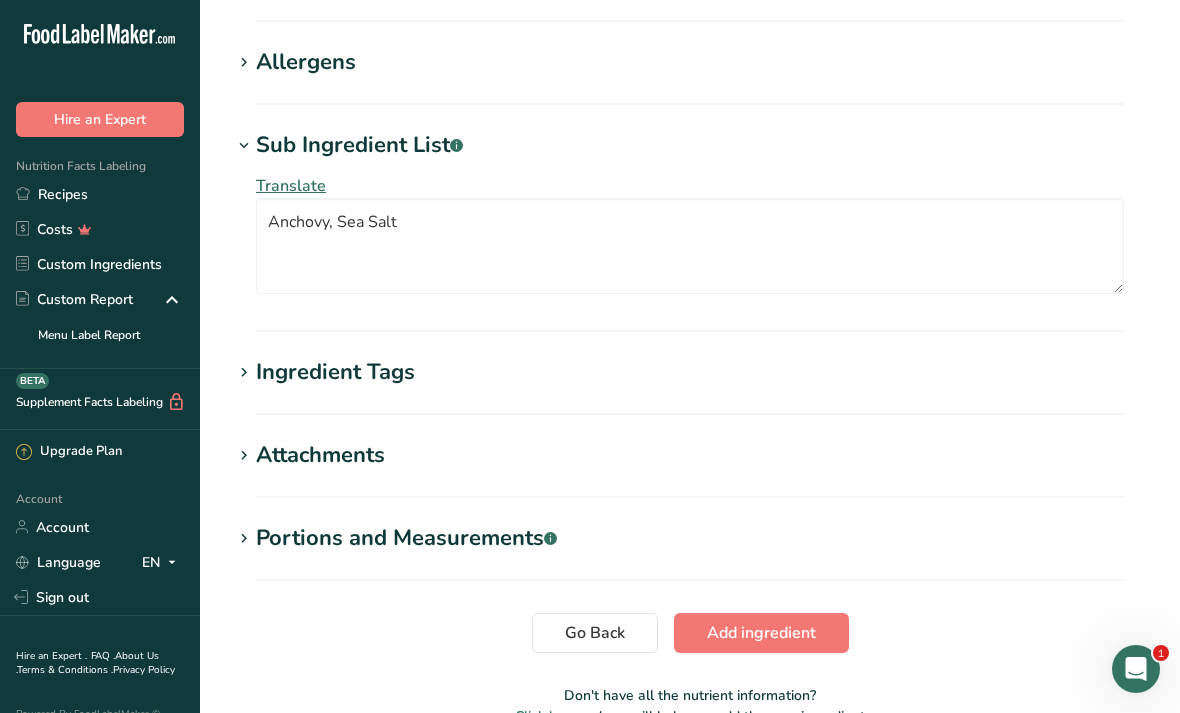scroll, scrollTop: 1427, scrollLeft: 0, axis: vertical 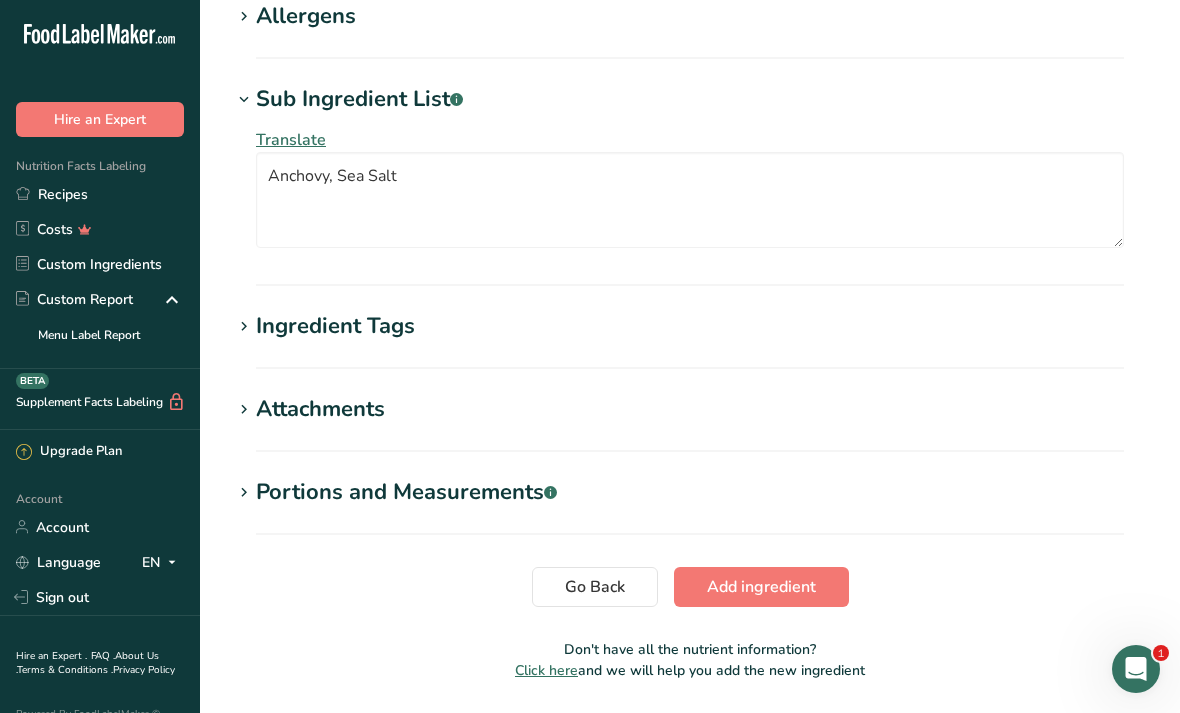 type on "100" 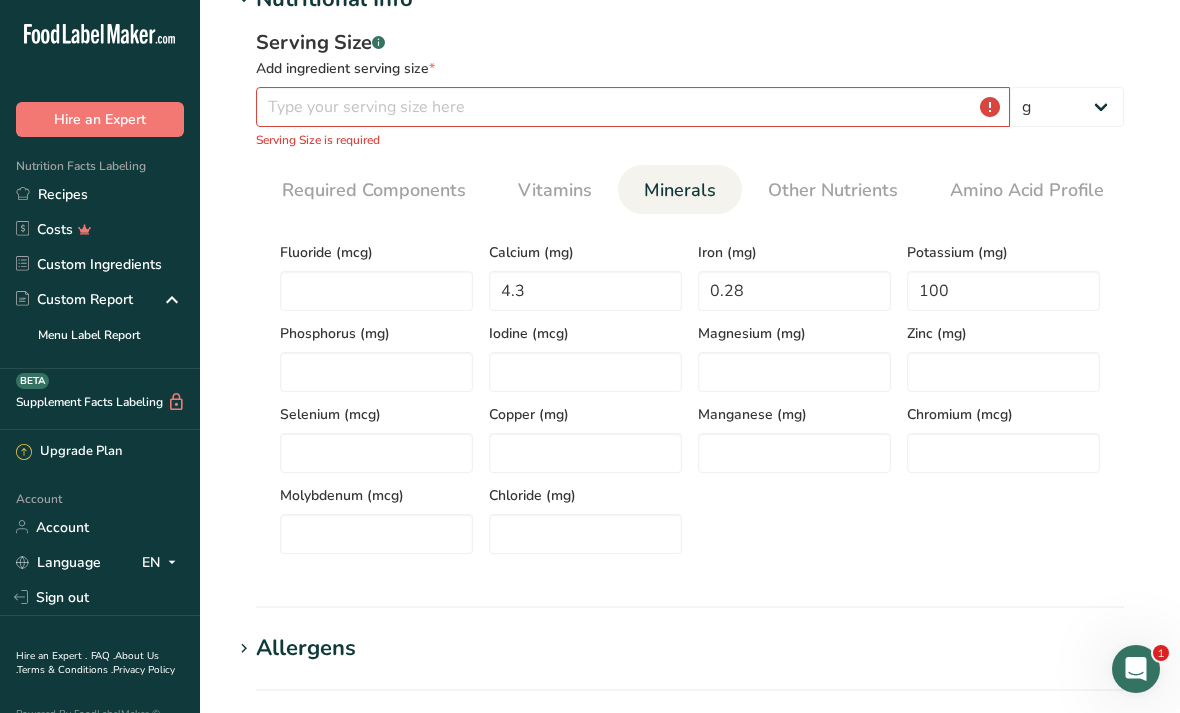 scroll, scrollTop: 255, scrollLeft: 0, axis: vertical 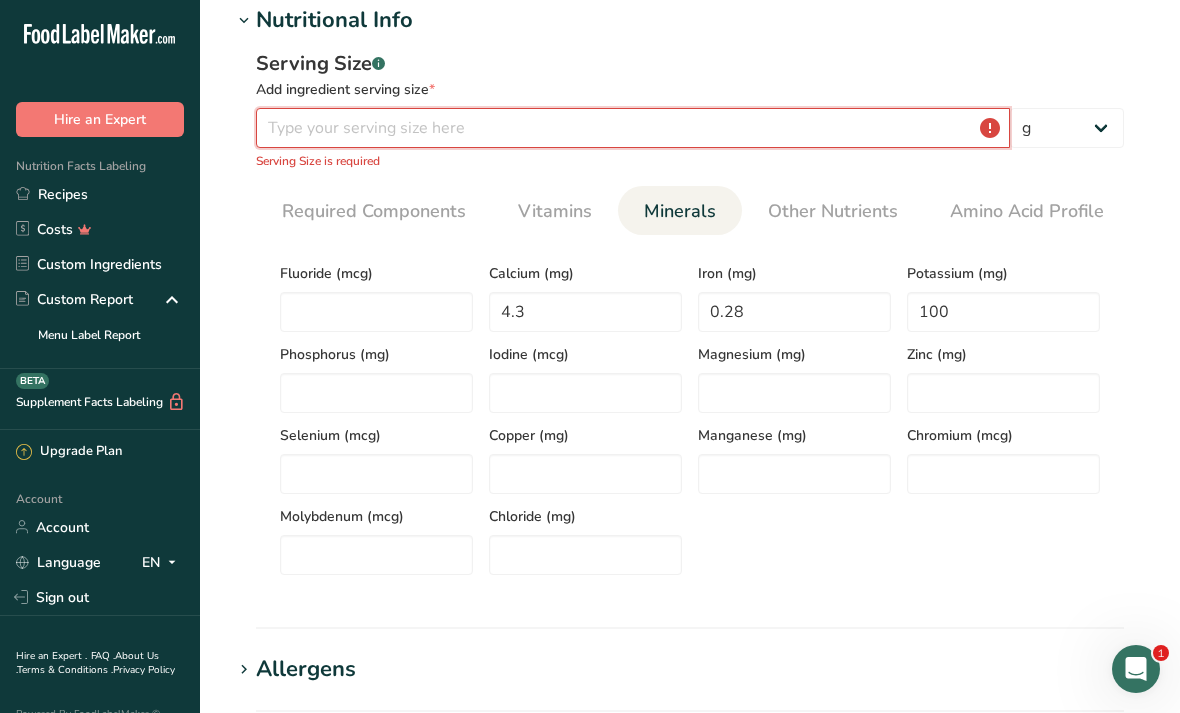 click at bounding box center (633, 128) 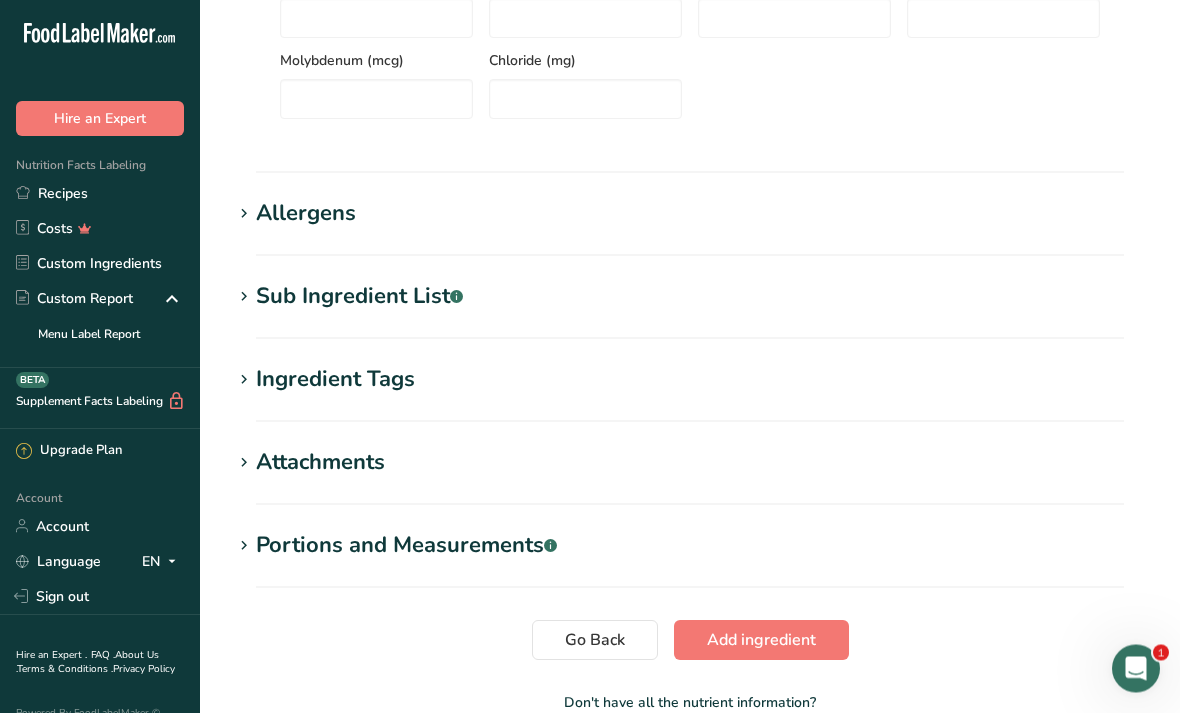 scroll, scrollTop: 742, scrollLeft: 0, axis: vertical 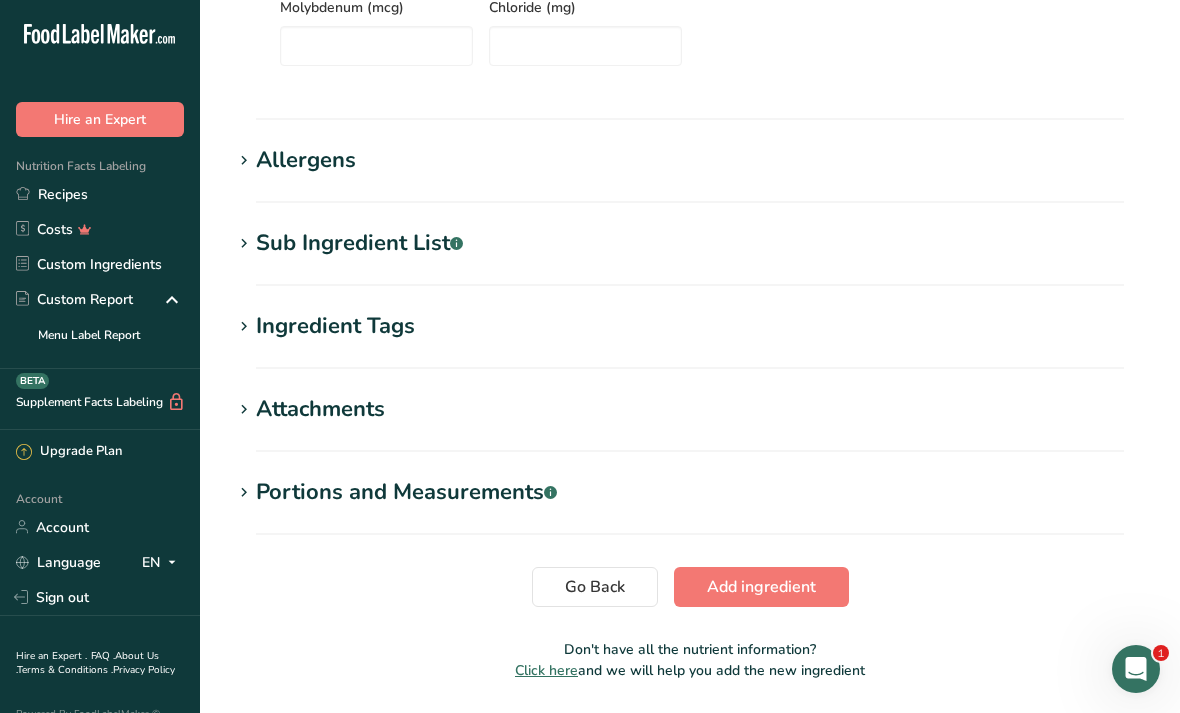 type on "18.8" 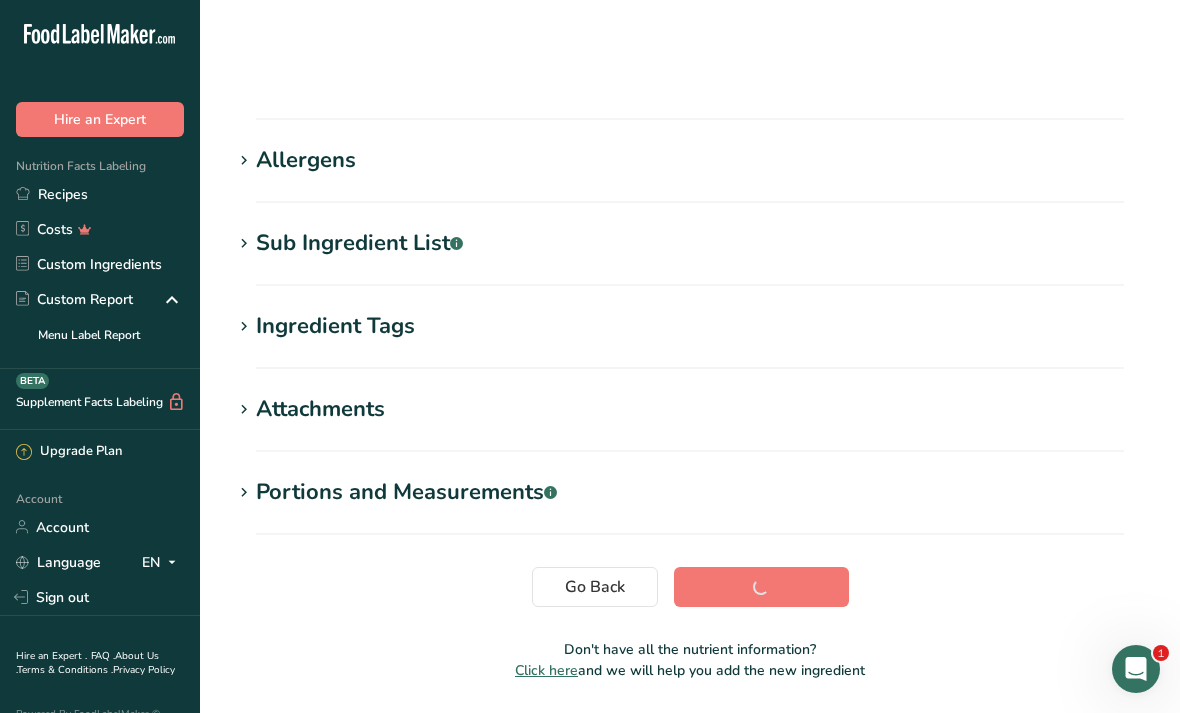 scroll, scrollTop: 198, scrollLeft: 0, axis: vertical 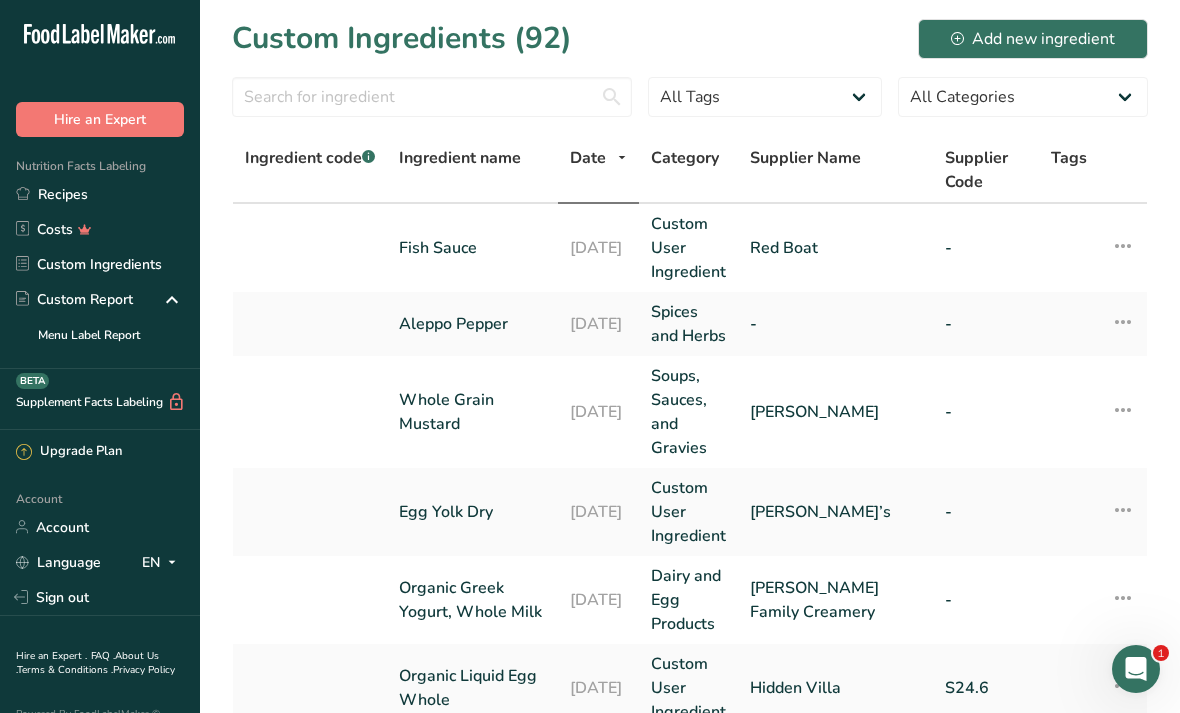click on "Recipes" at bounding box center (100, 194) 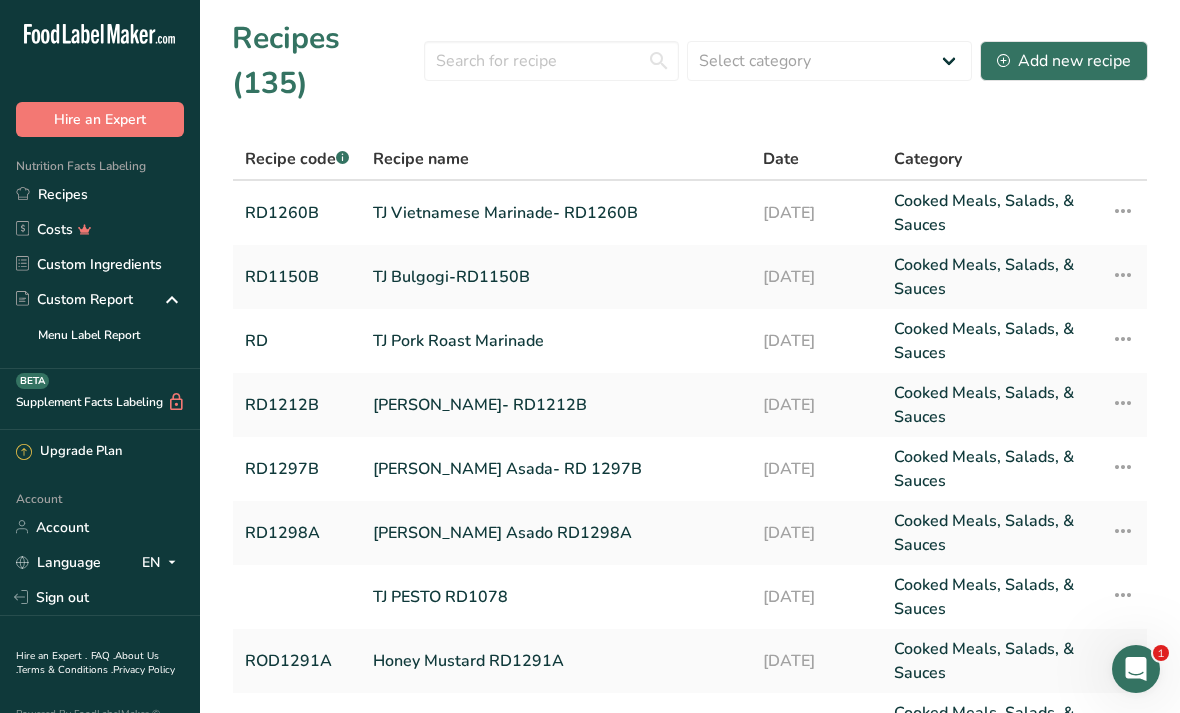 click on "TJ Vietnamese Marinade- RD1260B" at bounding box center (556, 213) 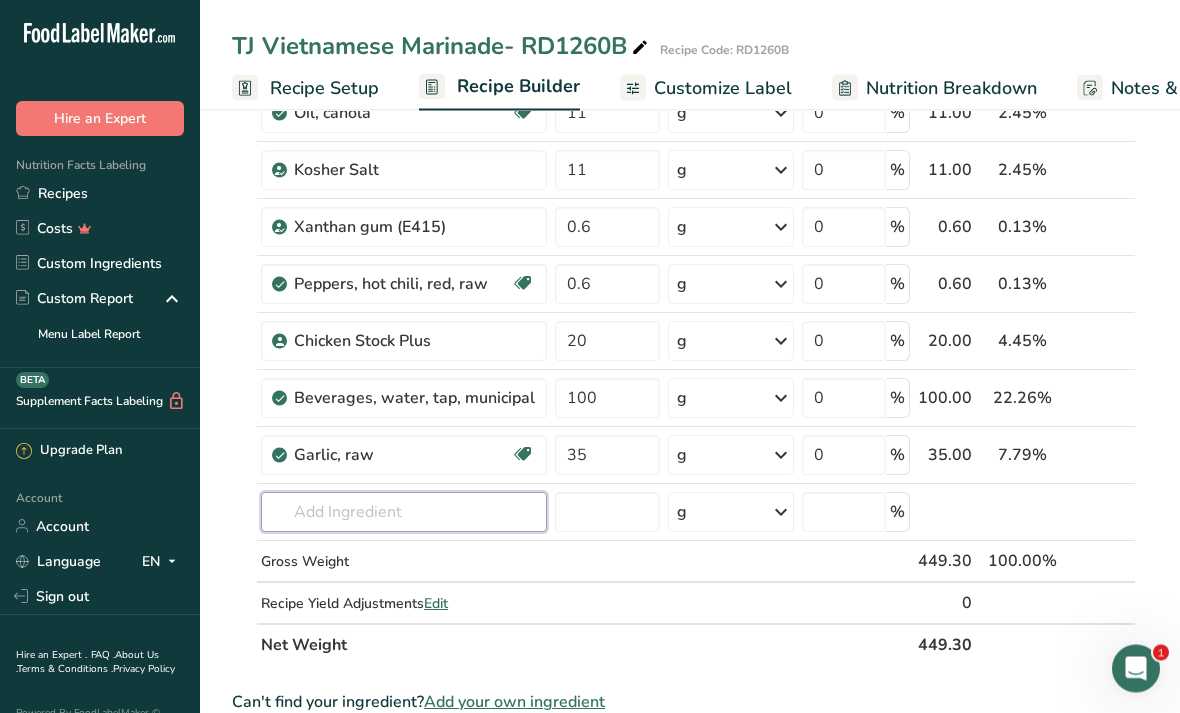 click at bounding box center (404, 513) 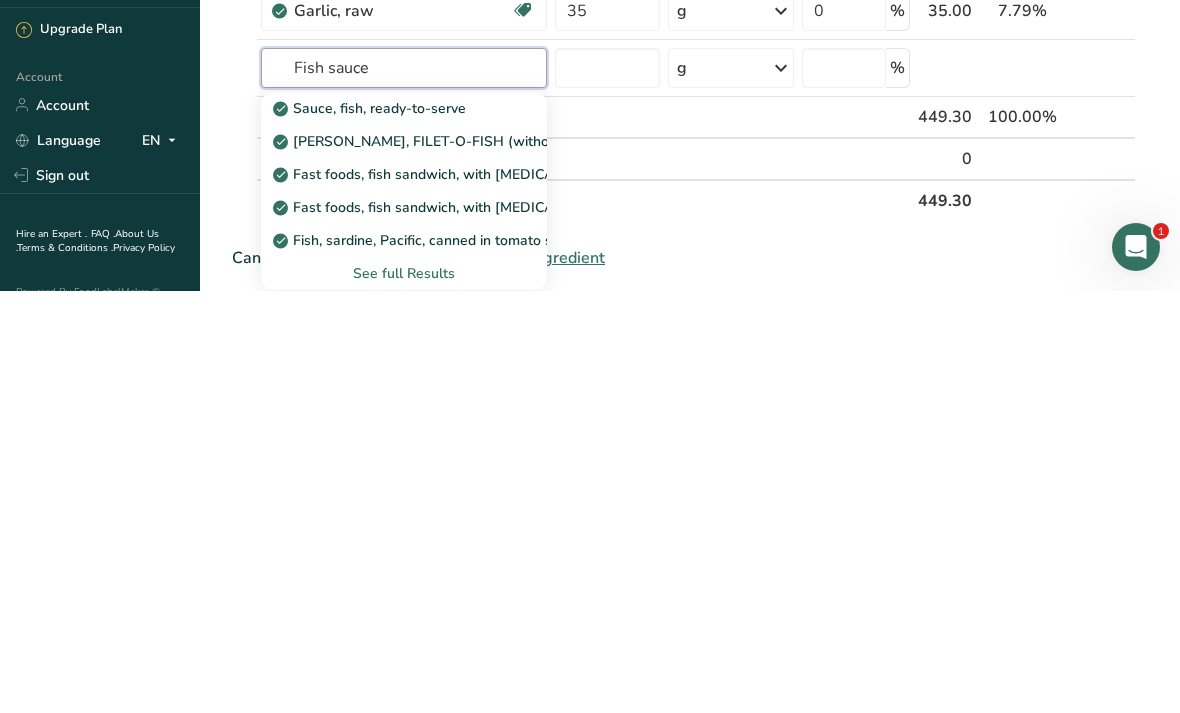 scroll, scrollTop: 602, scrollLeft: 0, axis: vertical 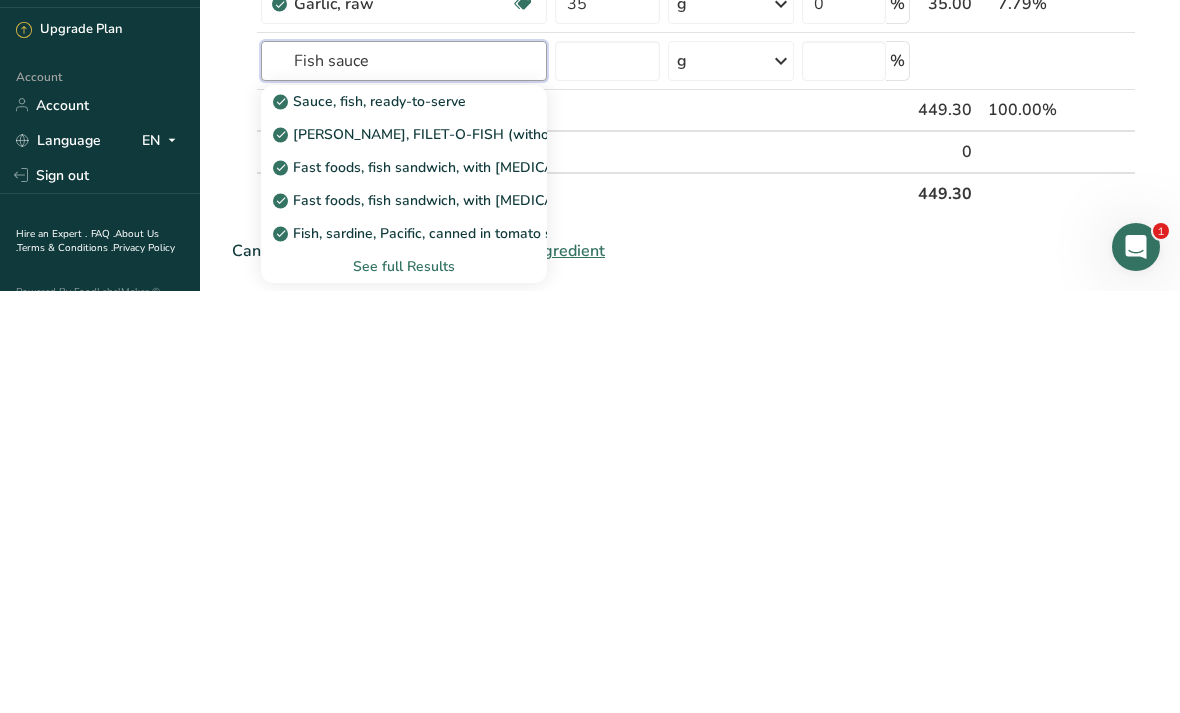 type on "Fish sauce" 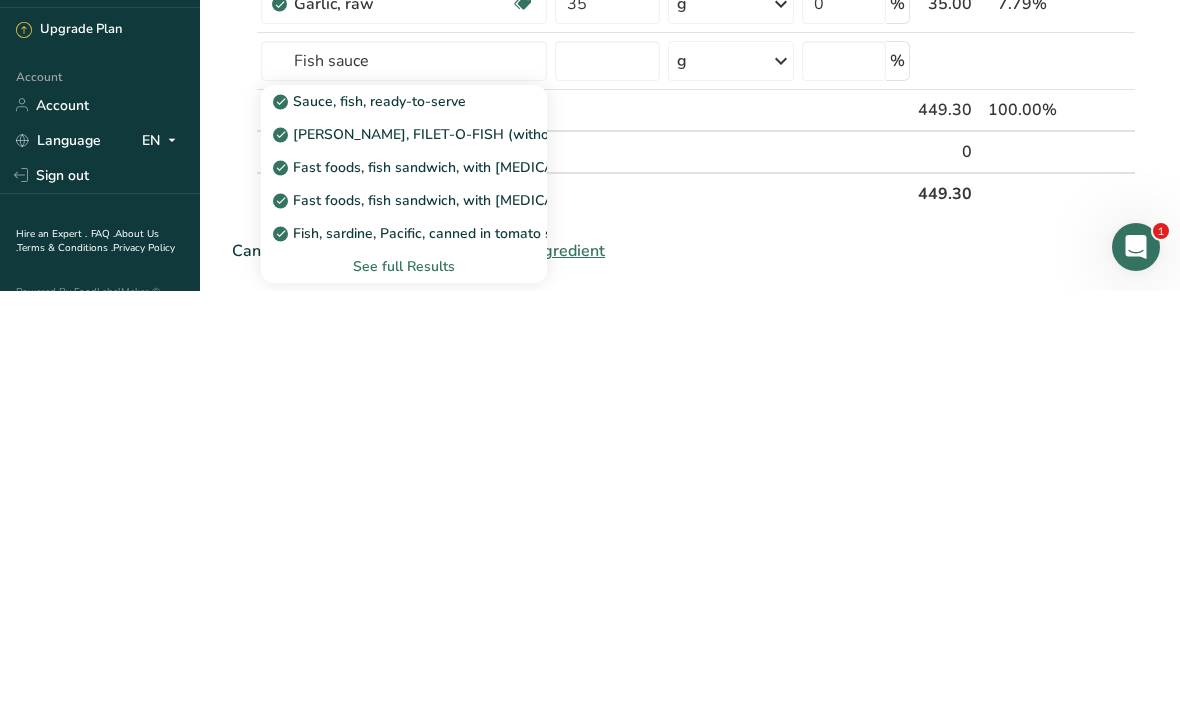 click on "See full Results" at bounding box center [404, 688] 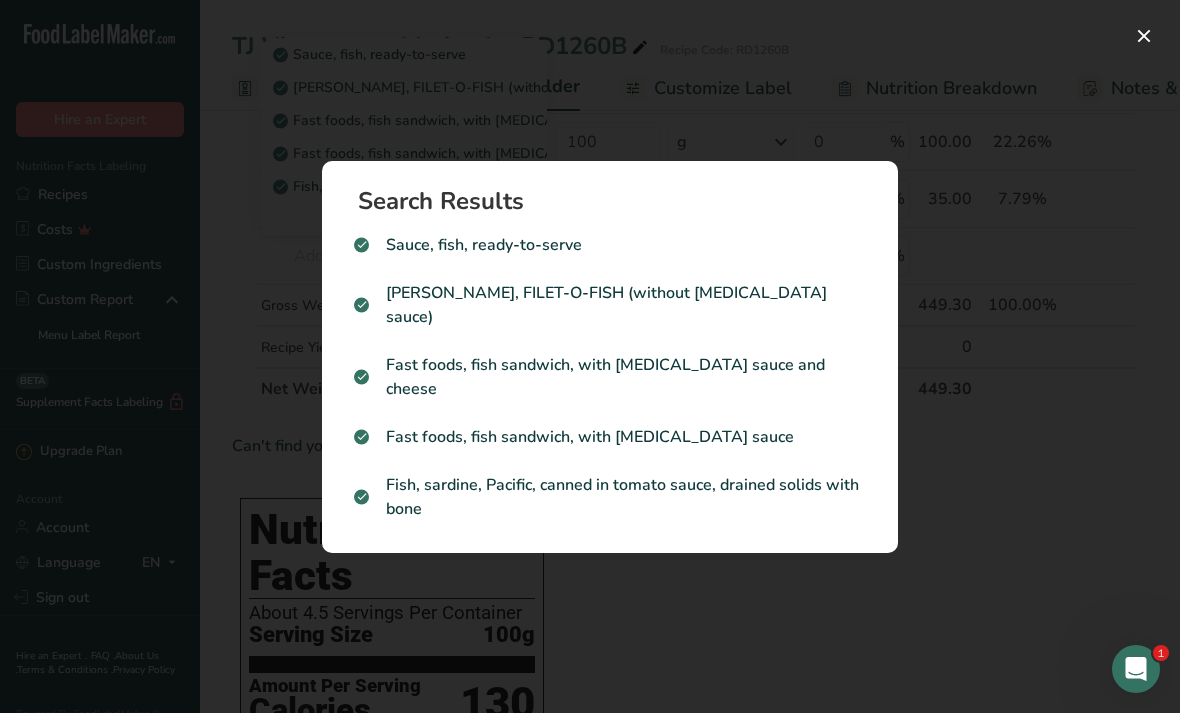 scroll, scrollTop: 827, scrollLeft: 0, axis: vertical 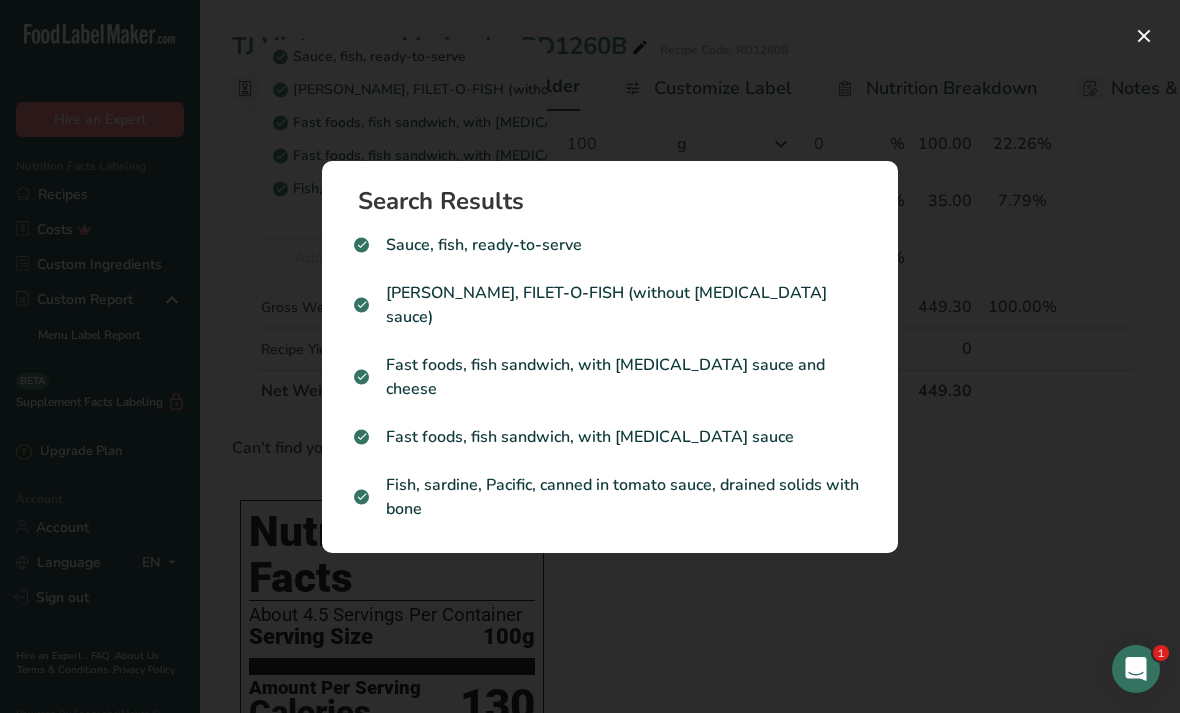 click at bounding box center [1144, 36] 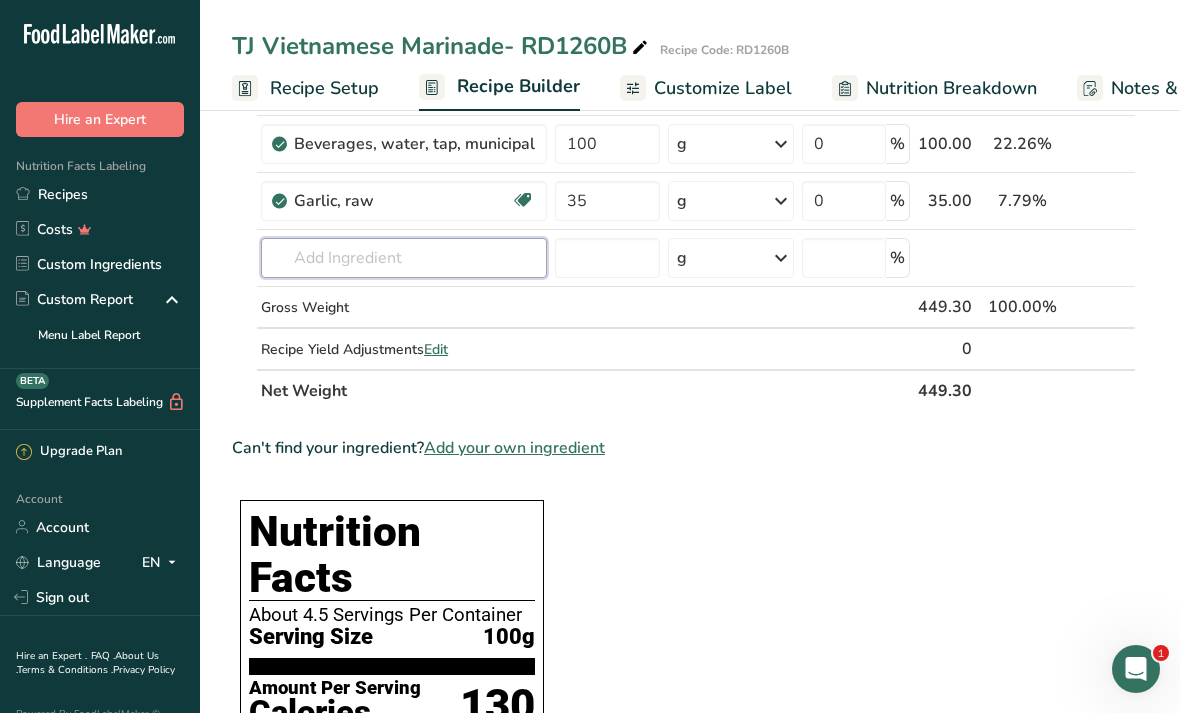 click at bounding box center [404, 258] 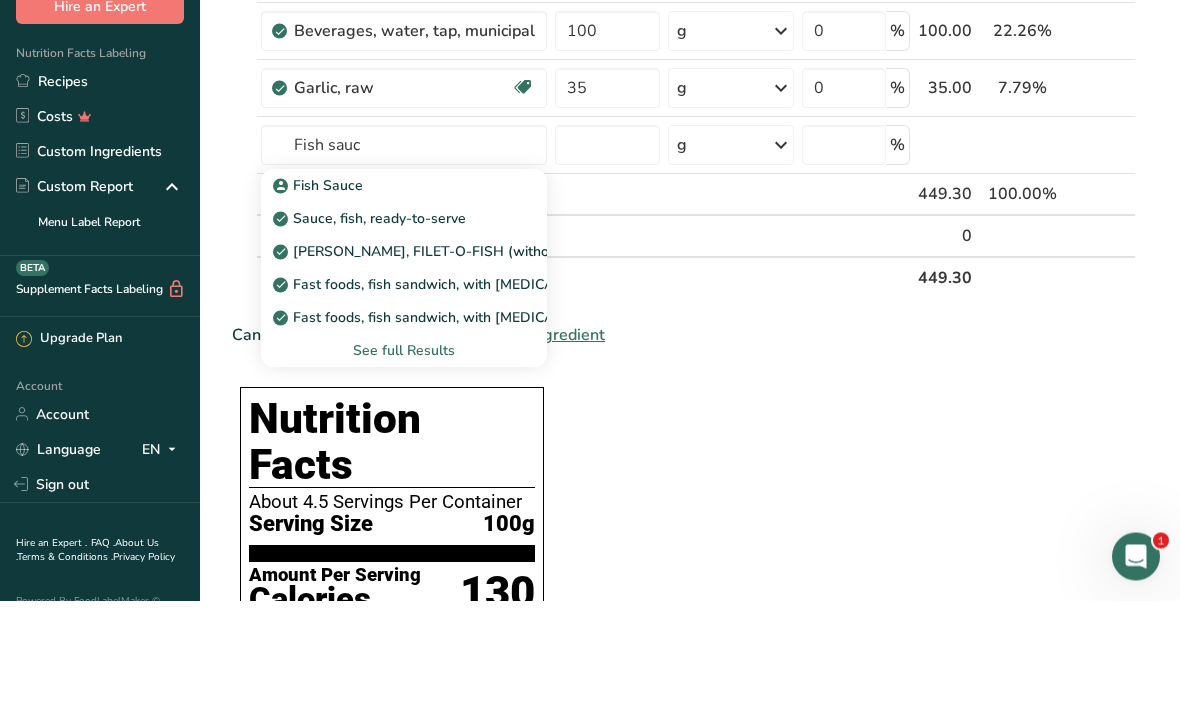 click on "Fish Sauce" at bounding box center (388, 298) 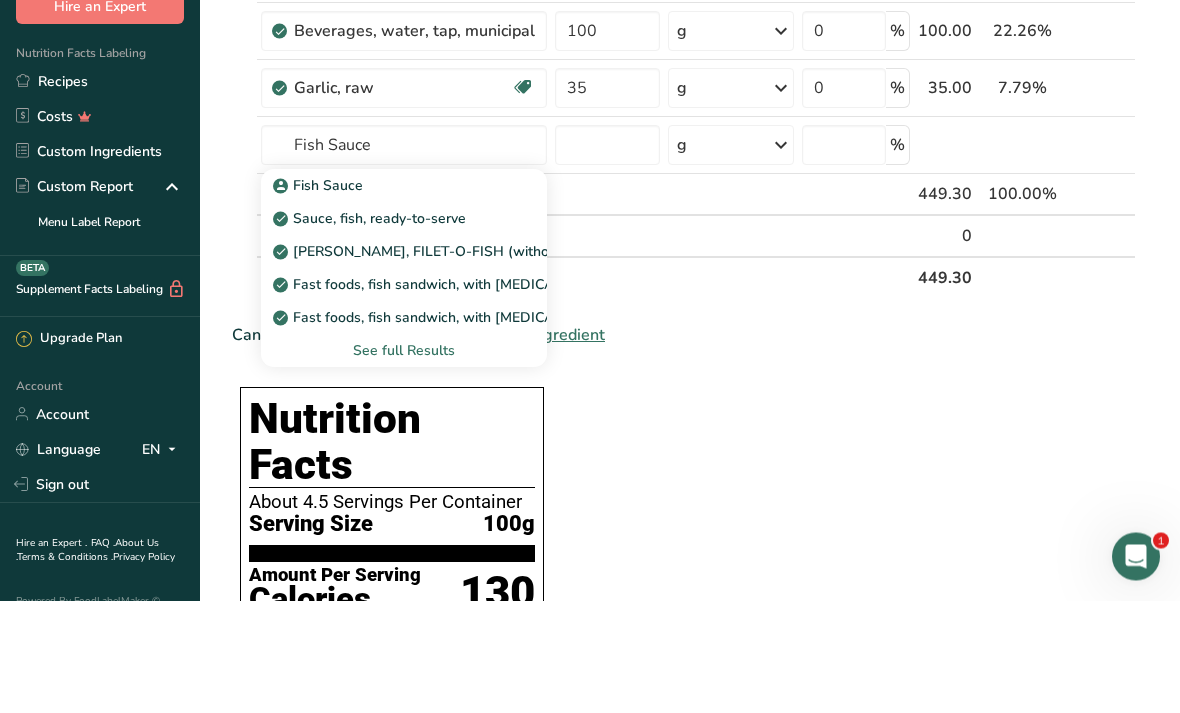 scroll, scrollTop: 940, scrollLeft: 0, axis: vertical 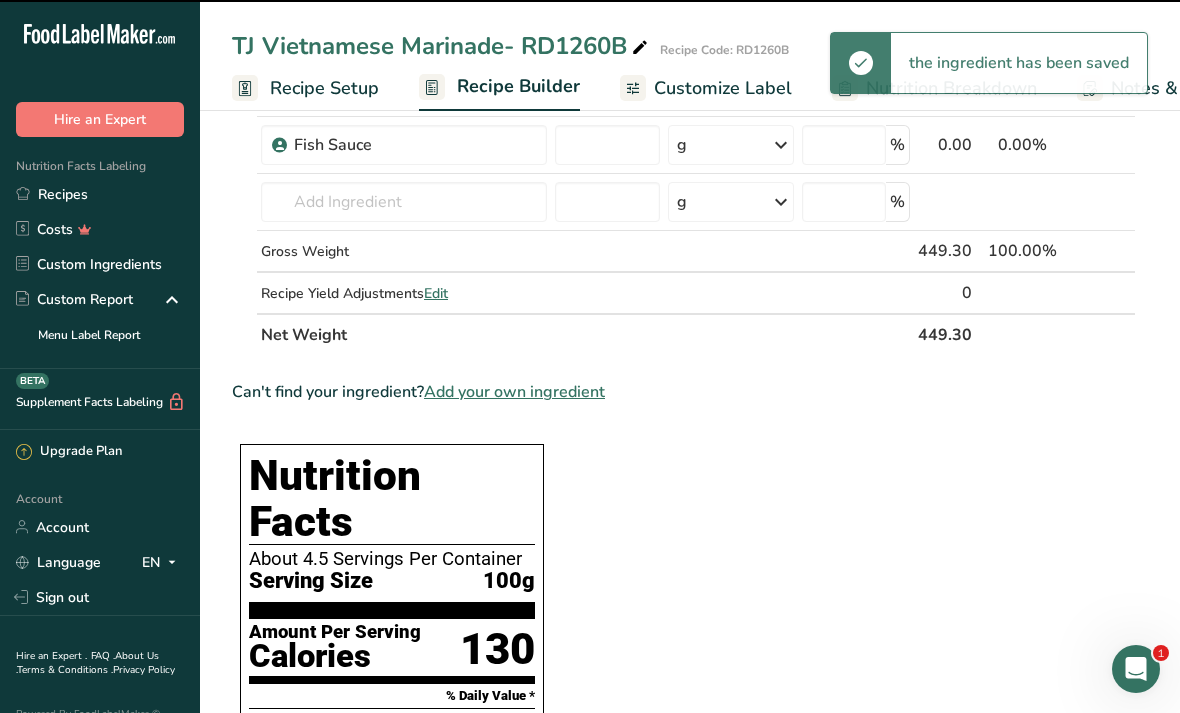 type on "0" 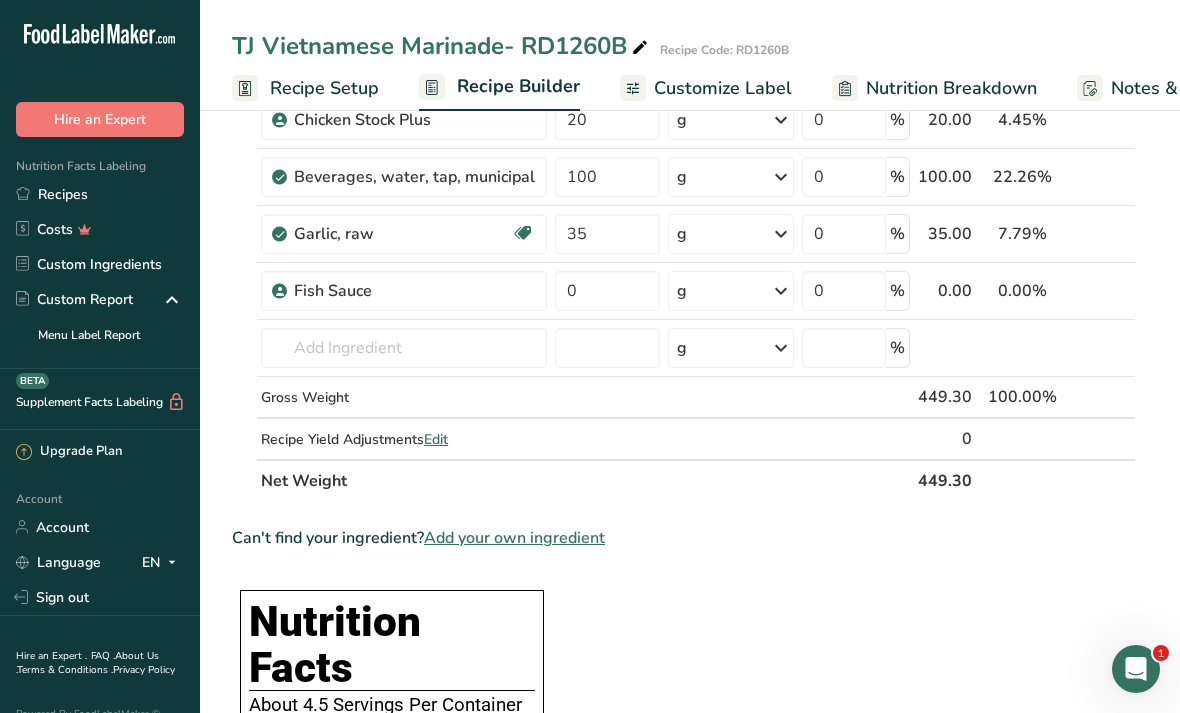 scroll, scrollTop: 777, scrollLeft: 0, axis: vertical 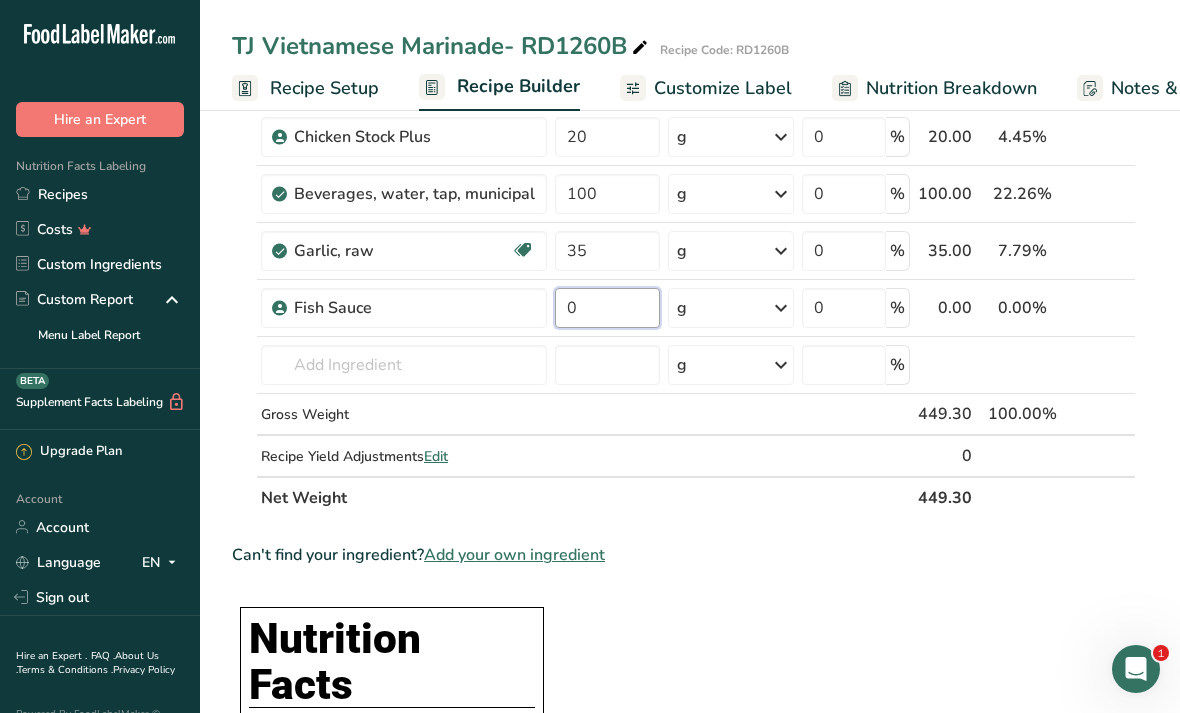 click on "0" at bounding box center [607, 308] 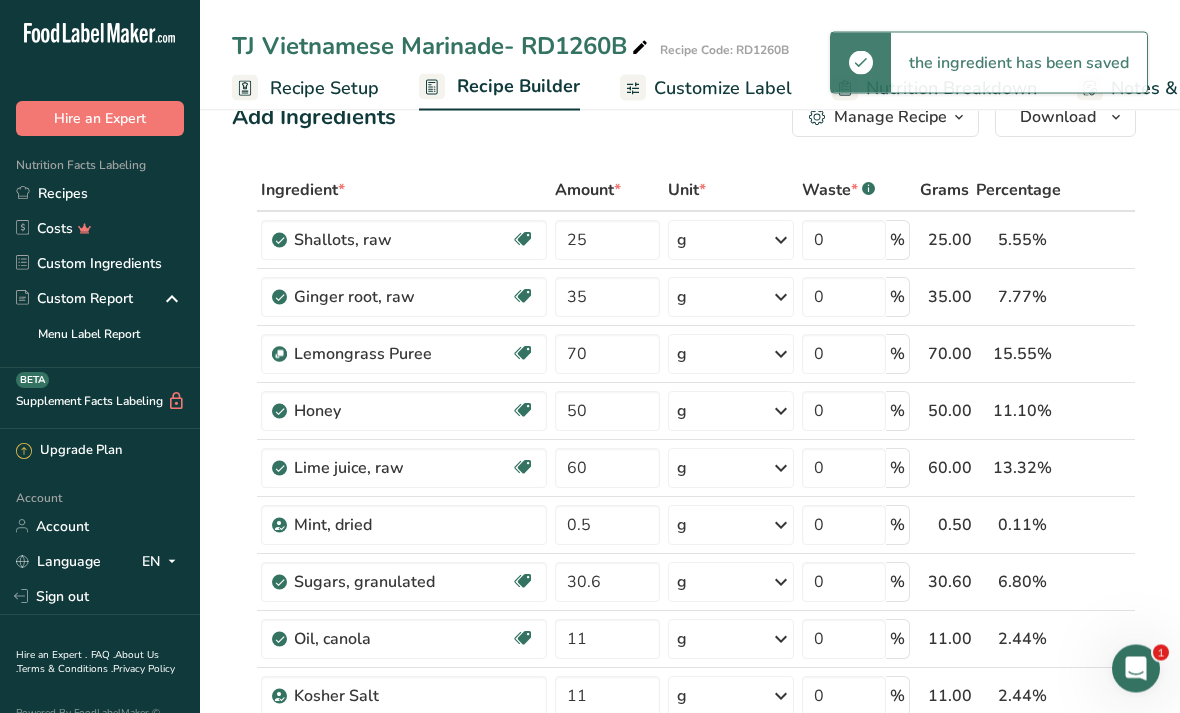 scroll, scrollTop: 0, scrollLeft: 0, axis: both 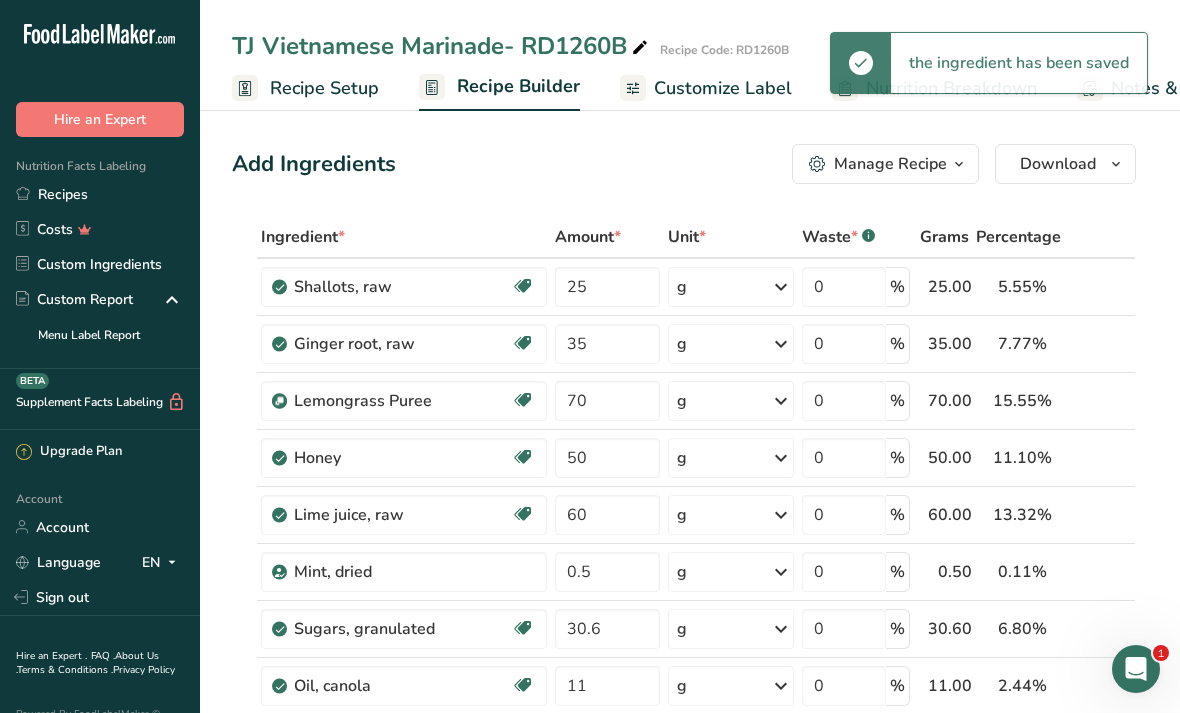 type on "1" 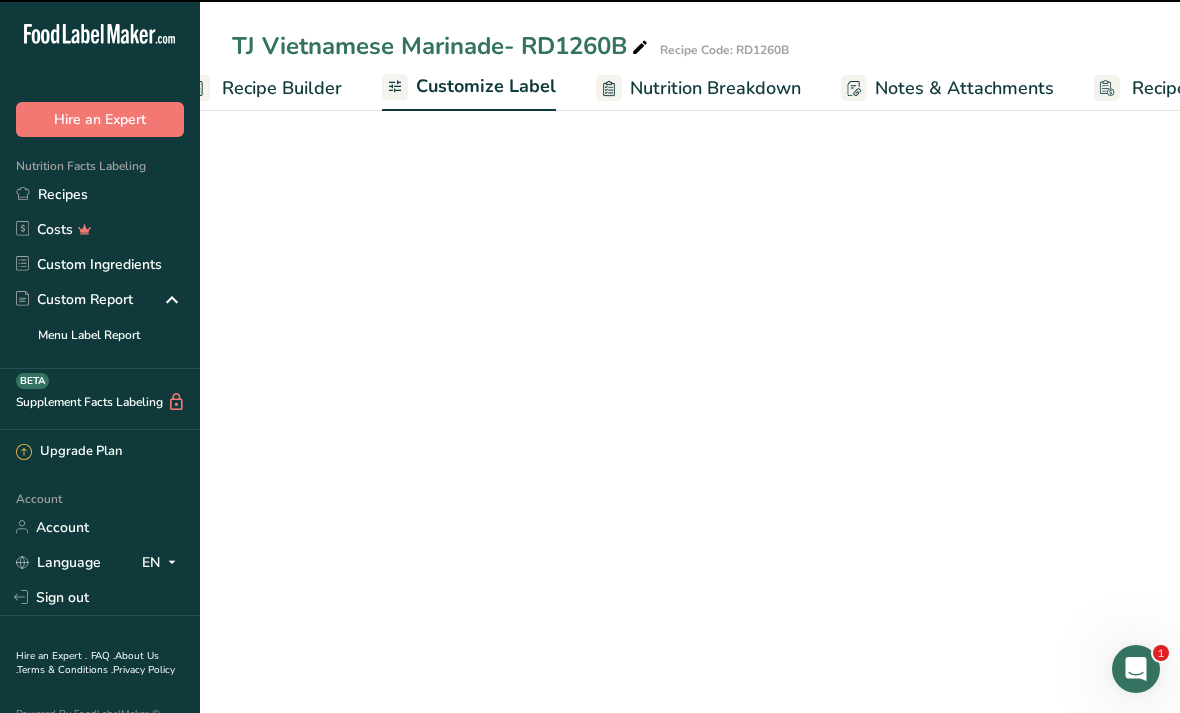 scroll, scrollTop: 0, scrollLeft: 360, axis: horizontal 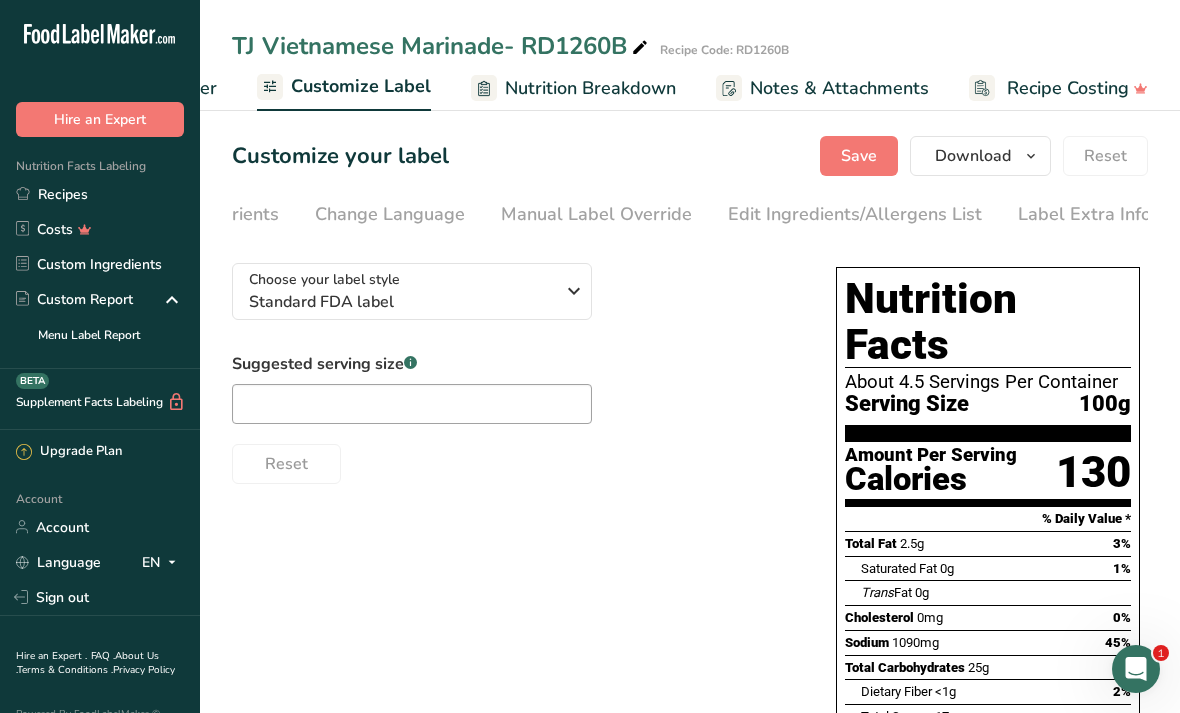 click on "Edit Ingredients/Allergens List" at bounding box center [855, 214] 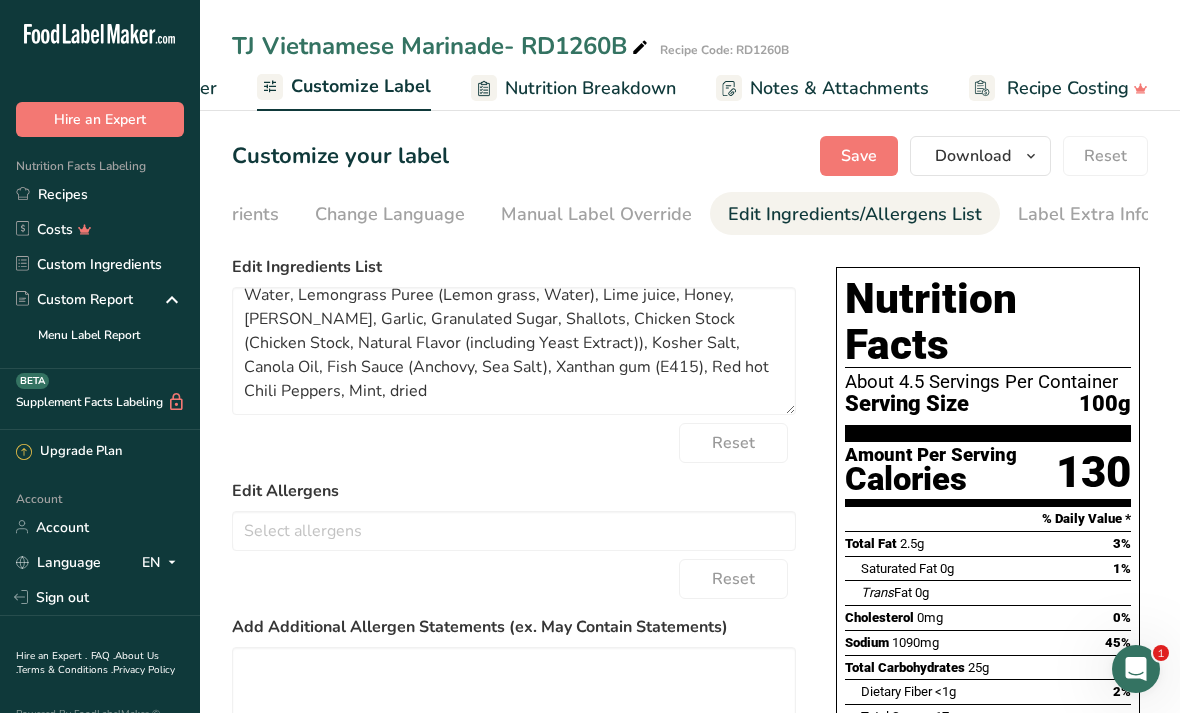 scroll, scrollTop: 16, scrollLeft: 0, axis: vertical 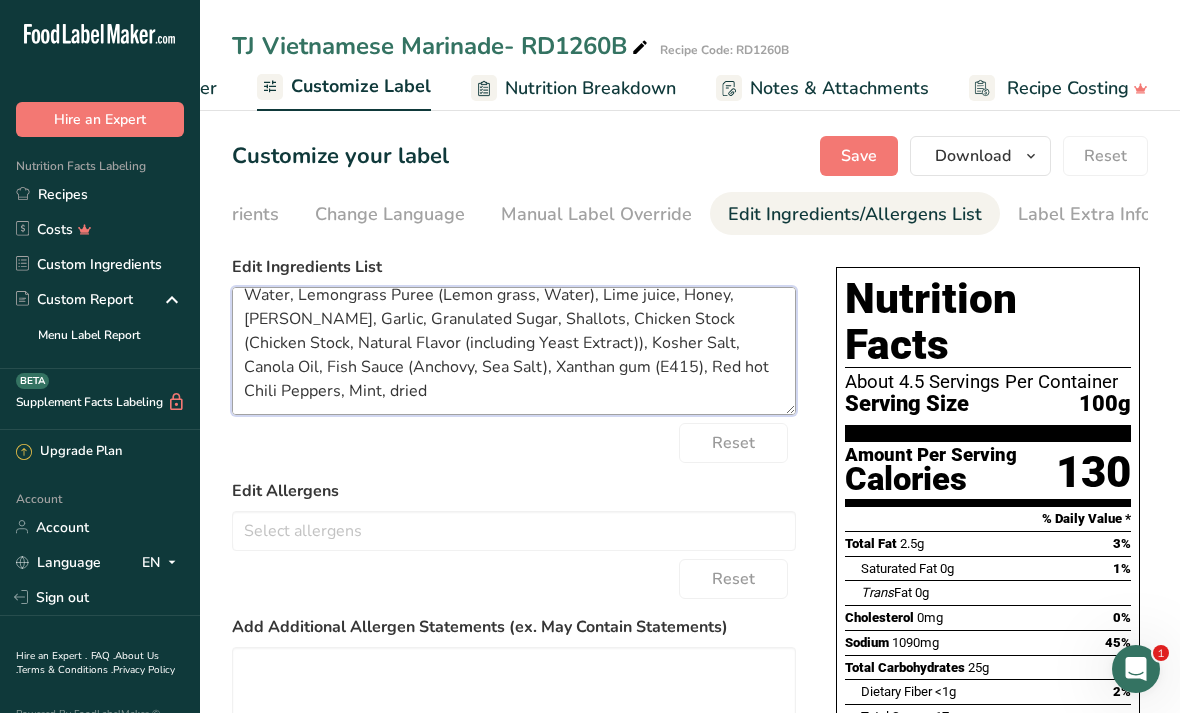 click on "Water, Lemongrass Puree (Lemon grass, Water), Lime juice, Honey, Ginger root, Garlic, Granulated Sugar, Shallots, Chicken Stock (Chicken Stock, Natural Flavor (including Yeast Extract)), Kosher Salt, Canola Oil, Fish Sauce (Anchovy, Sea Salt), Xanthan gum (E415), Red hot Chili Peppers, Mint, dried" at bounding box center (514, 351) 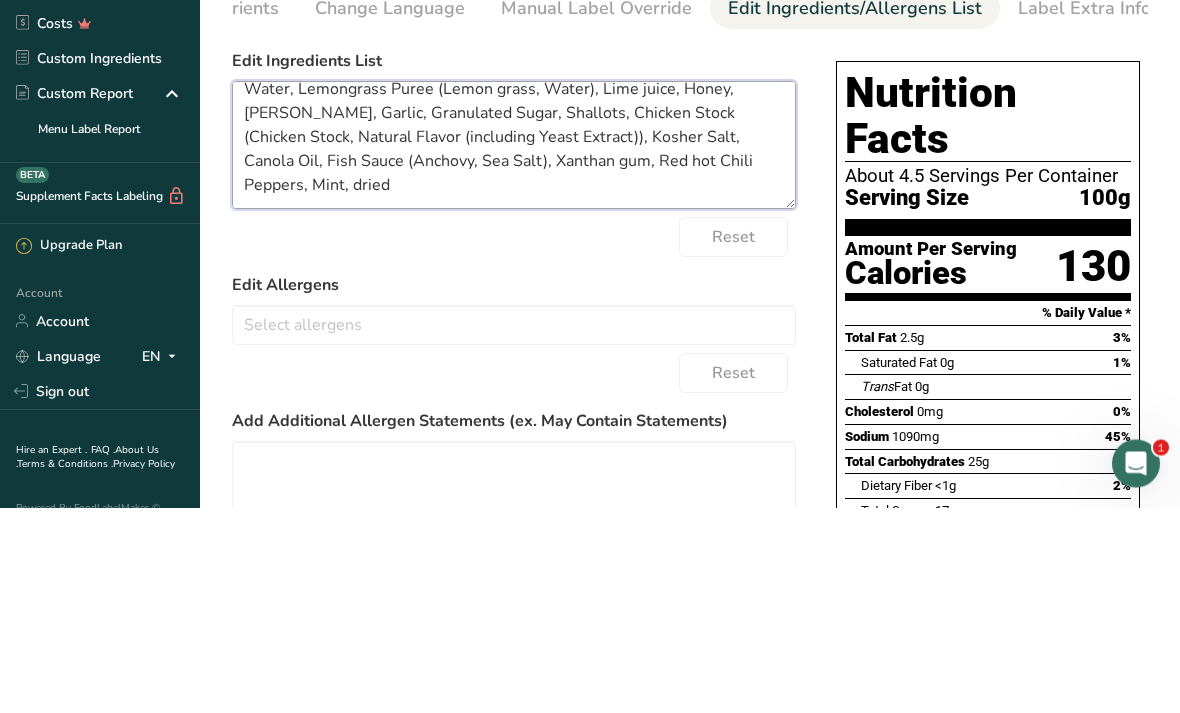 scroll, scrollTop: 0, scrollLeft: 0, axis: both 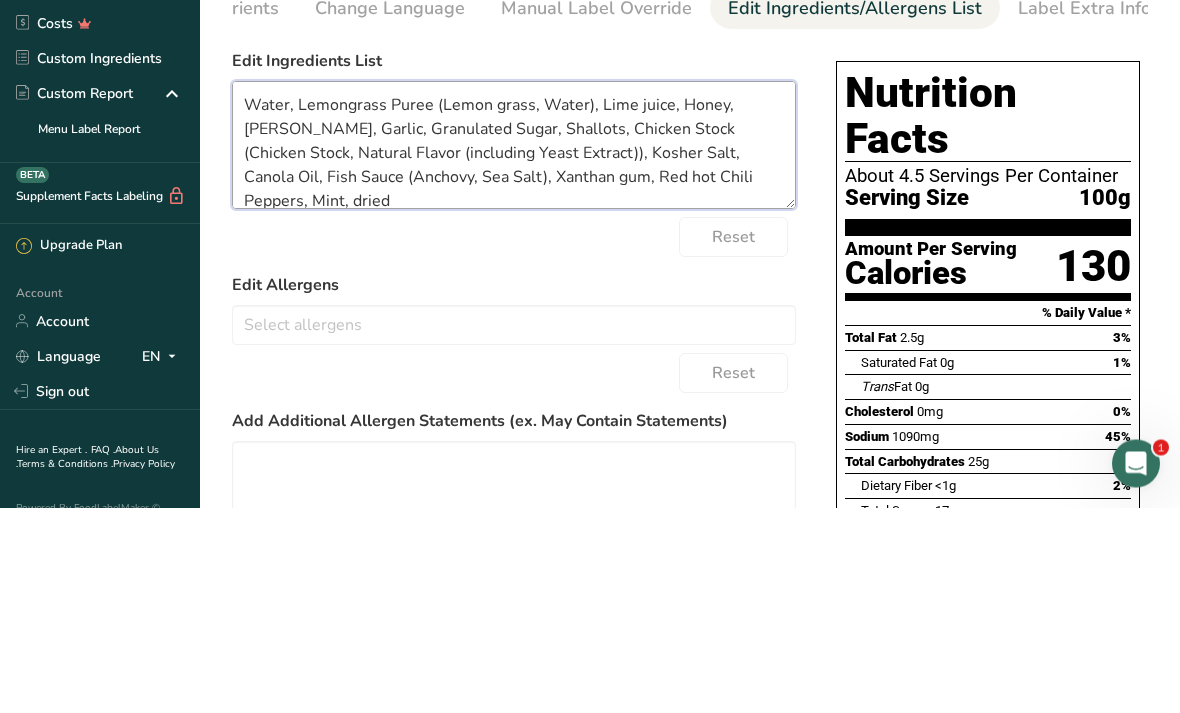 click on "Water, Lemongrass Puree (Lemon grass, Water), Lime juice, Honey, Ginger root, Garlic, Granulated Sugar, Shallots, Chicken Stock (Chicken Stock, Natural Flavor (including Yeast Extract)), Kosher Salt, Canola Oil, Fish Sauce (Anchovy, Sea Salt), Xanthan gum, Red hot Chili Peppers, Mint, dried" at bounding box center [514, 351] 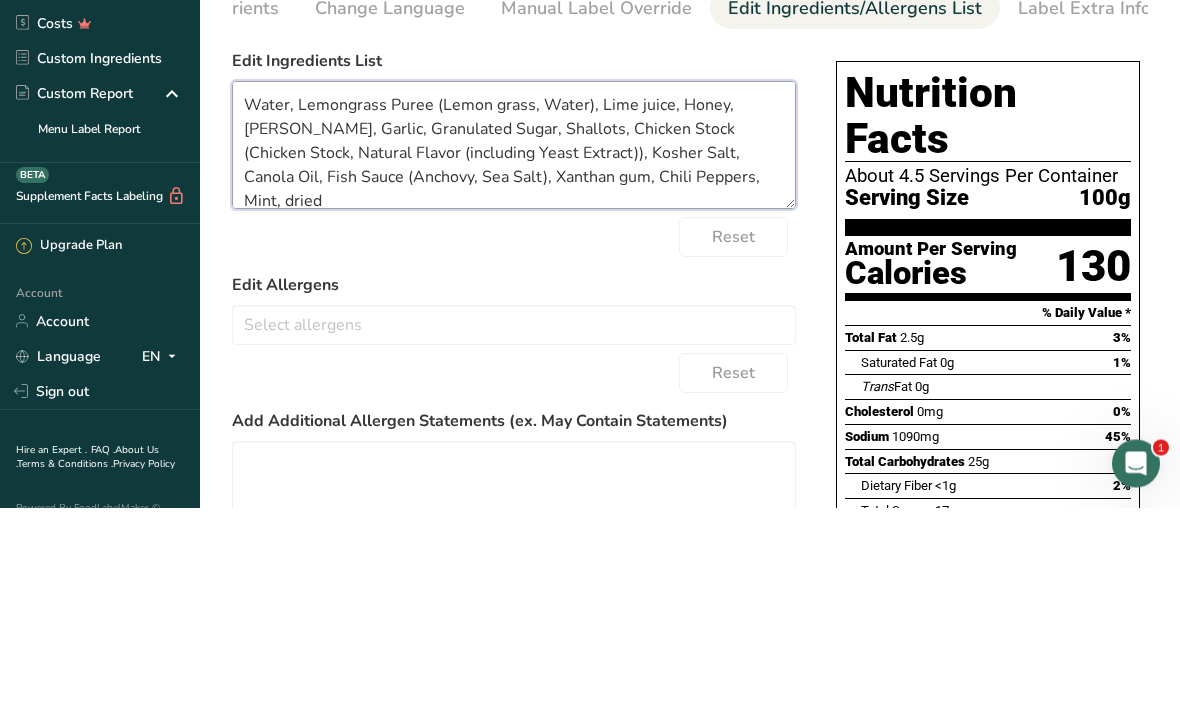 click on "Water, Lemongrass Puree (Lemon grass, Water), Lime juice, Honey, Ginger root, Garlic, Granulated Sugar, Shallots, Chicken Stock (Chicken Stock, Natural Flavor (including Yeast Extract)), Kosher Salt, Canola Oil, Fish Sauce (Anchovy, Sea Salt), Xanthan gum, Chili Peppers, Mint, dried" at bounding box center (514, 351) 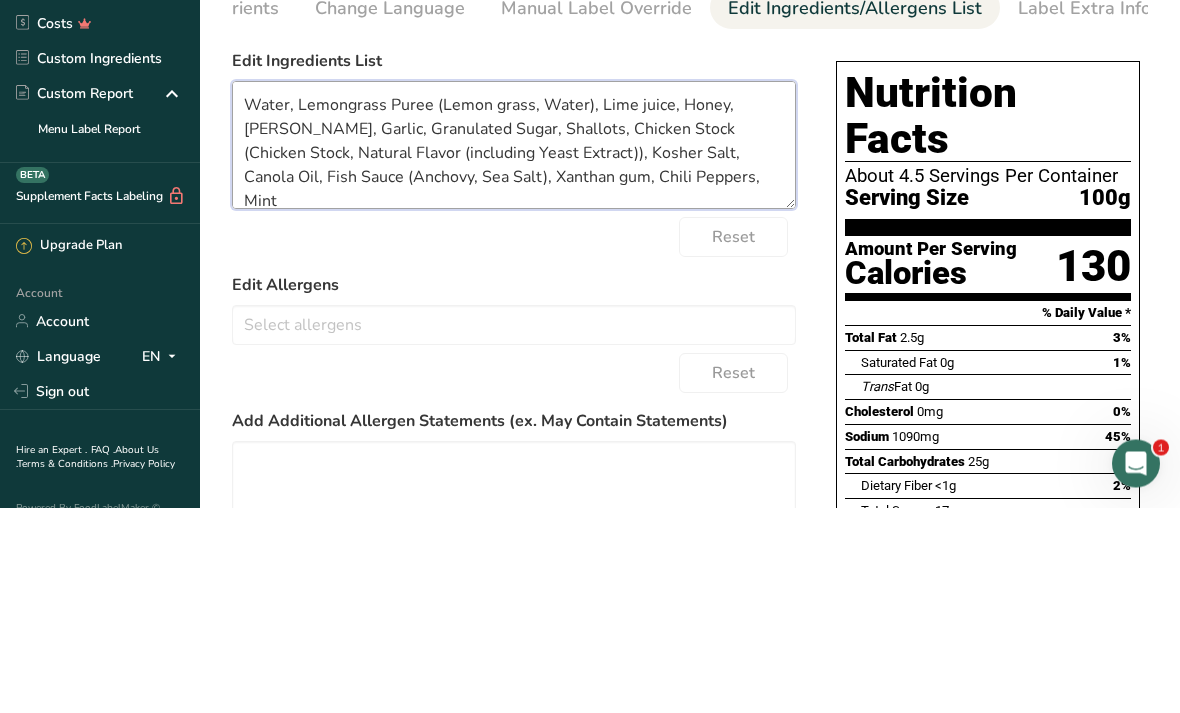 click on "Water, Lemongrass Puree (Lemon grass, Water), Lime juice, Honey, Ginger root, Garlic, Granulated Sugar, Shallots, Chicken Stock (Chicken Stock, Natural Flavor (including Yeast Extract)), Kosher Salt, Canola Oil, Fish Sauce (Anchovy, Sea Salt), Xanthan gum, Chili Peppers, Mint" at bounding box center [514, 351] 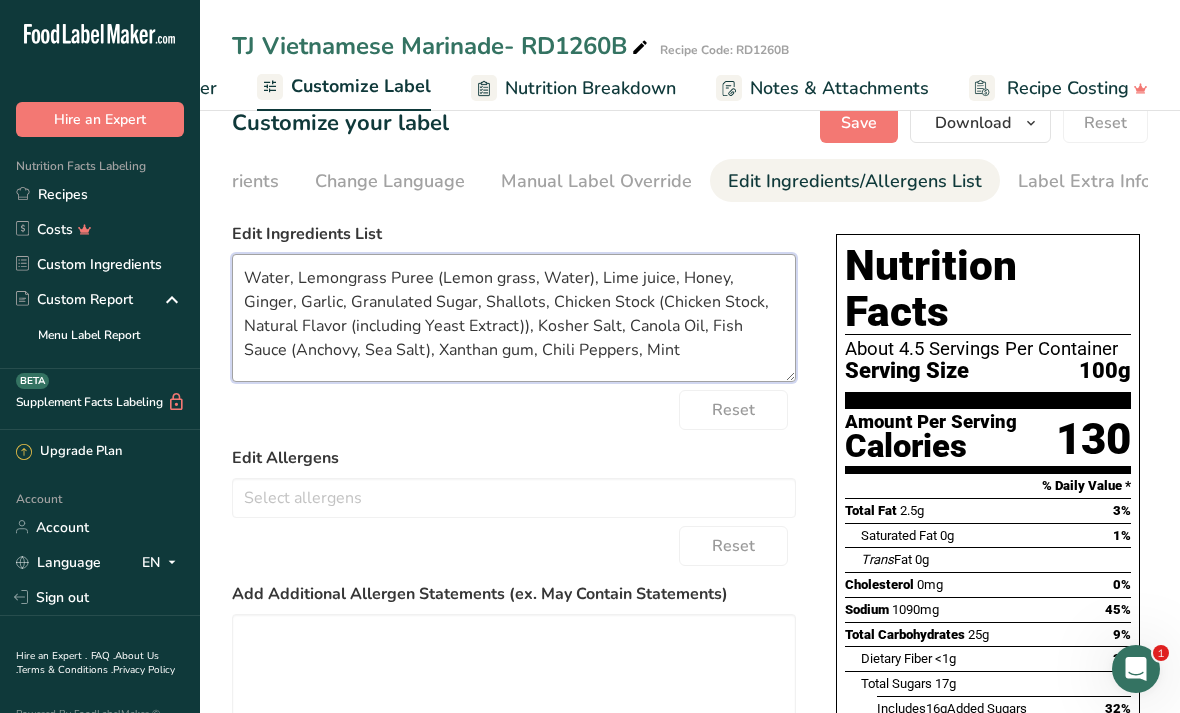click on "Water, Lemongrass Puree (Lemon grass, Water), Lime juice, Honey, Ginger, Garlic, Granulated Sugar, Shallots, Chicken Stock (Chicken Stock, Natural Flavor (including Yeast Extract)), Kosher Salt, Canola Oil, Fish Sauce (Anchovy, Sea Salt), Xanthan gum, Chili Peppers, Mint" at bounding box center (514, 318) 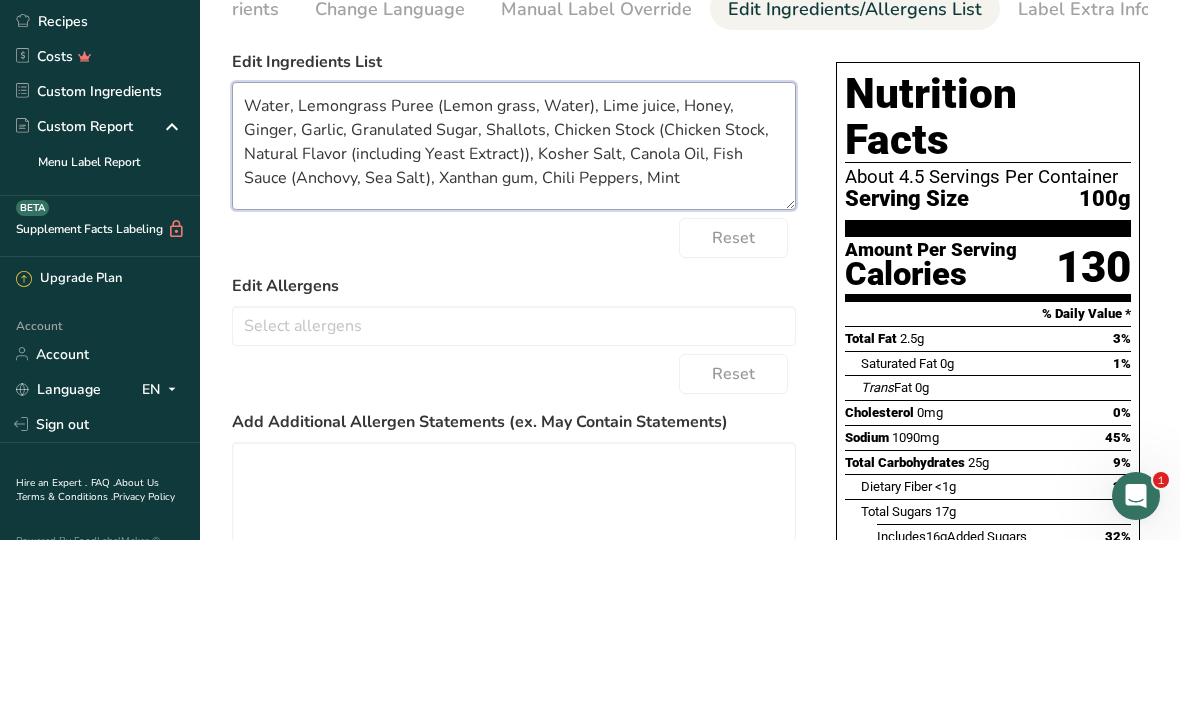 click on "Water, Lemongrass Puree (Lemon grass, Water), Lime juice, Honey, Ginger, Garlic, Granulated Sugar, Shallots, Chicken Stock (Chicken Stock, Natural Flavor (including Yeast Extract)), Kosher Salt, Canola Oil, Fish Sauce (Anchovy, Sea Salt), Xanthan gum, Chili Peppers, Mint" at bounding box center (514, 319) 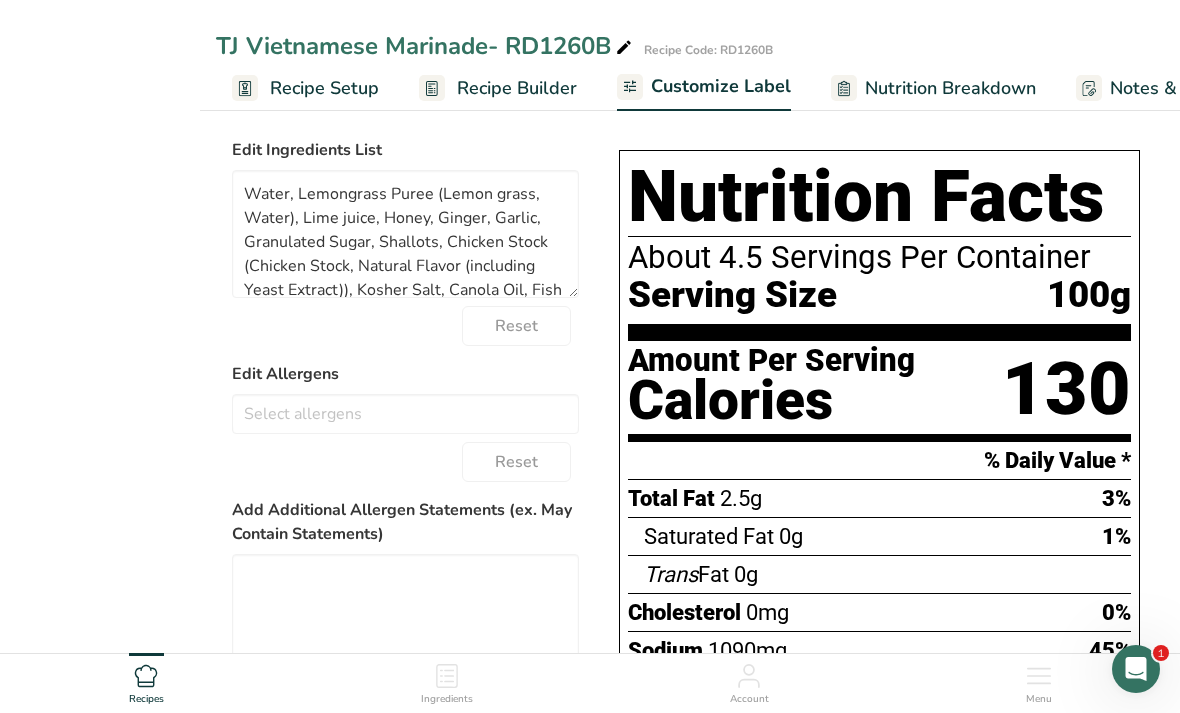 scroll, scrollTop: 0, scrollLeft: 0, axis: both 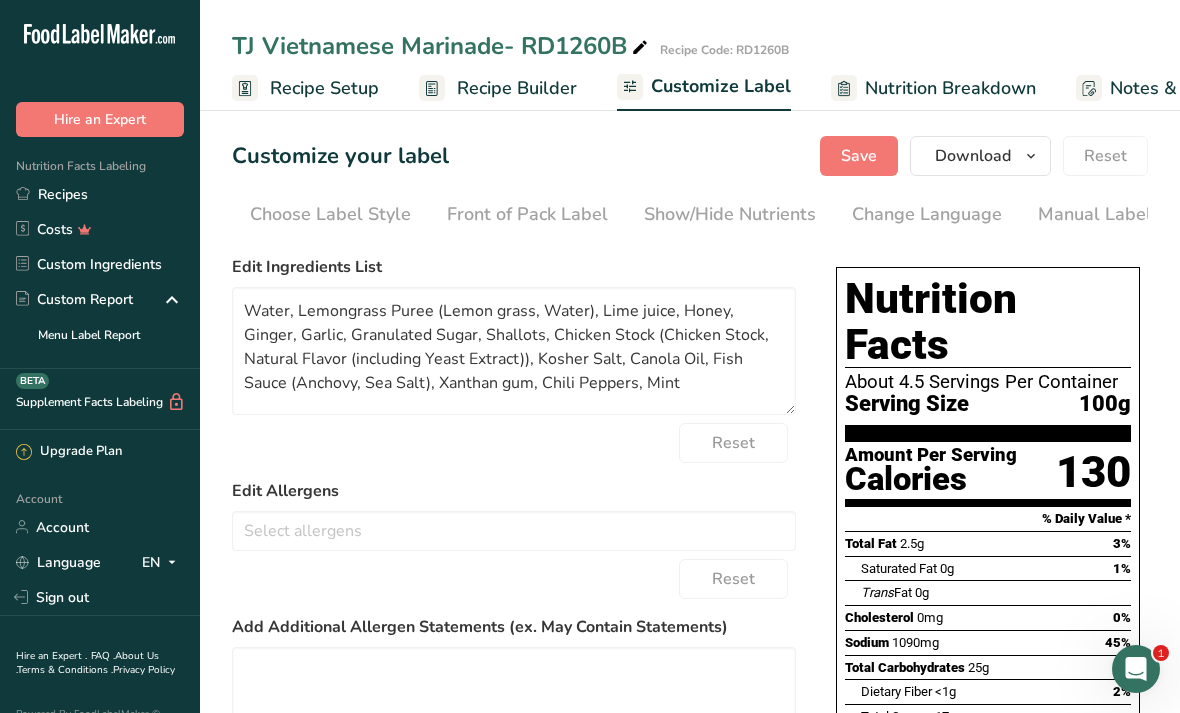 click on "Save" at bounding box center [859, 156] 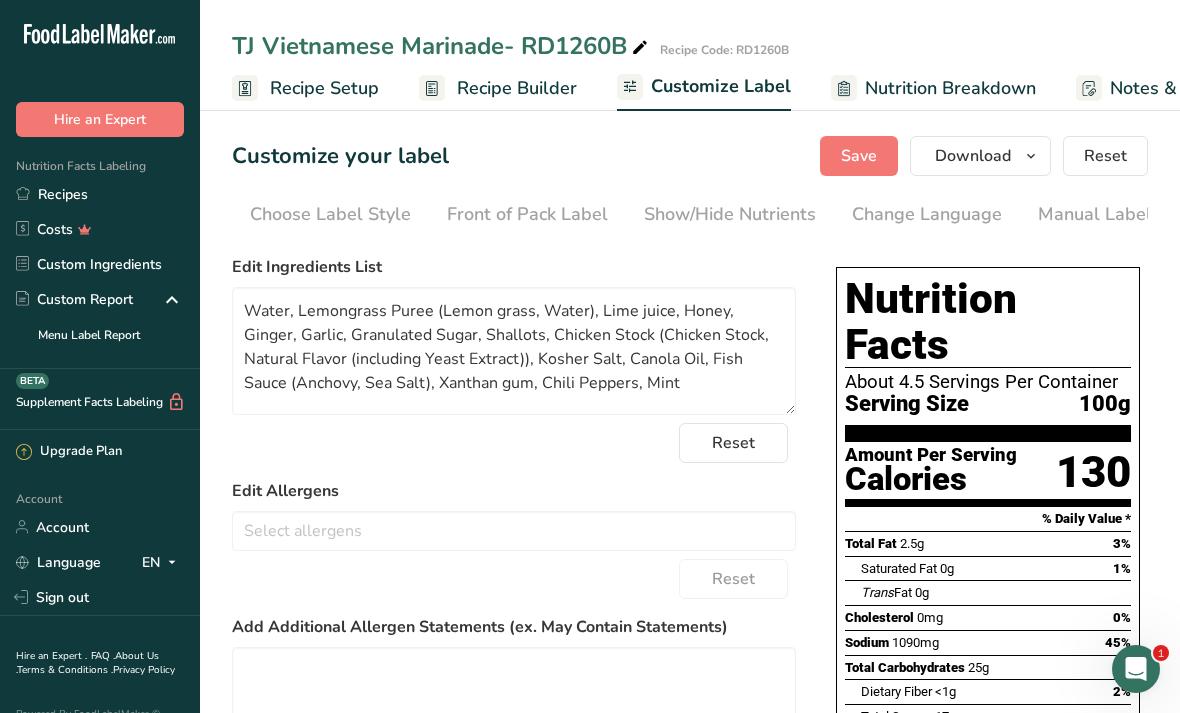 click on "Recipes" at bounding box center [100, 194] 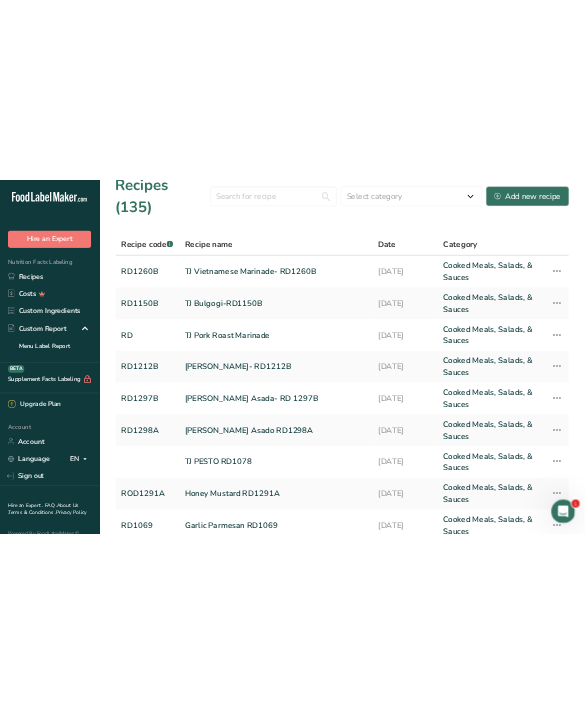 scroll, scrollTop: 0, scrollLeft: 0, axis: both 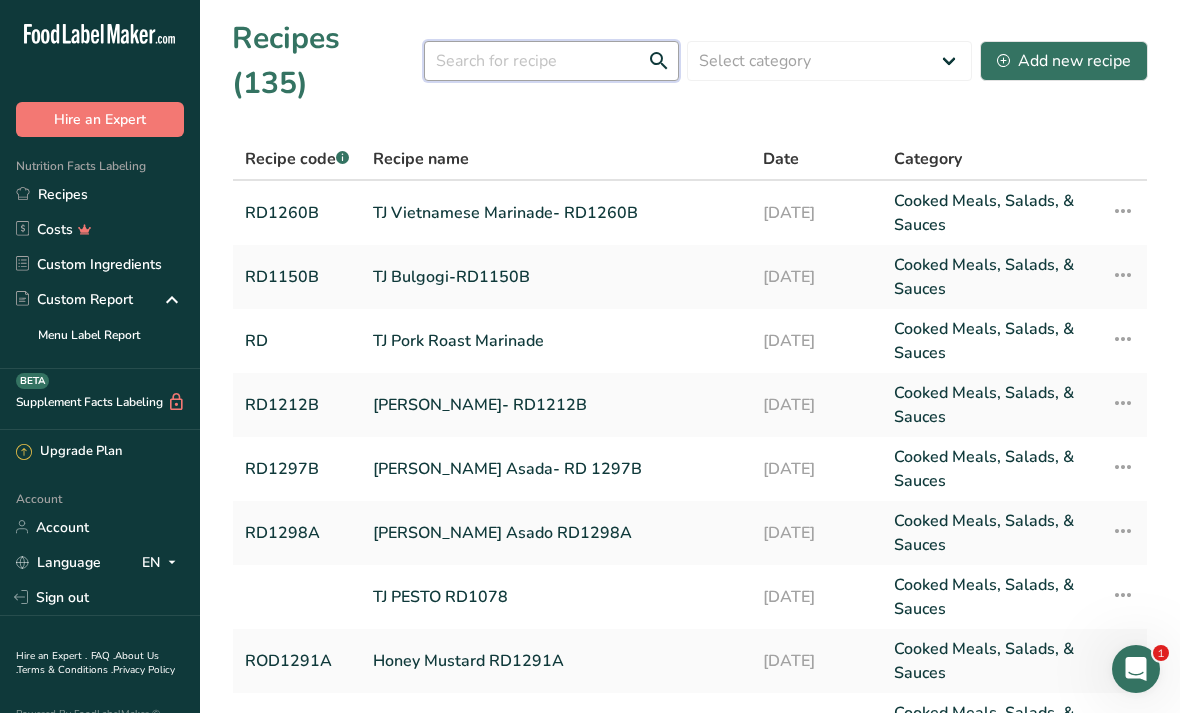 click at bounding box center (551, 61) 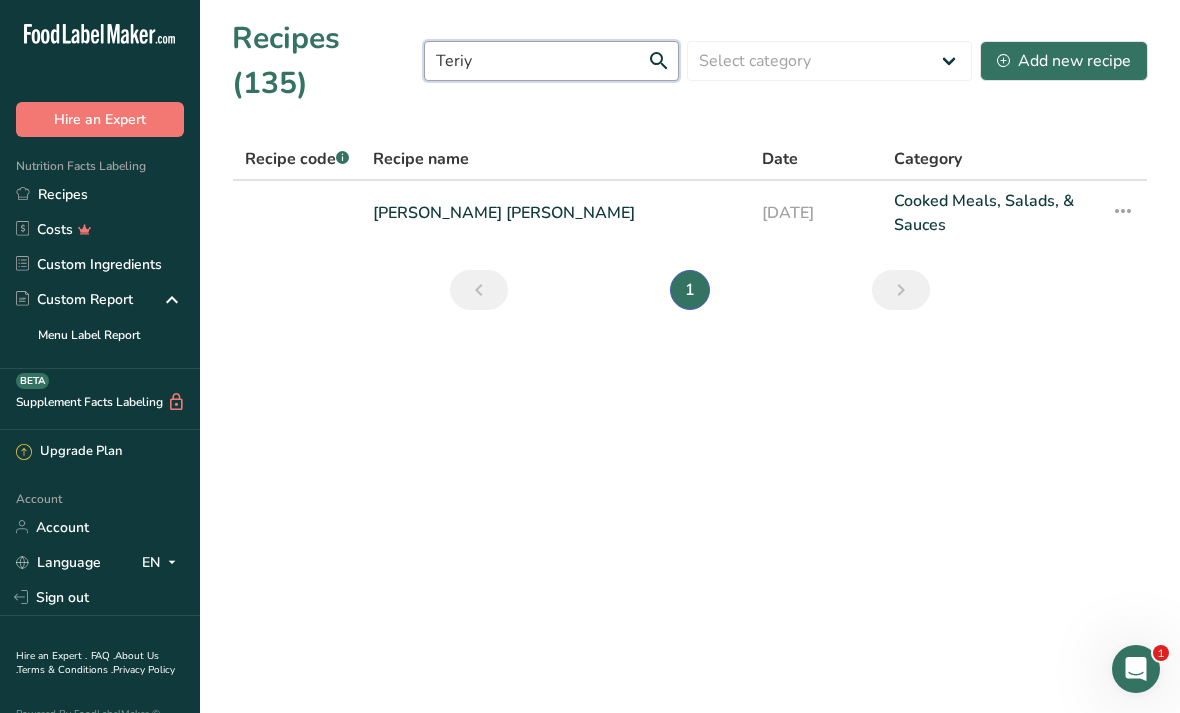 type on "Teriy" 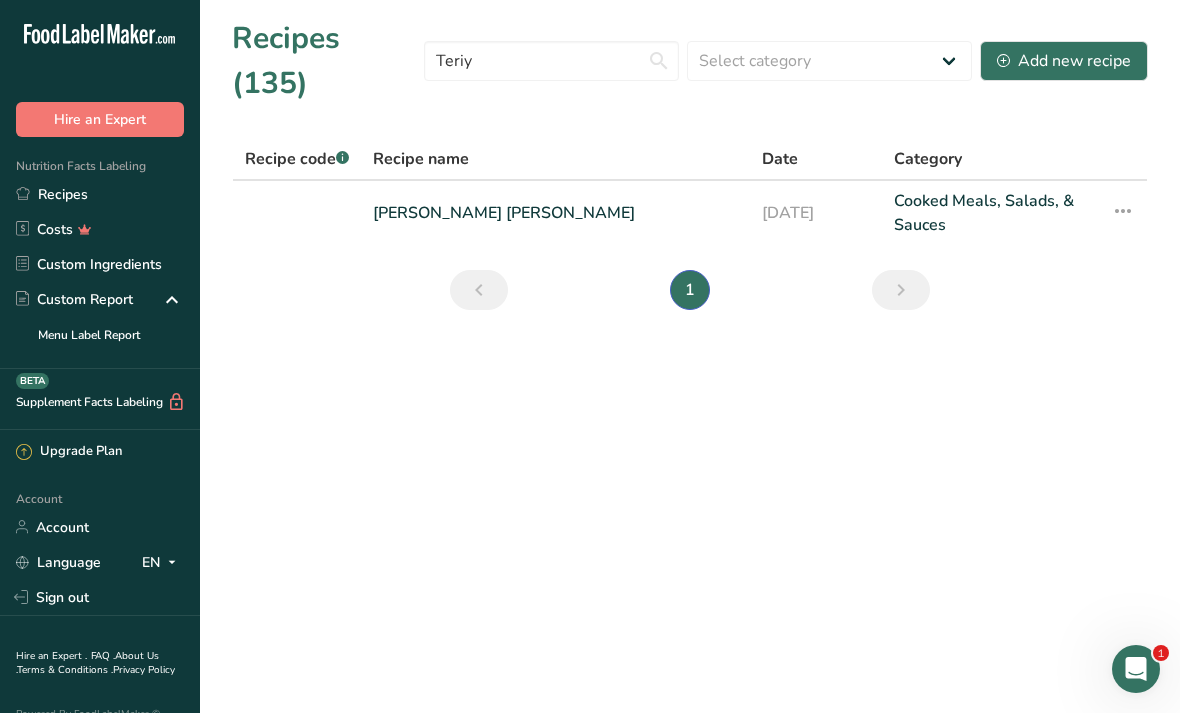 click on "Add new recipe" at bounding box center (1064, 61) 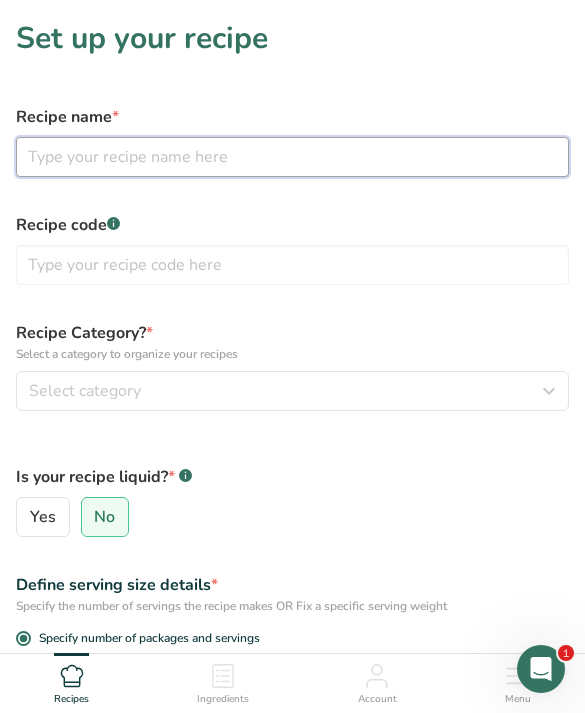click at bounding box center [292, 157] 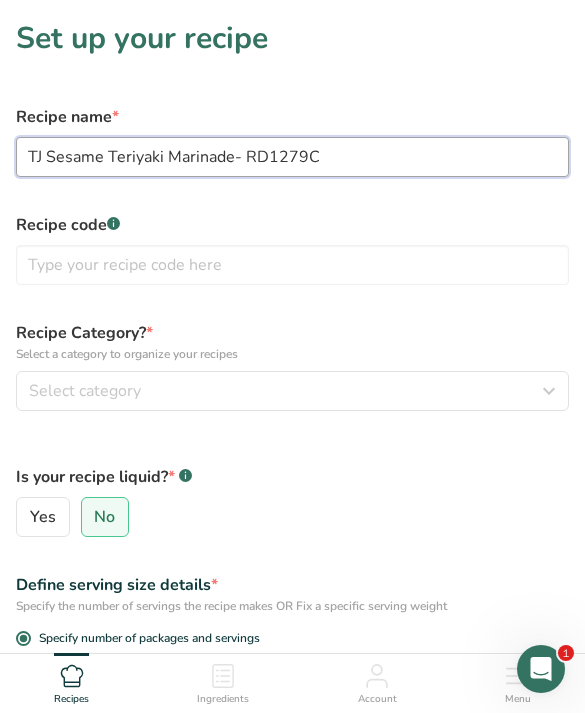 type on "TJ Sesame Teriyaki Marinade- RD1279C" 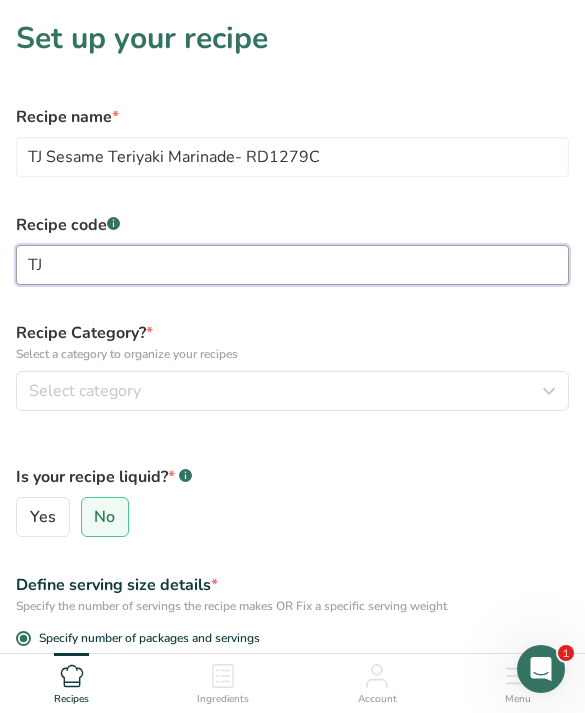 type on "T" 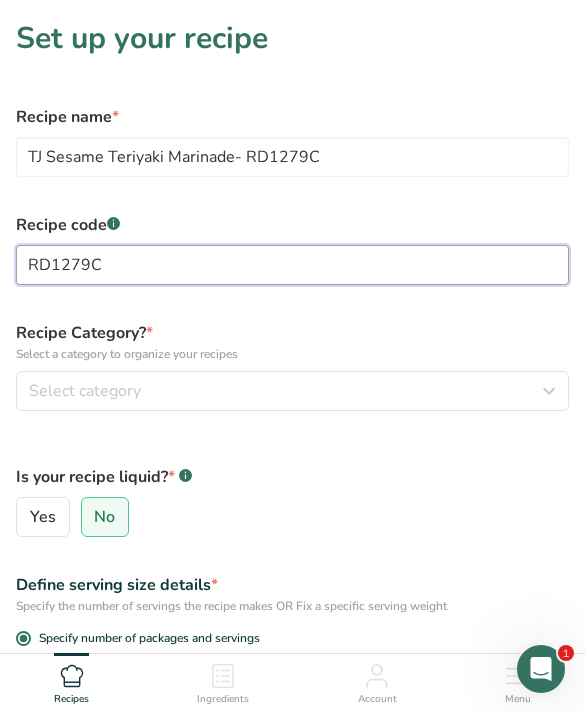 type on "RD1279C" 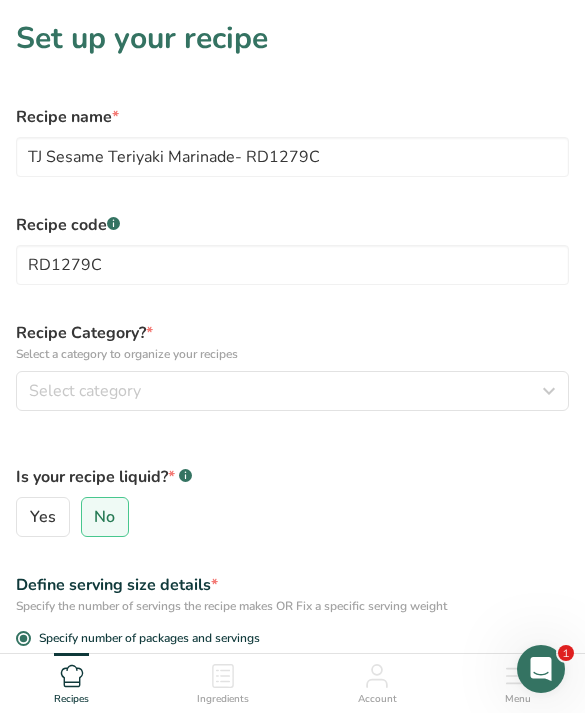 click on "Select a category to organize your recipes" at bounding box center (292, 354) 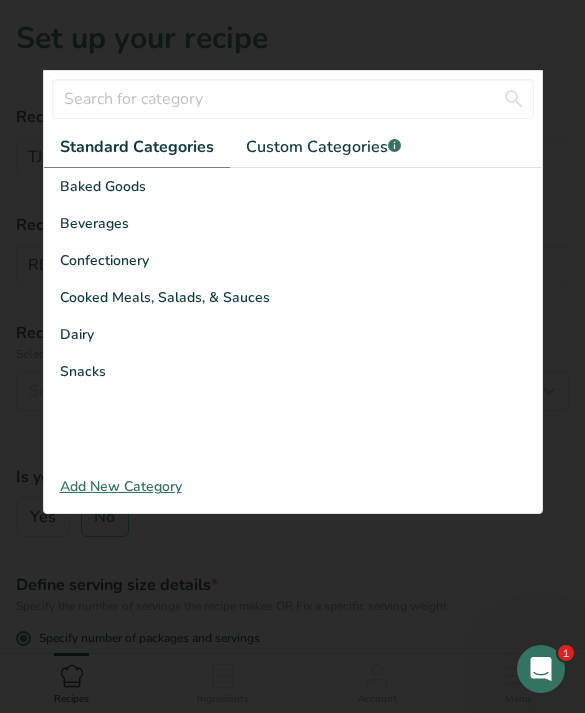 click on "Cooked Meals, Salads, & Sauces" at bounding box center (165, 297) 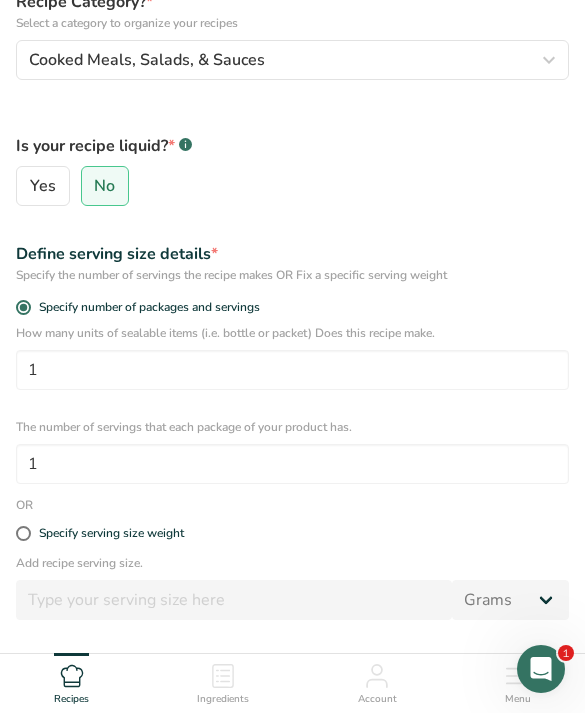 scroll, scrollTop: 466, scrollLeft: 0, axis: vertical 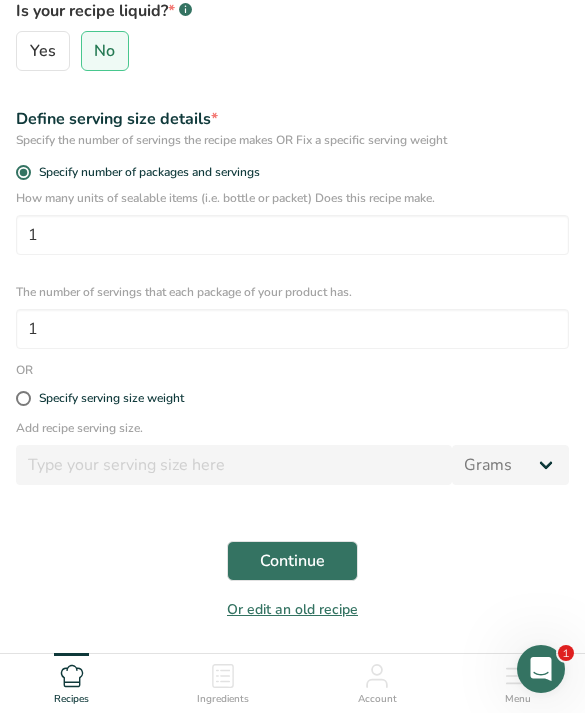 click on "Specify serving size weight" at bounding box center (111, 398) 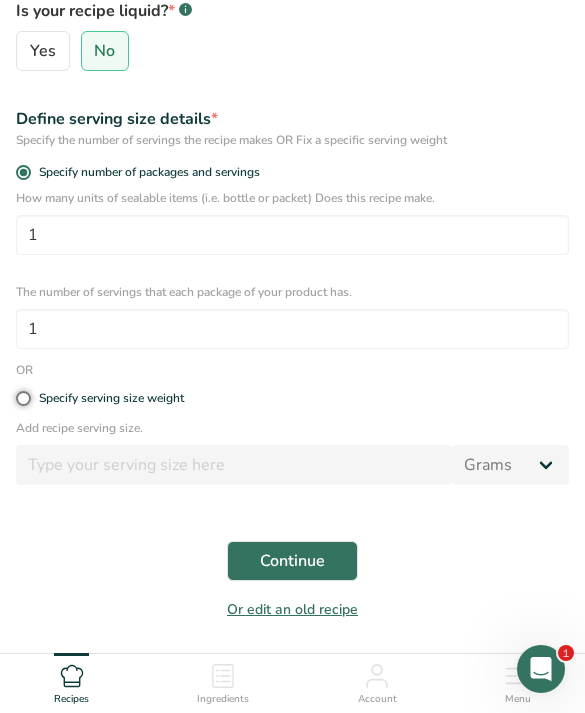 click on "Specify serving size weight" at bounding box center (22, 398) 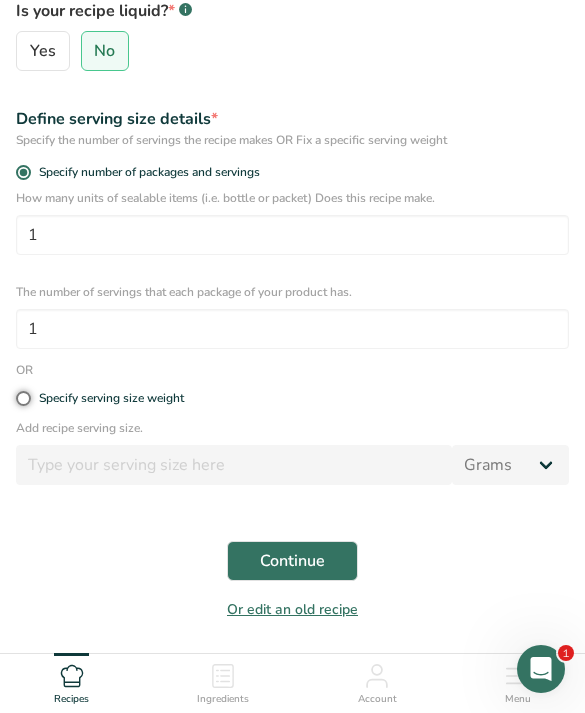 radio on "true" 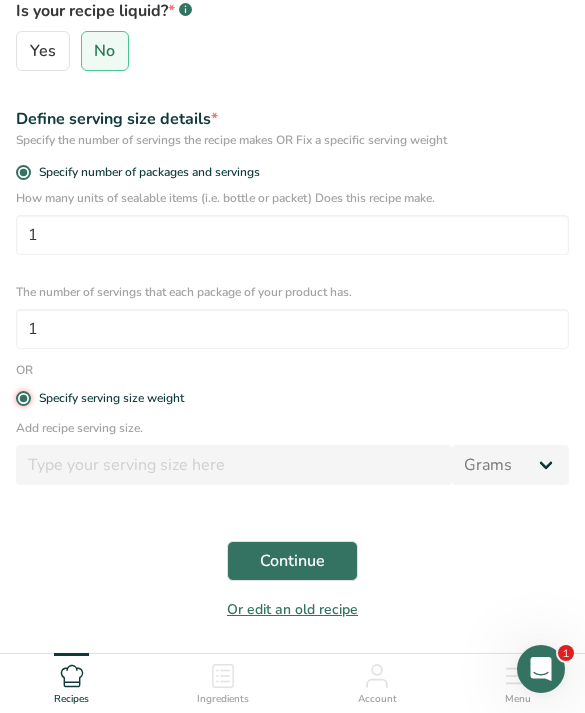 radio on "false" 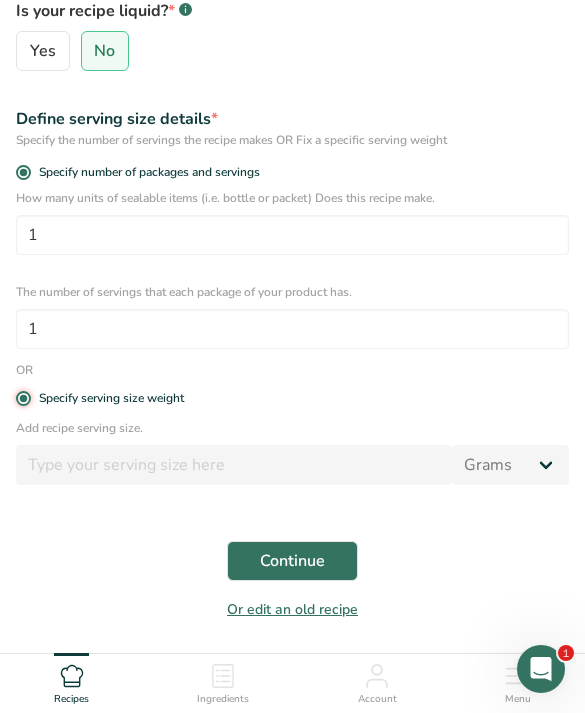 type 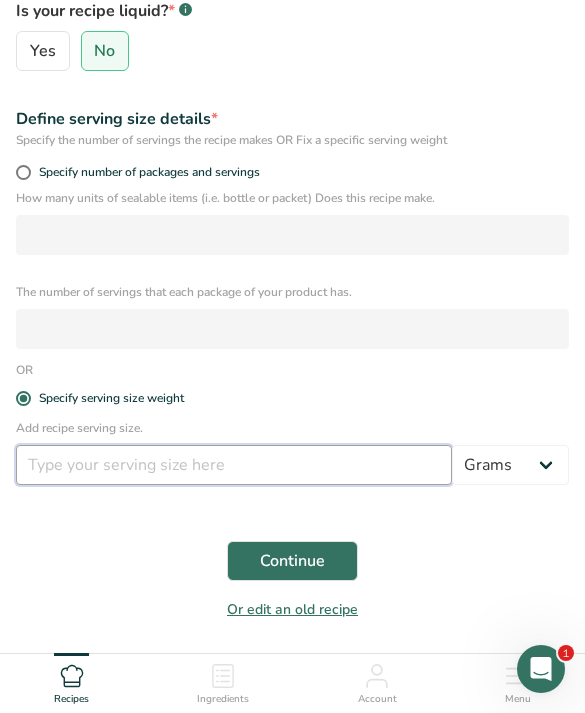 click at bounding box center [234, 465] 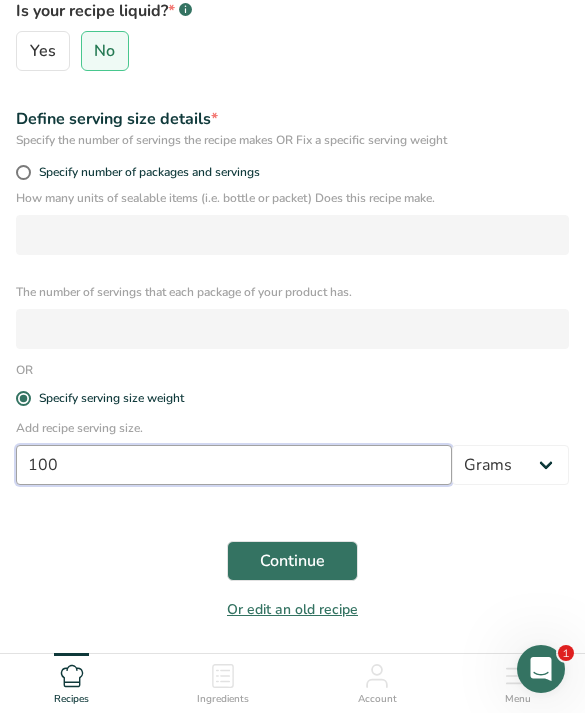 type on "100" 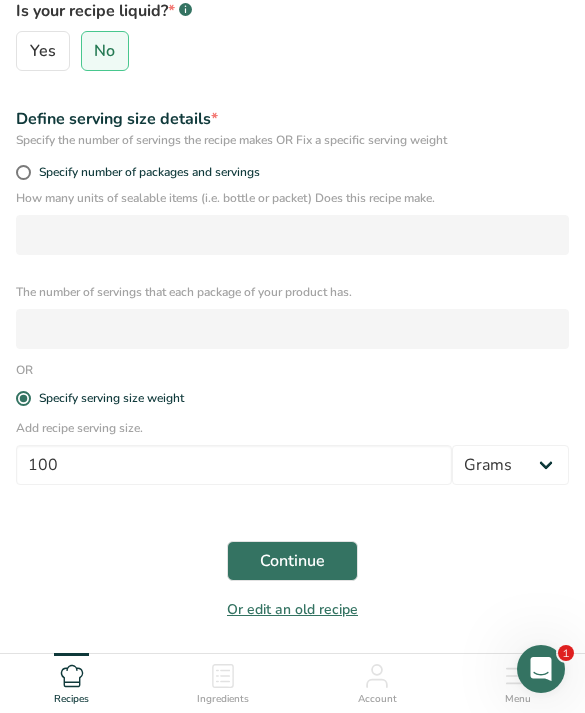 click on "Continue" at bounding box center (292, 561) 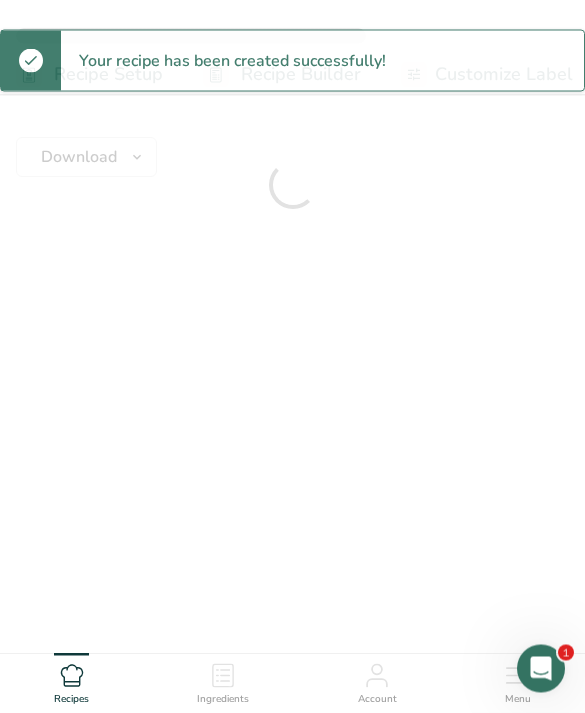 scroll, scrollTop: 0, scrollLeft: 0, axis: both 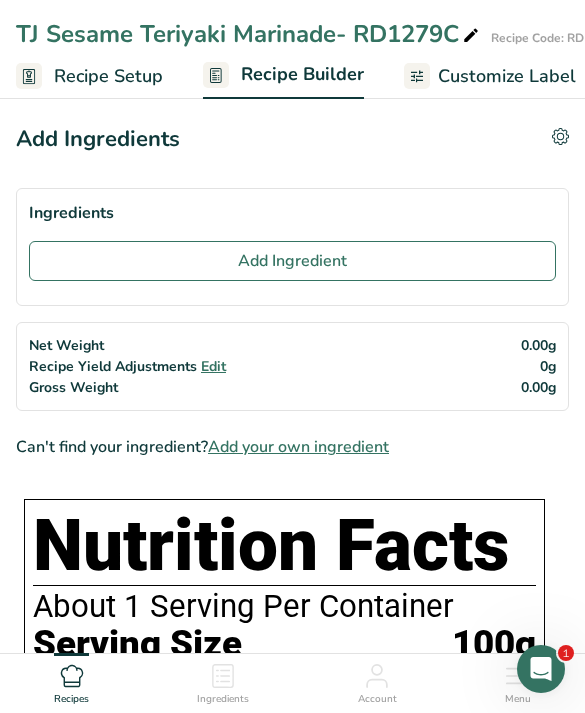 click on "Add Ingredient" at bounding box center (292, 261) 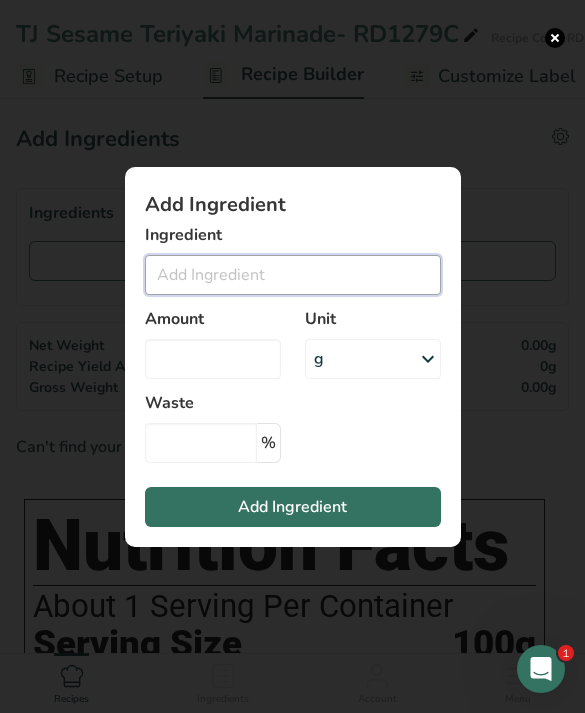 click at bounding box center [293, 275] 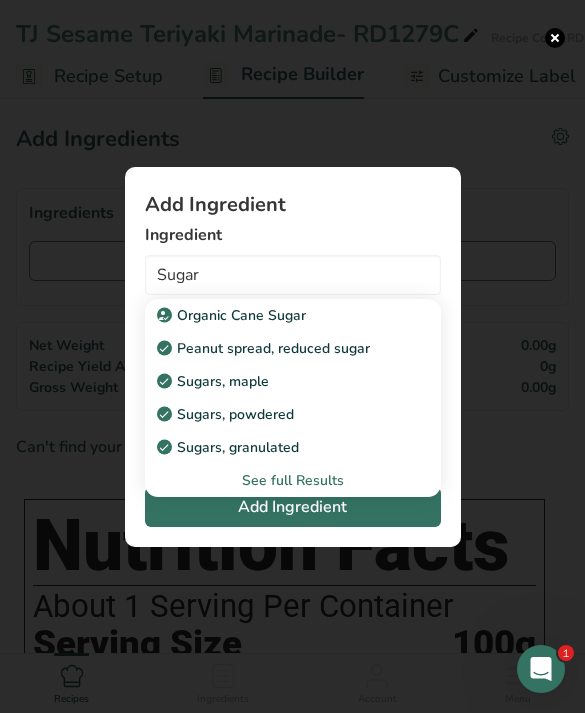 click on "Sugars, granulated" at bounding box center (277, 447) 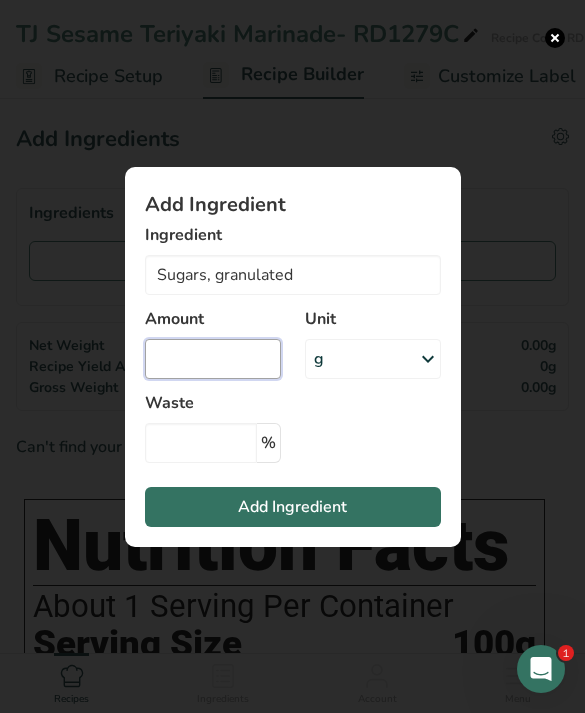 click at bounding box center (213, 359) 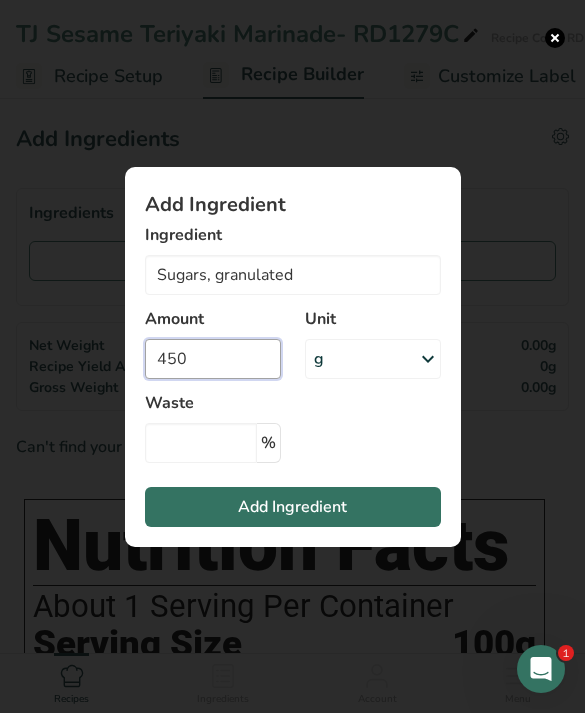 type on "450" 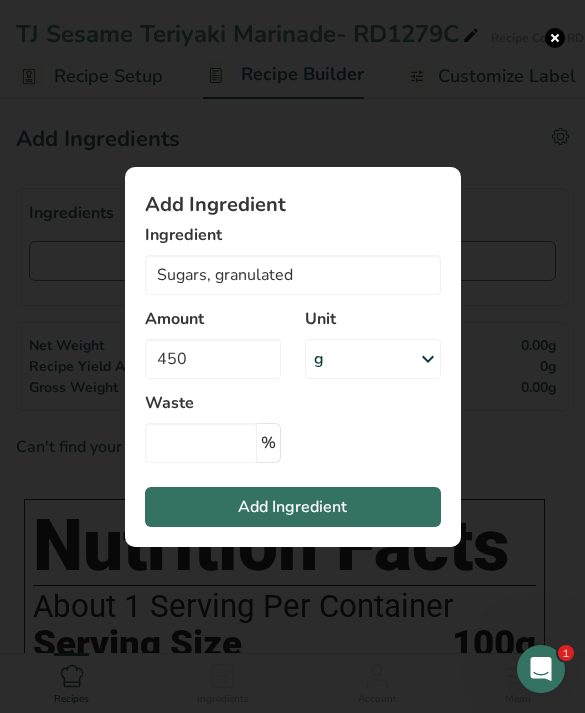 click on "Add Ingredient" at bounding box center (293, 507) 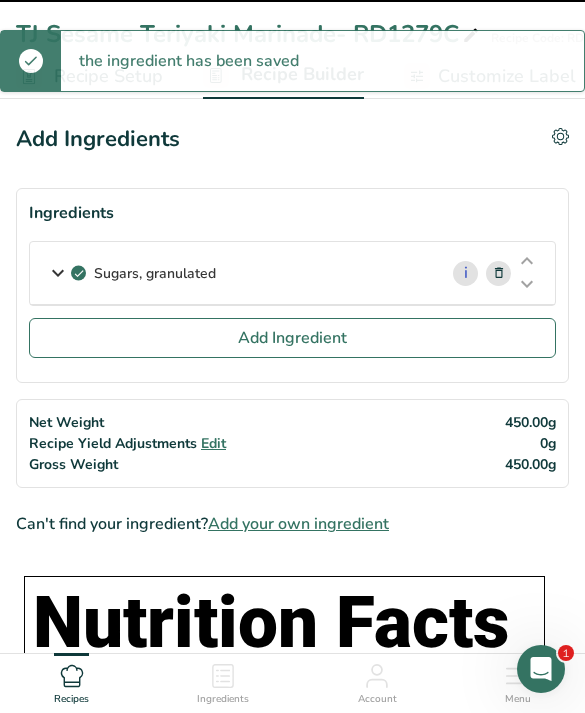 type 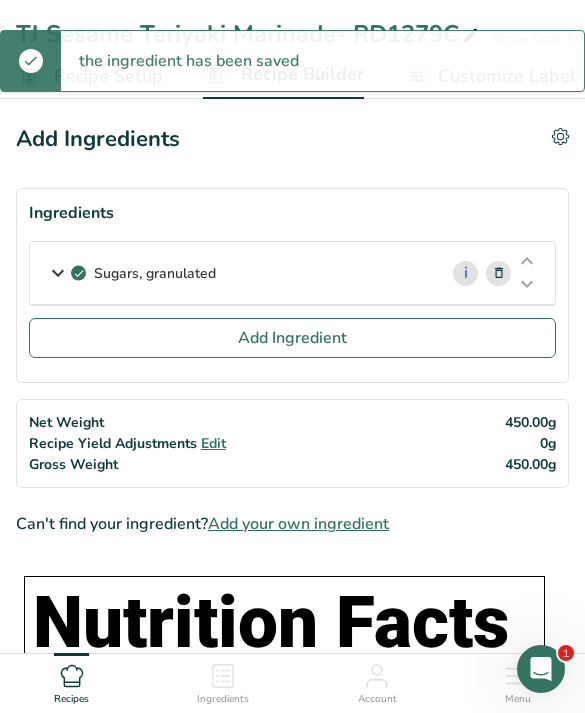 click on "Add Ingredient" at bounding box center [292, 338] 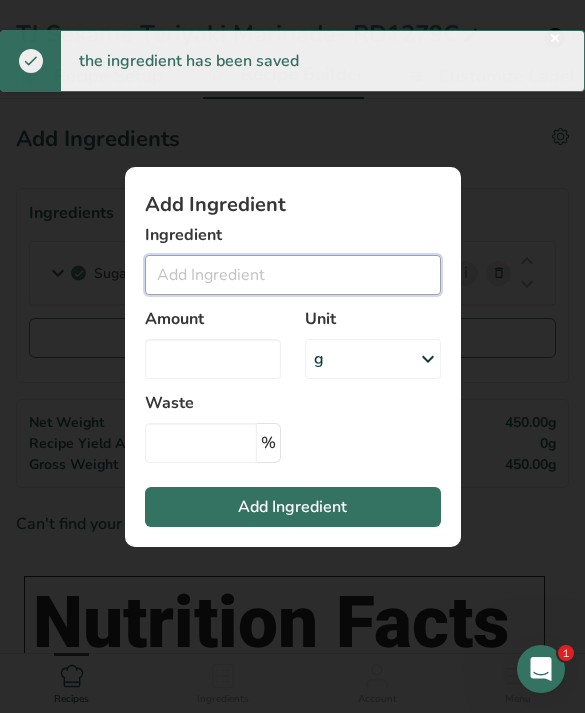 click at bounding box center [293, 275] 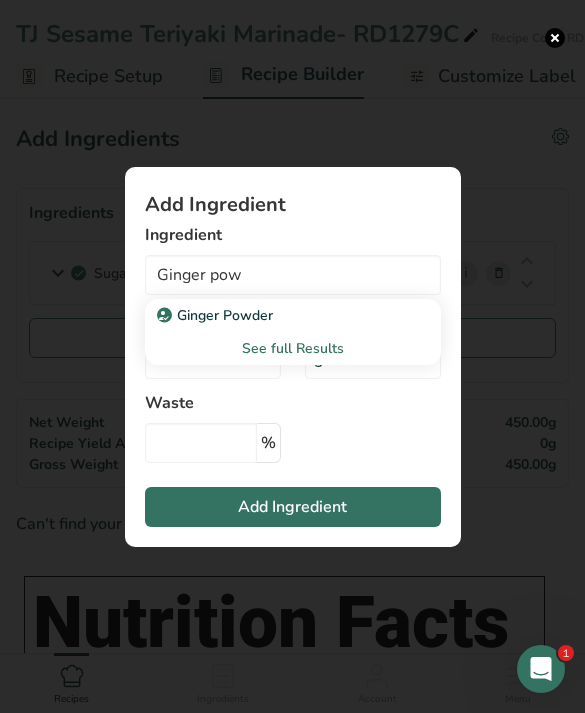 click on "Ginger Powder" at bounding box center [277, 315] 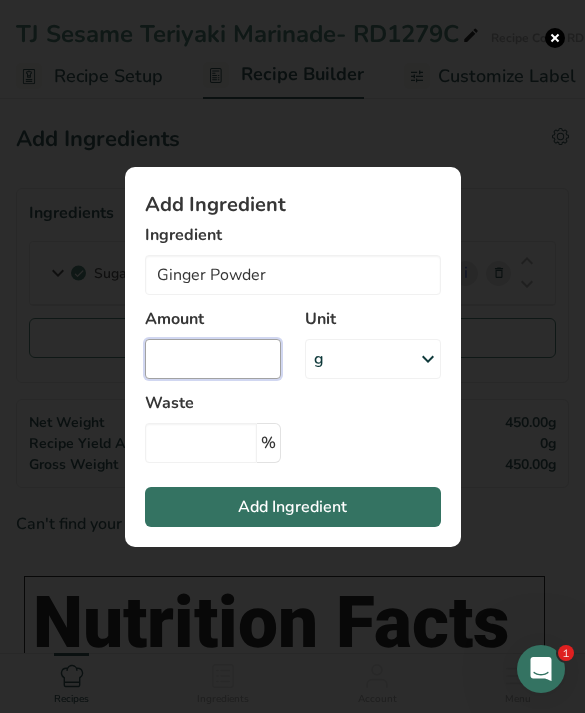 click at bounding box center [213, 359] 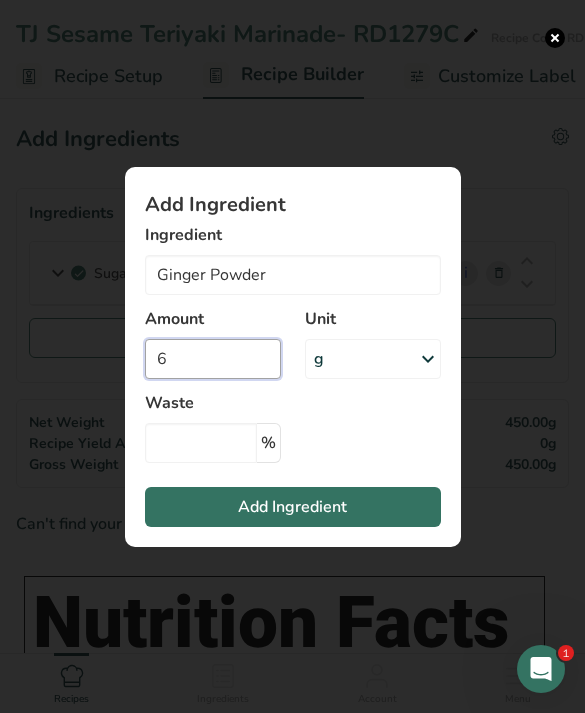 type on "6" 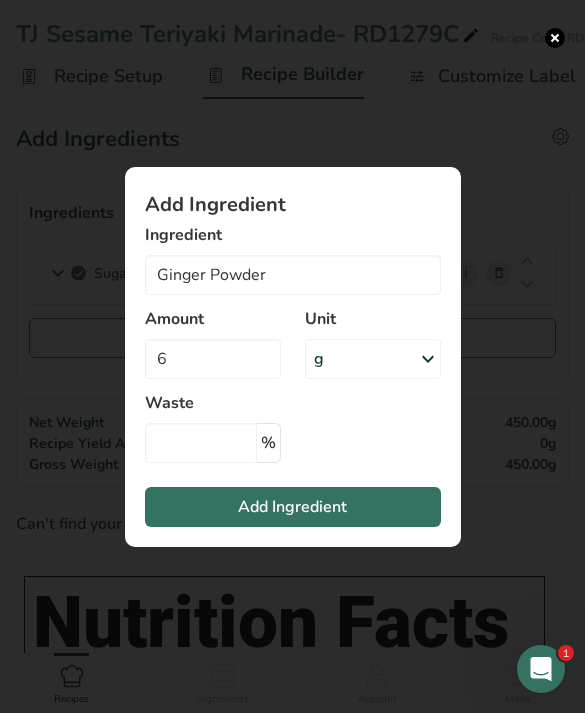 click on "Add Ingredient" at bounding box center [293, 507] 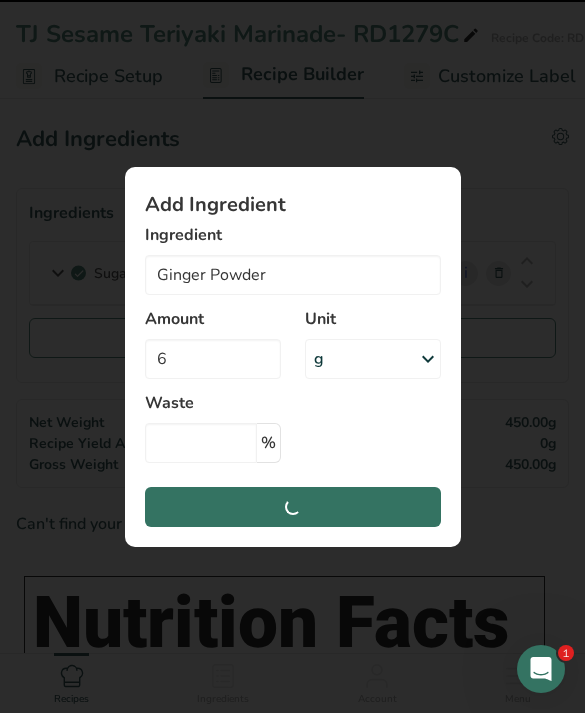 type 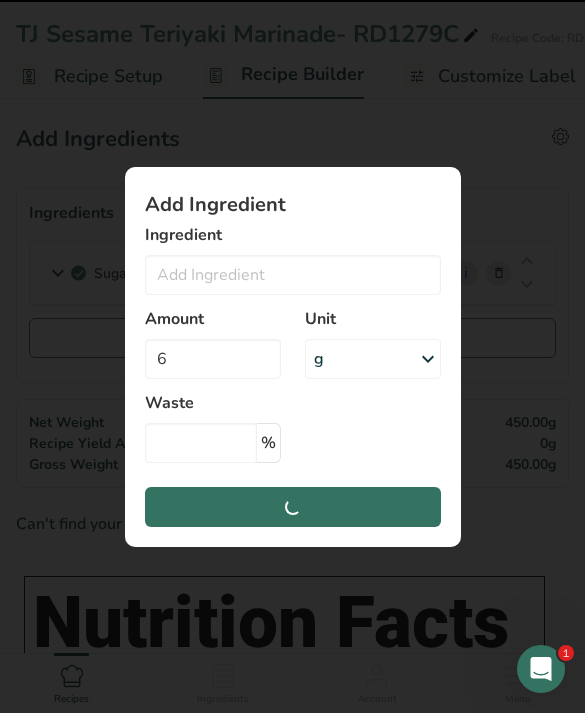 type 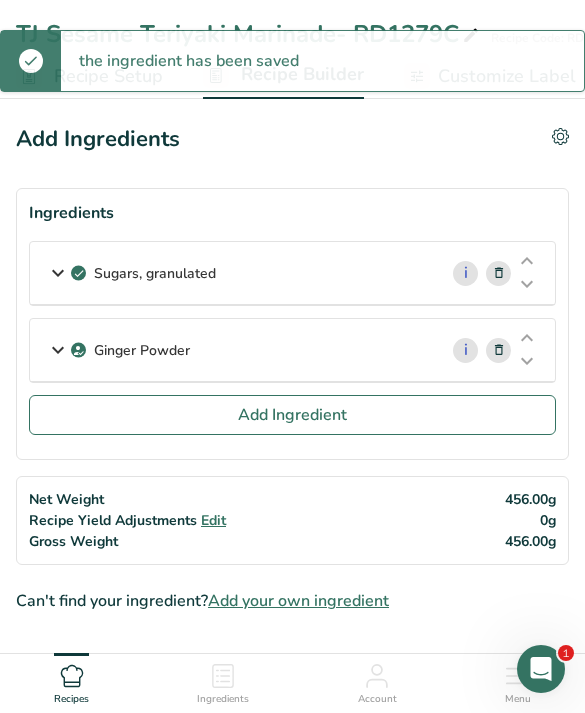 click on "Add Ingredient" at bounding box center (292, 415) 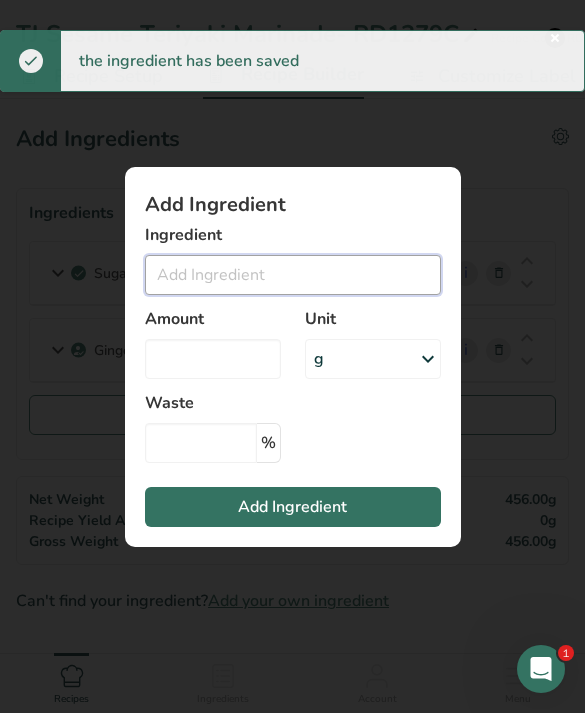 click at bounding box center [293, 275] 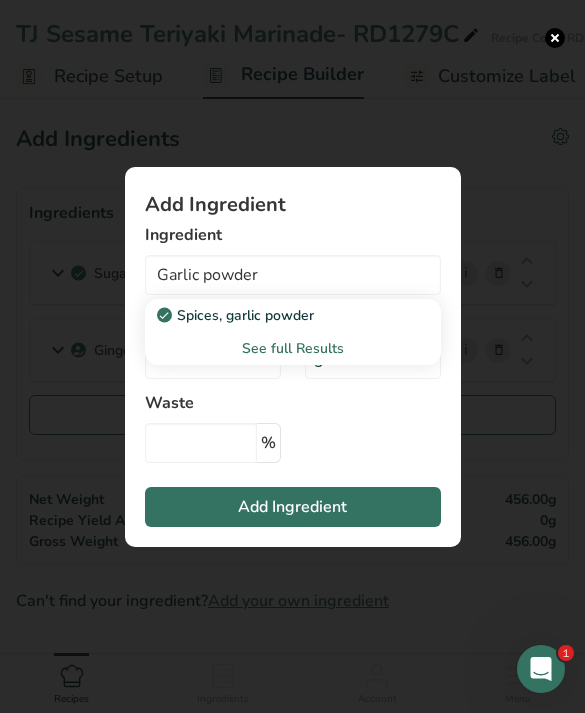 click on "Spices, garlic powder" at bounding box center [277, 315] 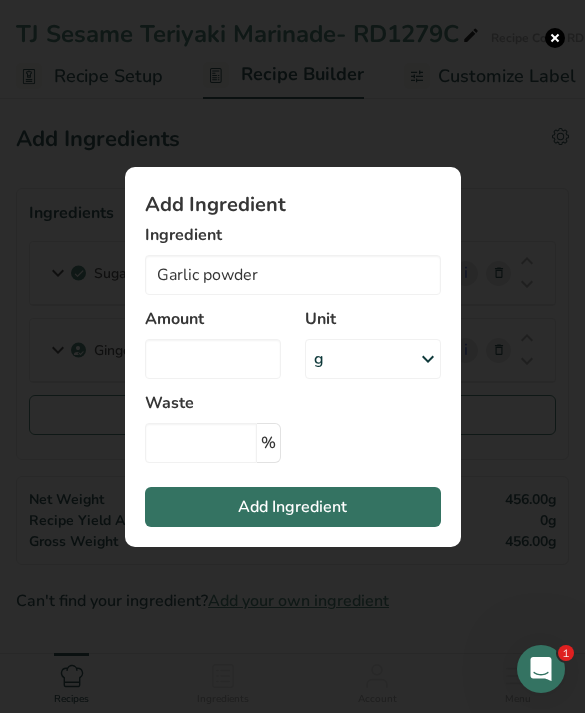 type on "Spices, garlic powder" 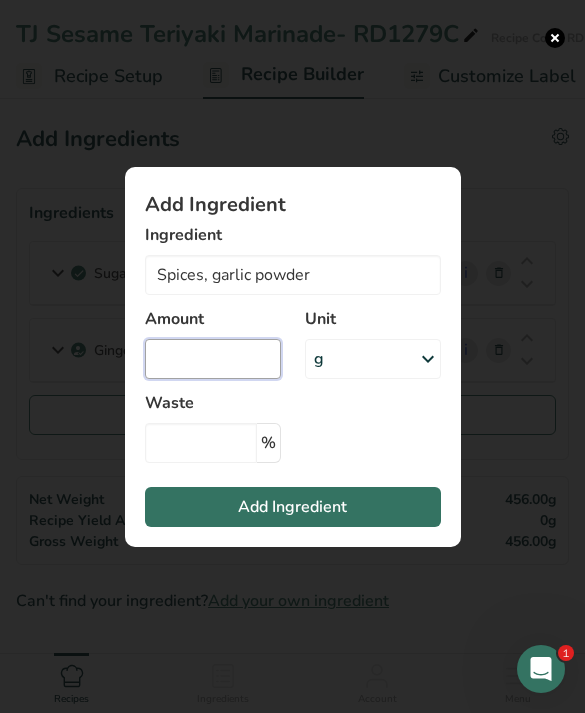 click at bounding box center (213, 359) 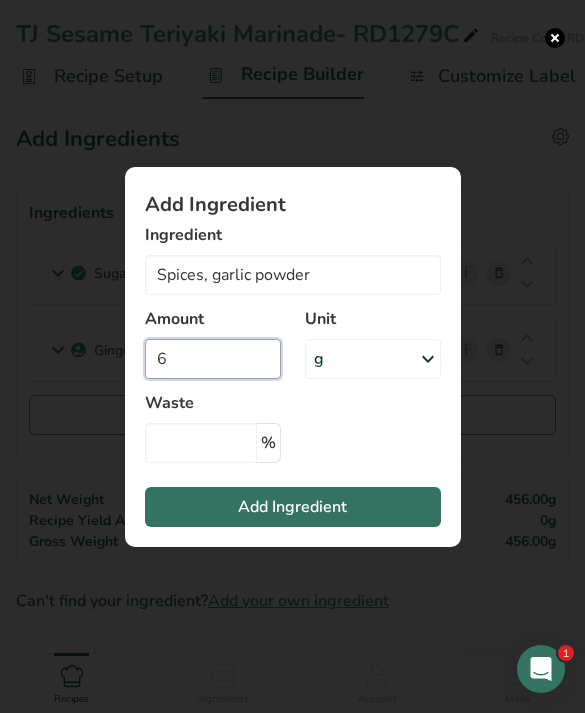 type on "6" 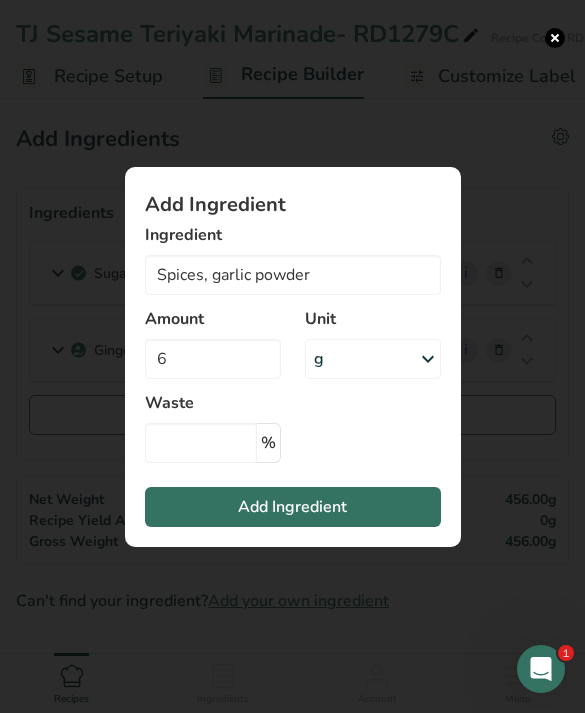 click on "Add Ingredient" at bounding box center [293, 507] 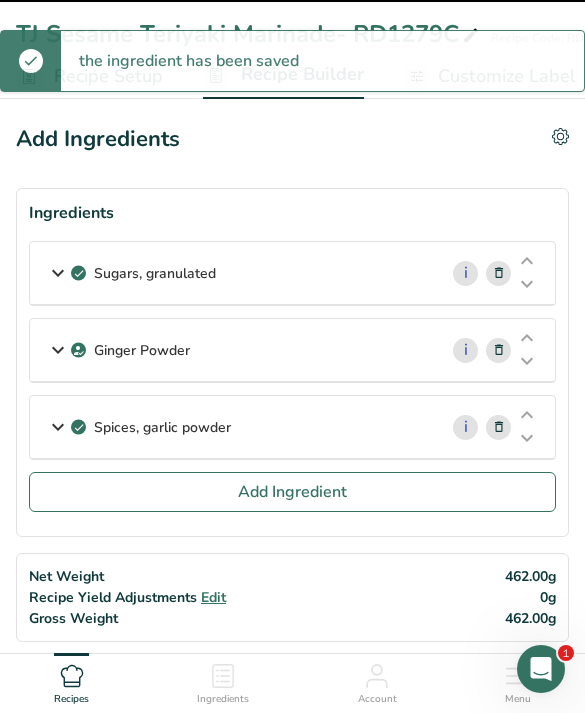 type 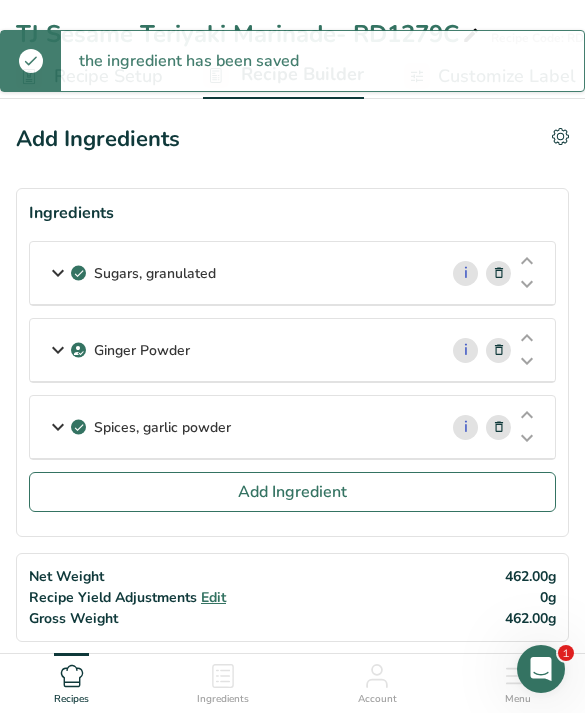 click on "Add Ingredient" at bounding box center (292, 492) 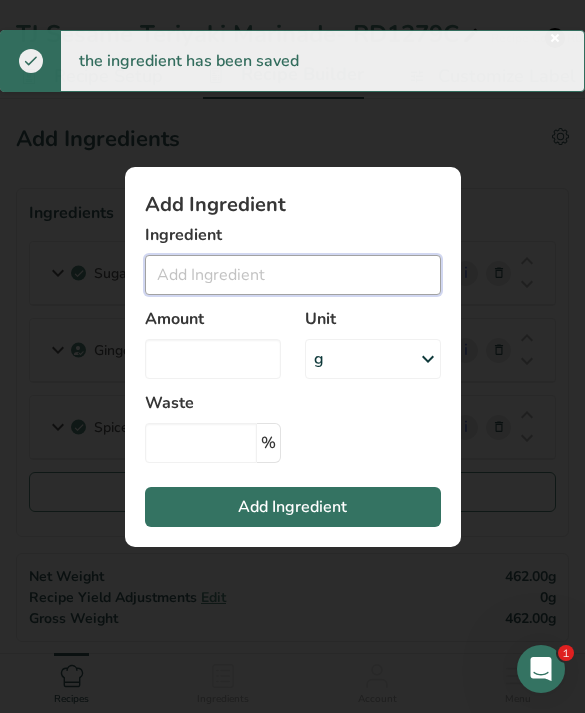 click at bounding box center [293, 275] 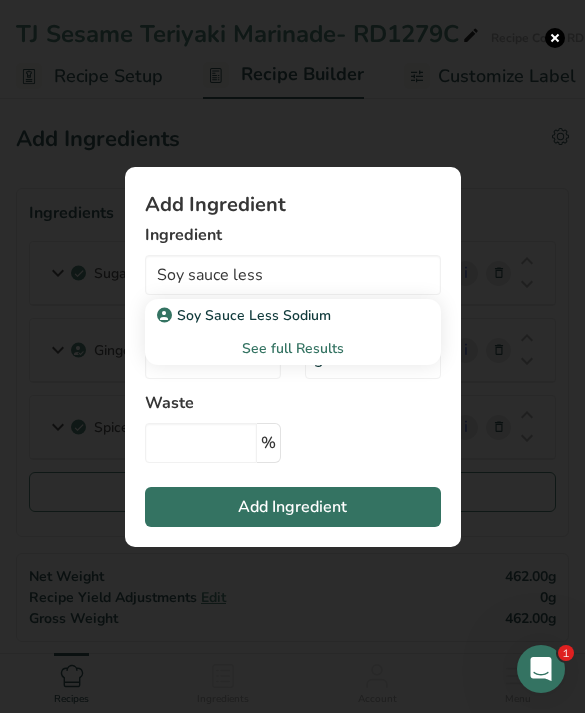 click on "Soy Sauce Less Sodium" at bounding box center (277, 315) 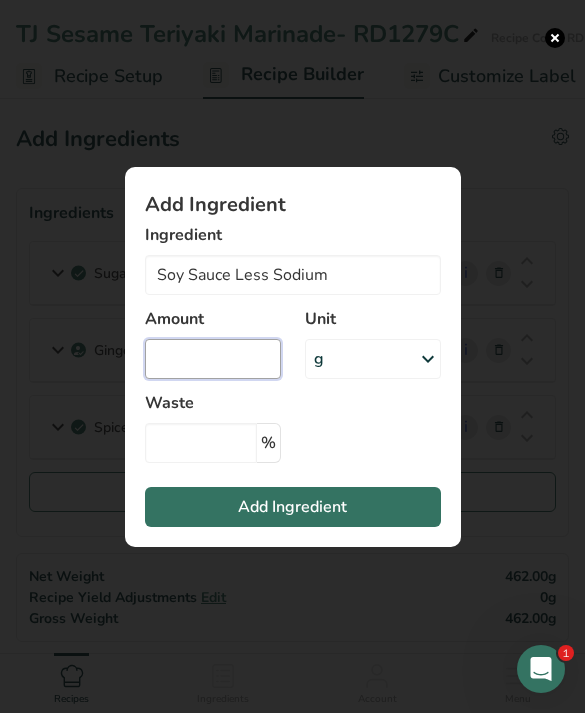 click at bounding box center [213, 359] 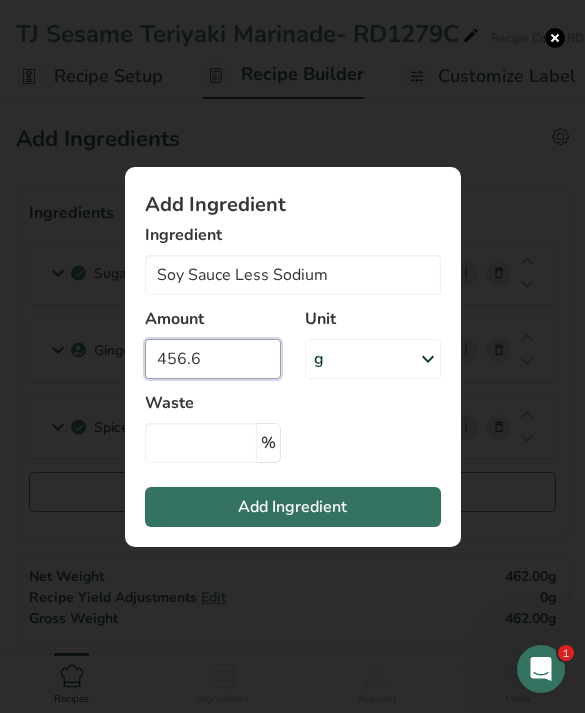 type on "456.6" 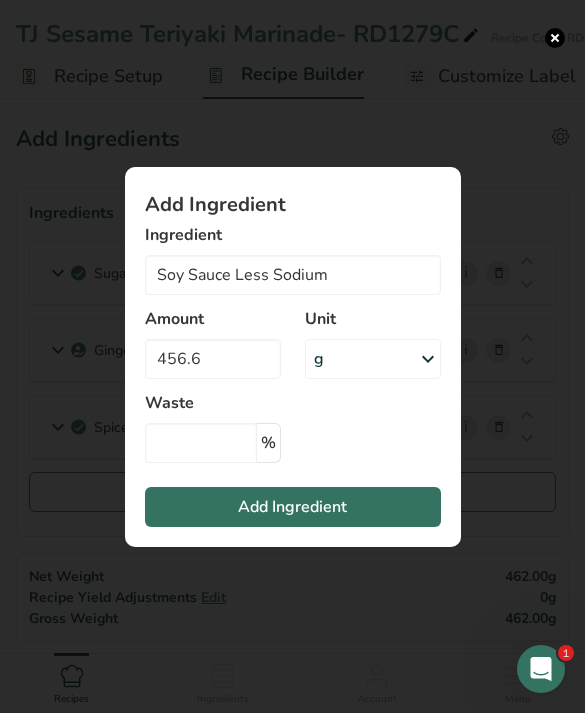 click on "Add Ingredient" at bounding box center [293, 507] 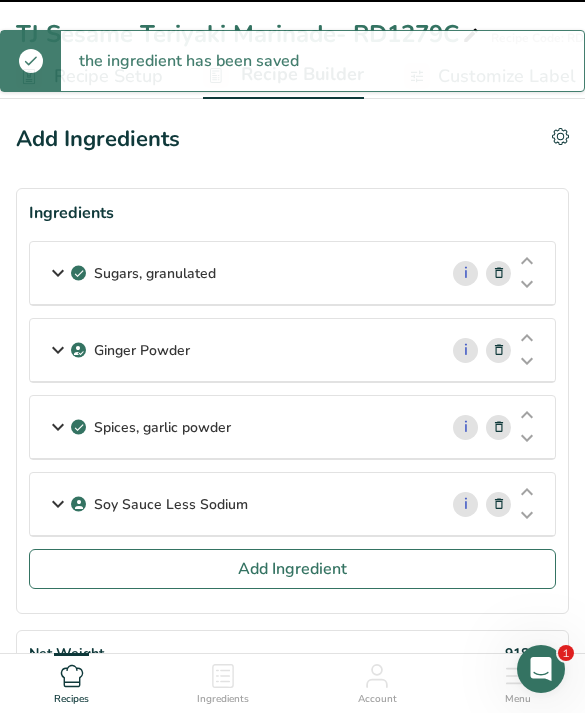 type 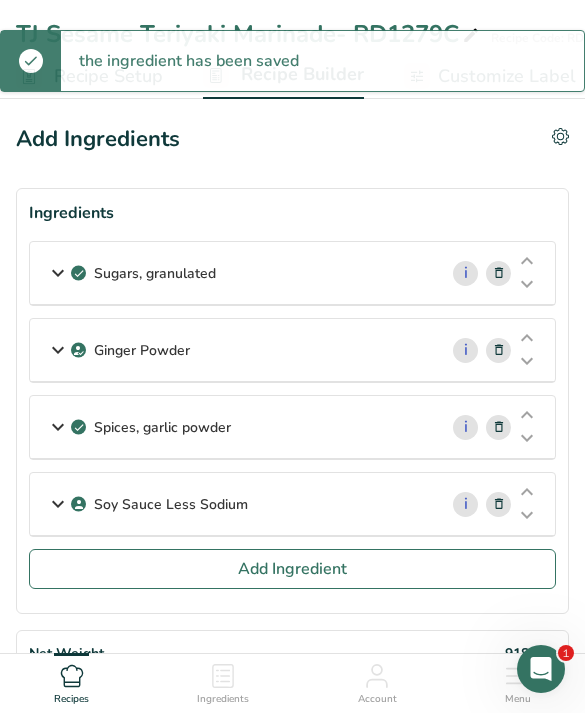 click on "Add Ingredient" at bounding box center [292, 569] 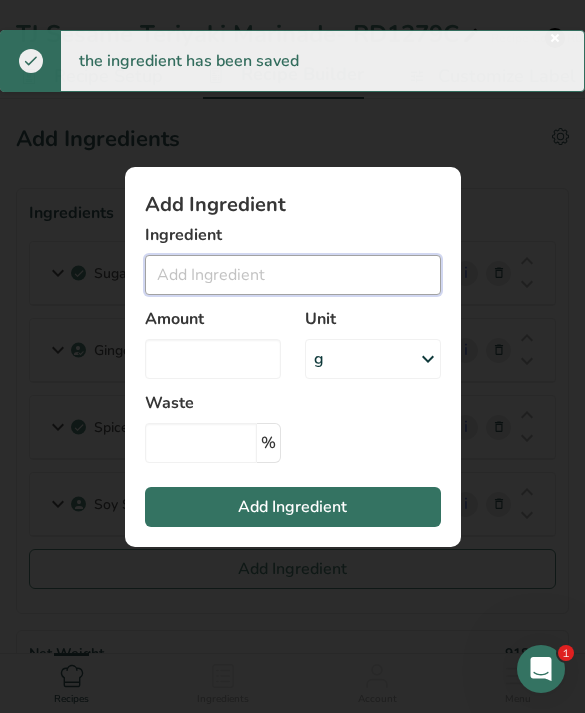 click at bounding box center (293, 275) 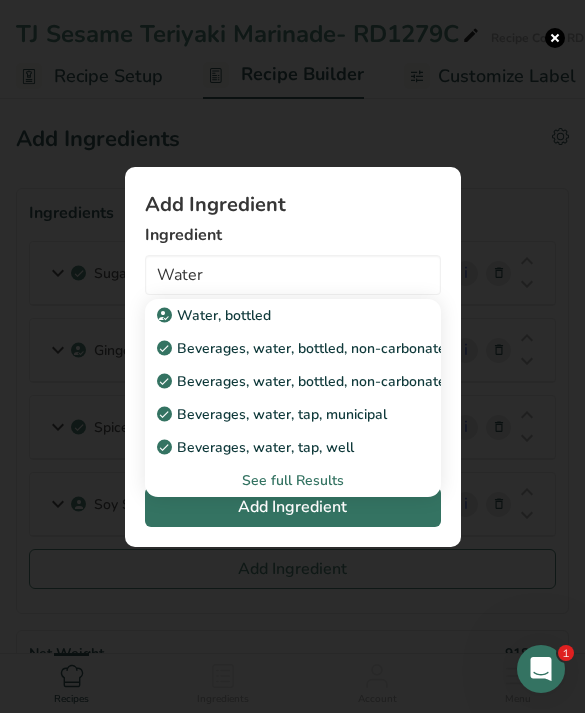 click on "Beverages, water, tap, municipal" at bounding box center (293, 414) 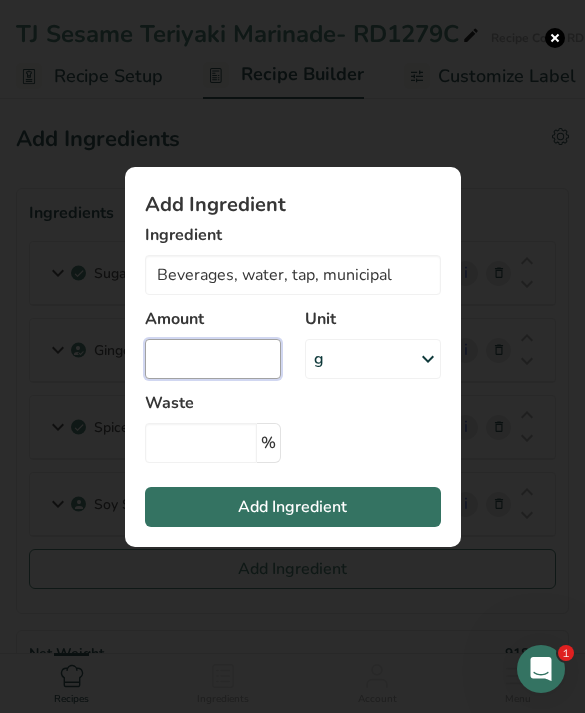 click at bounding box center (213, 359) 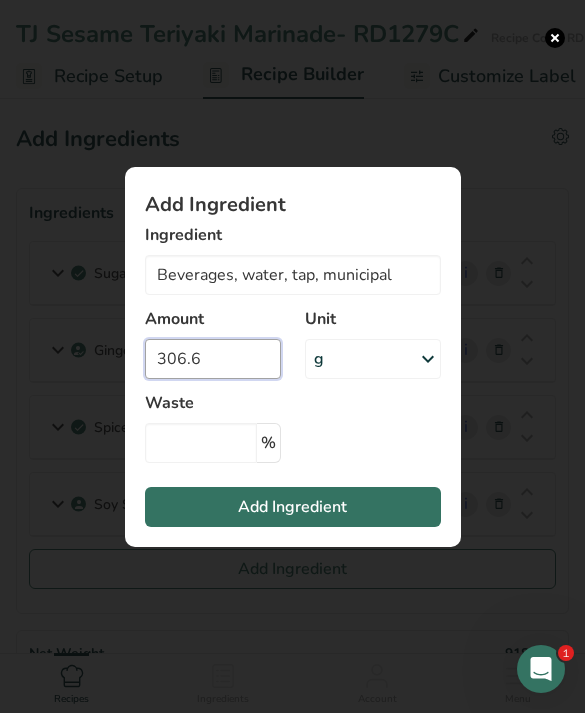 type on "306.6" 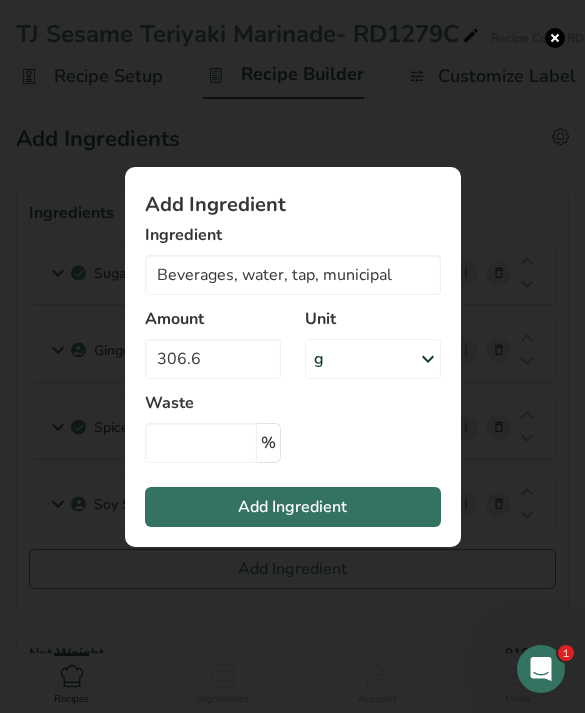 click on "Add Ingredient" at bounding box center [293, 507] 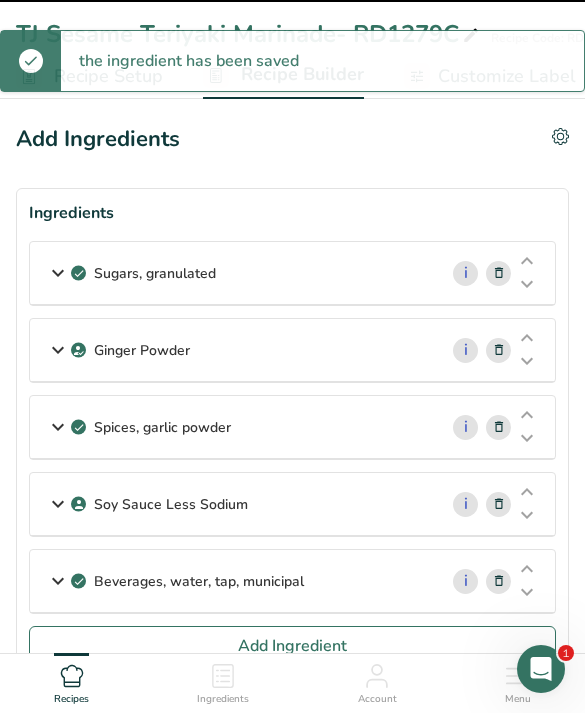 type 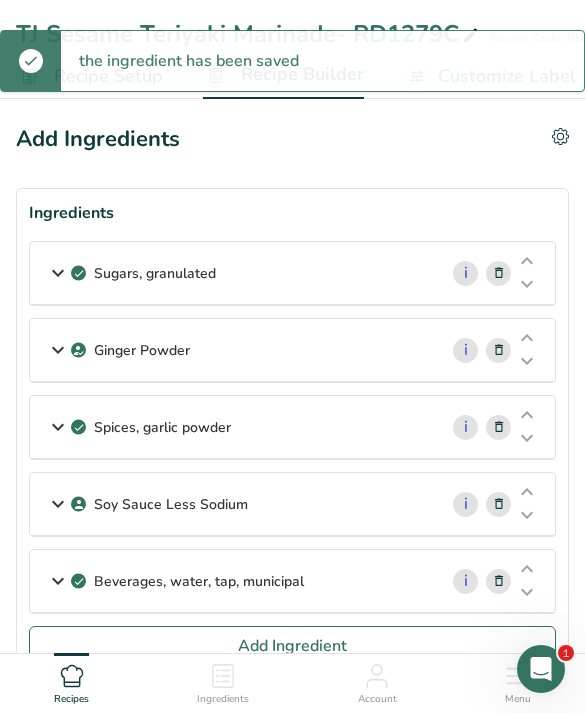 click on "Add Ingredient" at bounding box center (292, 646) 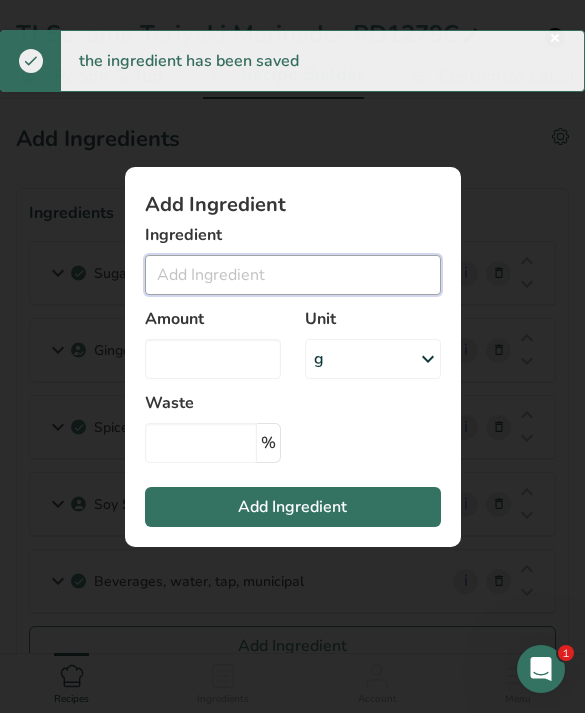 click at bounding box center (293, 275) 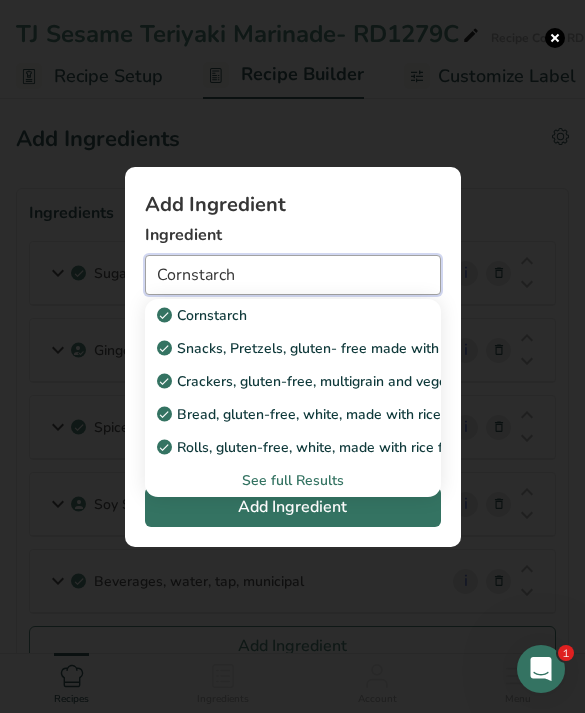 type on "Cornstarch" 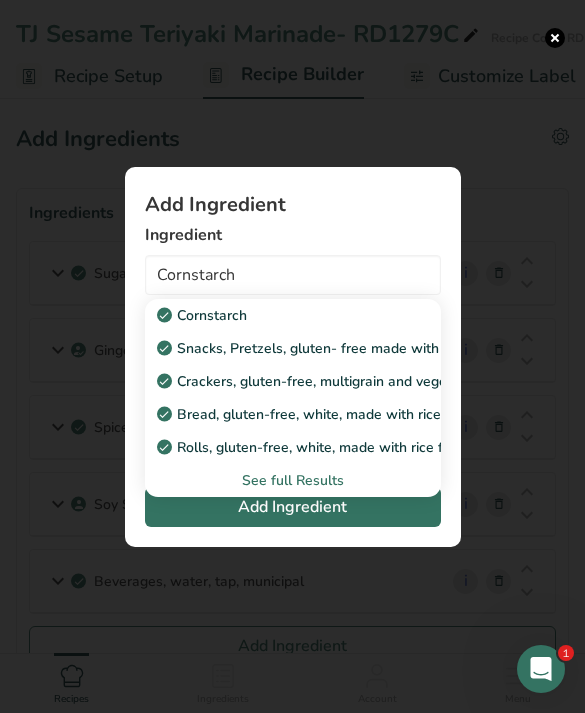 click on "Cornstarch" at bounding box center [277, 315] 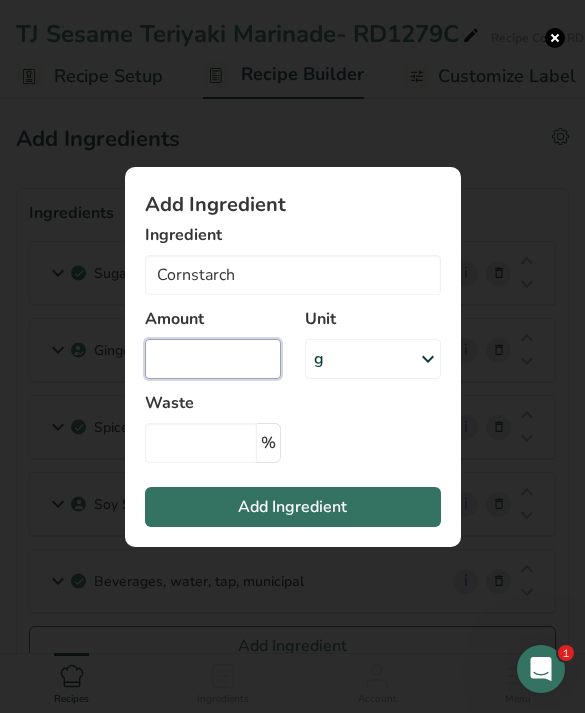 click at bounding box center (213, 359) 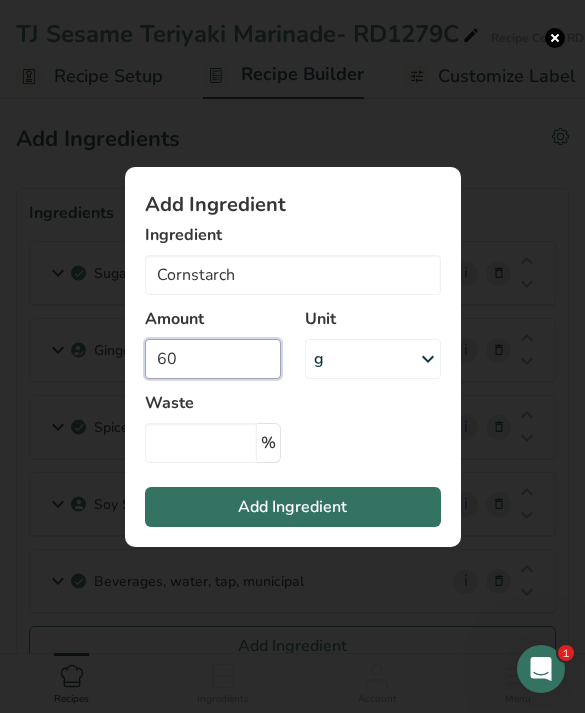 type on "60" 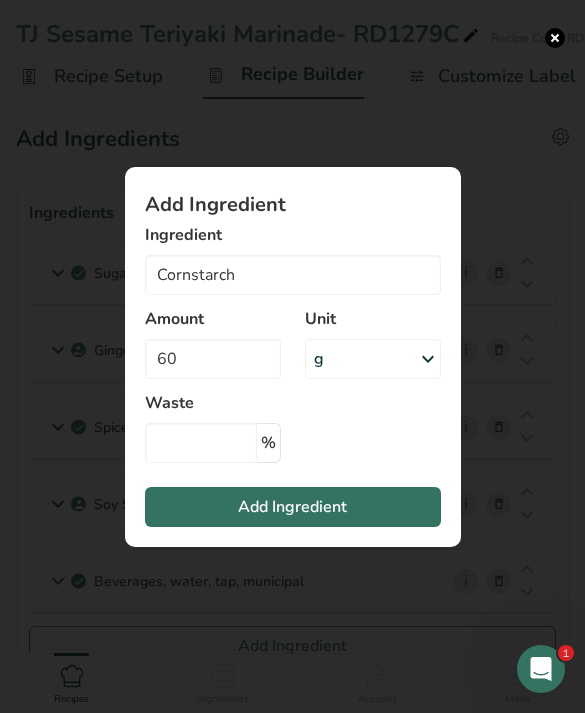 click on "Add Ingredient" at bounding box center (293, 507) 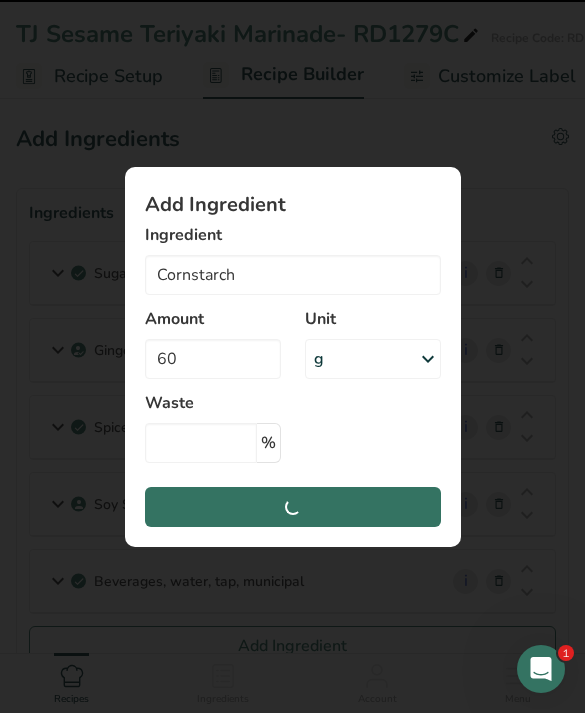 type 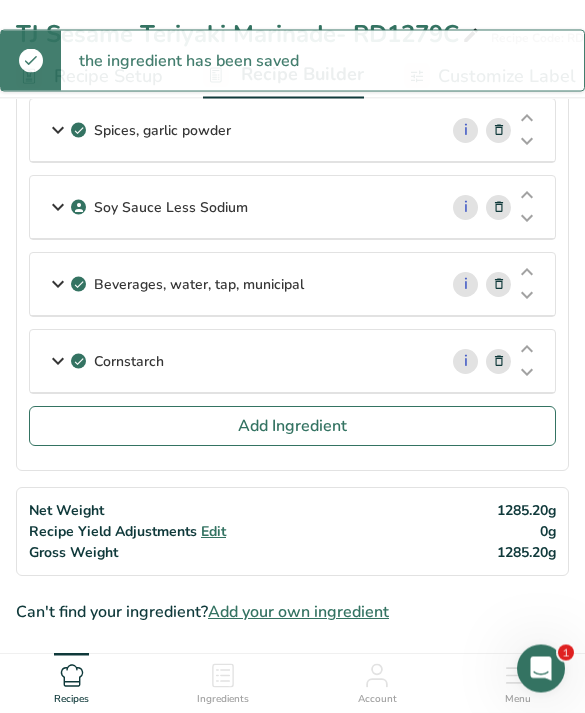 click on "Add Ingredient" at bounding box center (292, 427) 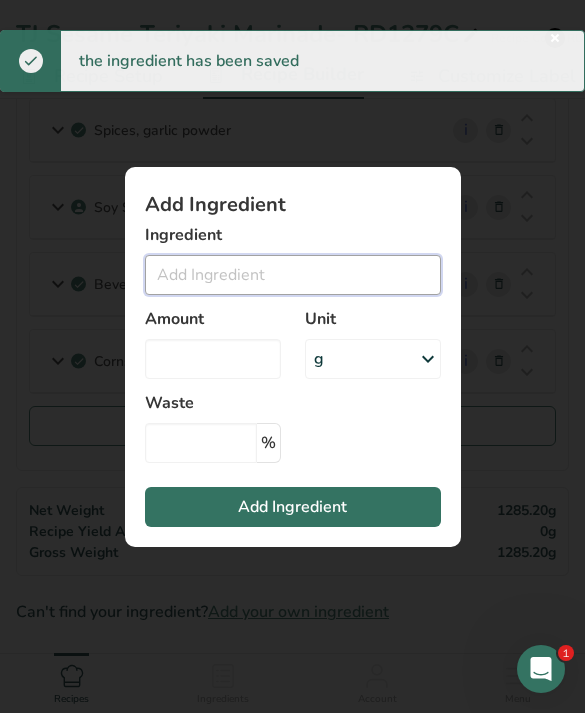 click at bounding box center [293, 275] 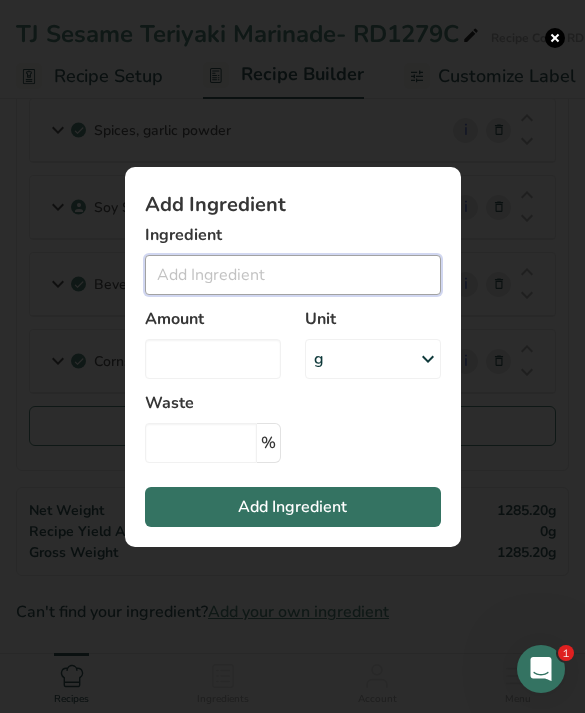 scroll, scrollTop: 296, scrollLeft: 0, axis: vertical 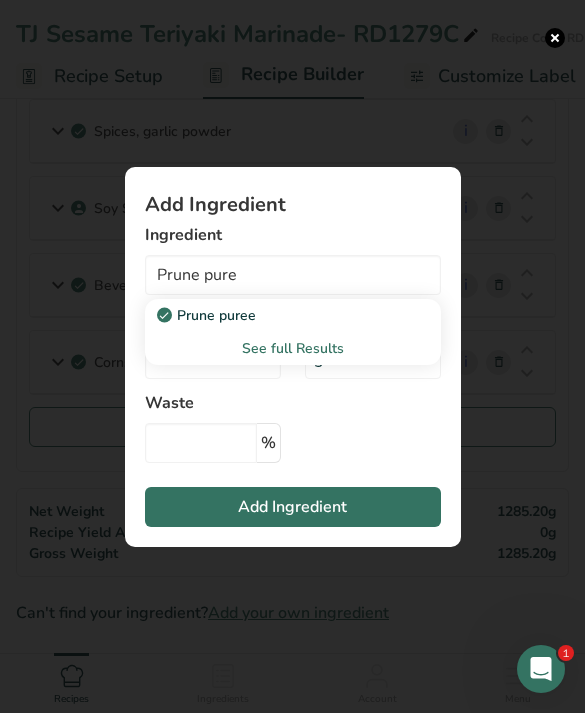 click on "Prune puree" at bounding box center (277, 315) 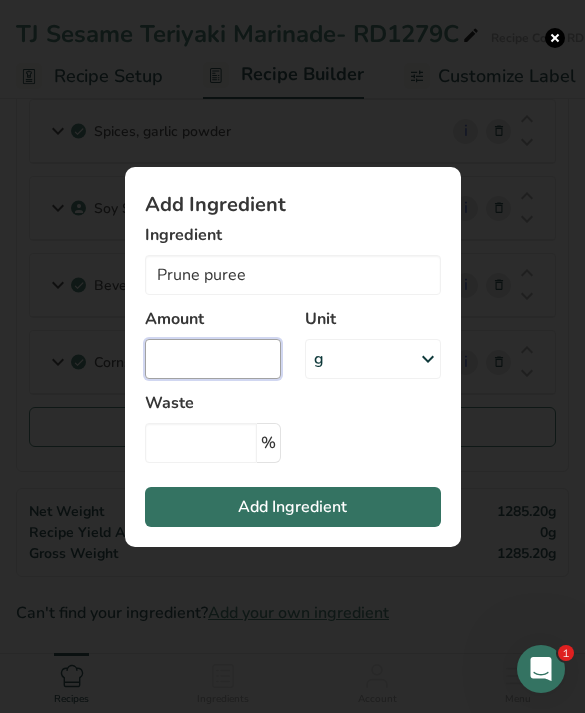 click at bounding box center (213, 359) 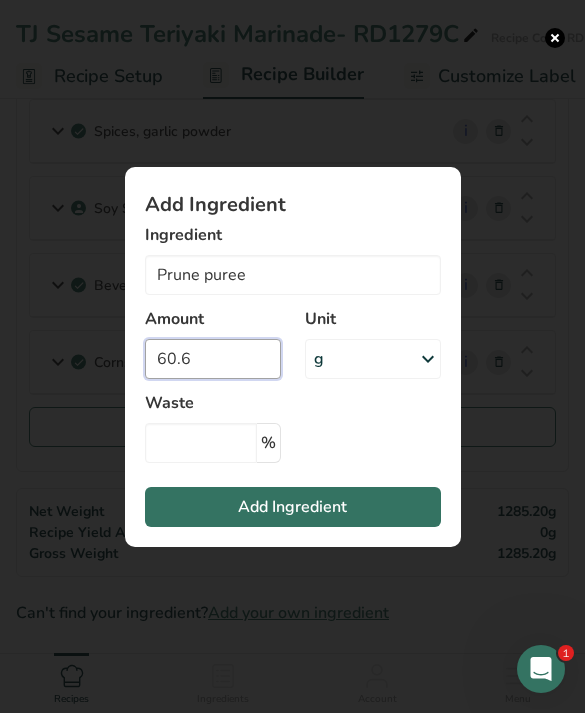 type on "60.6" 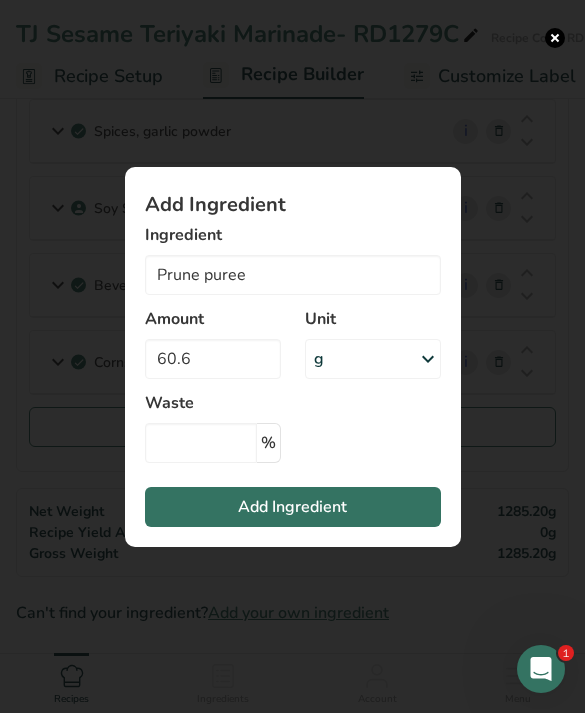 click on "Add Ingredient" at bounding box center (292, 507) 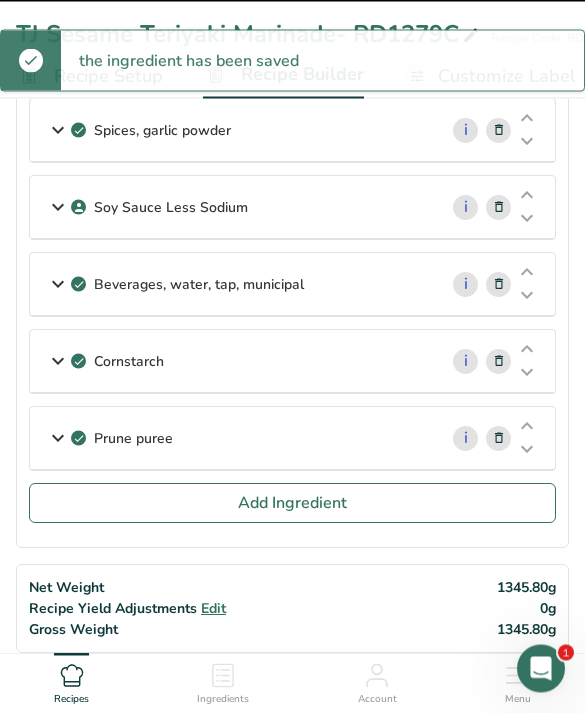 type 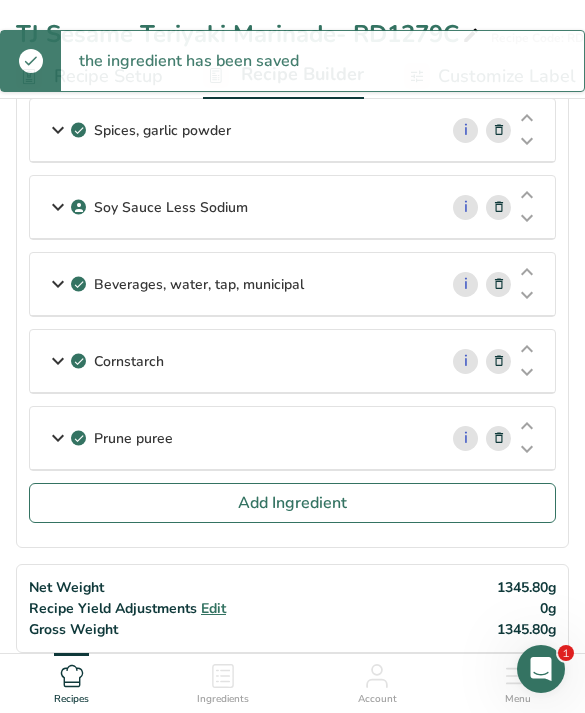 click on "Add Ingredient" at bounding box center (292, 503) 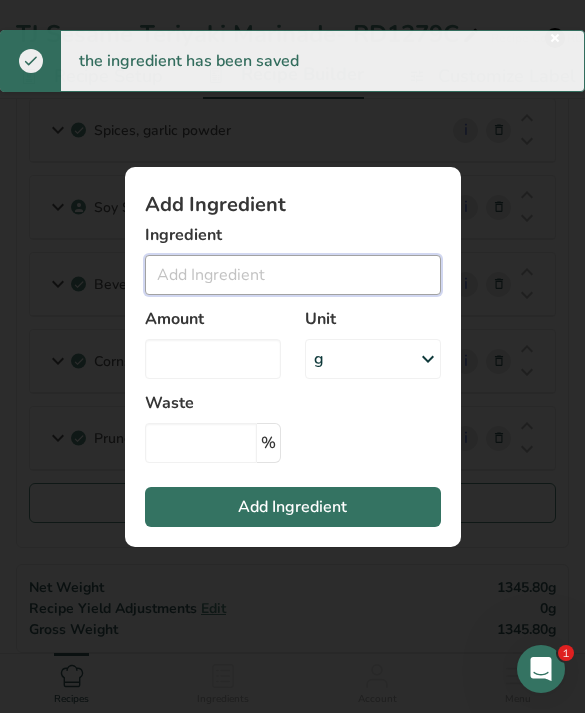 click at bounding box center [293, 275] 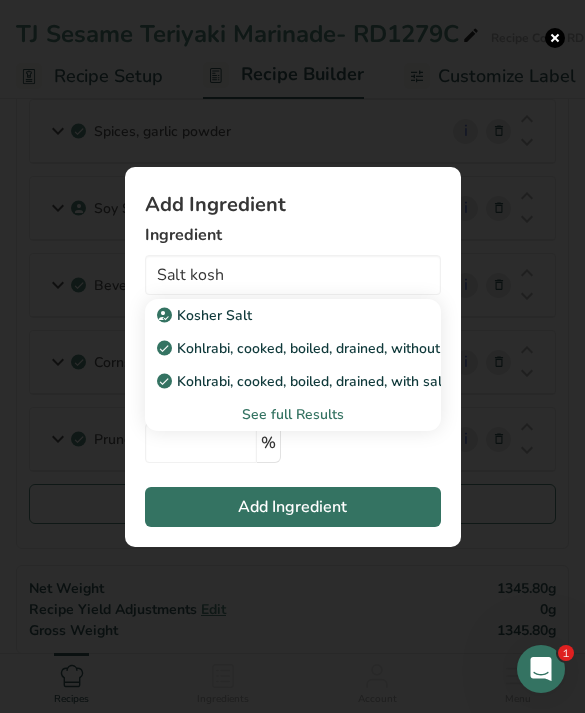 click on "Kosher Salt" at bounding box center (277, 315) 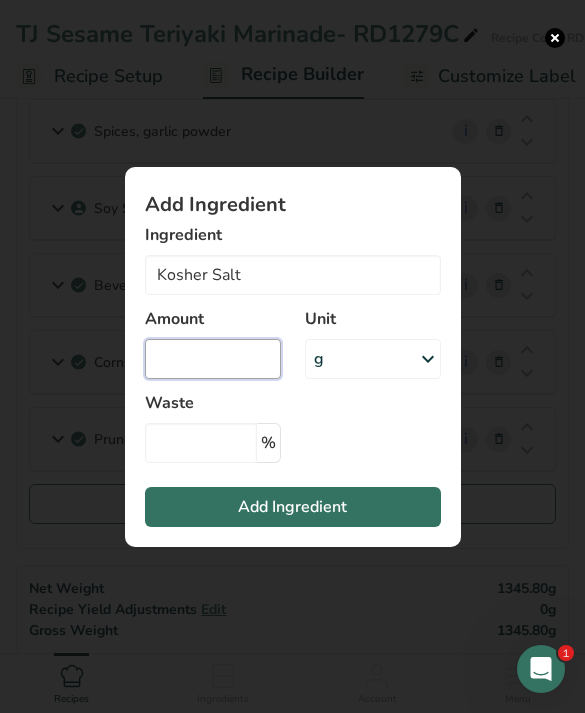 click at bounding box center (213, 359) 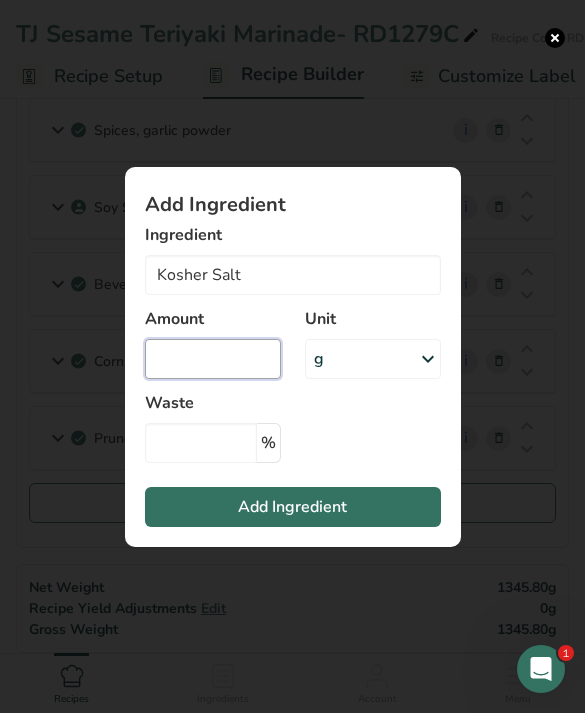 scroll, scrollTop: 296, scrollLeft: 0, axis: vertical 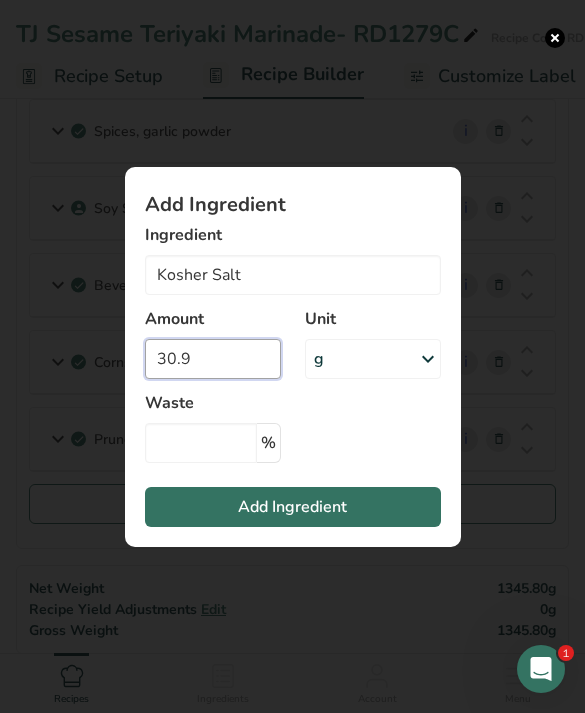 type on "30.9" 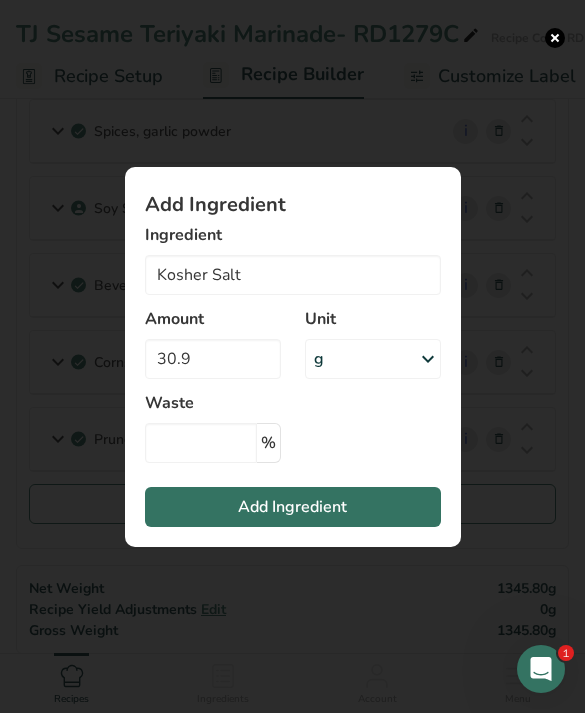 click on "Add Ingredient" at bounding box center (293, 507) 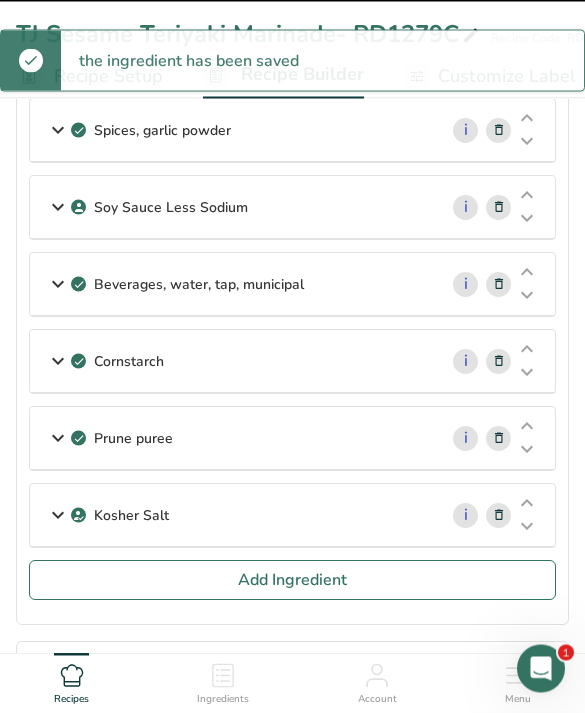 type 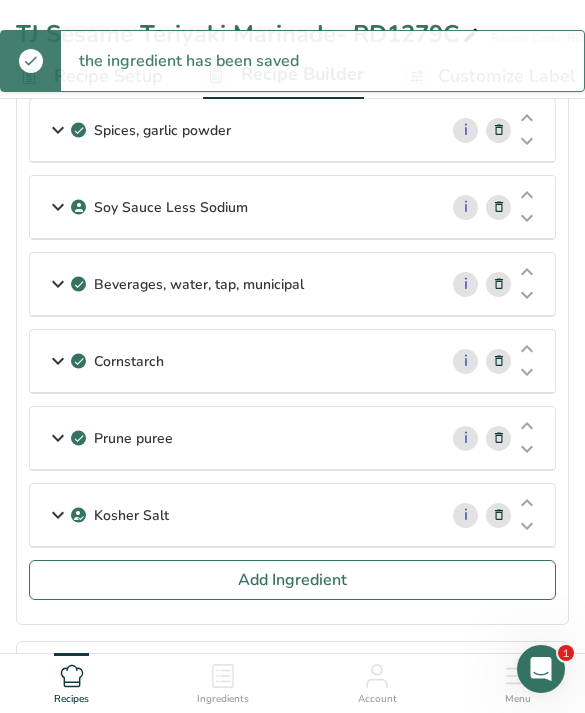 click on "Add Ingredient" at bounding box center (292, 580) 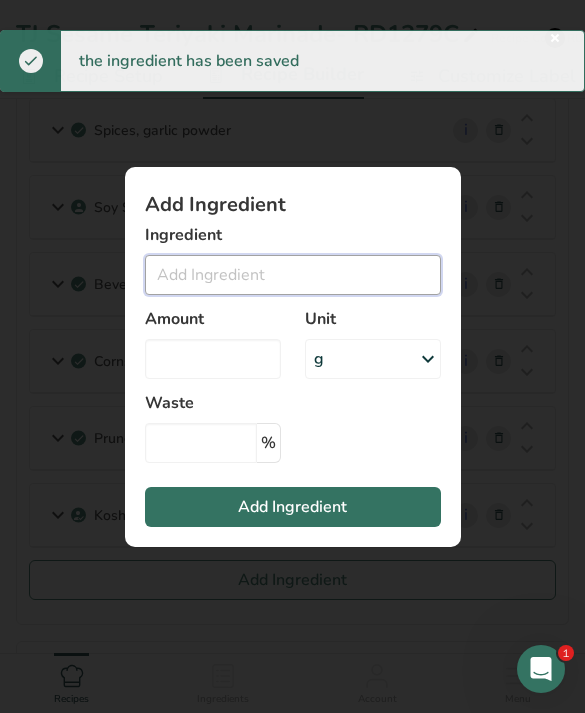 click at bounding box center [293, 275] 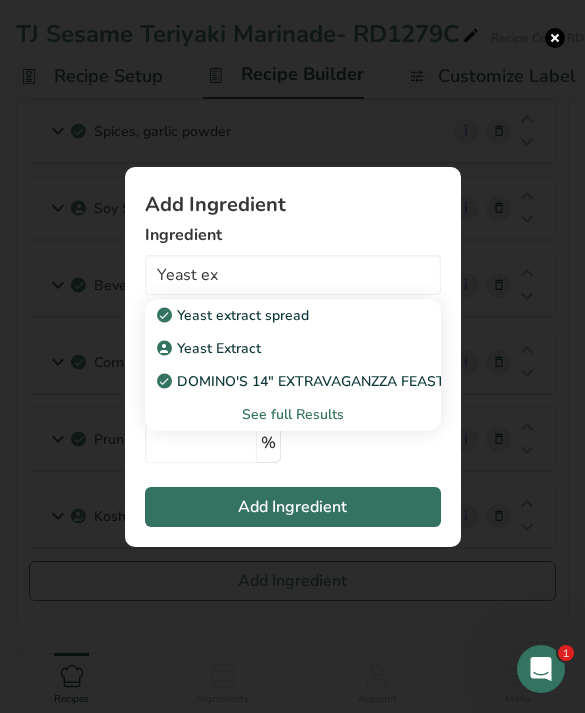 click on "Yeast Extract" at bounding box center [277, 348] 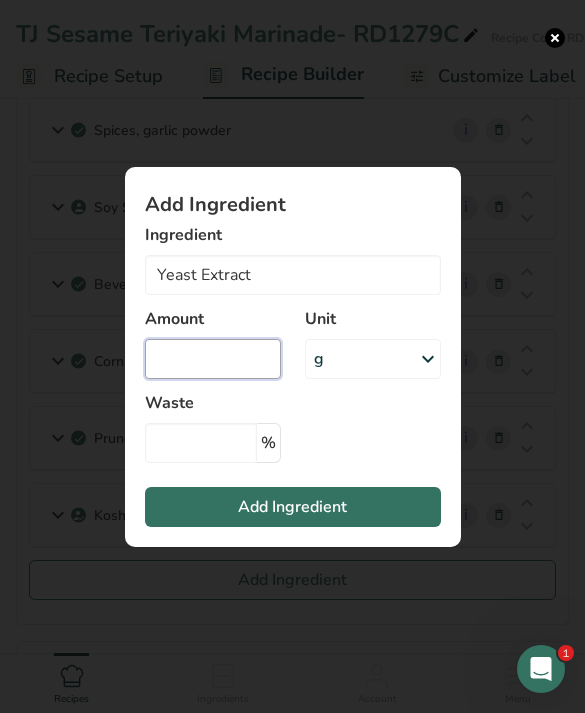 click at bounding box center [213, 359] 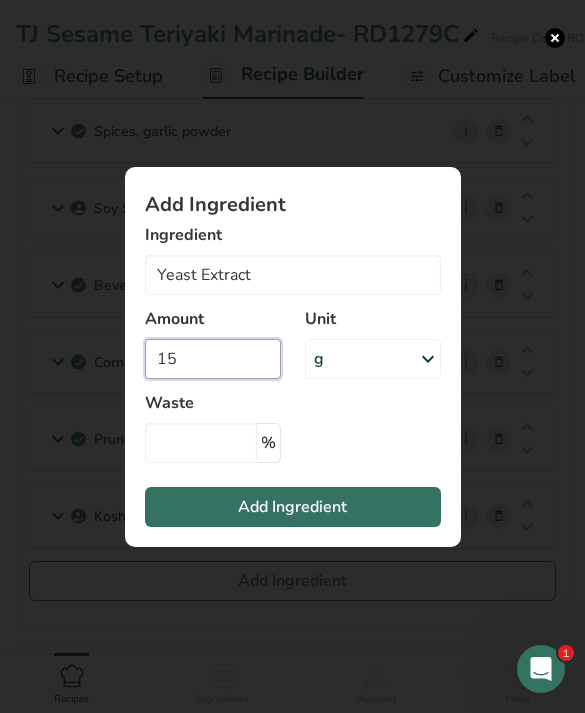 type on "15" 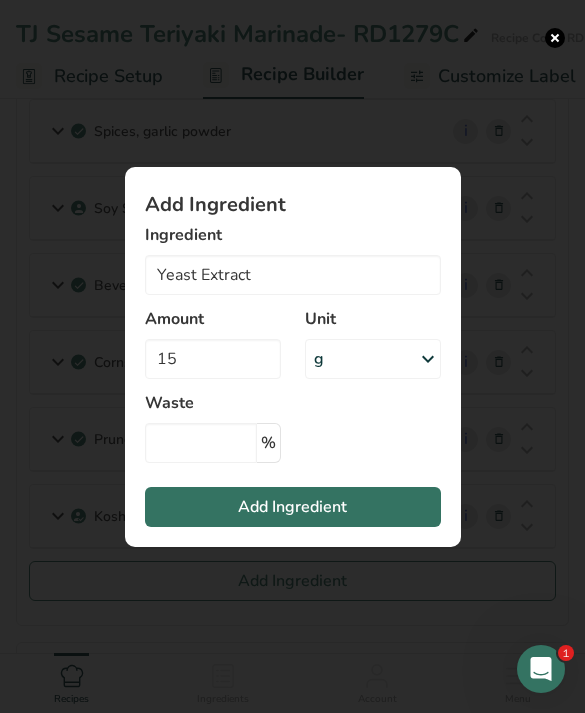 click on "Add Ingredient" at bounding box center [293, 507] 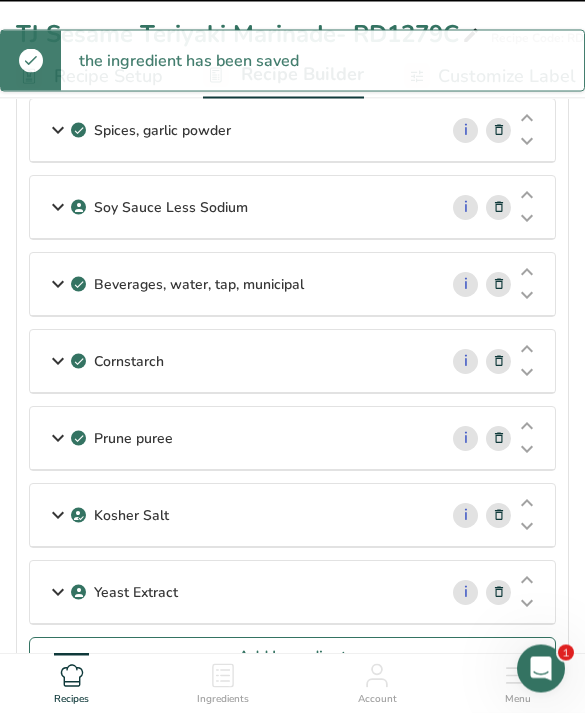 type 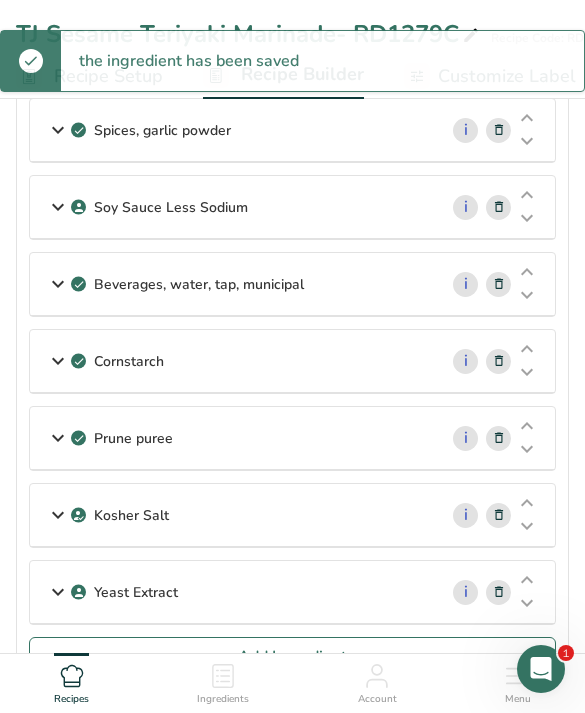 click on "Add Ingredient" at bounding box center (292, 657) 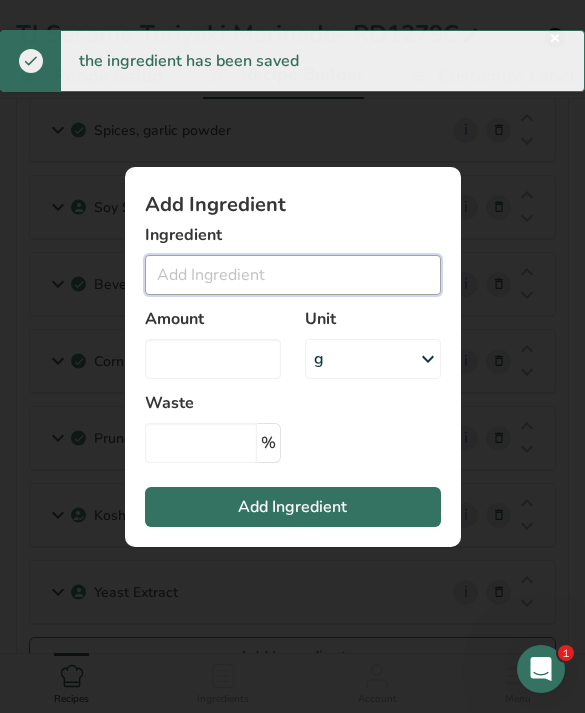 click at bounding box center [293, 275] 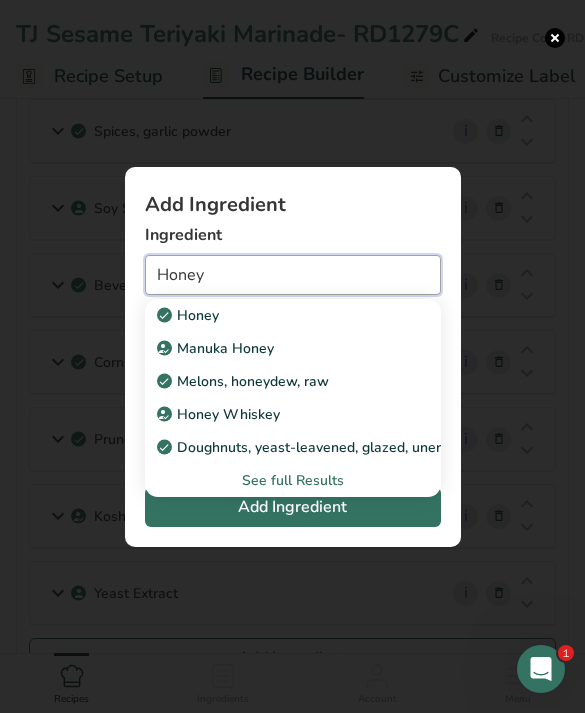 type on "Honey" 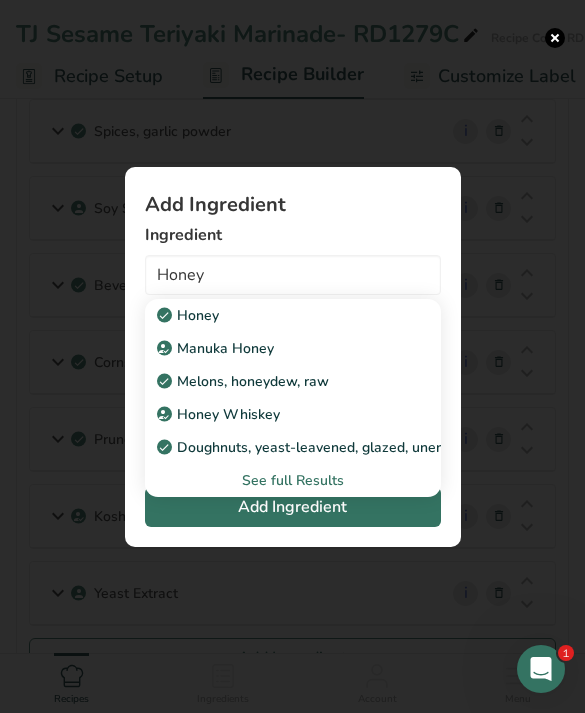 click on "Honey" at bounding box center (277, 315) 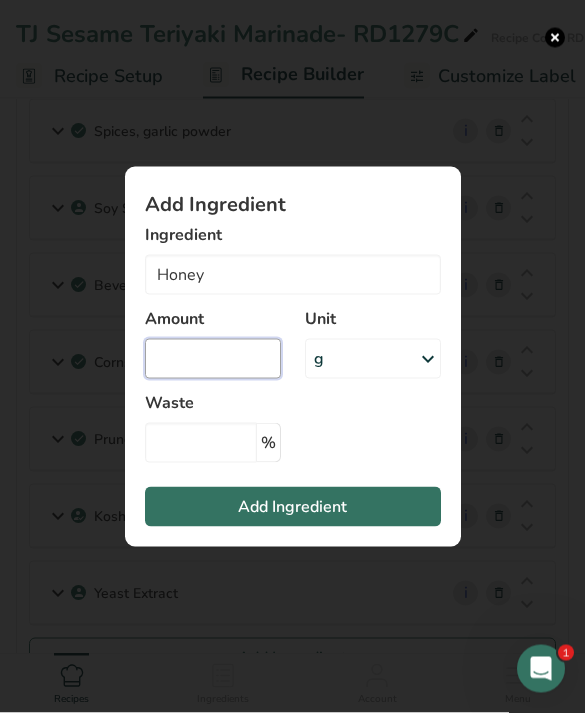 click at bounding box center (213, 359) 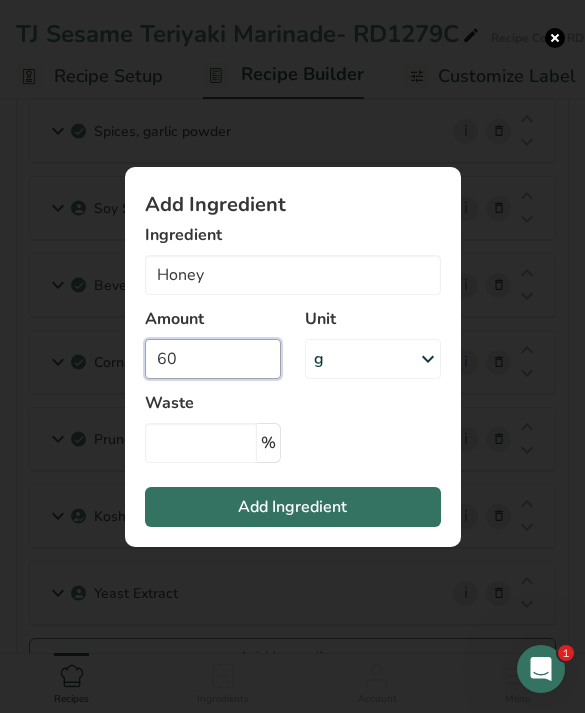 type on "60" 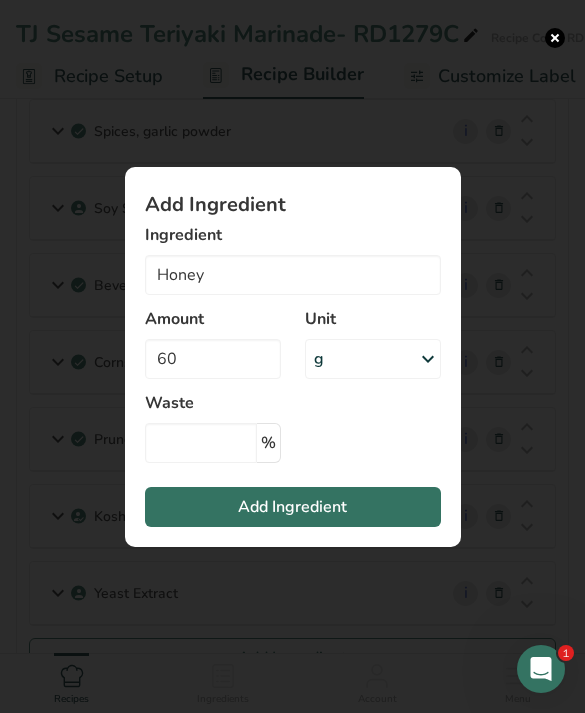 click on "Add Ingredient" at bounding box center (293, 507) 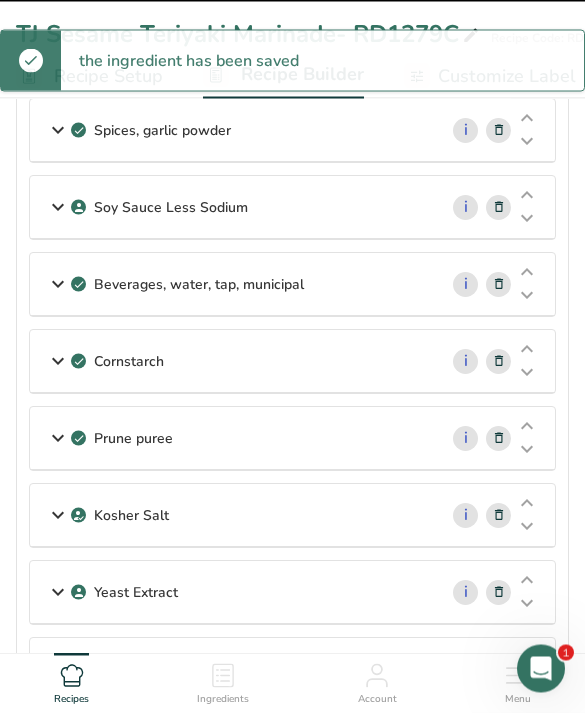 type 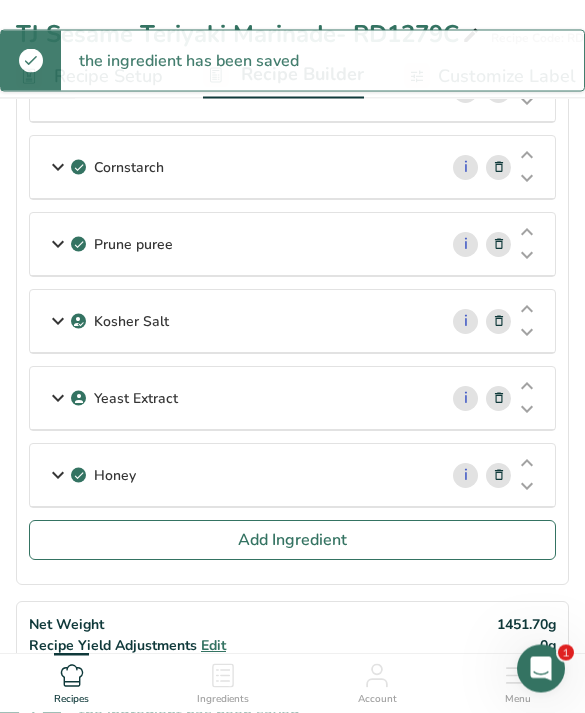 scroll, scrollTop: 489, scrollLeft: 0, axis: vertical 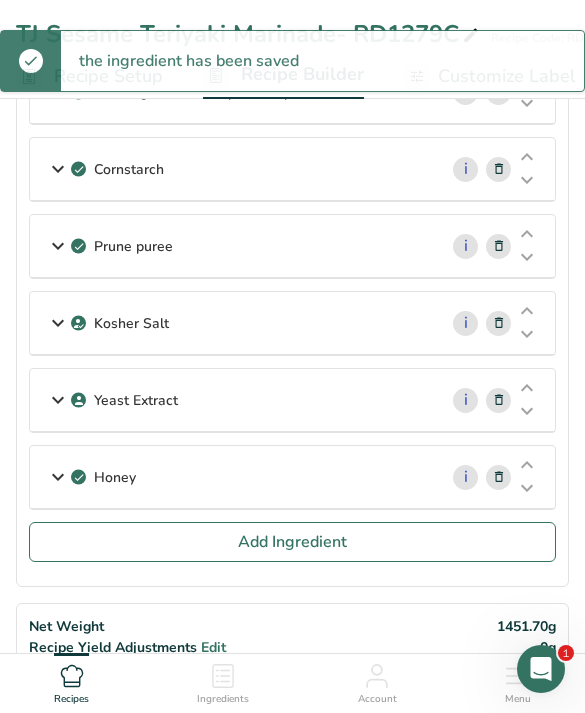 click on "Add Ingredient" at bounding box center [292, 542] 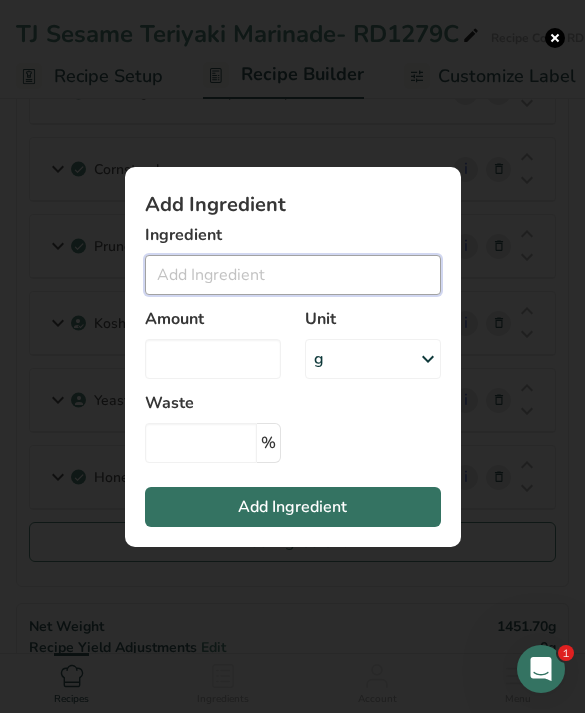 click at bounding box center (293, 275) 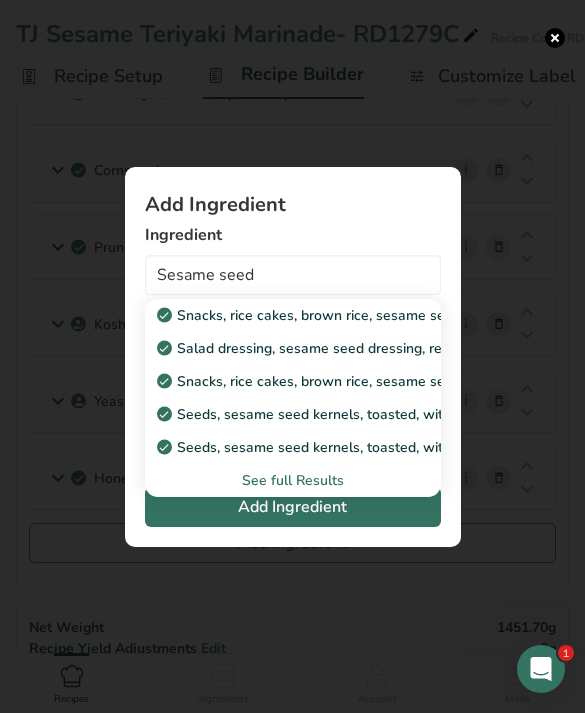 click on "See full Results" at bounding box center (293, 480) 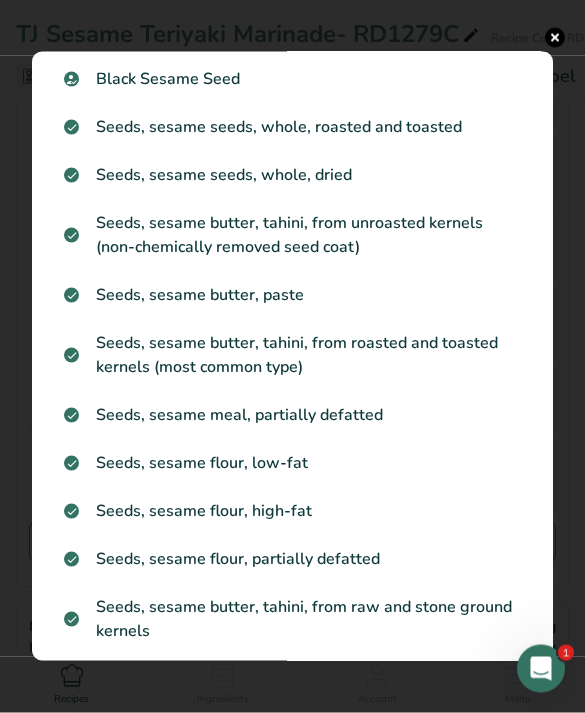 scroll, scrollTop: 391, scrollLeft: 0, axis: vertical 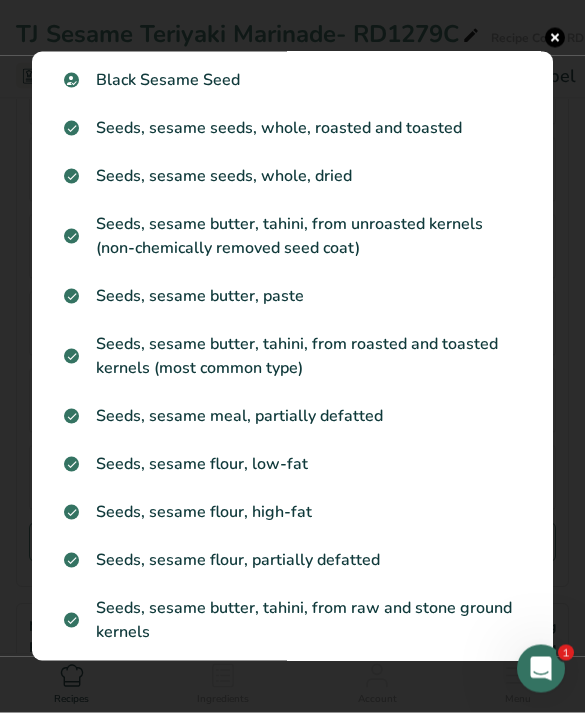 click on "Seeds, sesame seeds, whole, dried" at bounding box center (292, 177) 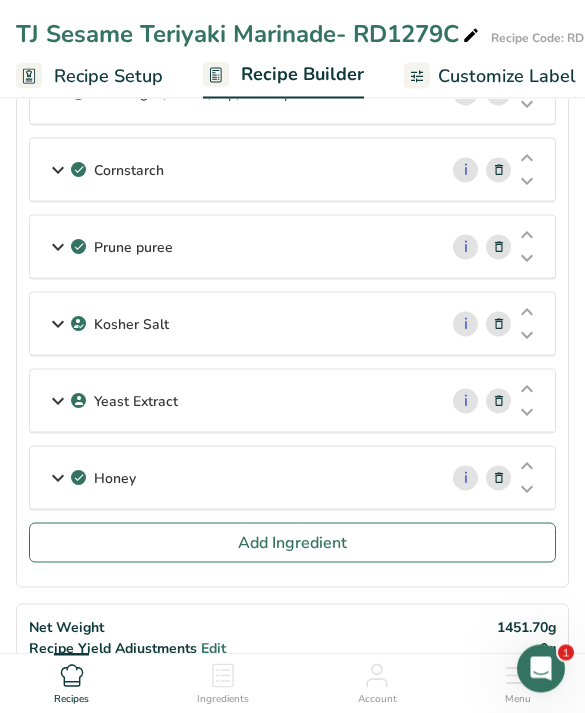 scroll, scrollTop: 489, scrollLeft: 0, axis: vertical 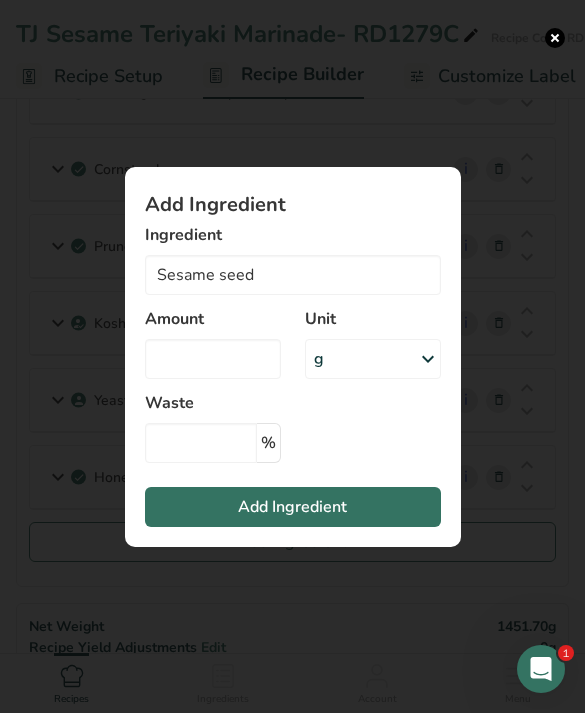 type on "Seeds, sesame seeds, whole, dried" 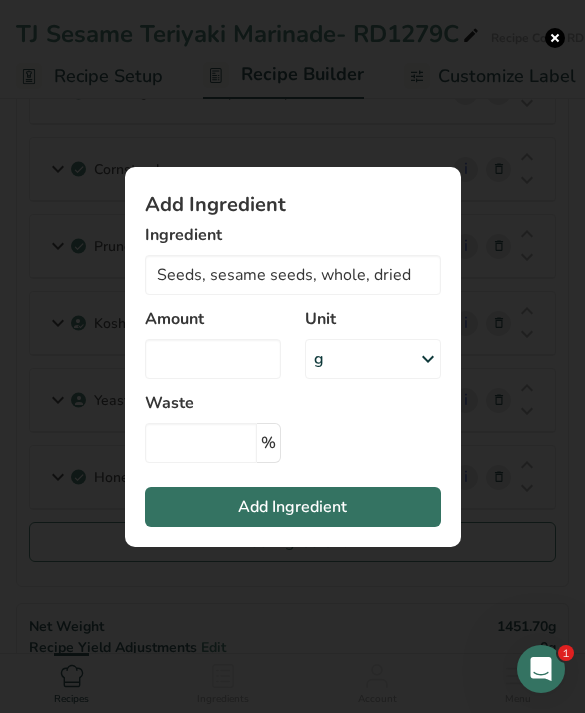 click on "Add Ingredient
Ingredient Seeds, sesame seeds, whole, dried
Snacks, rice cakes, brown rice, sesame seed
Salad dressing, sesame seed dressing, regular
Snacks, rice cakes, brown rice, sesame seed, unsalted
Seeds, sesame seed kernels, toasted, without salt added (decorticated)
Seeds, sesame seed kernels, toasted, with salt added (decorticated)
See full Results
Amount   Unit
g
Portions
1 cup
1 tbsp
Weight Units
g
kg
mg
See more
Volume Units
l
lb/ft3
g/cm3
Confirm" at bounding box center (293, 357) 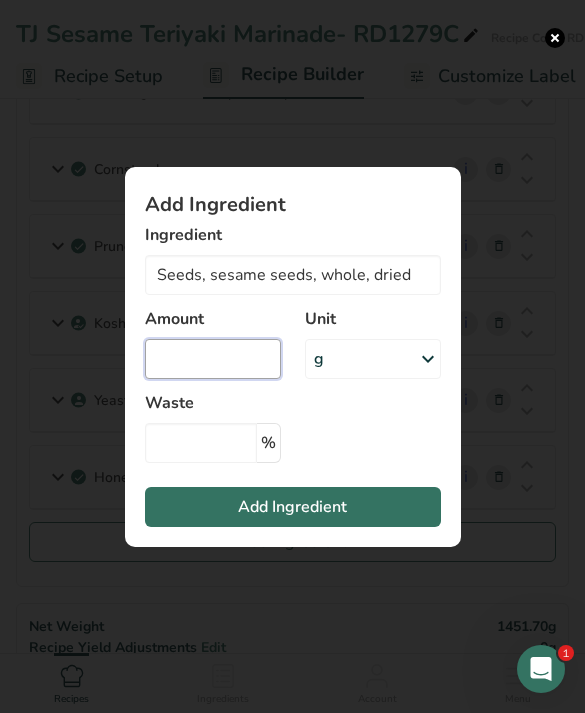click at bounding box center [213, 359] 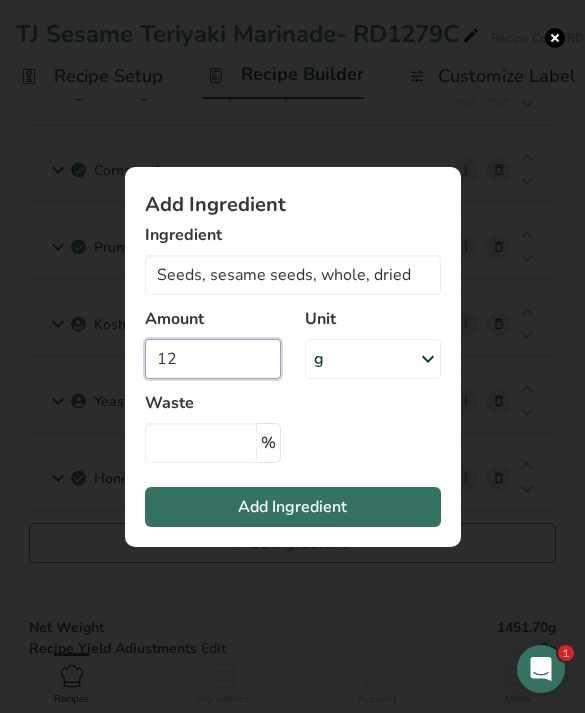 type on "12" 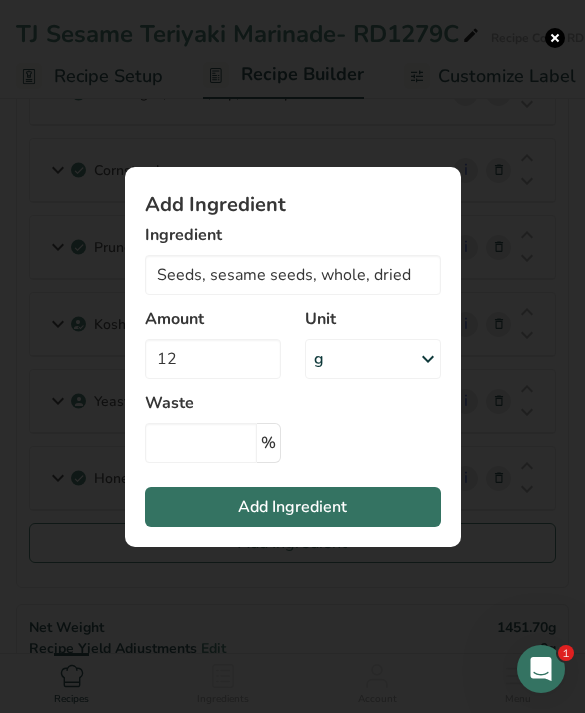 click on "Add Ingredient" at bounding box center (293, 507) 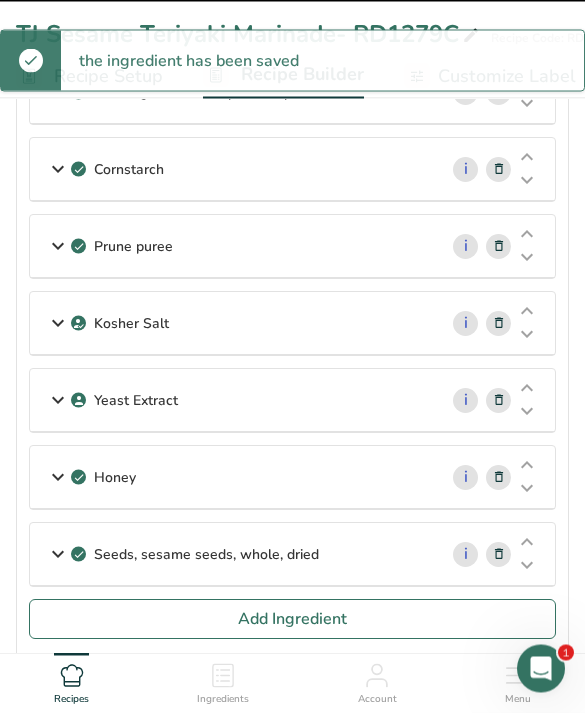 type 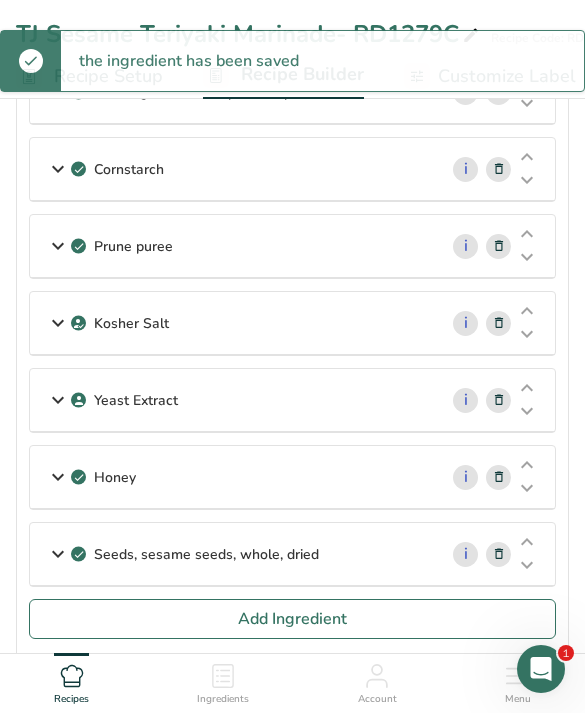 click on "Add Ingredient" at bounding box center (292, 619) 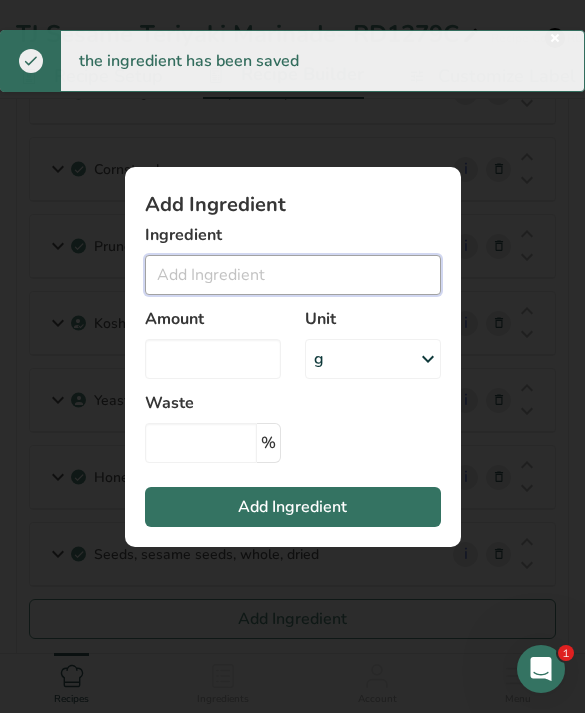 click at bounding box center (293, 275) 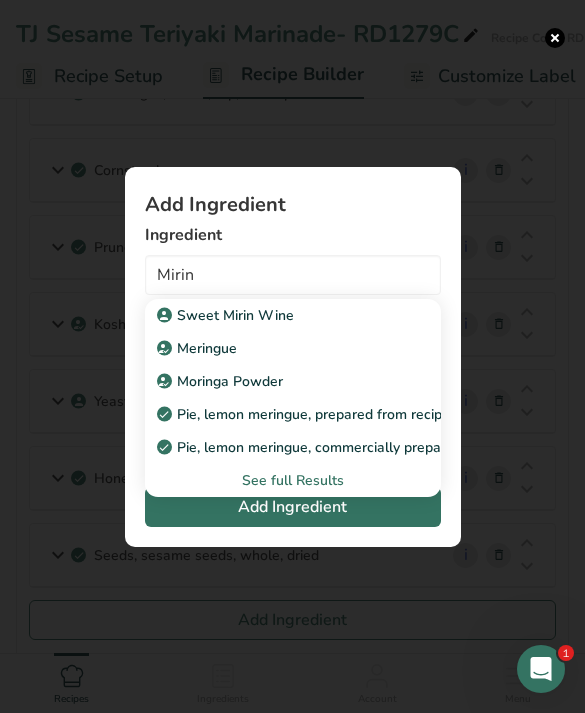 click on "Sweet Mirin Wine" at bounding box center (277, 315) 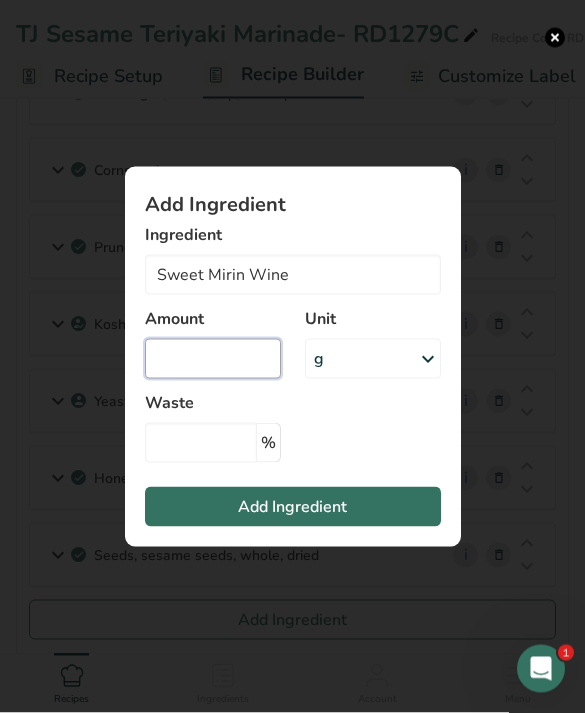 click at bounding box center (213, 359) 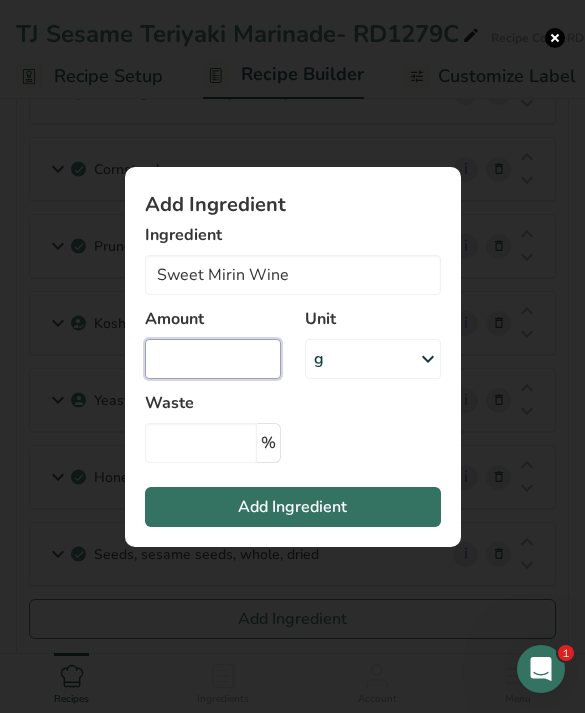 scroll, scrollTop: 488, scrollLeft: 0, axis: vertical 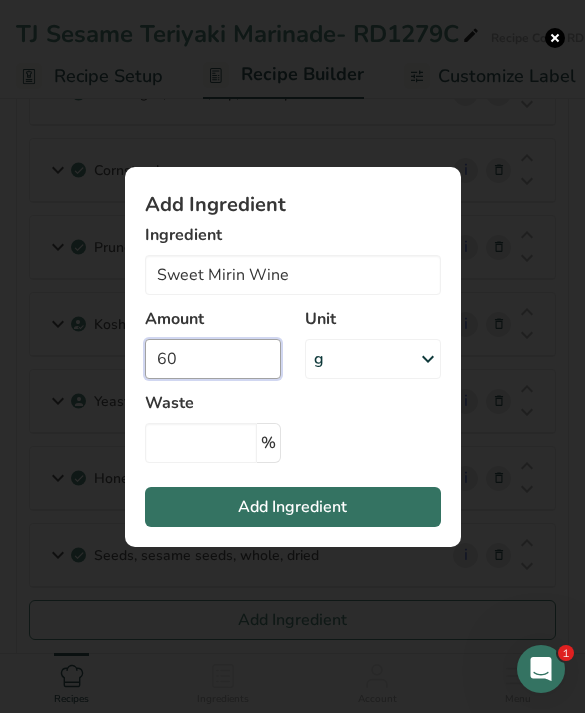 type on "60" 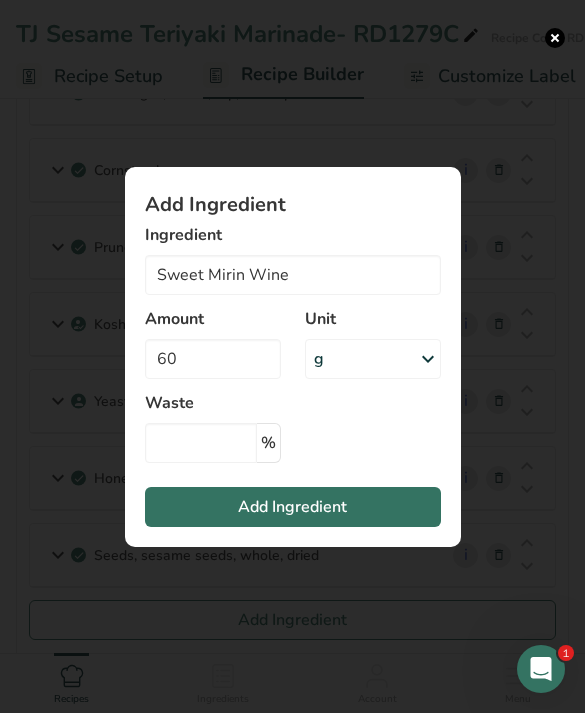 click on "Add Ingredient" at bounding box center (293, 507) 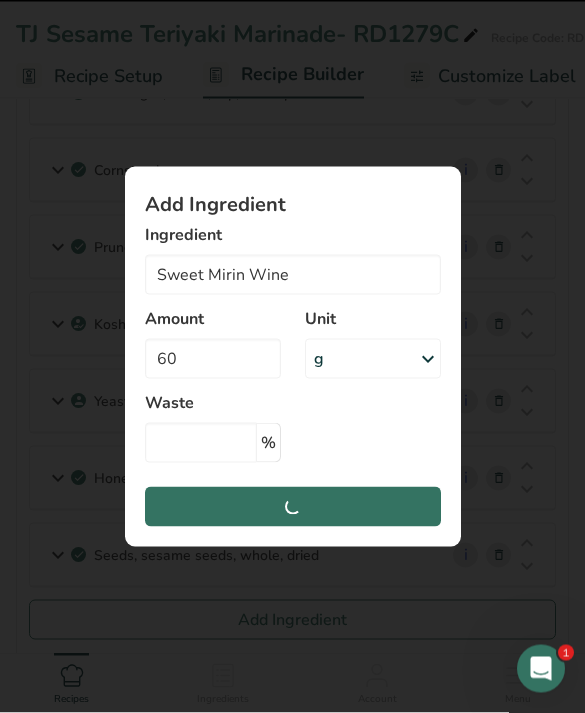 type 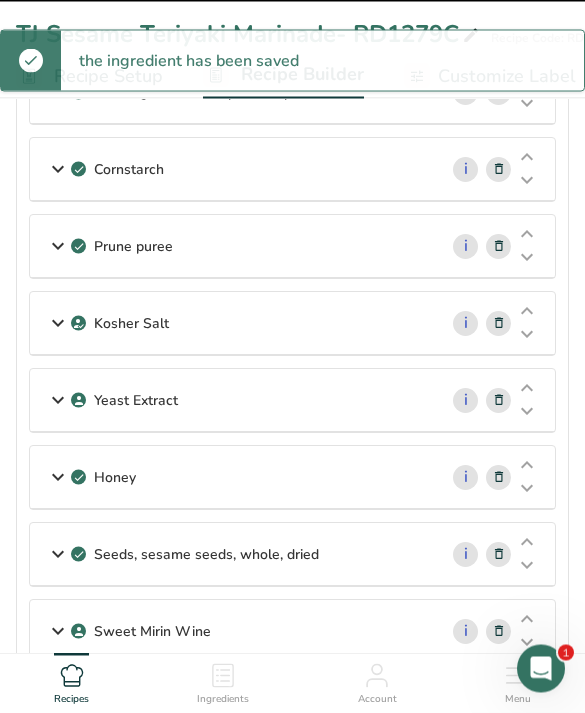 scroll, scrollTop: 489, scrollLeft: 0, axis: vertical 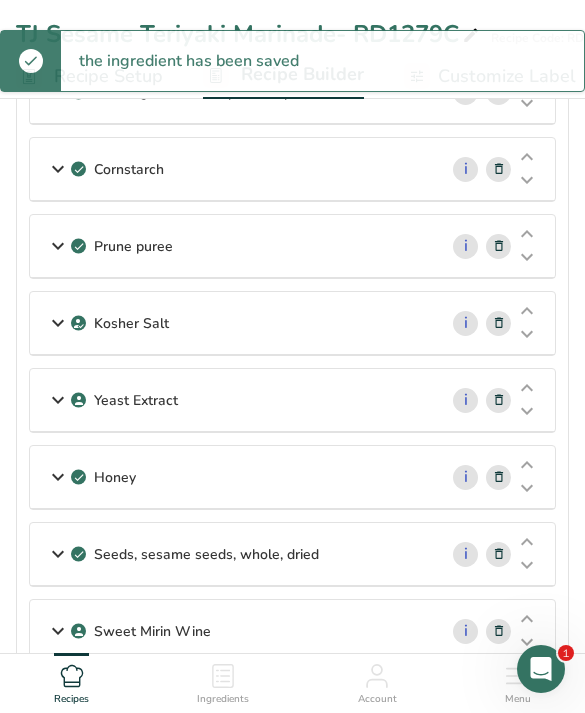click on "Add Ingredient" at bounding box center [292, 696] 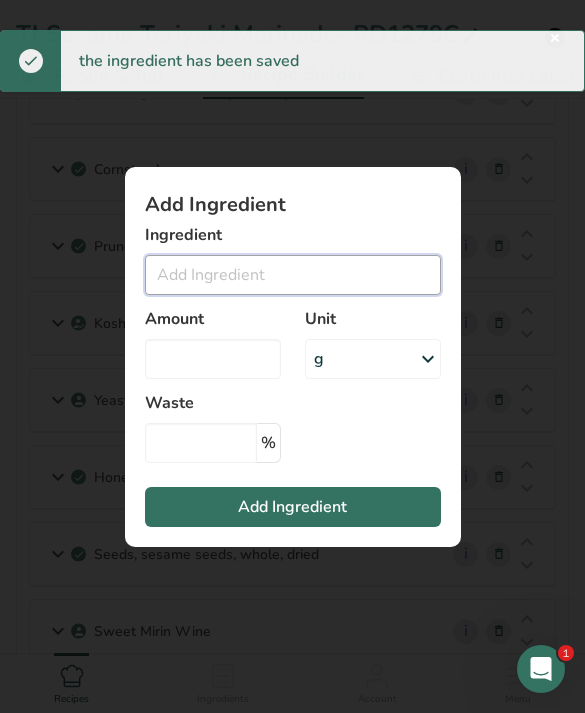 click at bounding box center (293, 275) 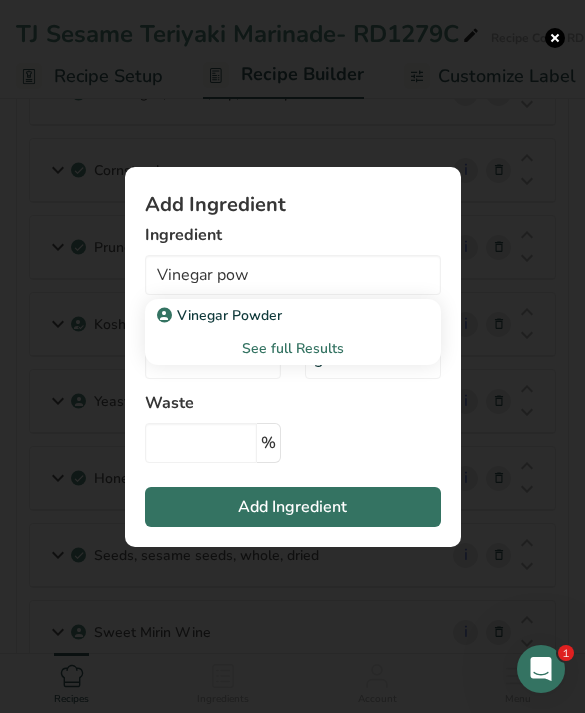 click on "Vinegar Powder" at bounding box center [277, 315] 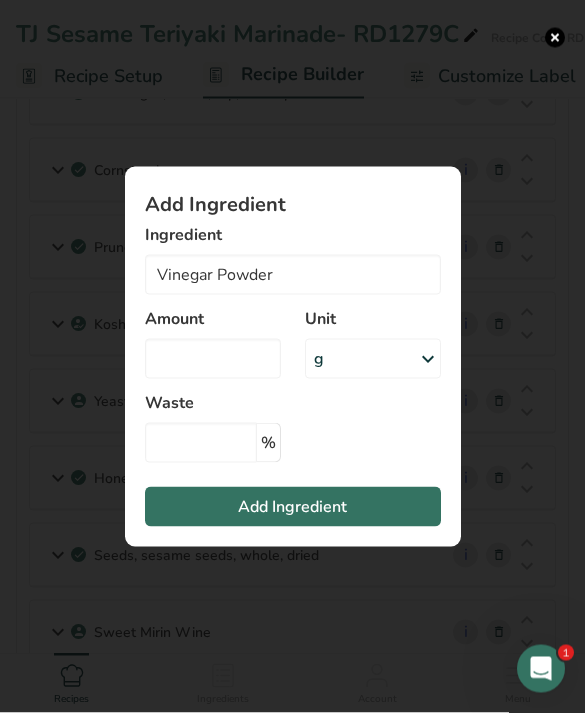 click on "Add Ingredient" at bounding box center [292, 507] 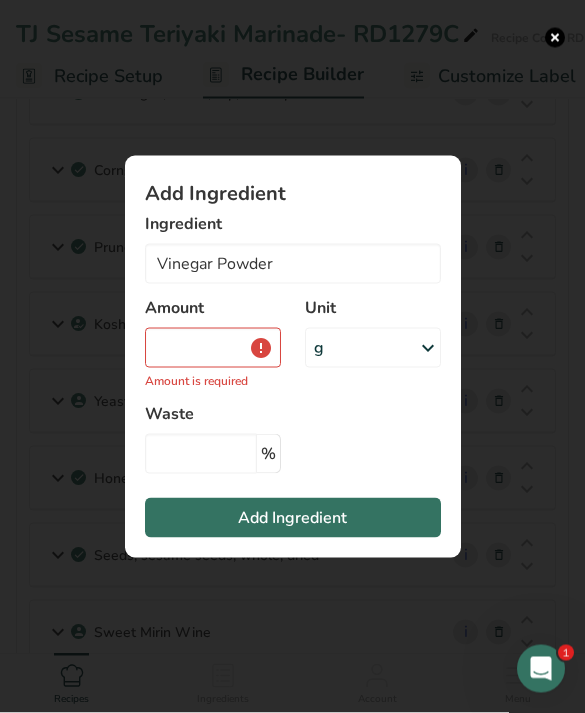 scroll, scrollTop: 489, scrollLeft: 0, axis: vertical 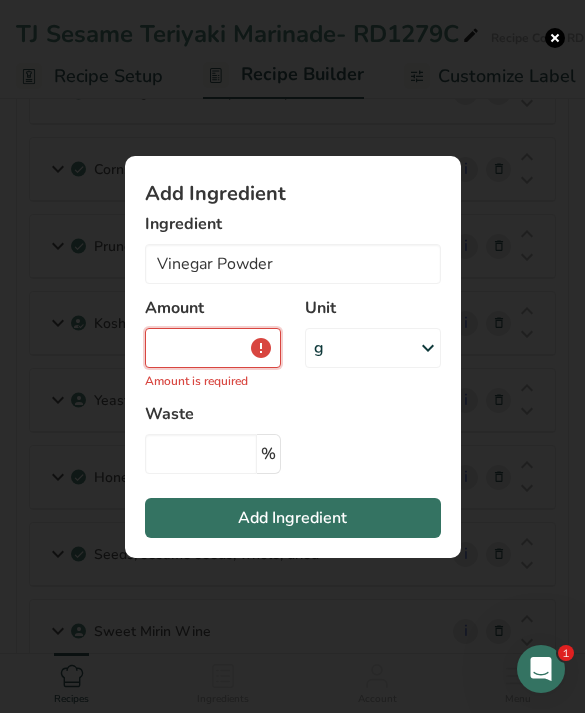 click at bounding box center (213, 348) 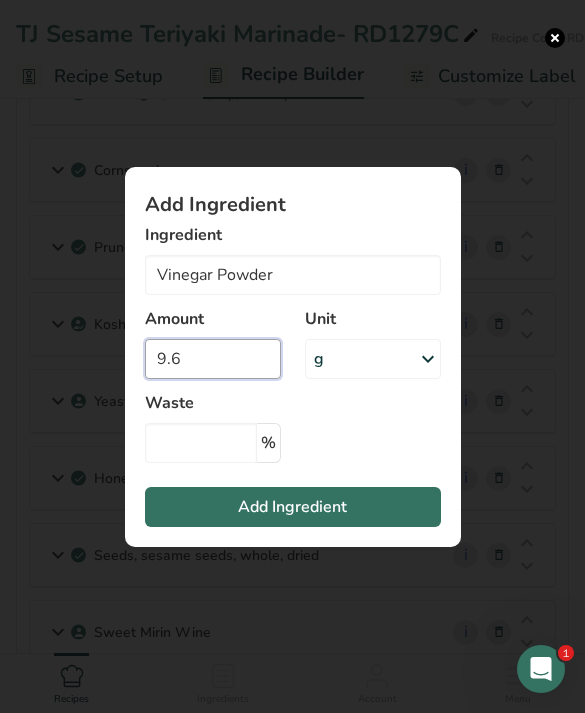 type on "9.6" 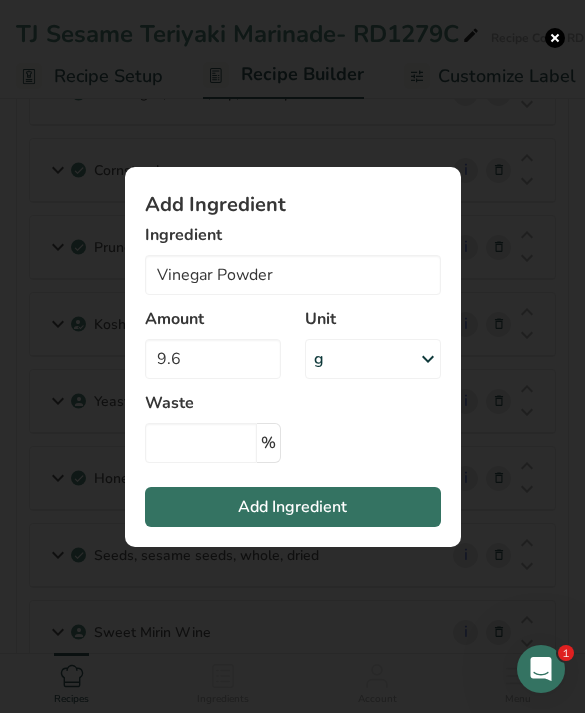 click on "Add Ingredient" at bounding box center (293, 507) 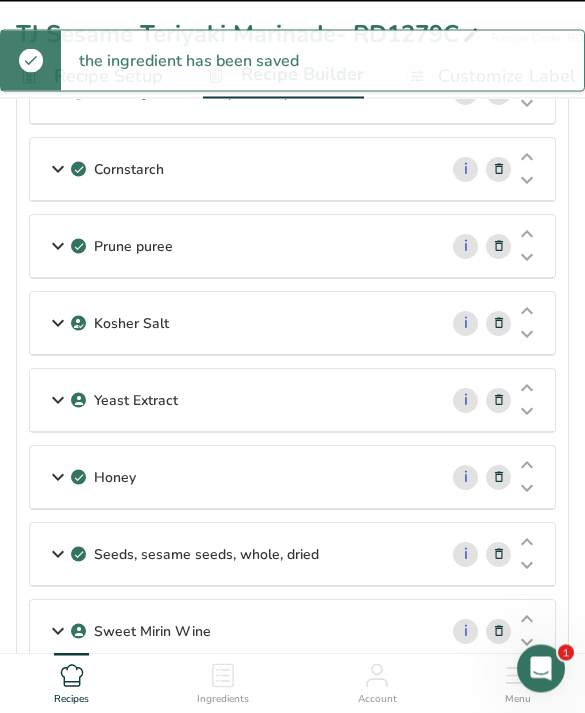 type 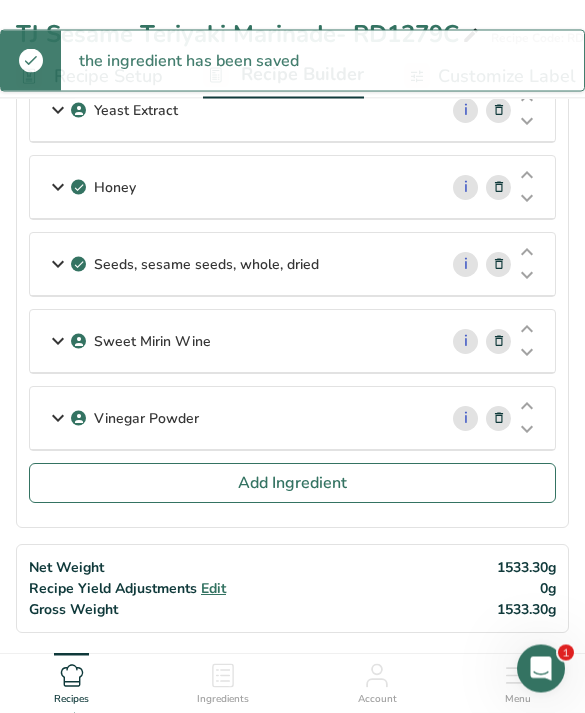 scroll, scrollTop: 771, scrollLeft: 0, axis: vertical 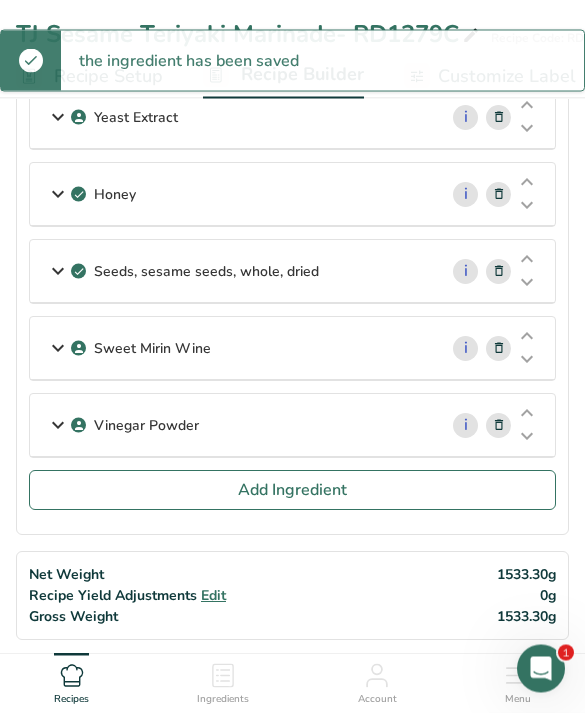 click on "Add Ingredient" at bounding box center (292, 491) 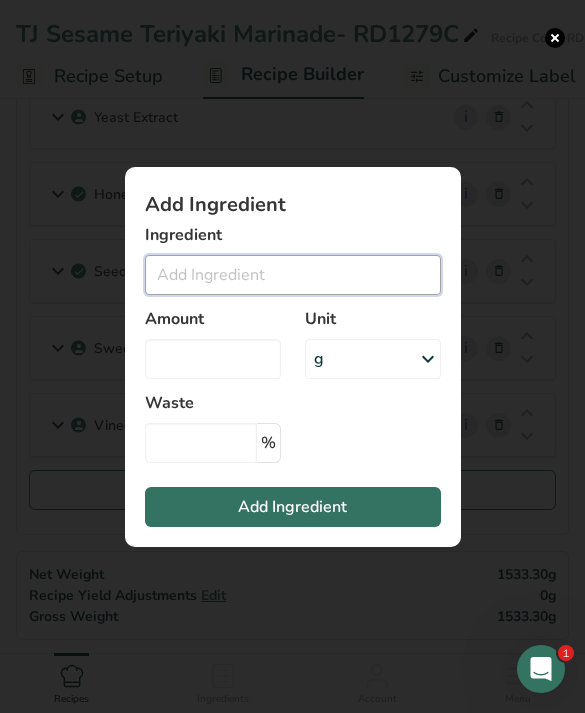 click at bounding box center (293, 275) 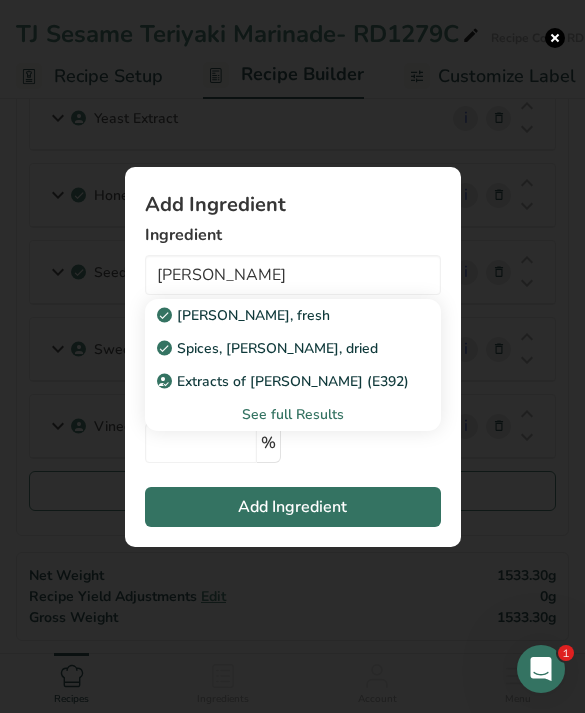 click on "Extracts of rosemary (E392)" at bounding box center [277, 381] 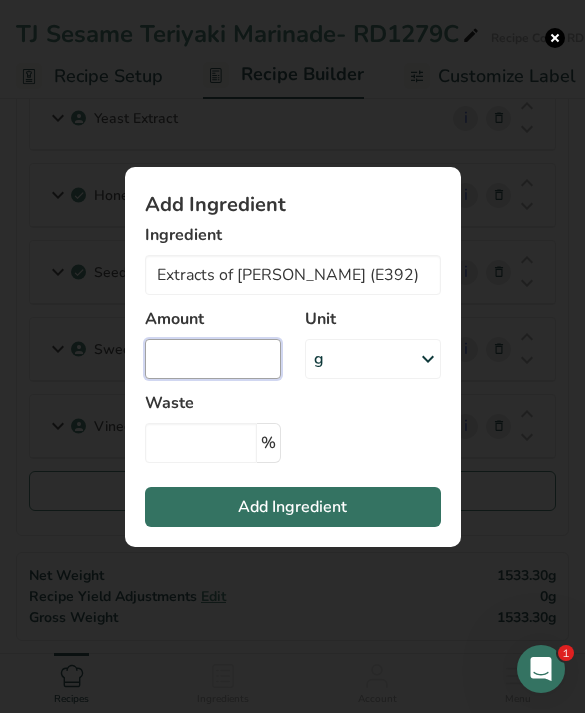 click at bounding box center (213, 359) 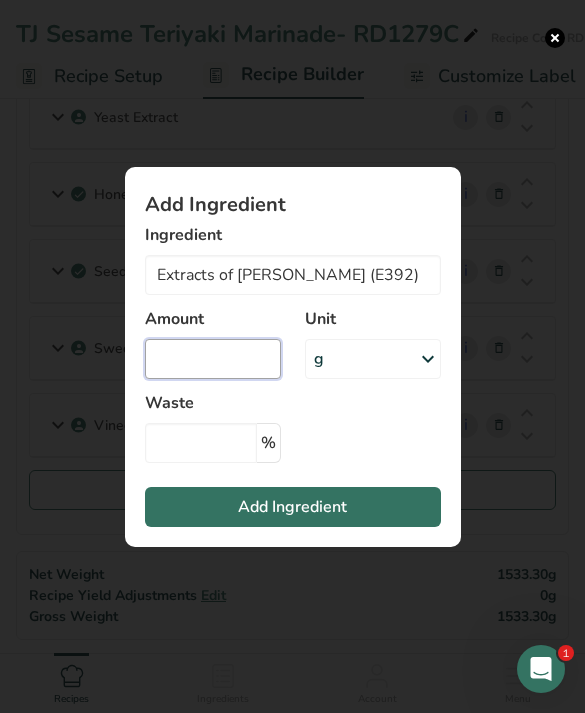 scroll, scrollTop: 771, scrollLeft: 0, axis: vertical 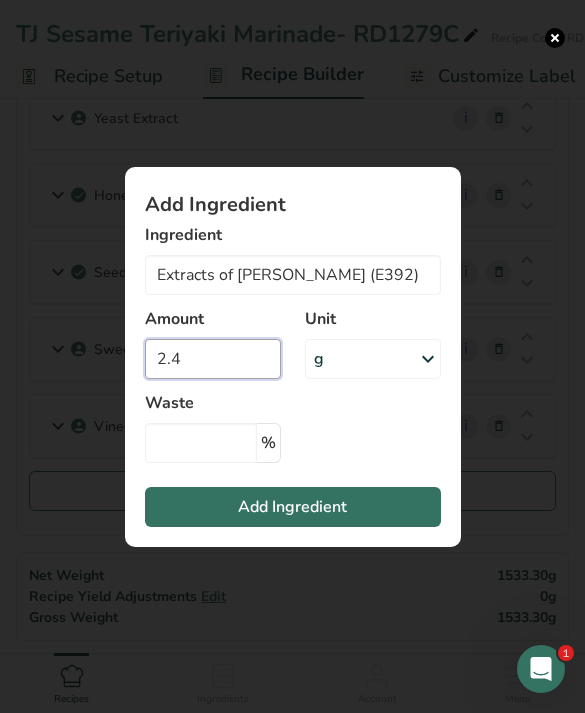 type on "2.4" 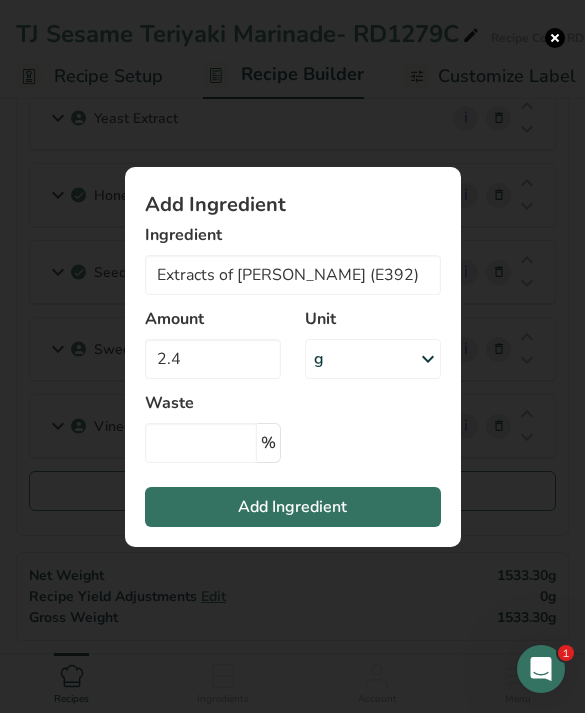 click on "Add Ingredient" at bounding box center (293, 507) 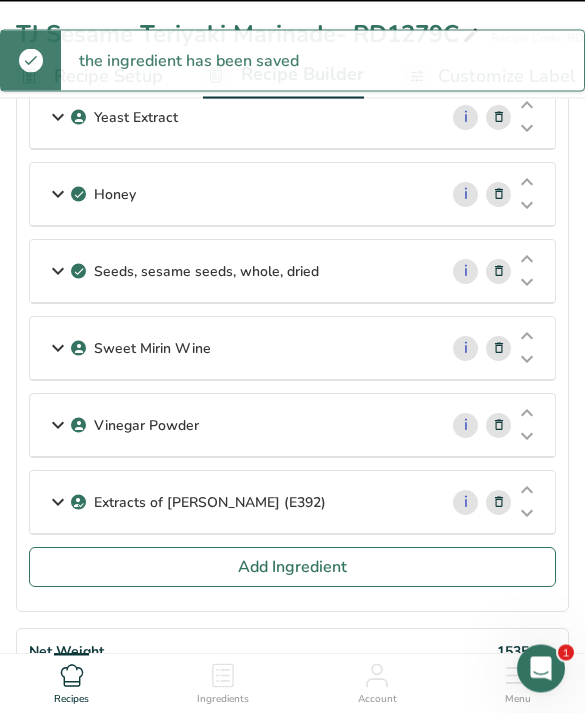 type 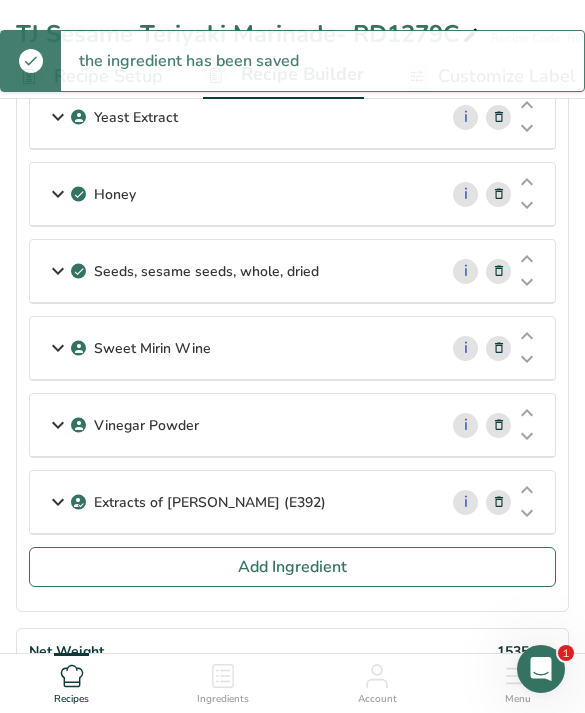 click on "Add Ingredient" at bounding box center (292, 567) 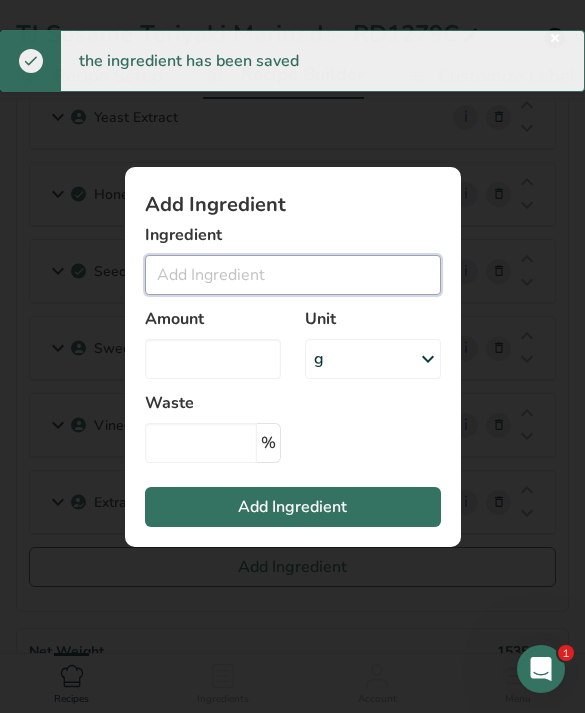 click at bounding box center [293, 275] 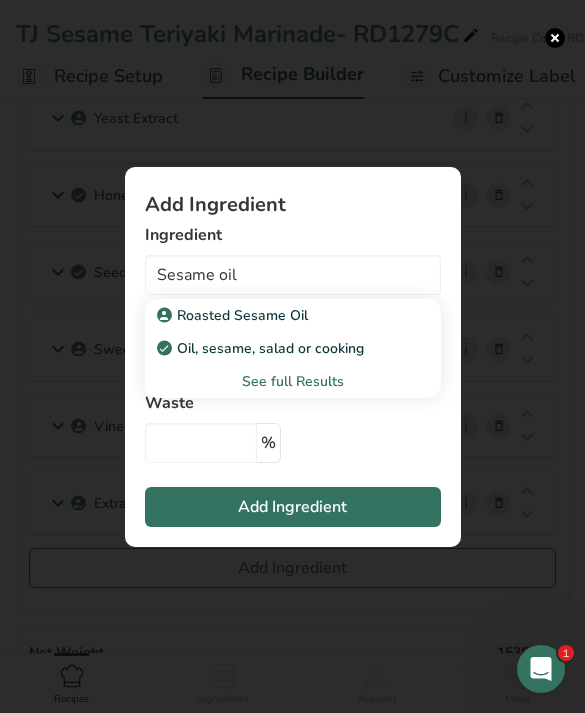click on "Roasted Sesame Oil" at bounding box center (277, 315) 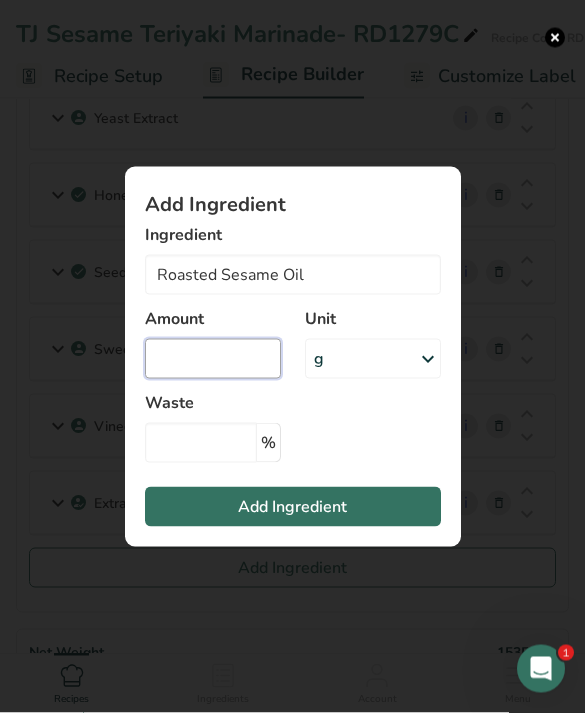 click at bounding box center [213, 359] 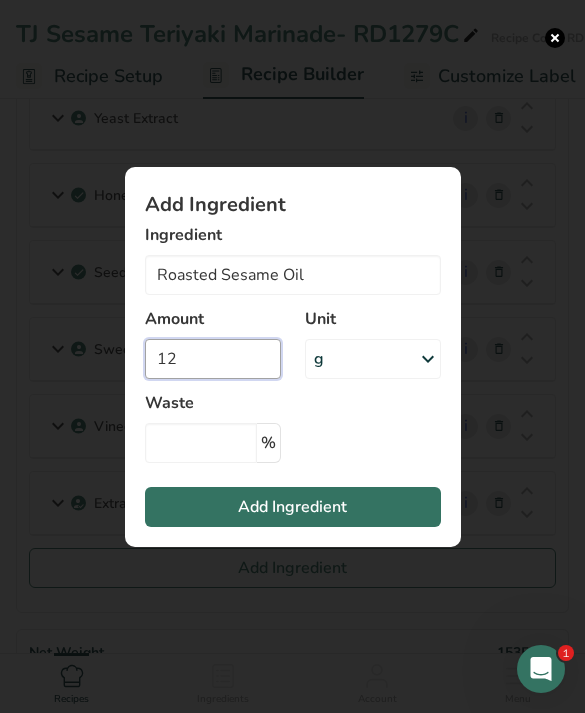 type on "12" 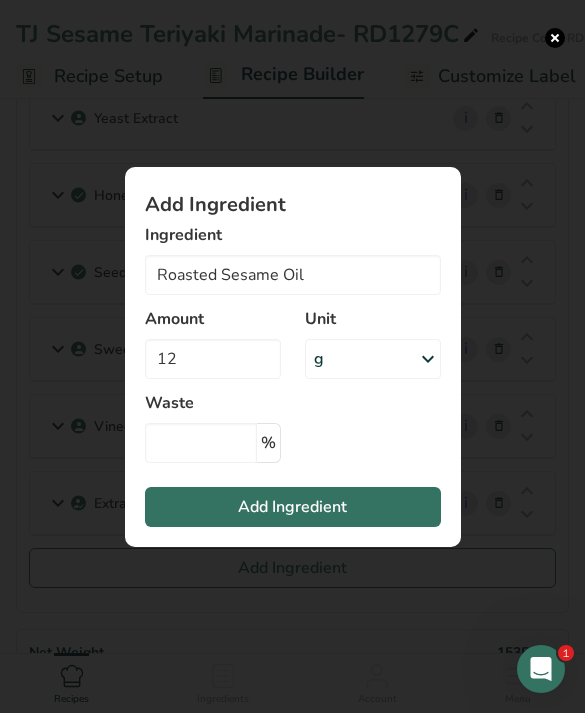 click on "Add Ingredient" at bounding box center [293, 507] 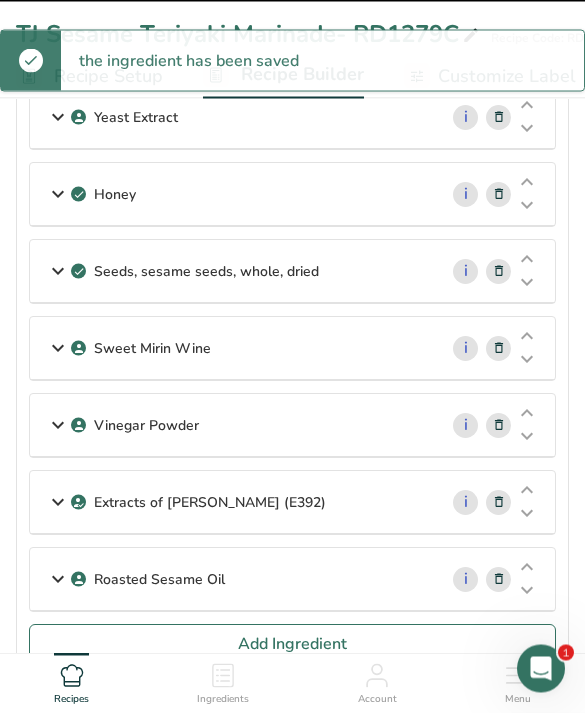 type 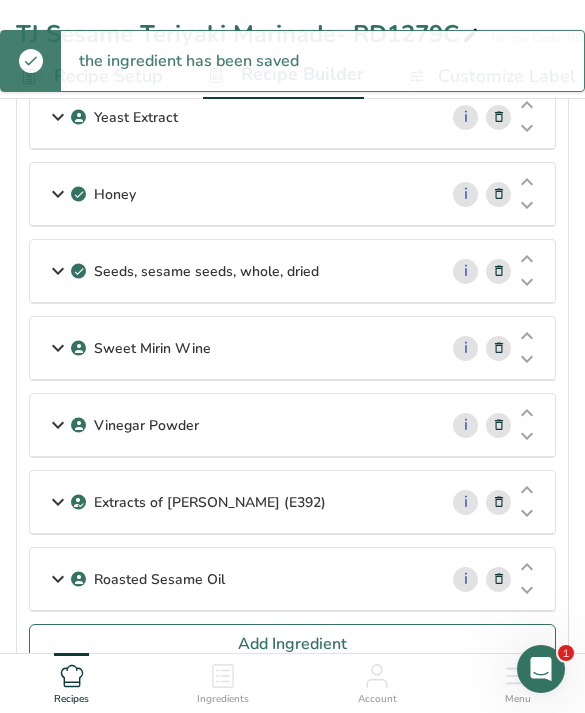 click on "Add Ingredient" at bounding box center [292, 644] 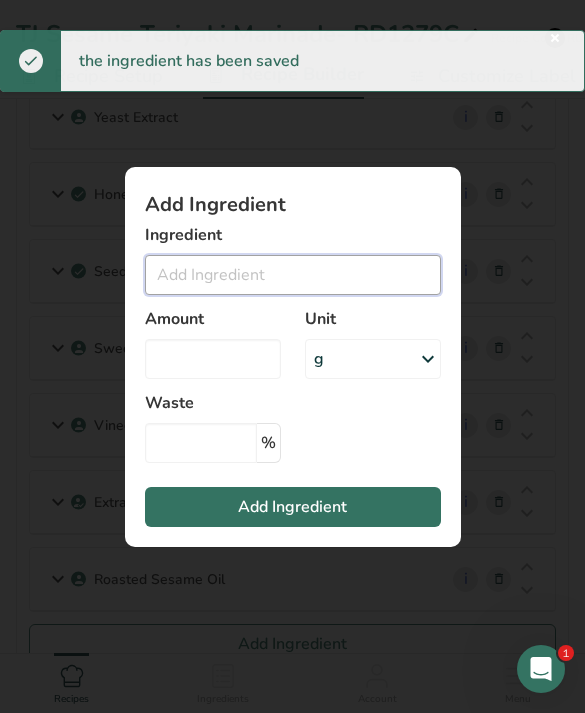 click at bounding box center (293, 275) 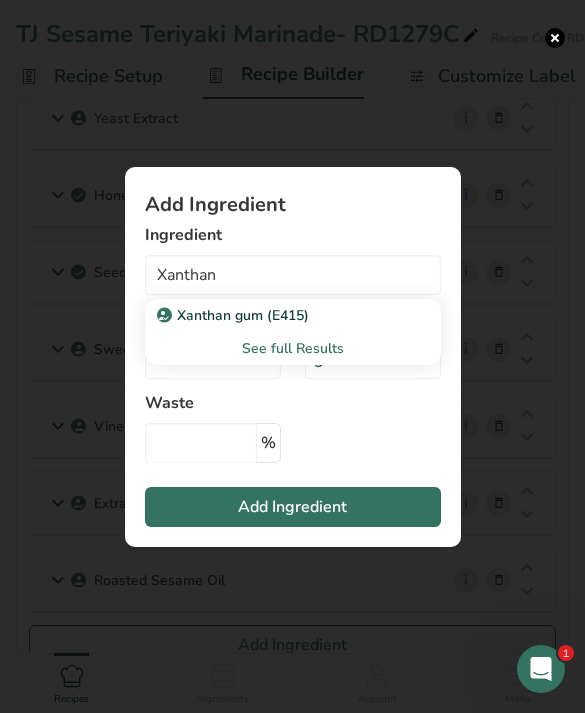 click on "Xanthan gum (E415)" at bounding box center [277, 315] 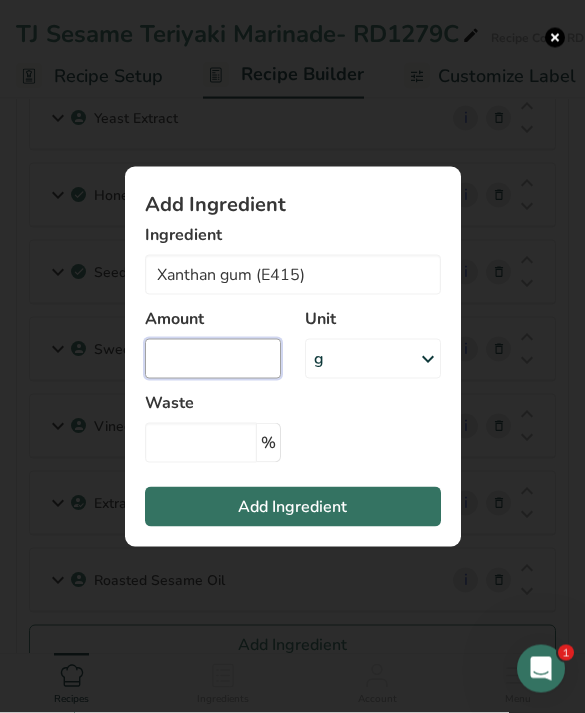 click at bounding box center [213, 359] 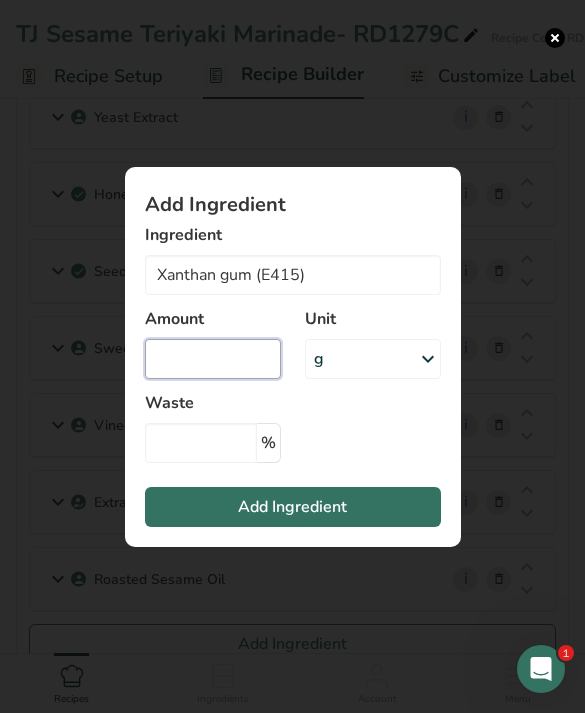 scroll, scrollTop: 771, scrollLeft: 0, axis: vertical 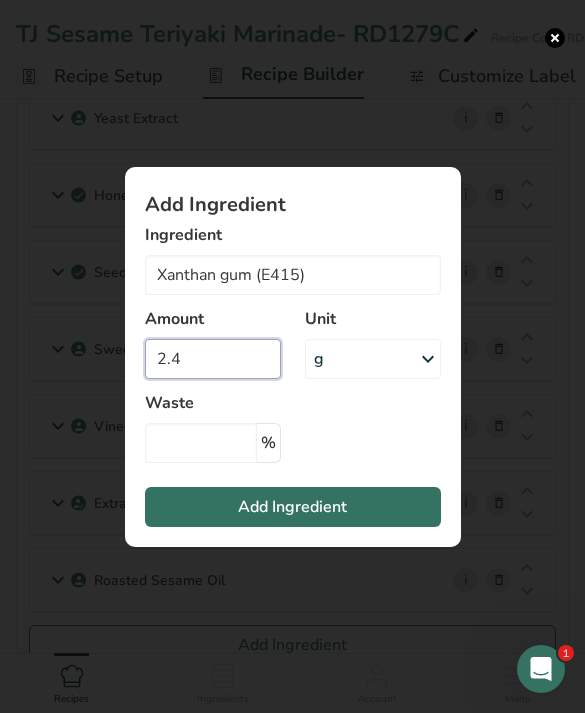 type on "2.4" 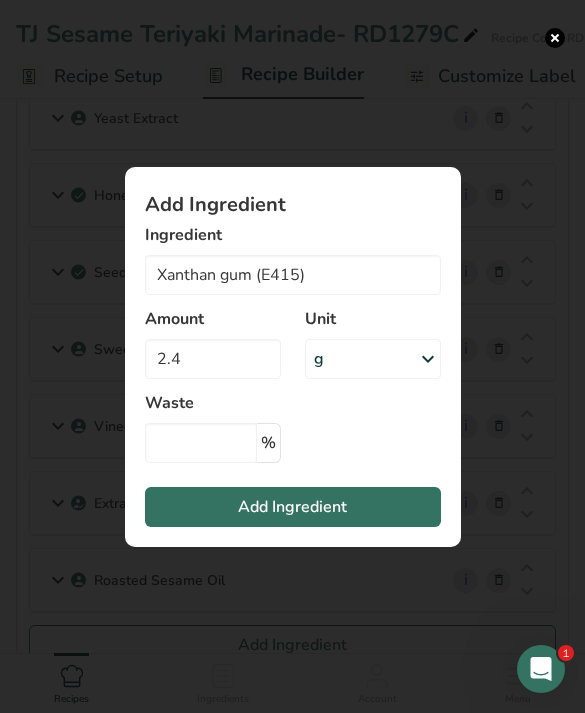 click on "Add Ingredient" at bounding box center (293, 507) 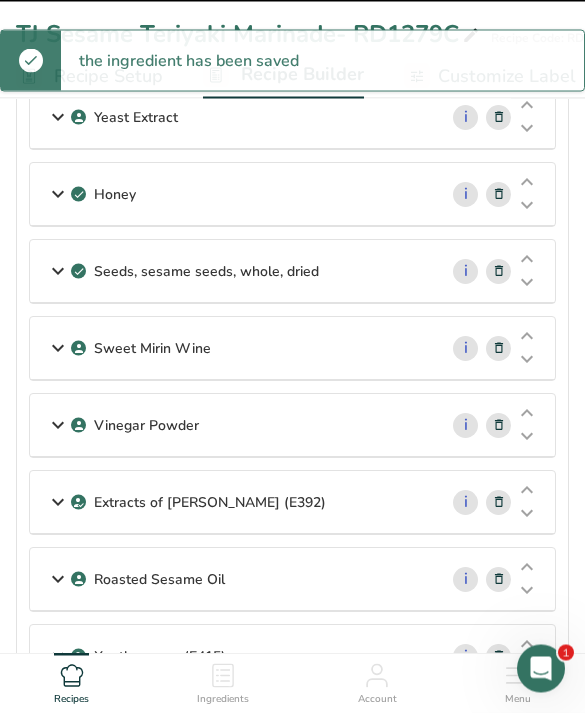type 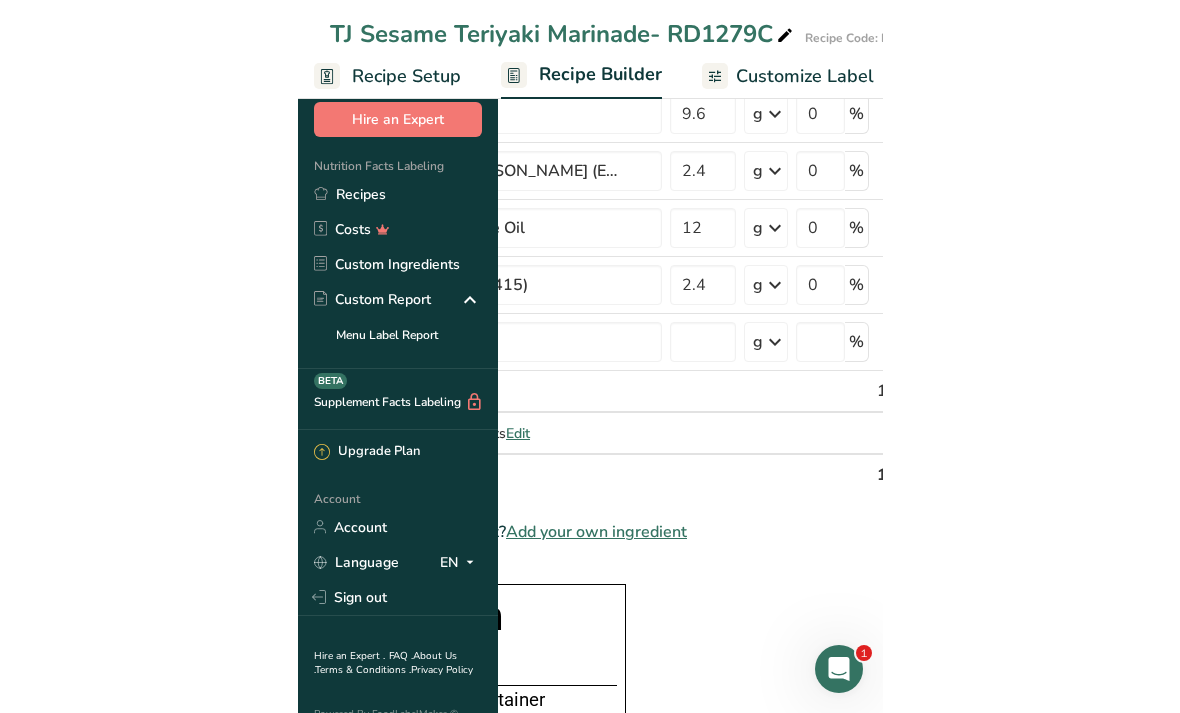 scroll, scrollTop: 856, scrollLeft: 0, axis: vertical 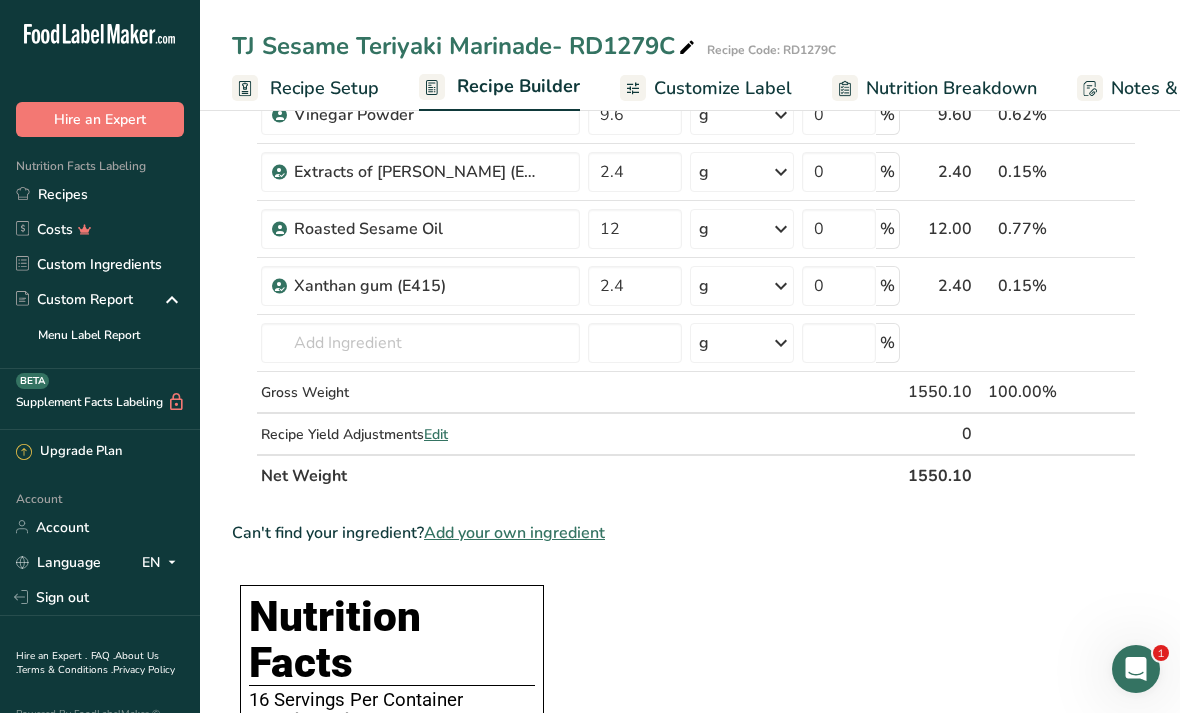 click on "Customize Label" at bounding box center (723, 88) 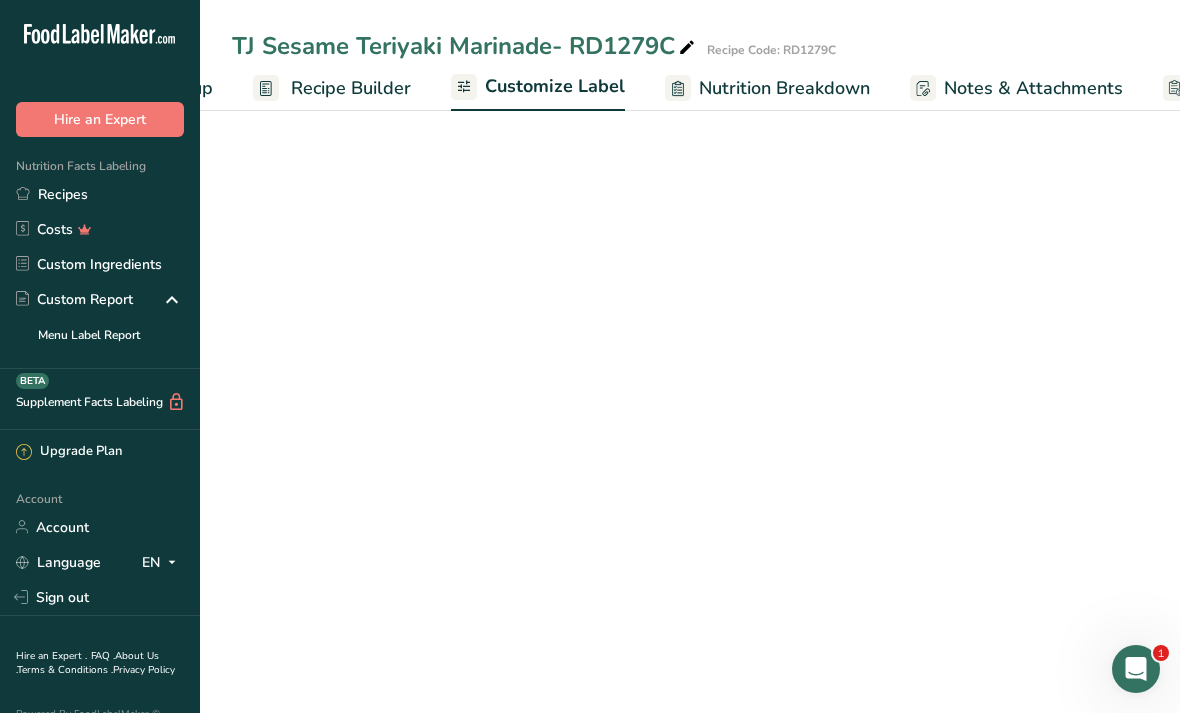 scroll, scrollTop: 0, scrollLeft: 360, axis: horizontal 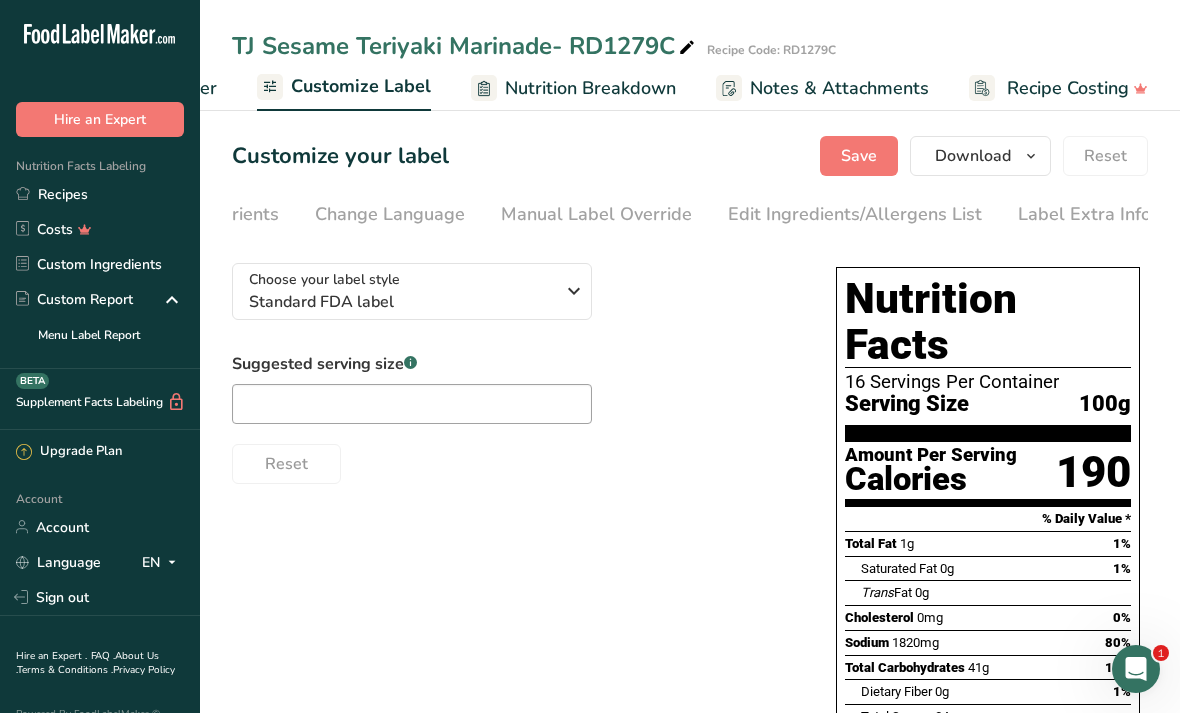 click on "Edit Ingredients/Allergens List" at bounding box center (855, 214) 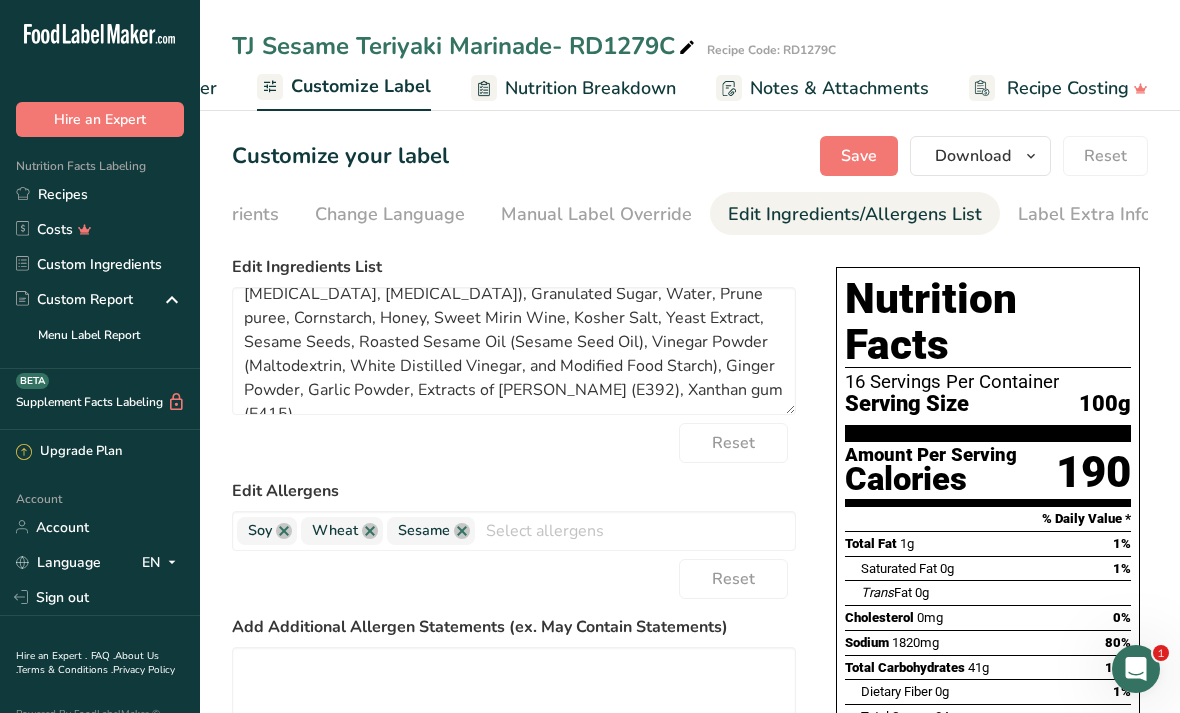 scroll, scrollTop: 40, scrollLeft: 0, axis: vertical 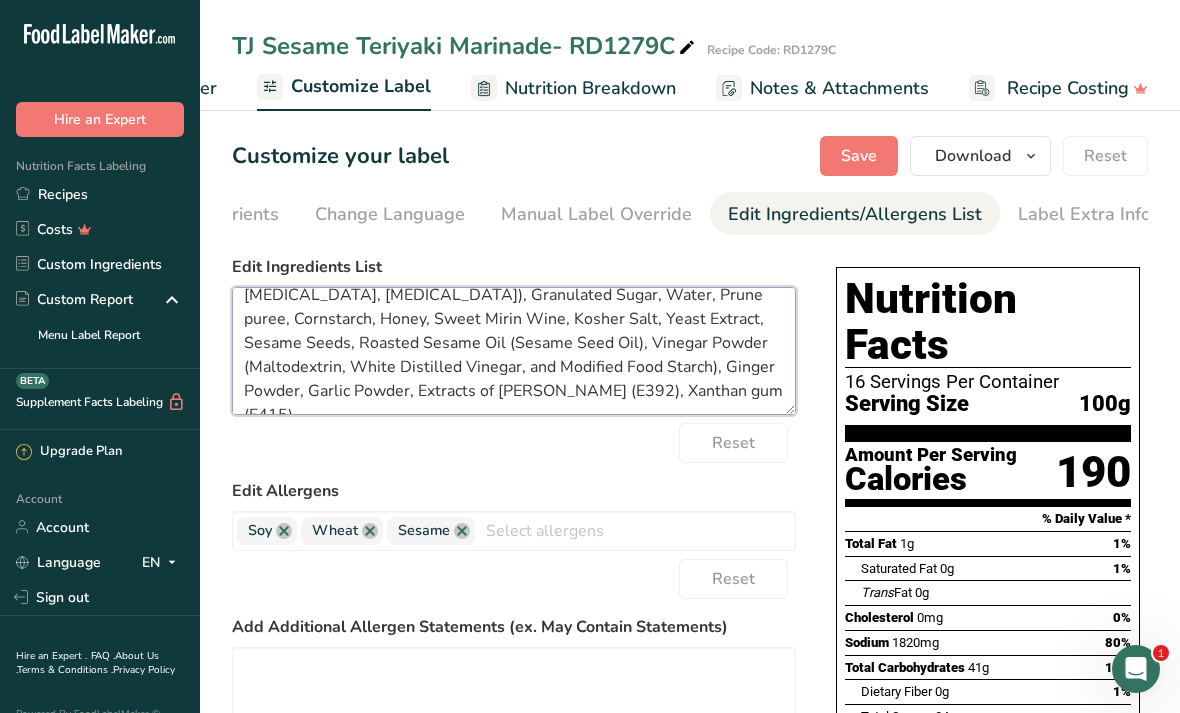 click on "Soy Sauce Less Sodium (Water, Soybeans, Wheat, Salt, Lactic Acid, Sodium Benzoate), Granulated Sugar, Water, Prune puree, Cornstarch, Honey, Sweet Mirin Wine, Kosher Salt, Yeast Extract, Sesame Seeds, Roasted Sesame Oil (Sesame Seed Oil), Vinegar Powder (Maltodextrin, White Distilled Vinegar, and Modified Food Starch), Ginger Powder, Garlic Powder, Extracts of rosemary (E392), Xanthan gum (E415)" at bounding box center [514, 351] 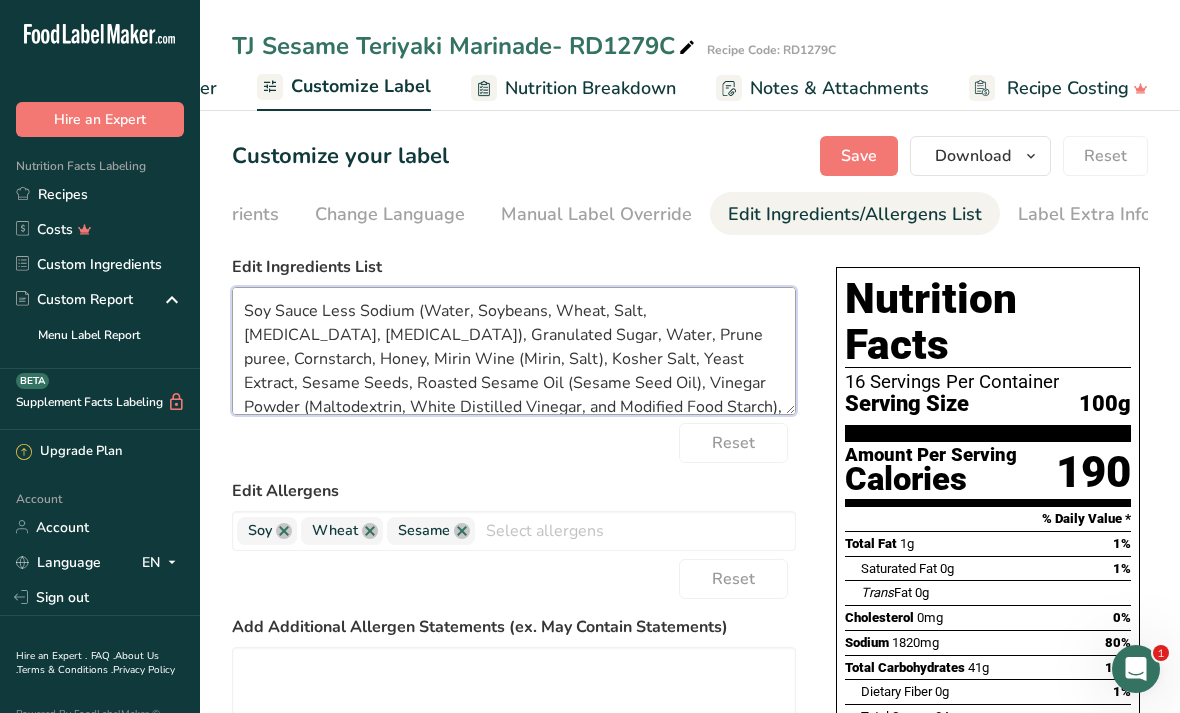 scroll, scrollTop: 0, scrollLeft: 0, axis: both 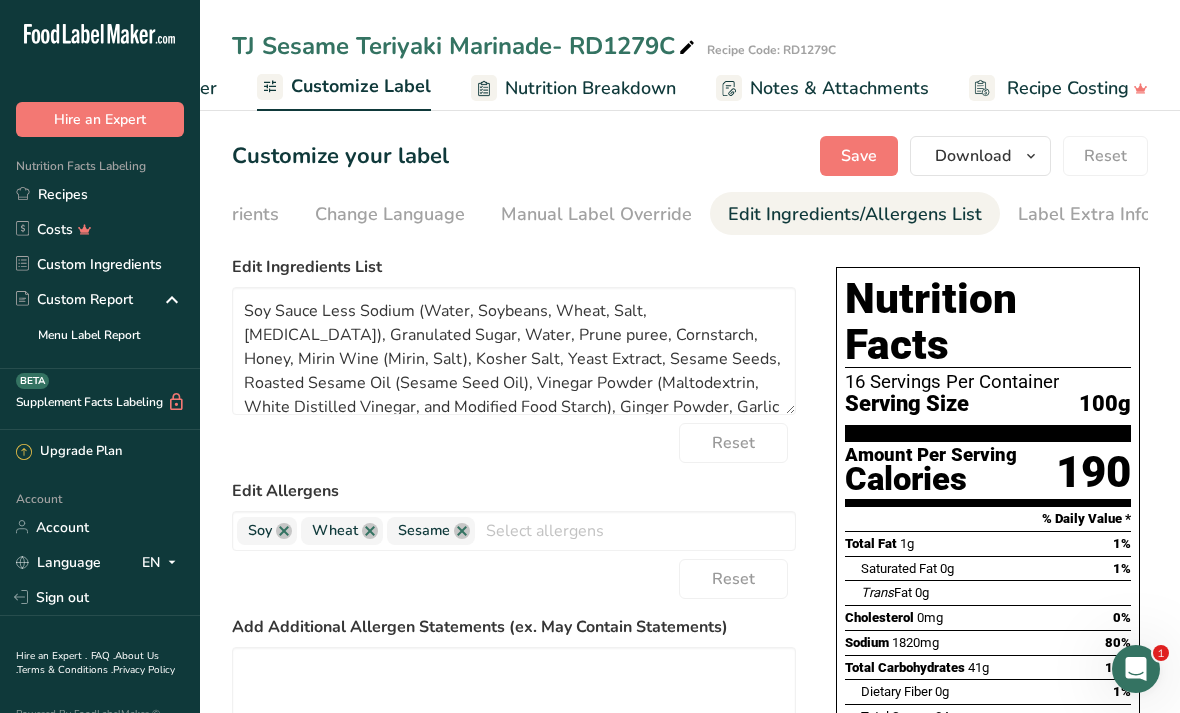 click on "Save" at bounding box center [859, 156] 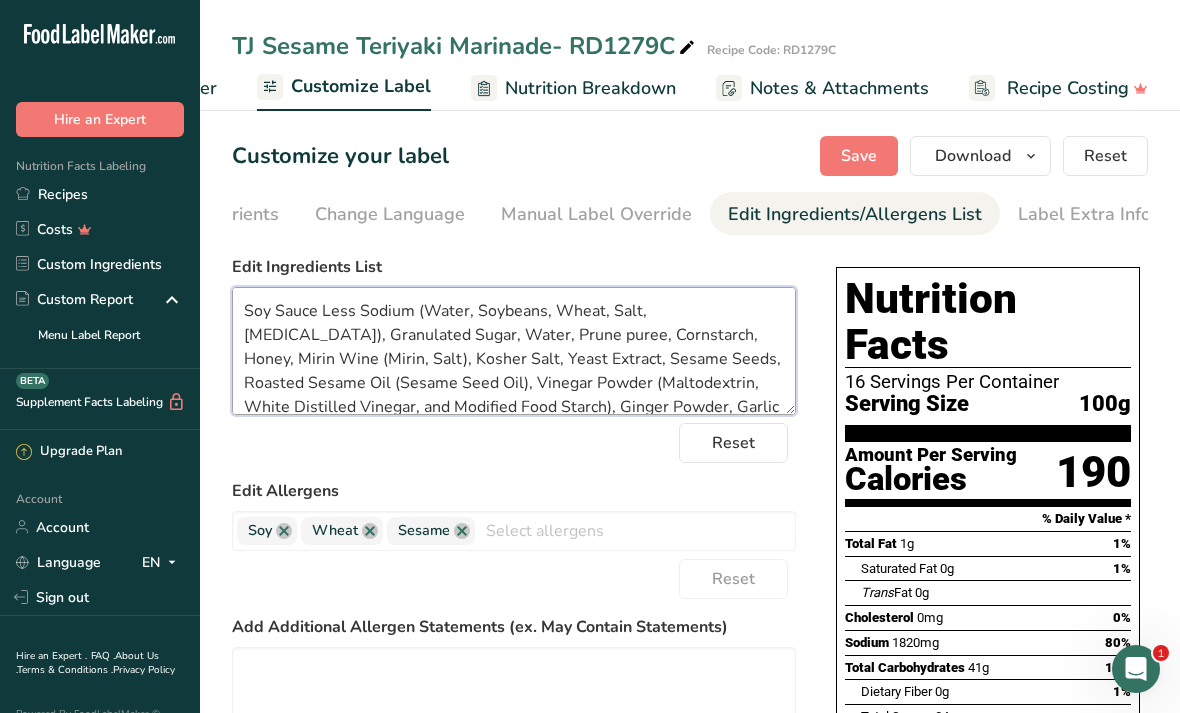 click on "Soy Sauce Less Sodium (Water, Soybeans, Wheat, Salt, Lactic Acid), Granulated Sugar, Water, Prune puree, Cornstarch, Honey, Mirin Wine (Mirin, Salt), Kosher Salt, Yeast Extract, Sesame Seeds, Roasted Sesame Oil (Sesame Seed Oil), Vinegar Powder (Maltodextrin, White Distilled Vinegar, and Modified Food Starch), Ginger Powder, Garlic Powder, Rosemary Extract, Xanthan gum" at bounding box center (514, 351) 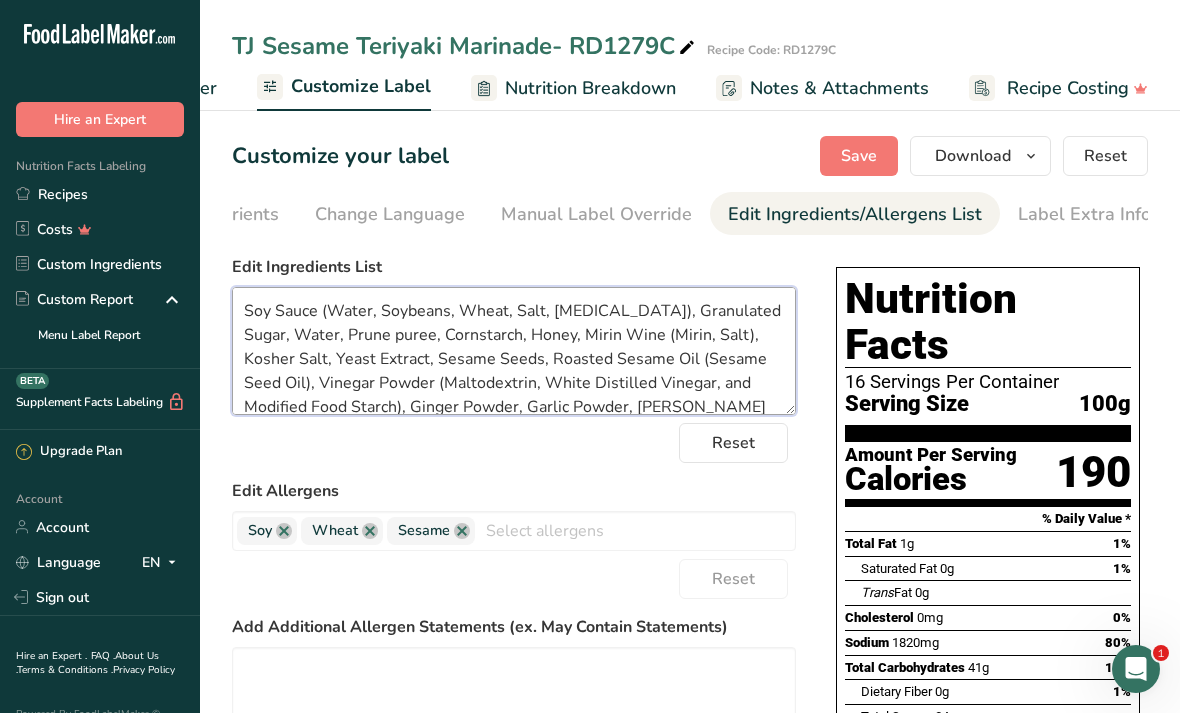 type on "Soy Sauce (Water, Soybeans, Wheat, Salt, Lactic Acid), Granulated Sugar, Water, Prune puree, Cornstarch, Honey, Mirin Wine (Mirin, Salt), Kosher Salt, Yeast Extract, Sesame Seeds, Roasted Sesame Oil (Sesame Seed Oil), Vinegar Powder (Maltodextrin, White Distilled Vinegar, and Modified Food Starch), Ginger Powder, Garlic Powder, Rosemary Extract, Xanthan gum" 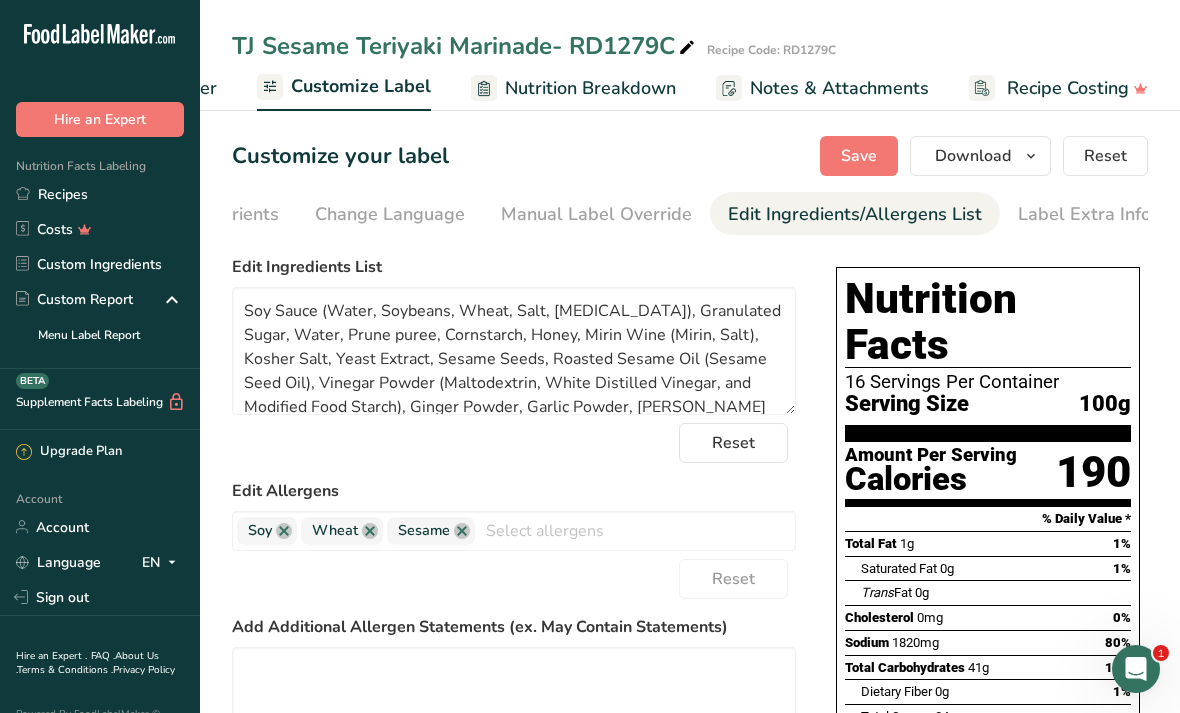 click on "Save" at bounding box center (859, 156) 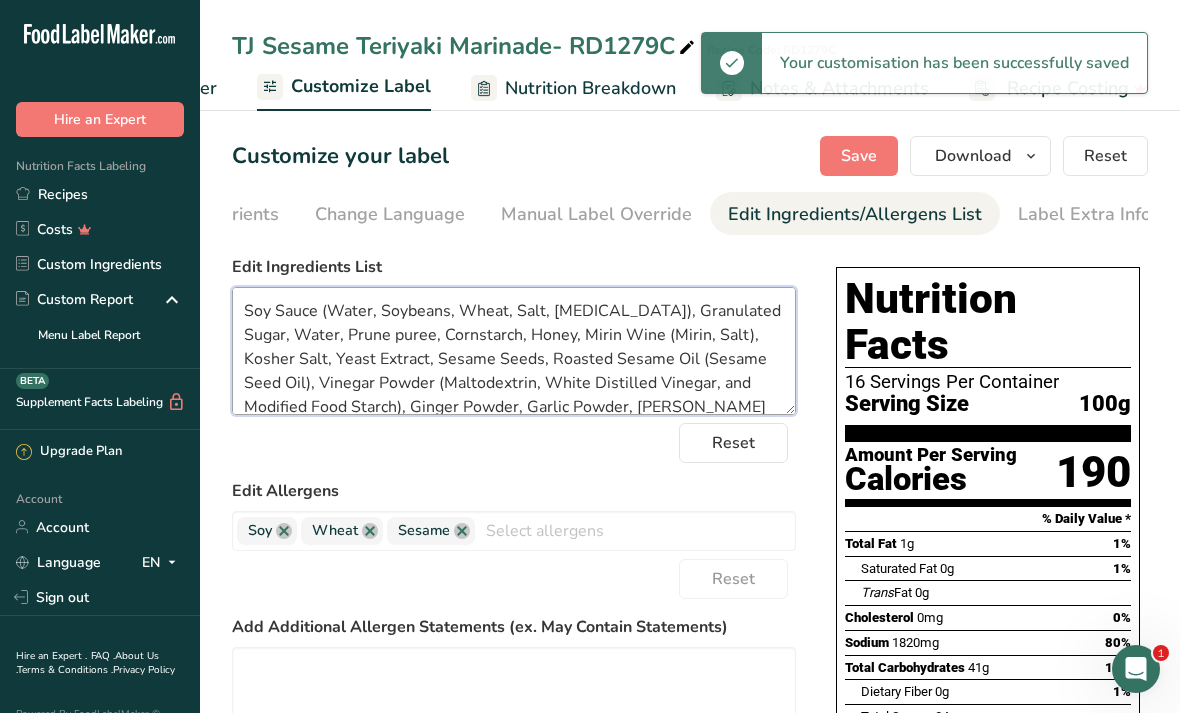 click on "Soy Sauce (Water, Soybeans, Wheat, Salt, Lactic Acid), Granulated Sugar, Water, Prune puree, Cornstarch, Honey, Mirin Wine (Mirin, Salt), Kosher Salt, Yeast Extract, Sesame Seeds, Roasted Sesame Oil (Sesame Seed Oil), Vinegar Powder (Maltodextrin, White Distilled Vinegar, and Modified Food Starch), Ginger Powder, Garlic Powder, Rosemary Extract, Xanthan gum" at bounding box center (514, 351) 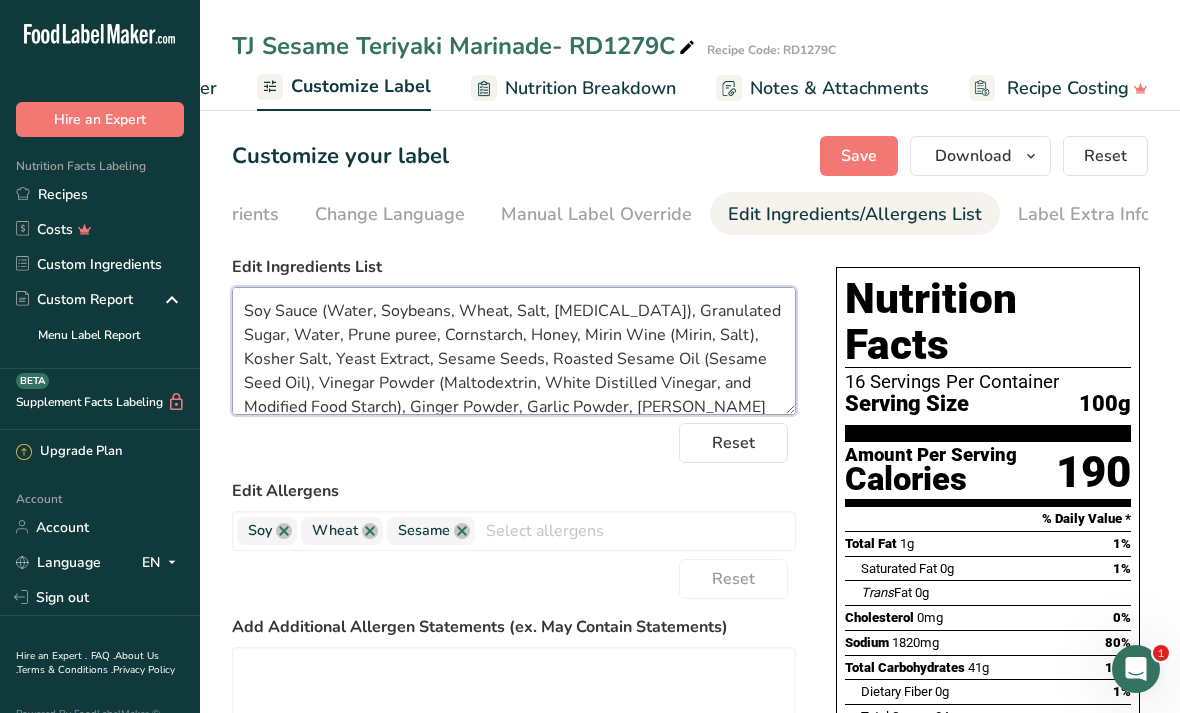 click on "Soy Sauce (Water, Soybeans, Wheat, Salt, Lactic Acid), Granulated Sugar, Water, Prune puree, Cornstarch, Honey, Mirin Wine (Mirin, Salt), Kosher Salt, Yeast Extract, Sesame Seeds, Roasted Sesame Oil (Sesame Seed Oil), Vinegar Powder (Maltodextrin, White Distilled Vinegar, and Modified Food Starch), Ginger Powder, Garlic Powder, Rosemary Extract, Xanthan gum" at bounding box center (514, 351) 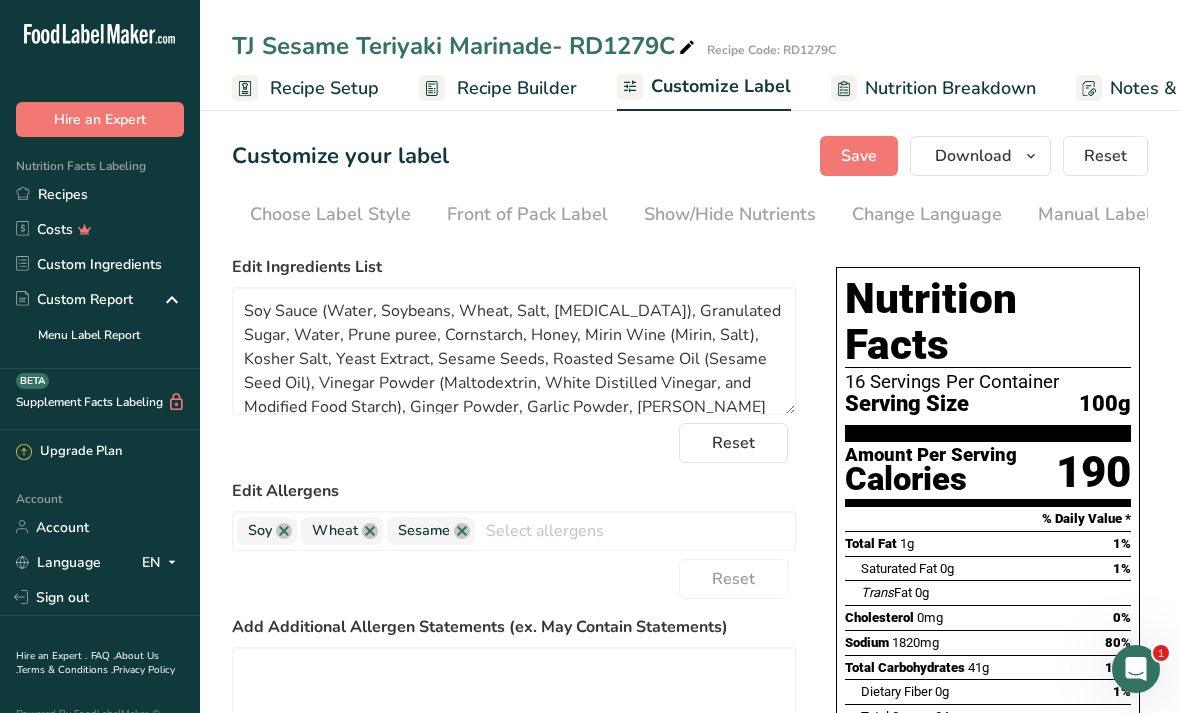 click on "Save" at bounding box center [859, 156] 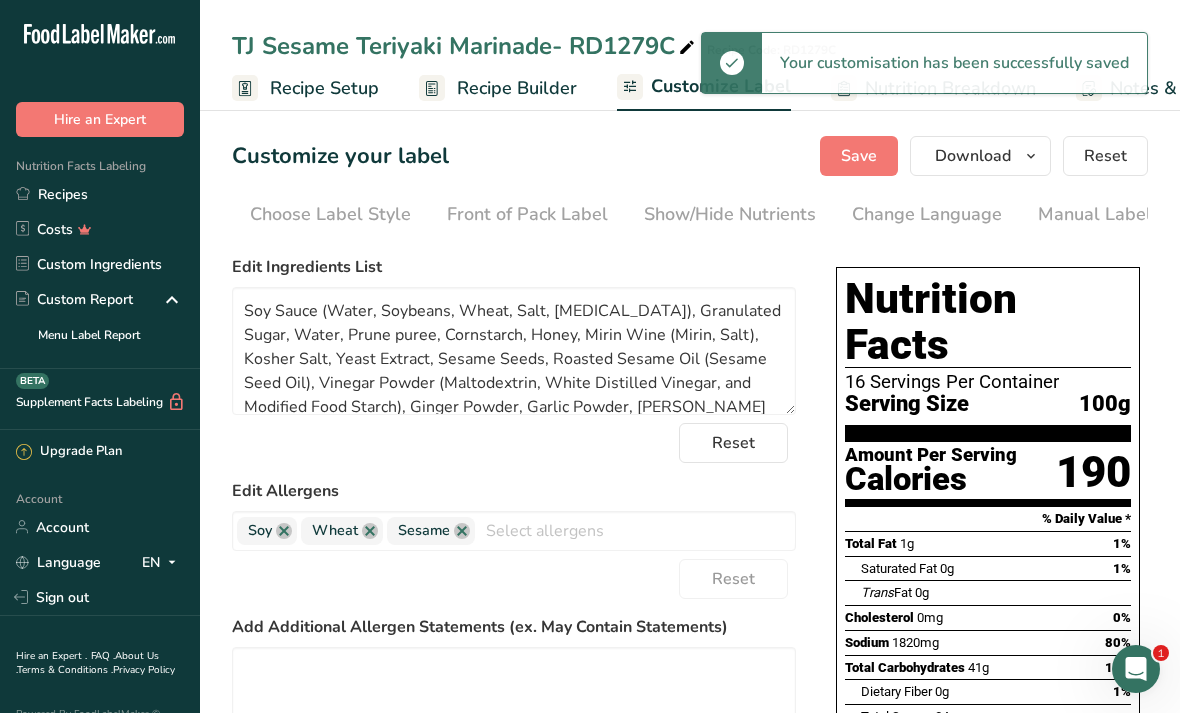 click on "Recipes" at bounding box center [100, 194] 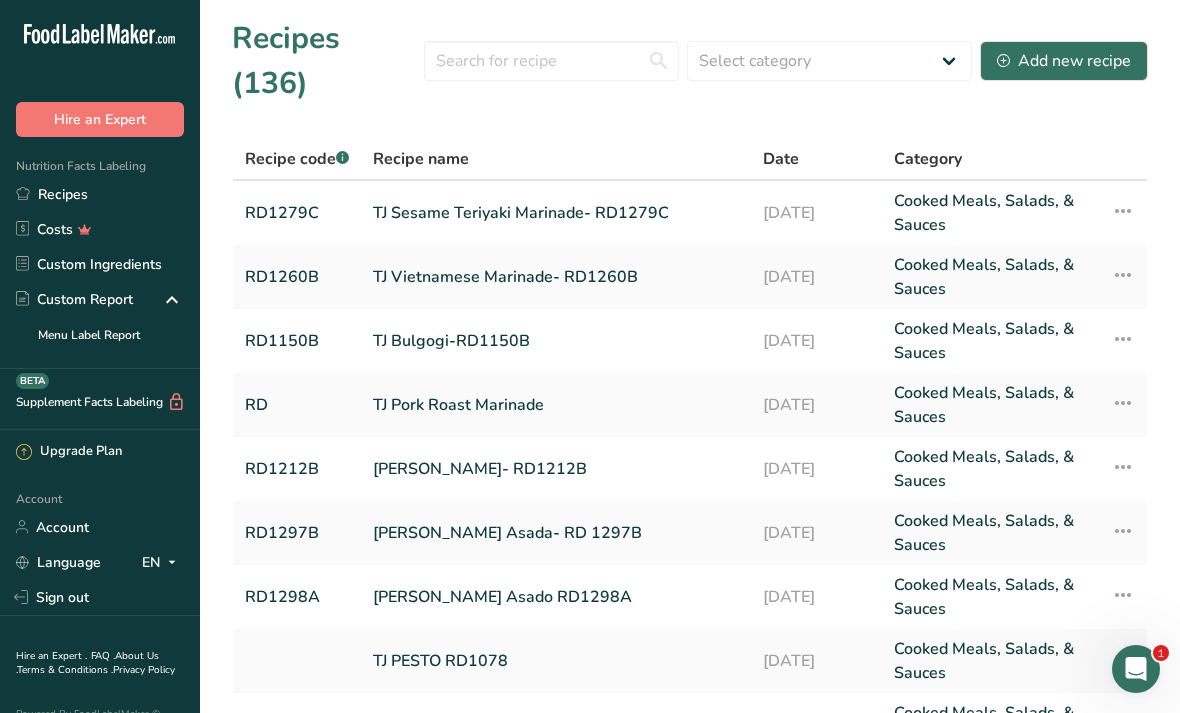 click on "Add new recipe" at bounding box center (1064, 61) 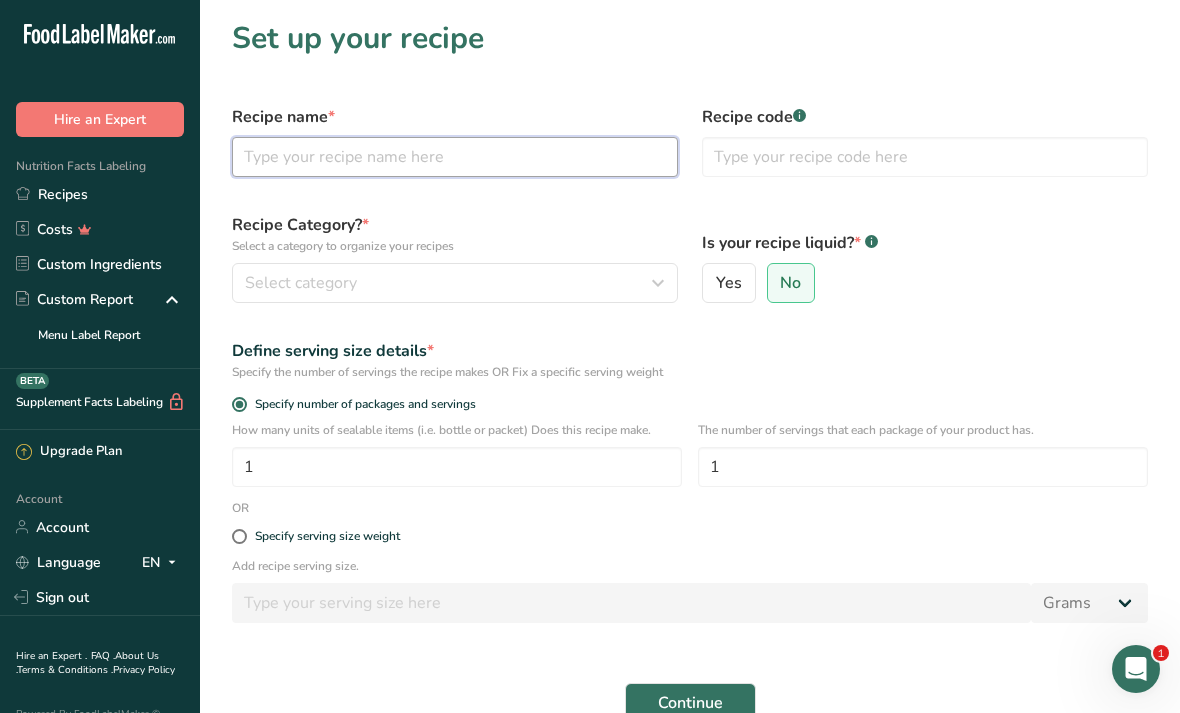 click at bounding box center [455, 157] 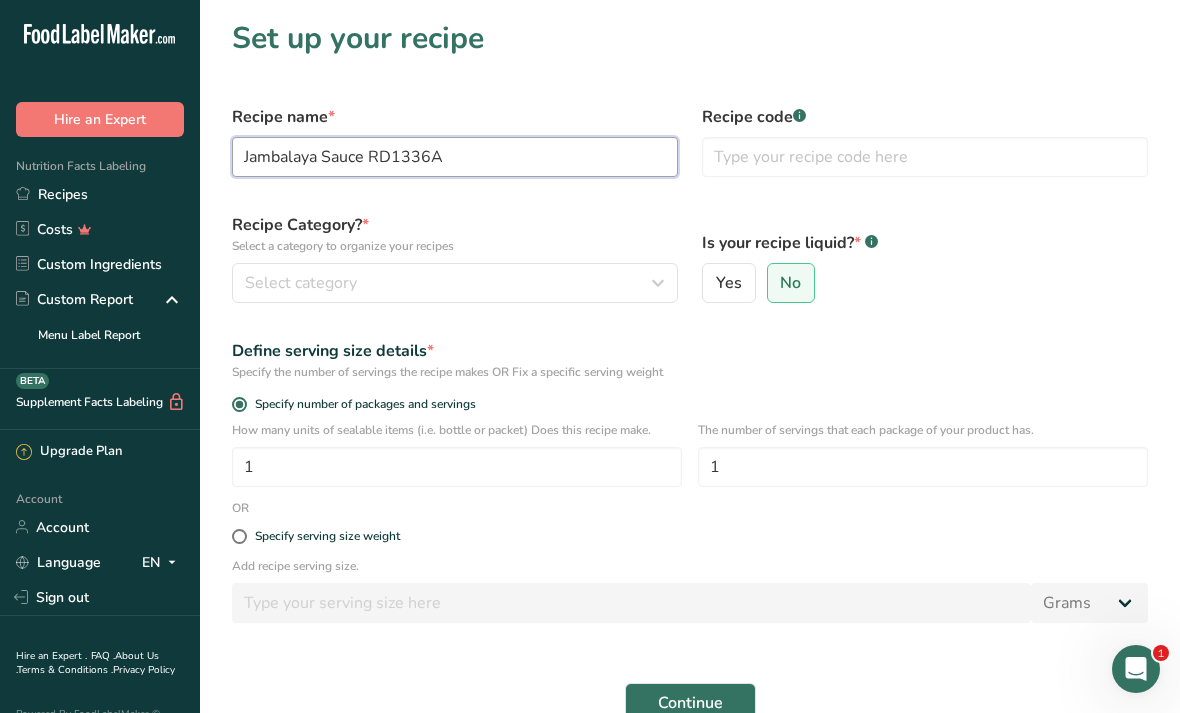 click on "Jambalaya Sauce RD1336A" at bounding box center (455, 157) 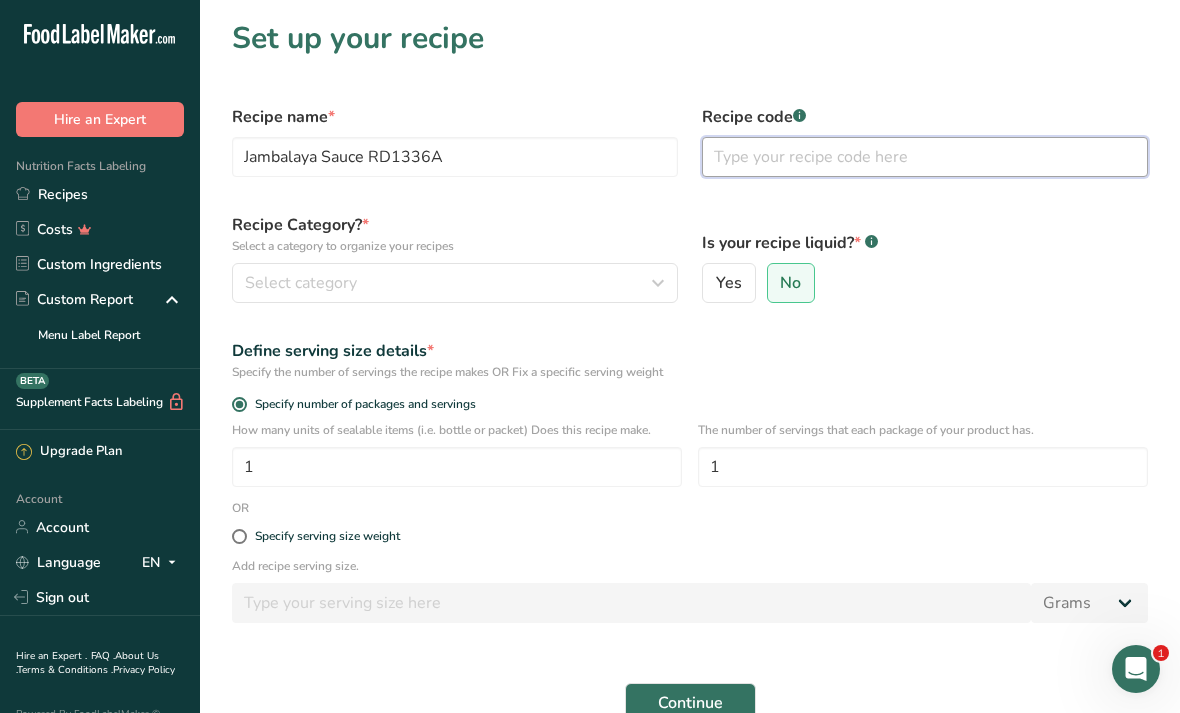click at bounding box center [925, 157] 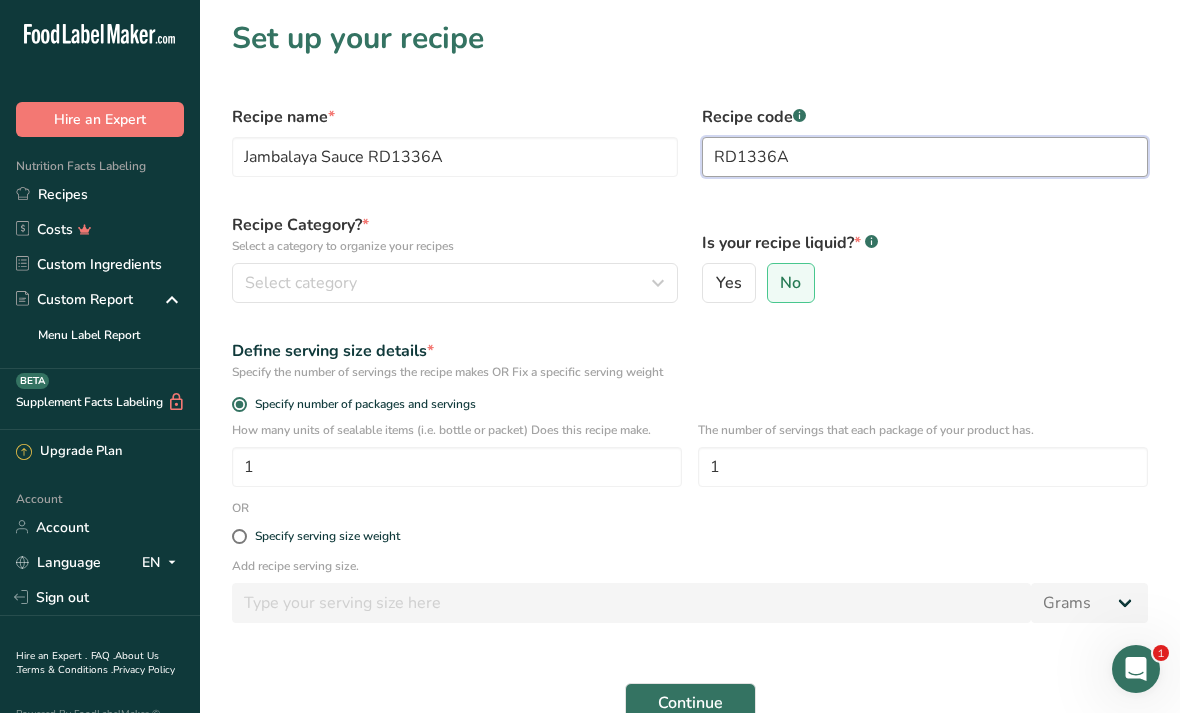 type on "RD1336A" 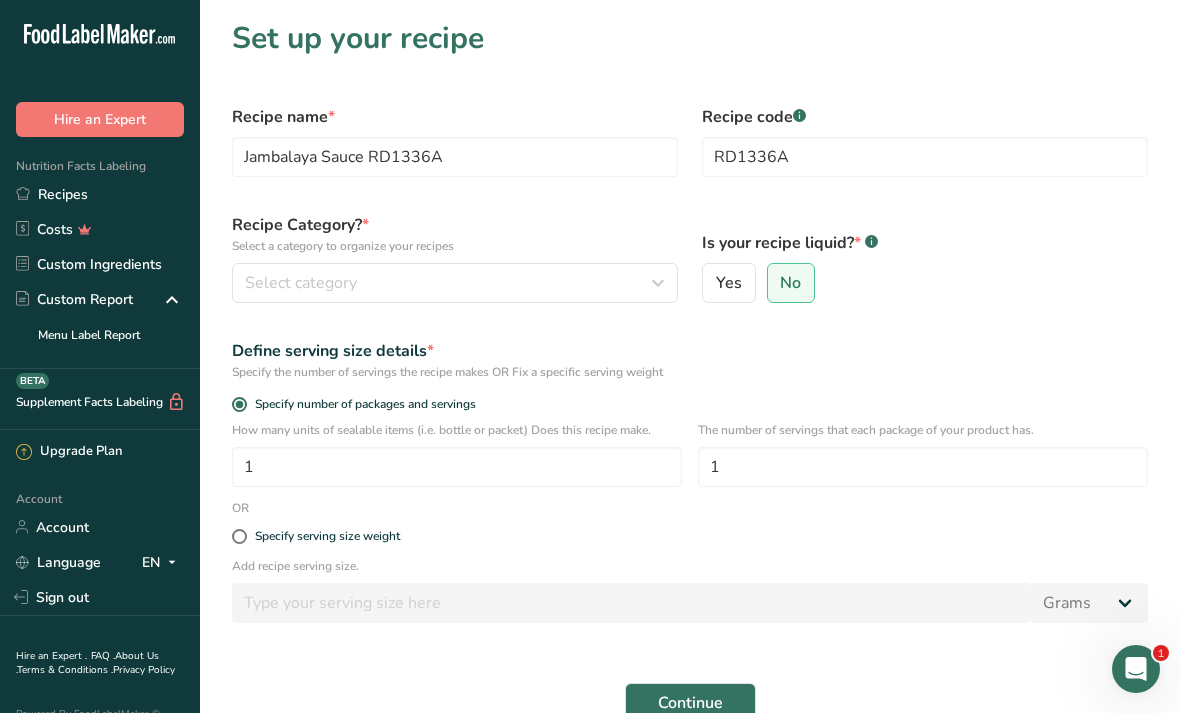 click on "Select category" at bounding box center [449, 283] 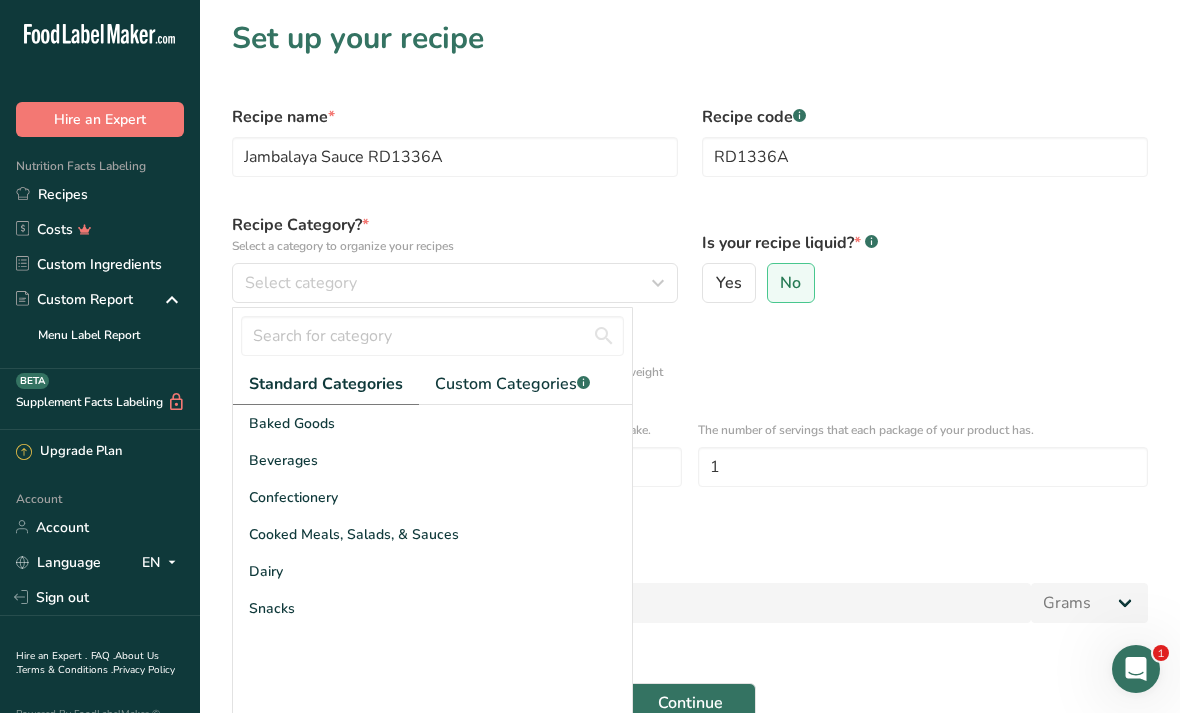 click on "Cooked Meals, Salads, & Sauces" at bounding box center (432, 534) 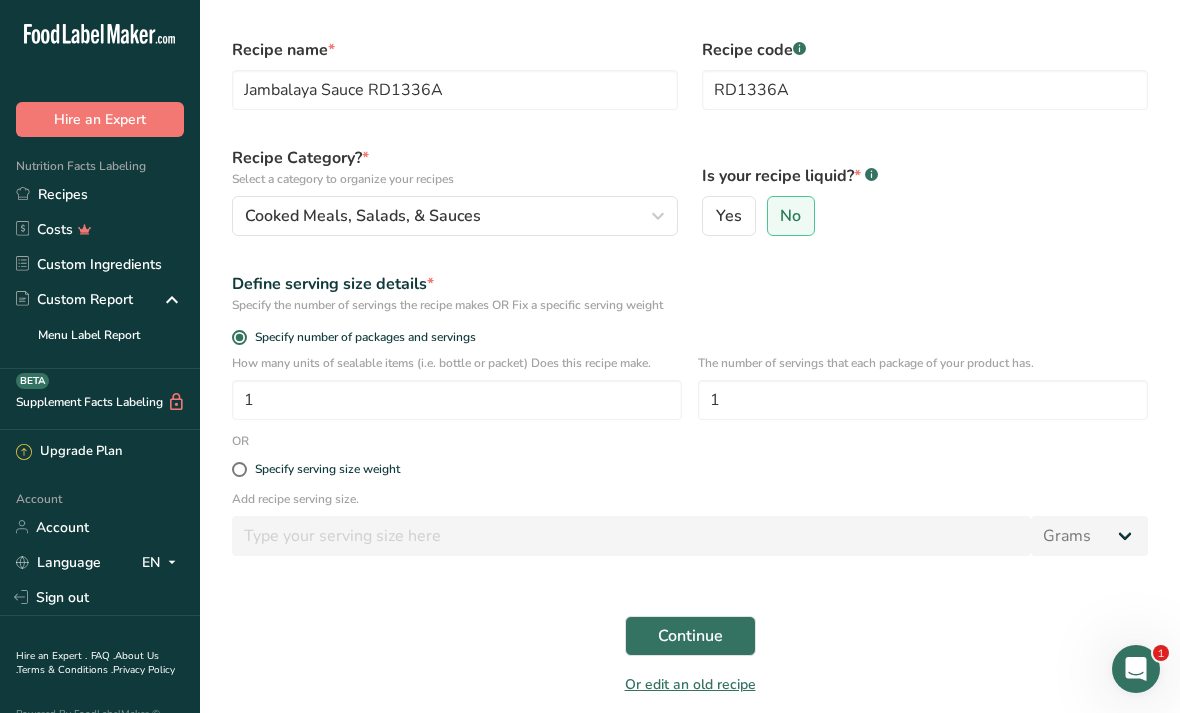 scroll, scrollTop: 82, scrollLeft: 0, axis: vertical 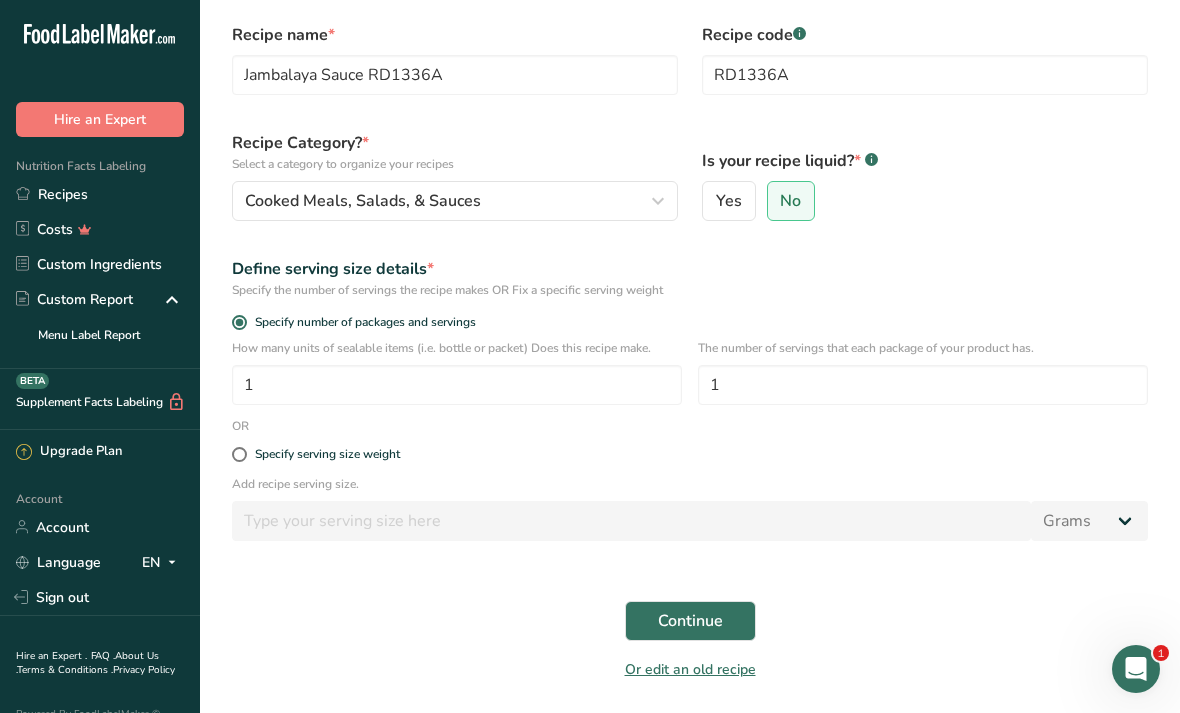 click on "Specify serving size weight" at bounding box center (690, 454) 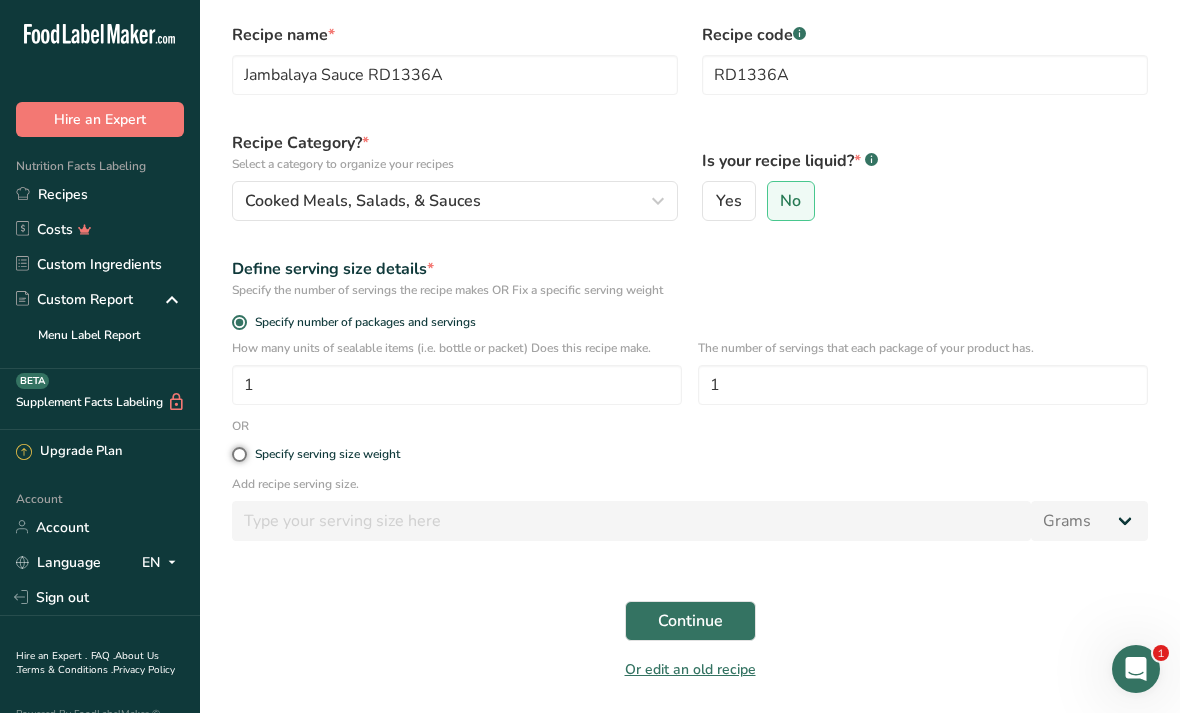click on "Specify serving size weight" at bounding box center (238, 454) 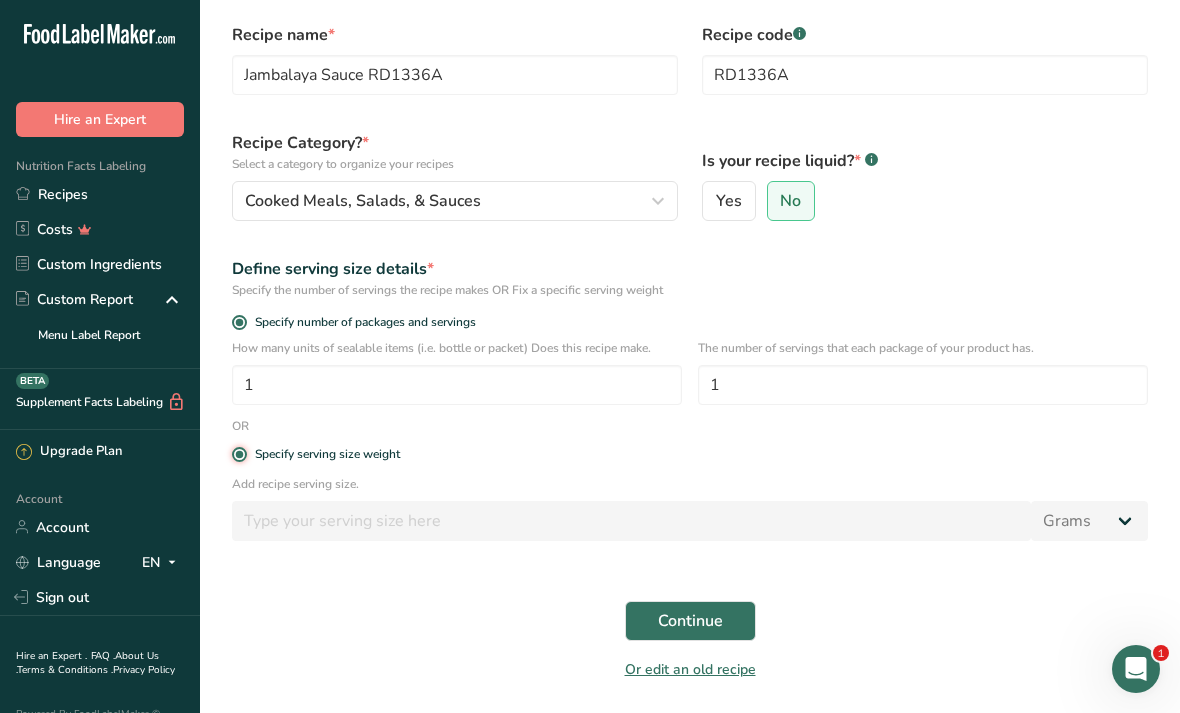 radio on "false" 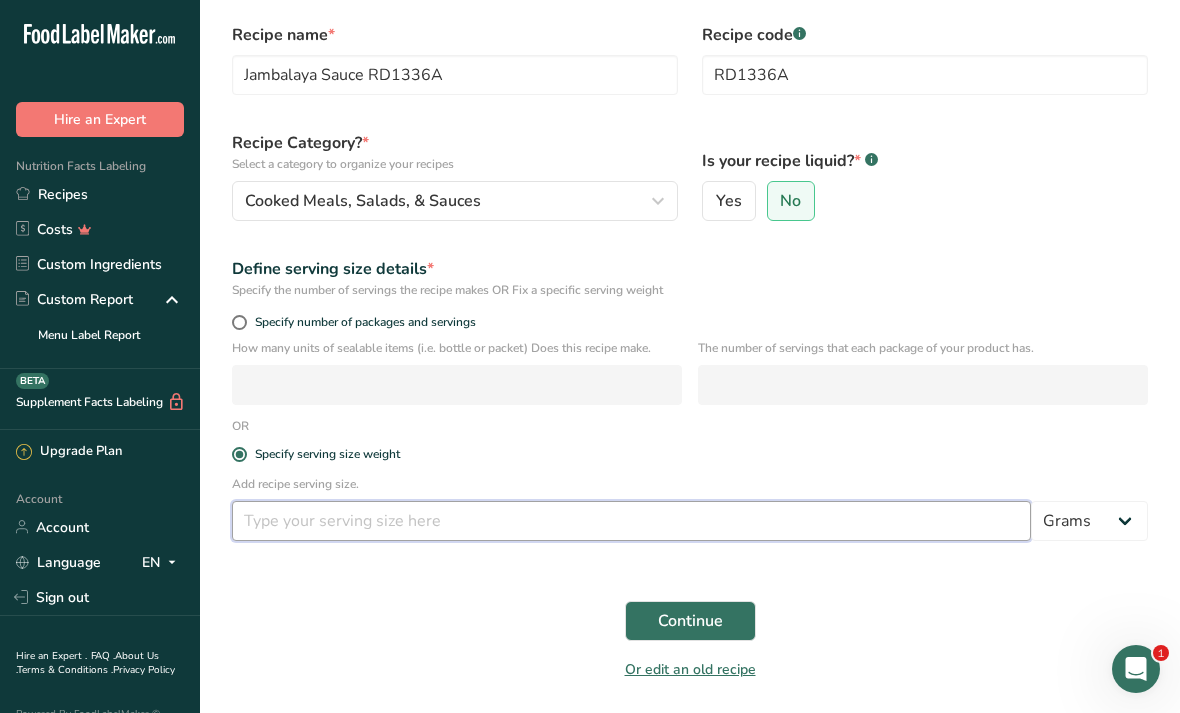 click at bounding box center [631, 521] 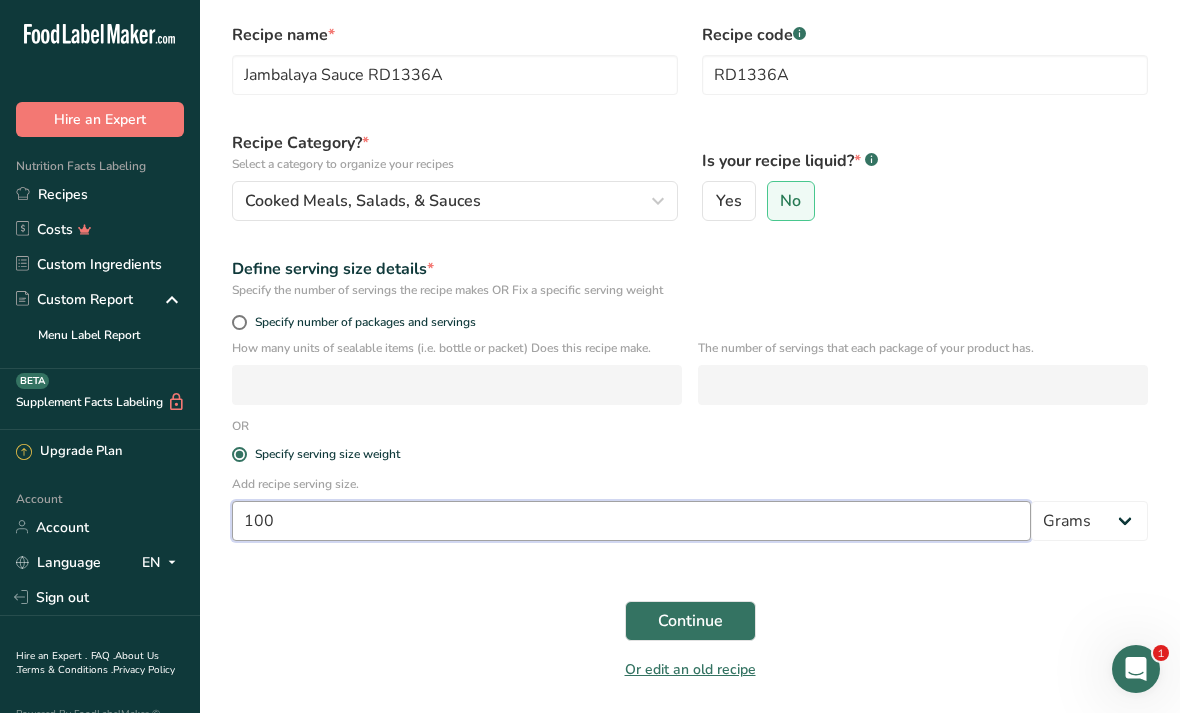 type on "100" 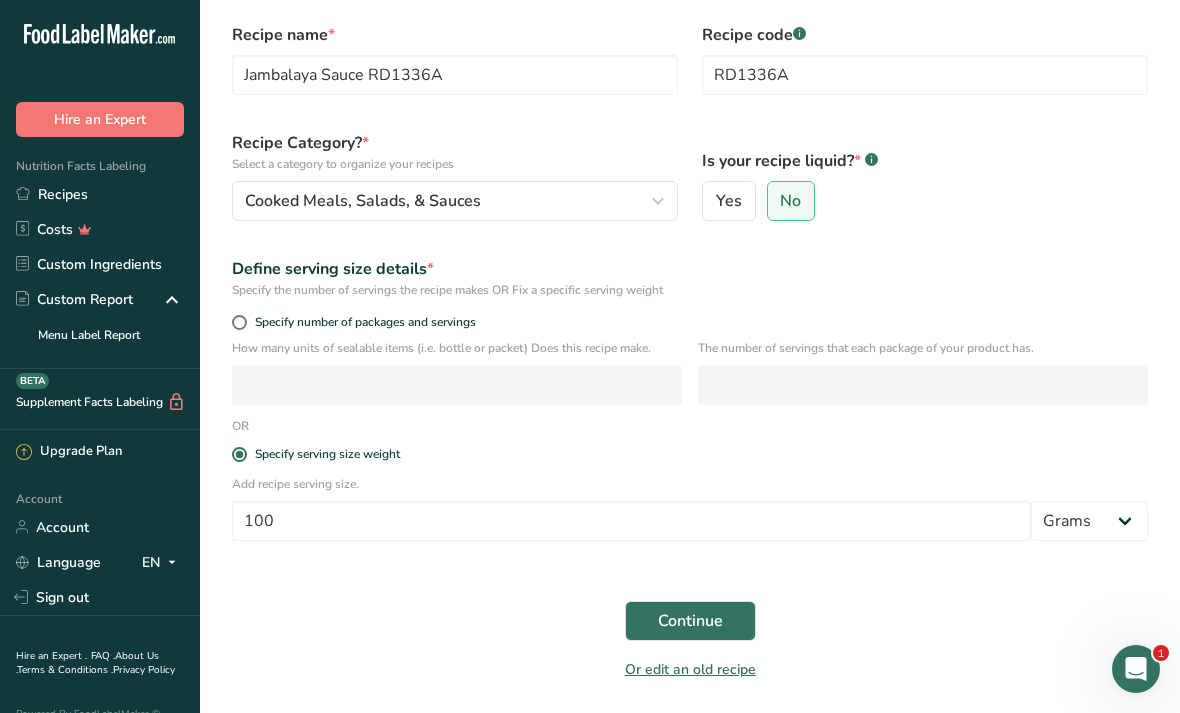 click on "Continue" at bounding box center (690, 621) 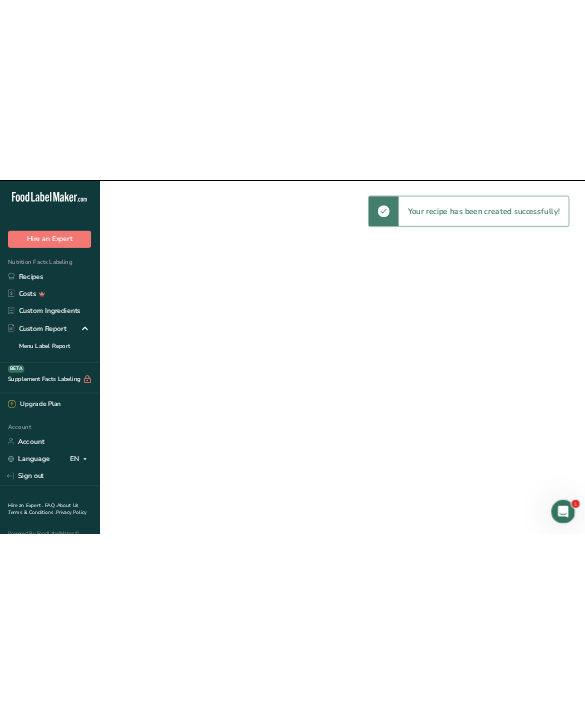 scroll, scrollTop: 0, scrollLeft: 0, axis: both 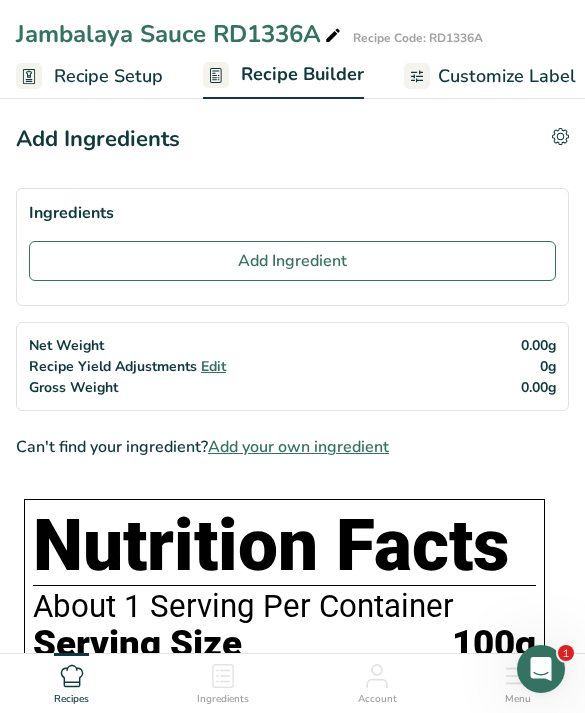 click on "Add Ingredient" at bounding box center (292, 261) 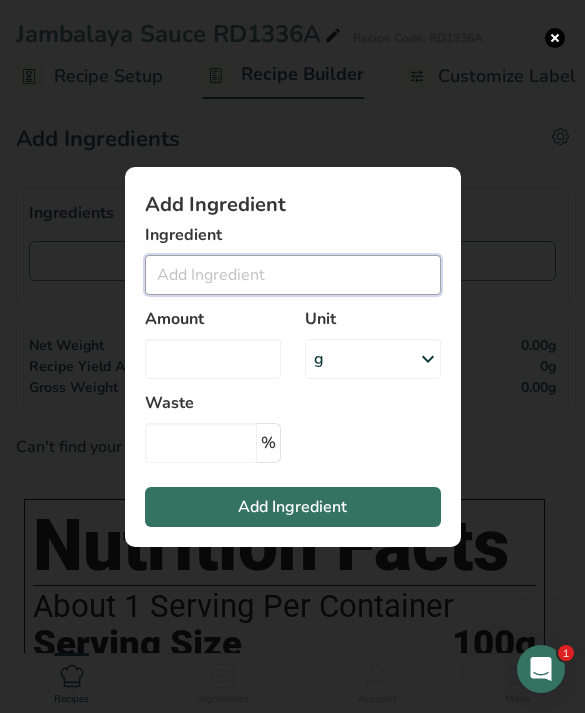 click at bounding box center [293, 275] 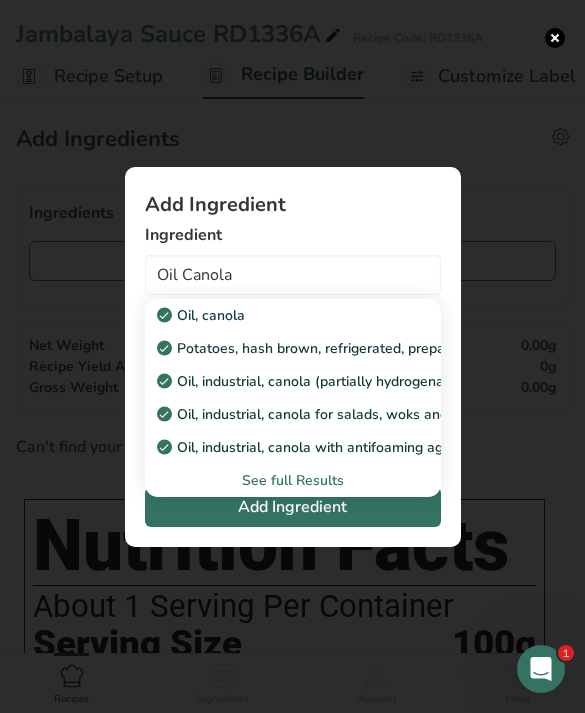 click on "Oil, canola" at bounding box center [277, 315] 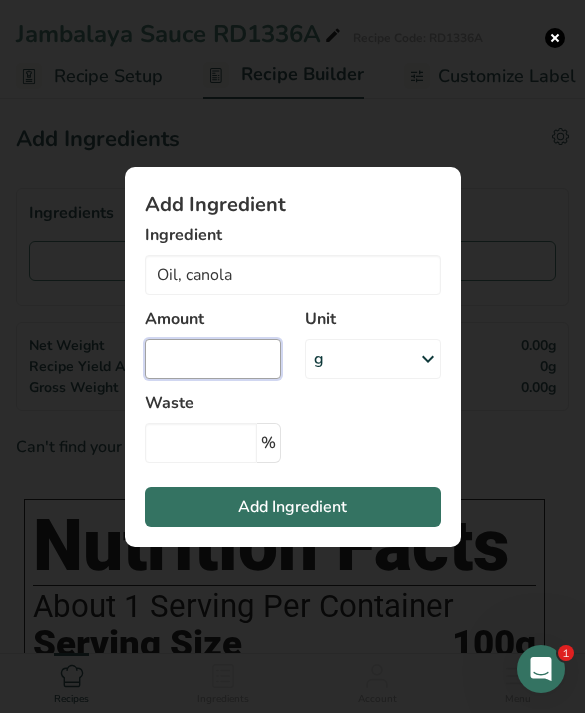 click at bounding box center [213, 359] 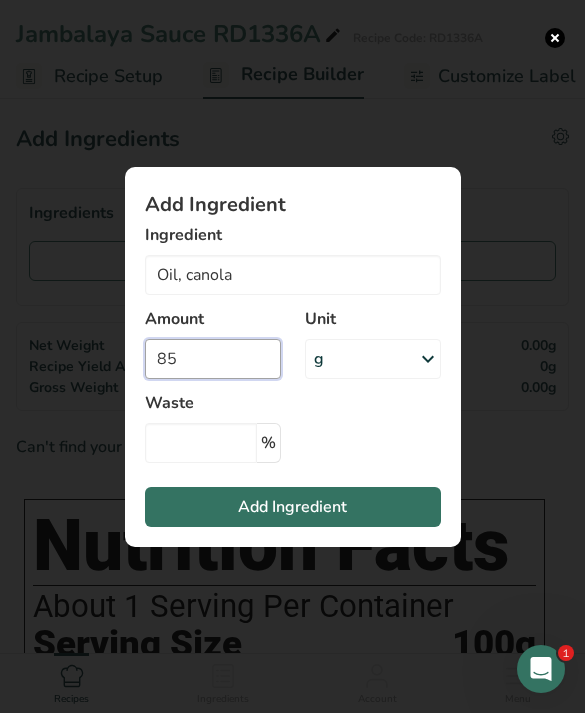 type on "85" 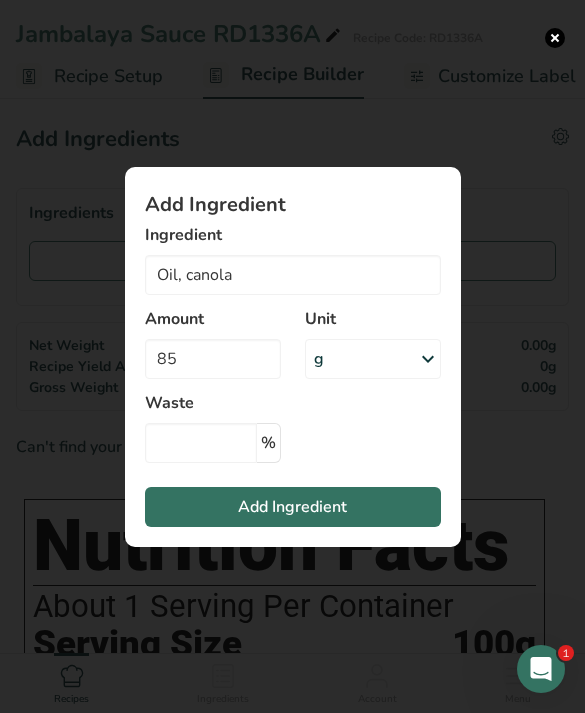 click on "Add Ingredient" at bounding box center (293, 507) 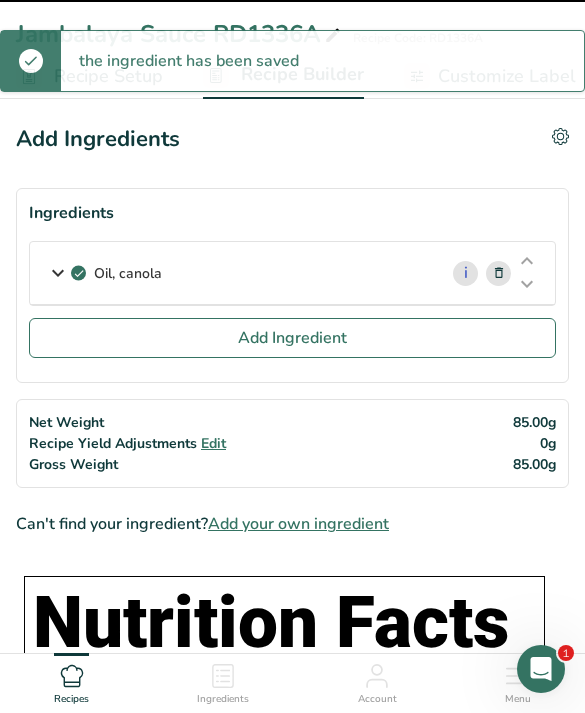 type 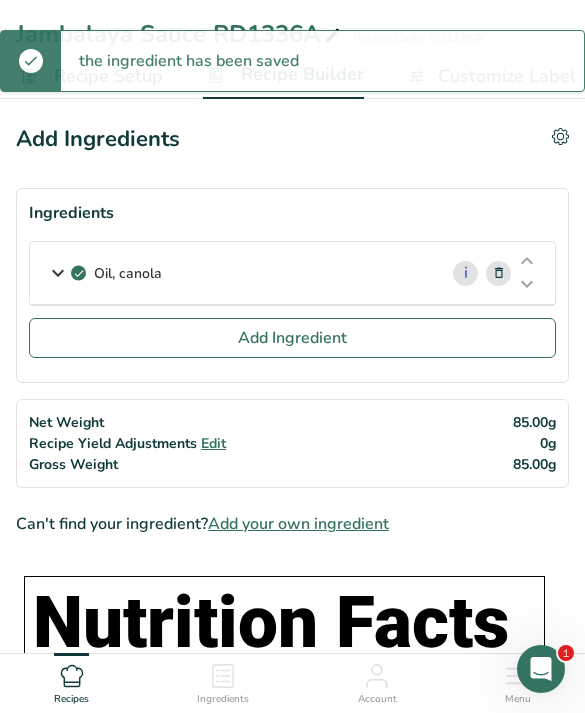 click on "Add Ingredient" at bounding box center [292, 338] 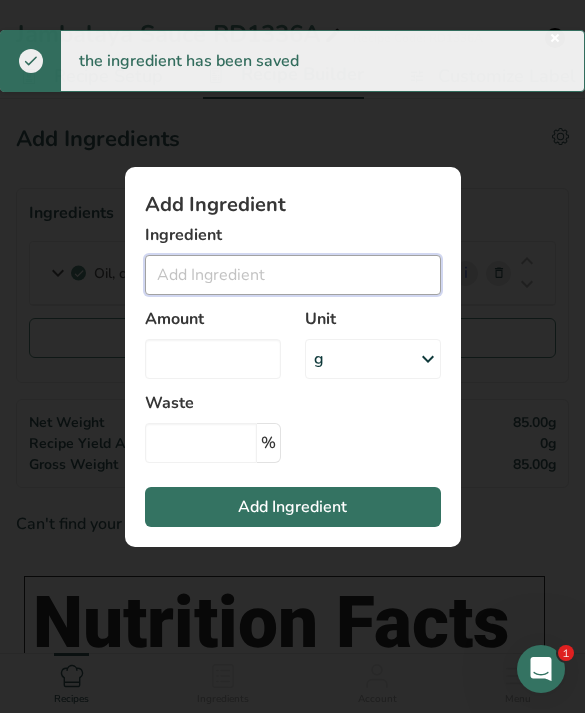 click at bounding box center [293, 275] 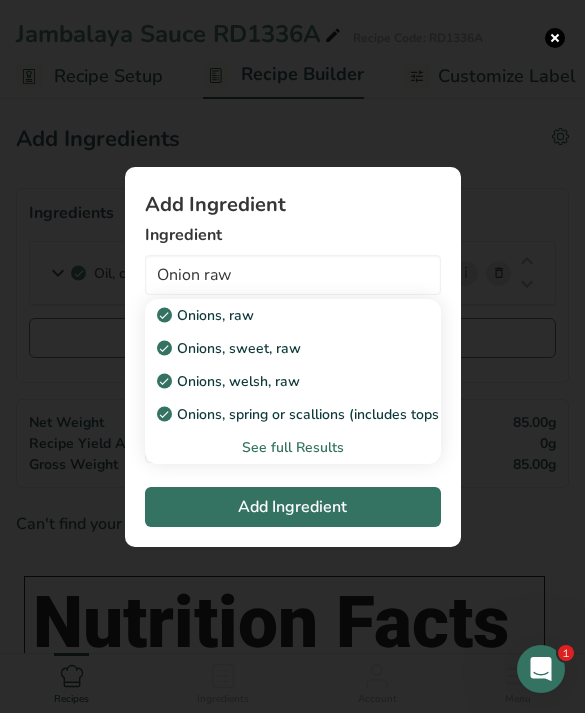 click on "Onions, raw" at bounding box center (277, 315) 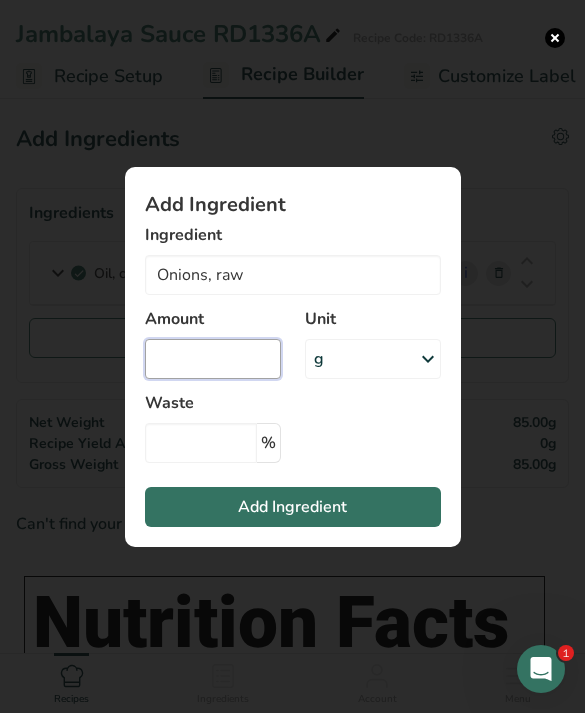 click at bounding box center (213, 359) 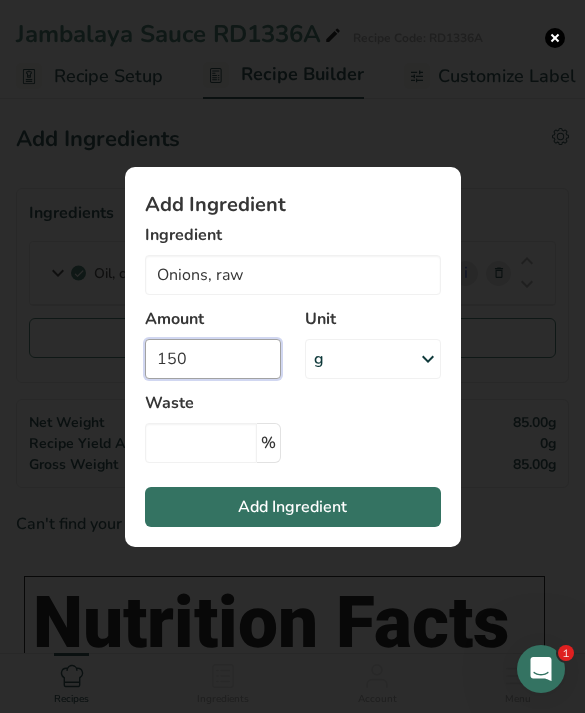 type on "150" 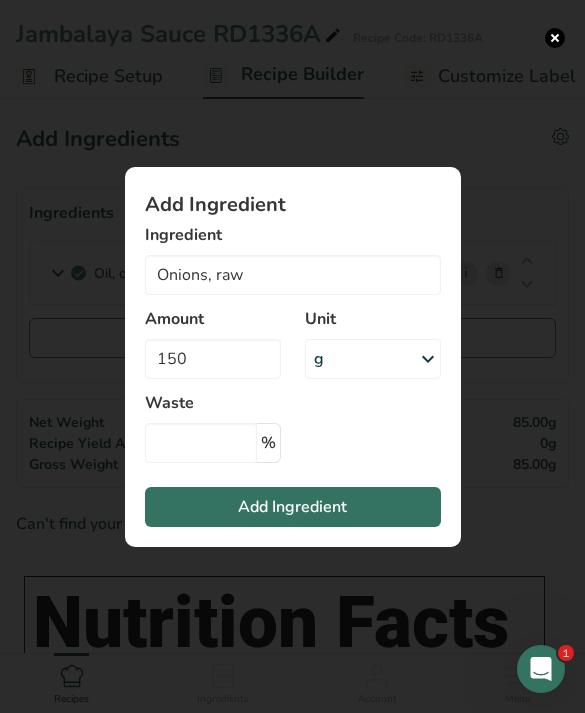 click on "Add Ingredient" at bounding box center [293, 507] 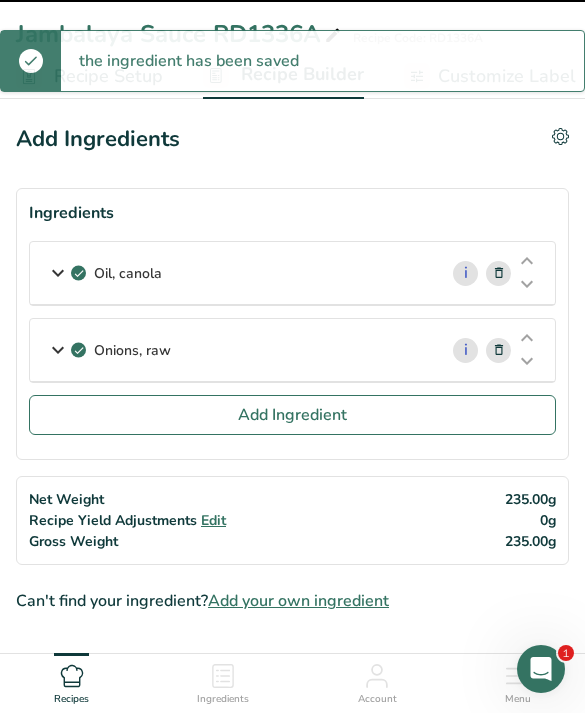 type 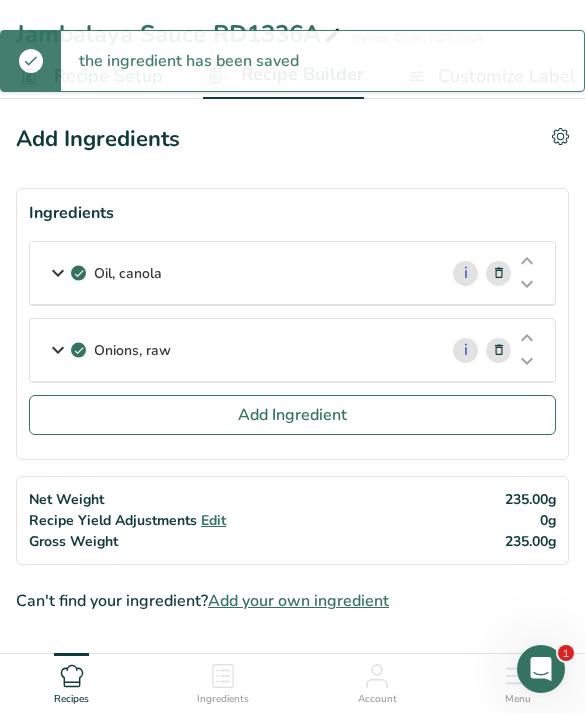 click on "Add Ingredient" at bounding box center (292, 415) 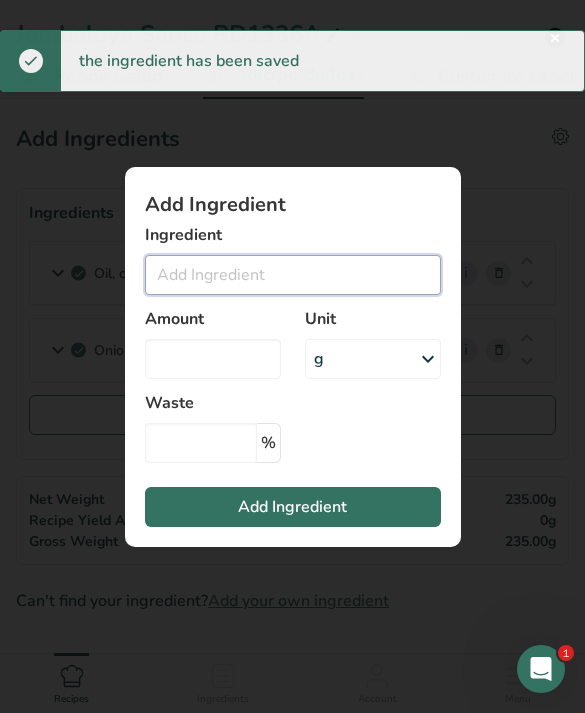 click at bounding box center [293, 275] 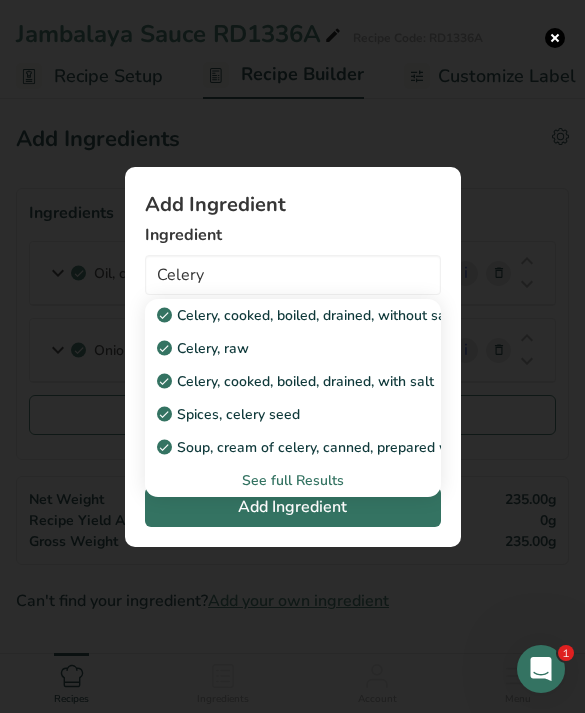 click on "Celery, raw" at bounding box center [277, 348] 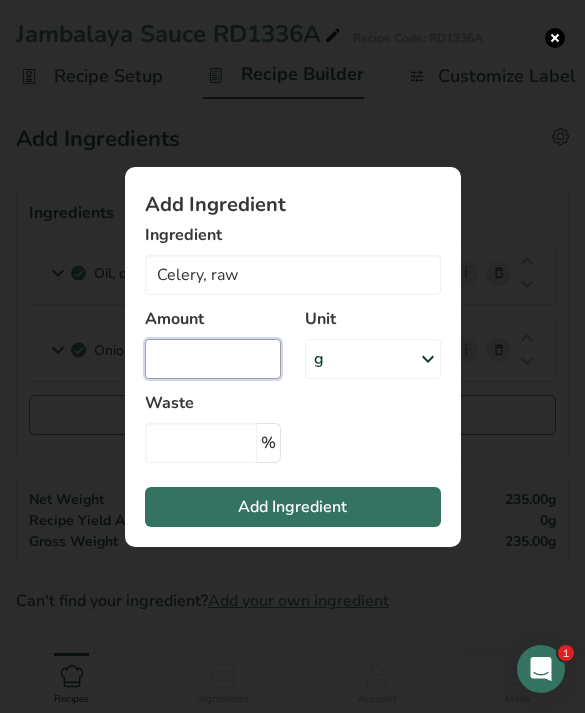 click at bounding box center [213, 359] 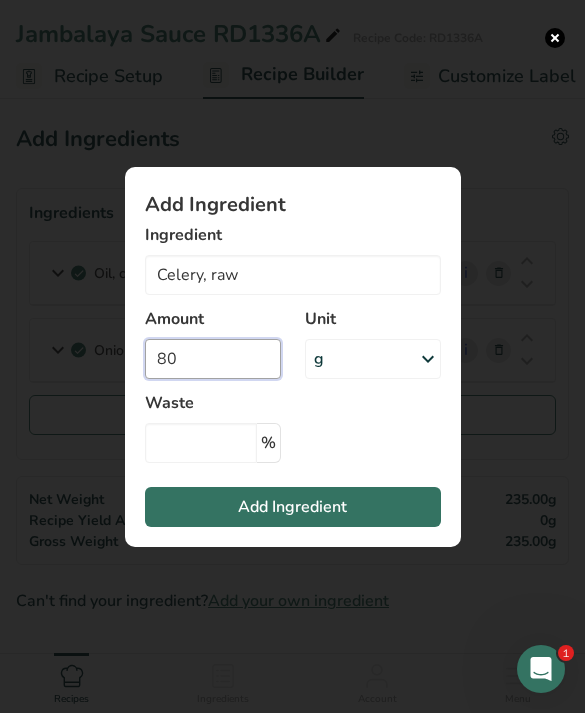 type on "80" 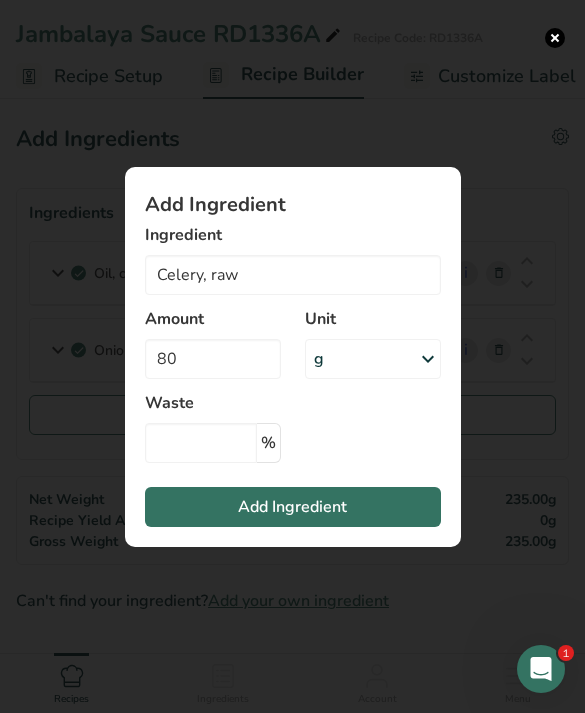 click on "Add Ingredient" at bounding box center (293, 507) 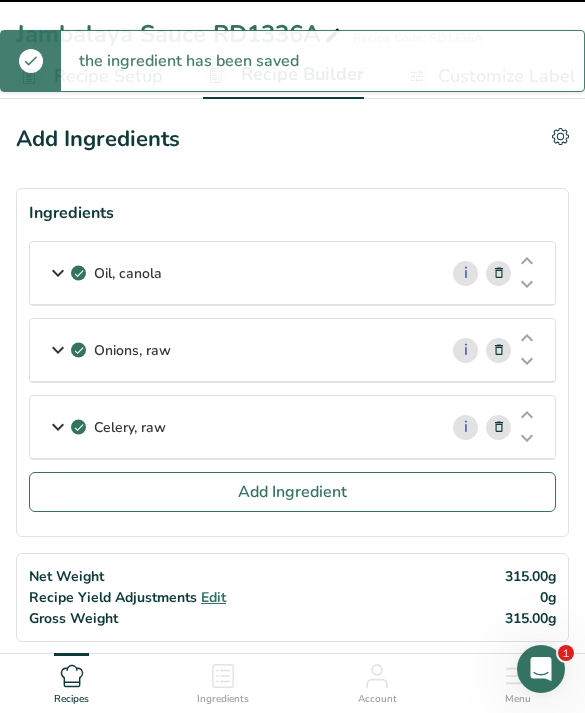 type 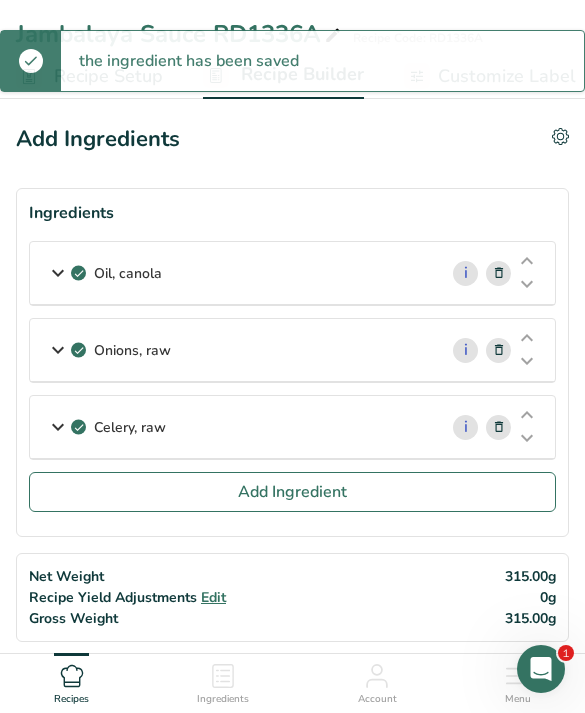 click on "Add Ingredient" at bounding box center (292, 492) 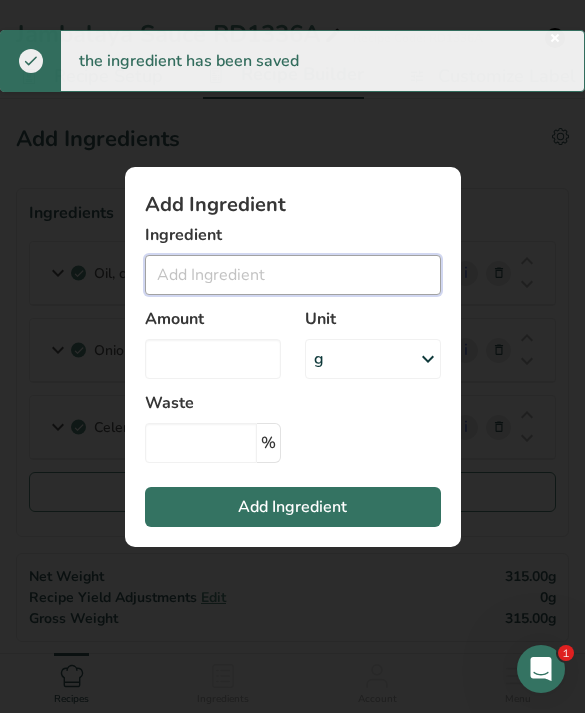 click at bounding box center (293, 275) 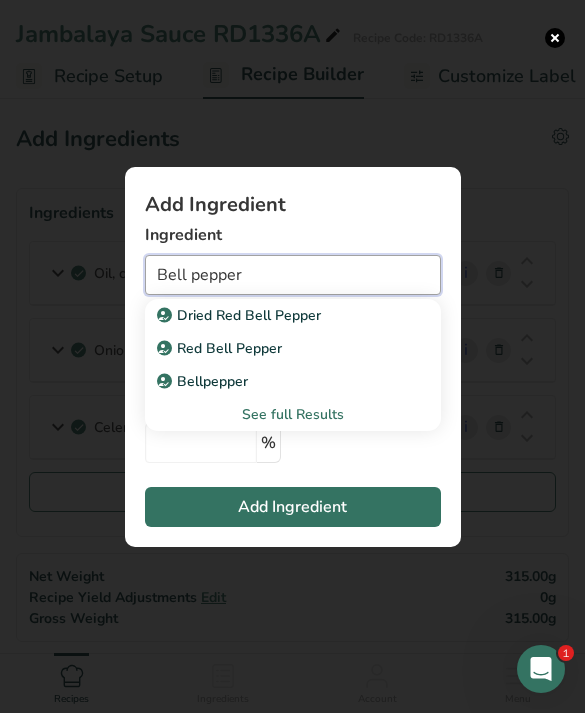 click on "Bell pepper" at bounding box center (293, 275) 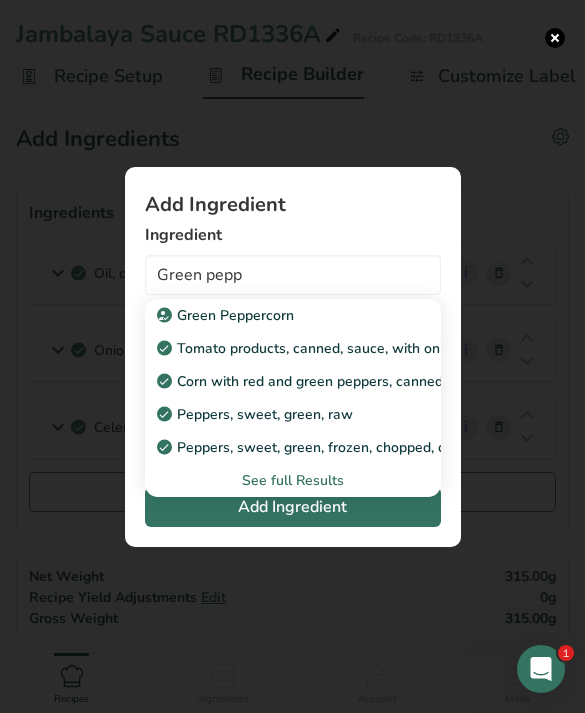 click on "Peppers, sweet, green, raw" at bounding box center [257, 414] 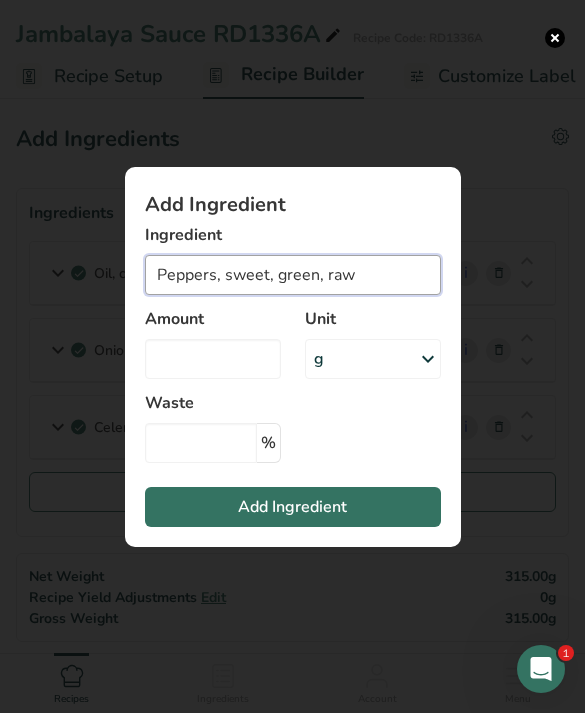 click on "Peppers, sweet, green, raw" at bounding box center [293, 275] 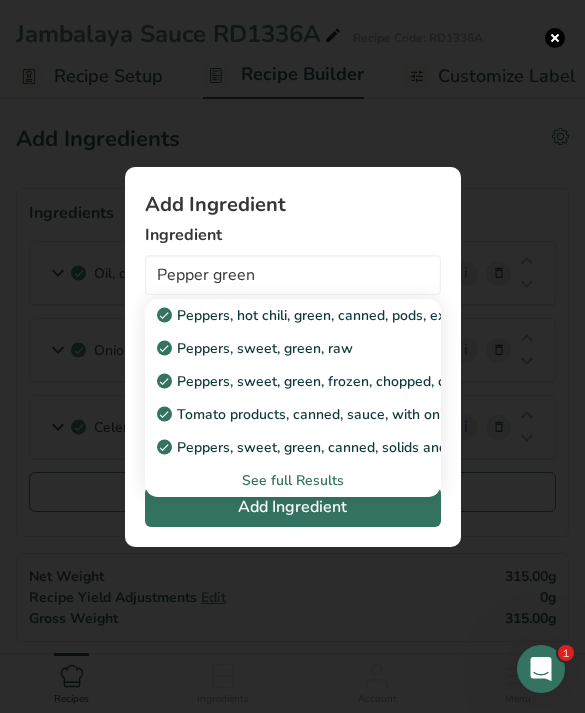 click on "Peppers, sweet, green, raw" at bounding box center [257, 348] 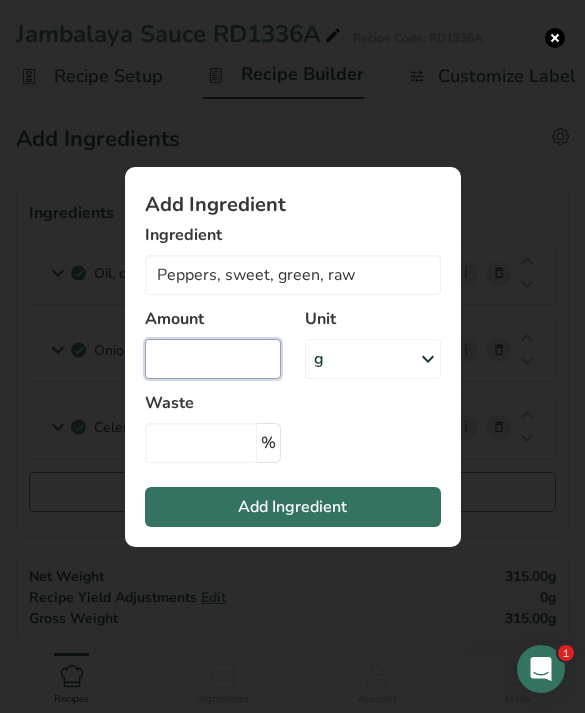 click at bounding box center [213, 359] 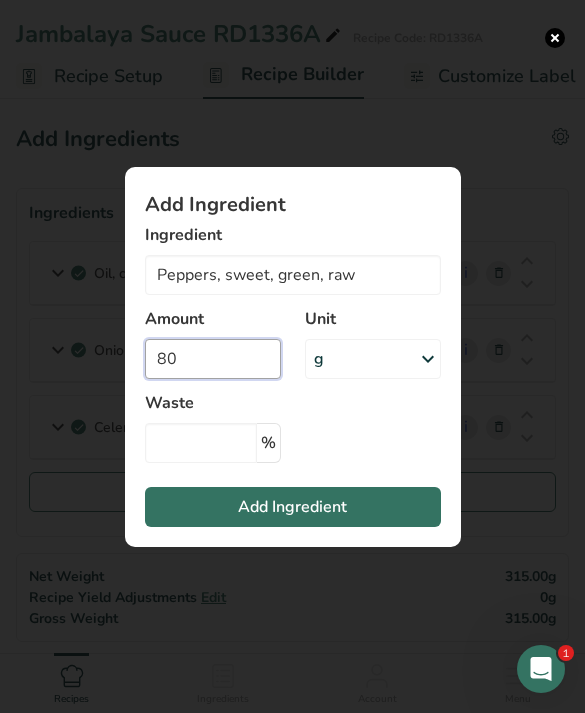 type on "80" 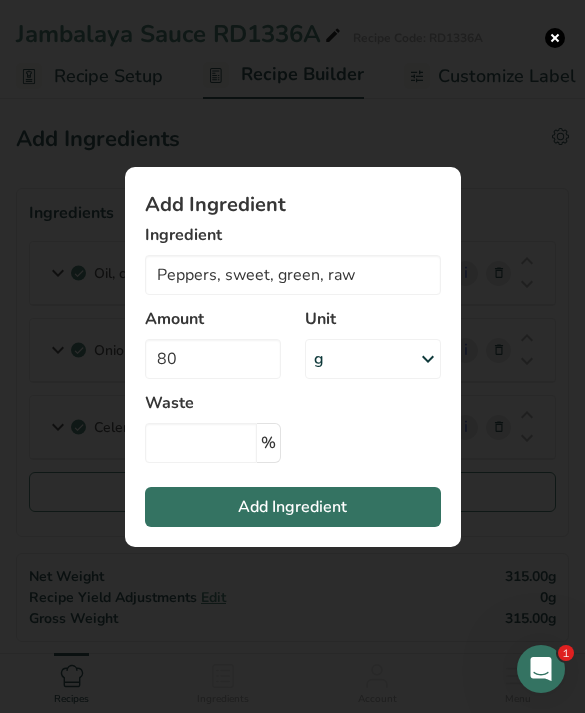 click on "Add Ingredient" at bounding box center [293, 507] 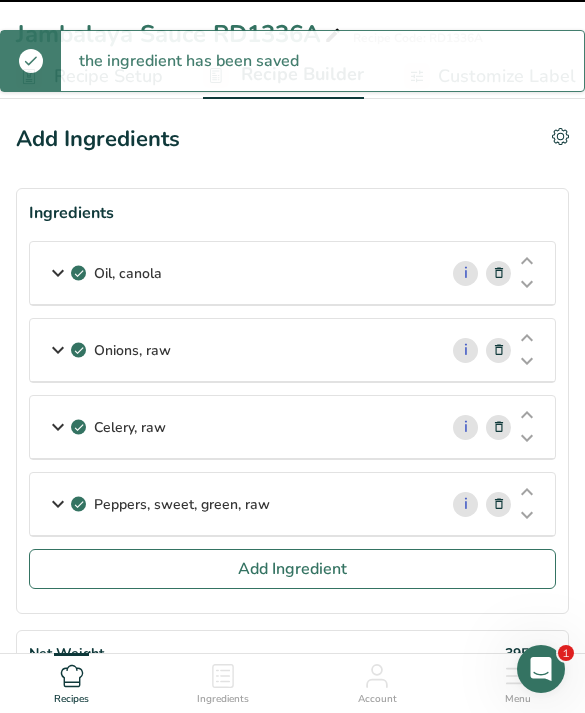 type 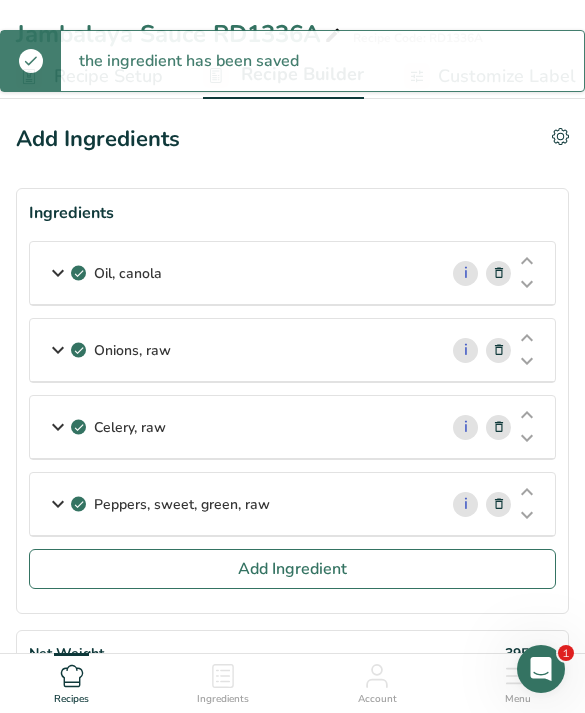 click on "Add Ingredient" at bounding box center (292, 569) 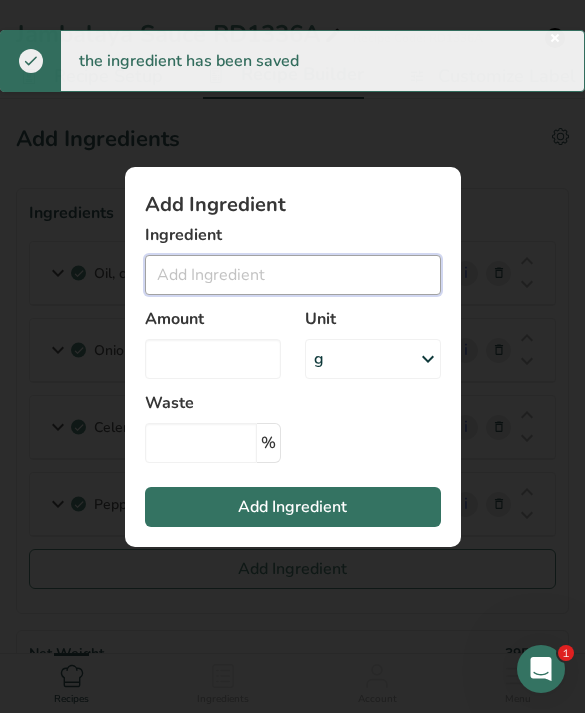 click at bounding box center [293, 275] 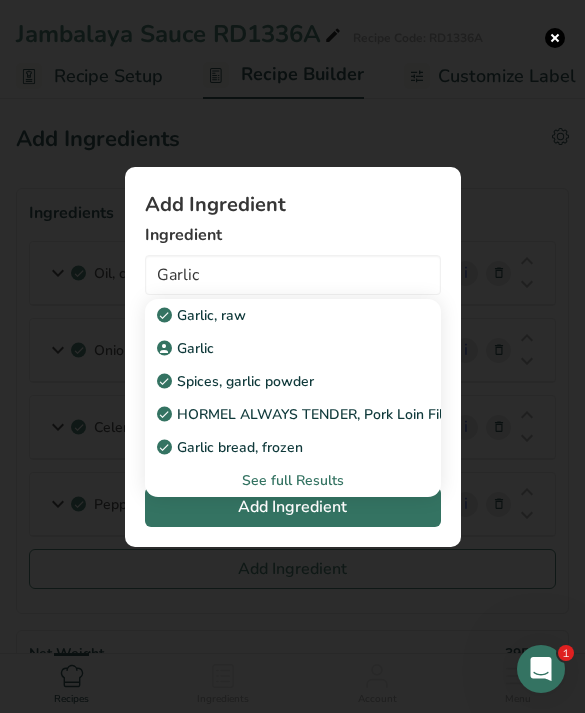 click on "Garlic" at bounding box center [277, 348] 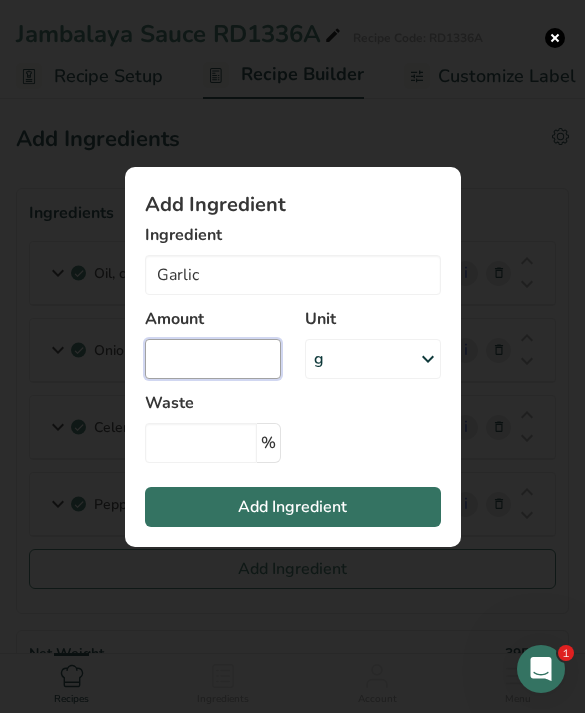 click at bounding box center [213, 359] 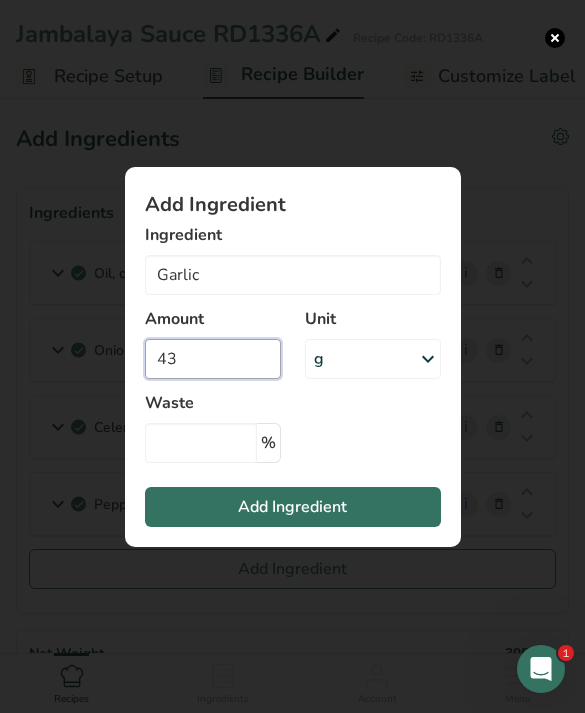type on "43" 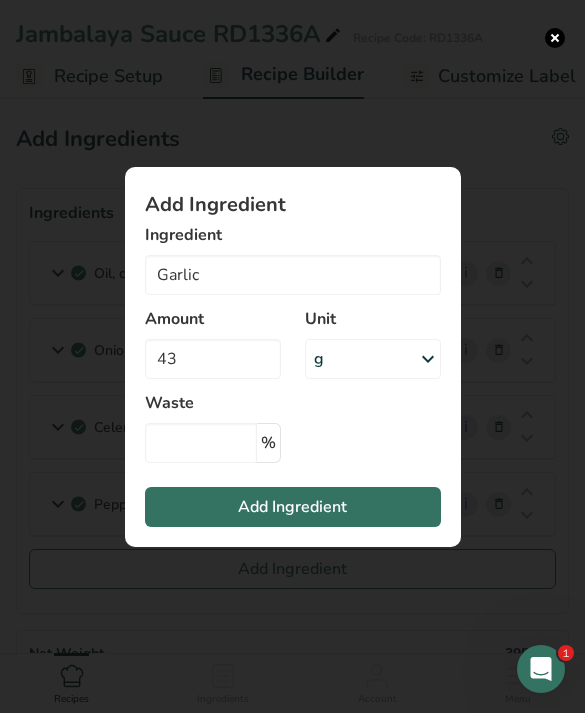 click on "Add Ingredient" at bounding box center [293, 507] 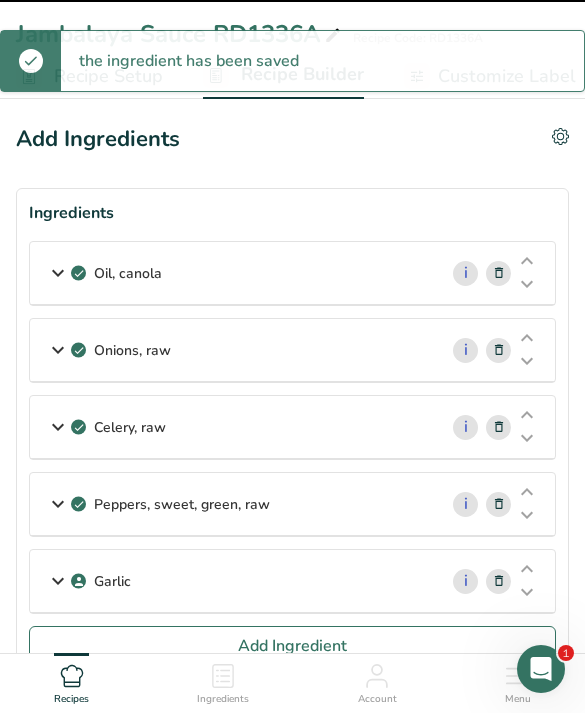 type 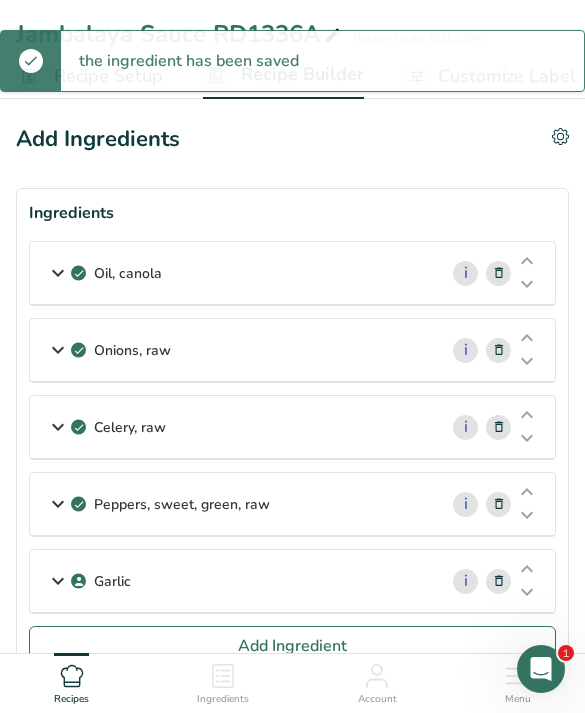 click on "Add Ingredient" at bounding box center (292, 646) 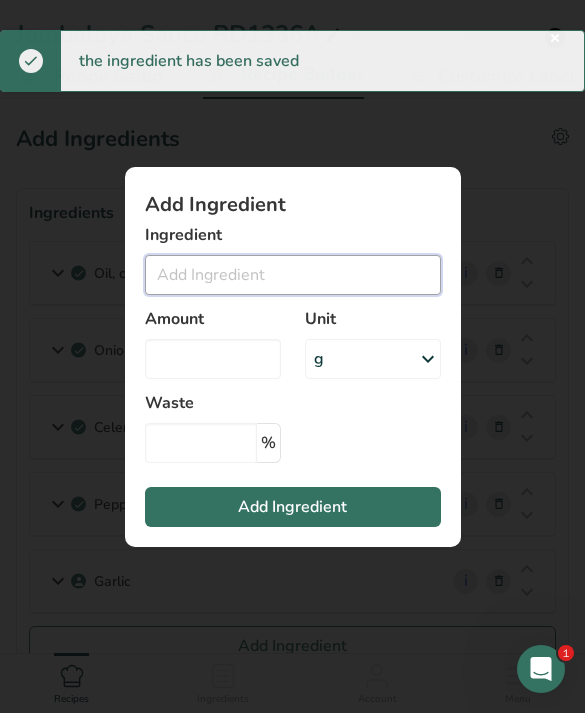 click at bounding box center [293, 275] 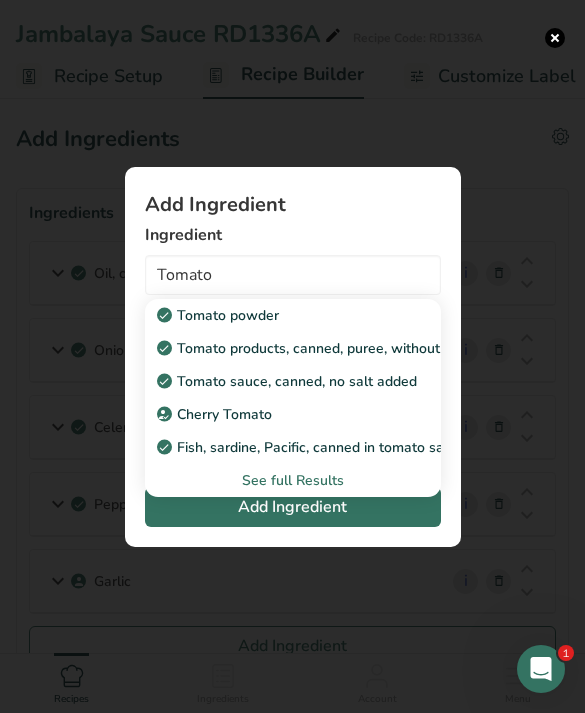 click on "Tomato products, canned, puree, without salt added" at bounding box center (293, 348) 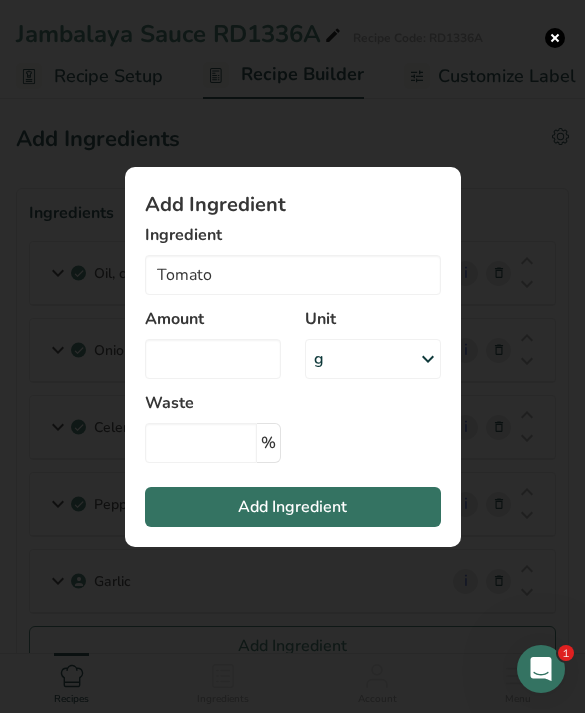 type on "Tomato products, canned, puree, without salt added" 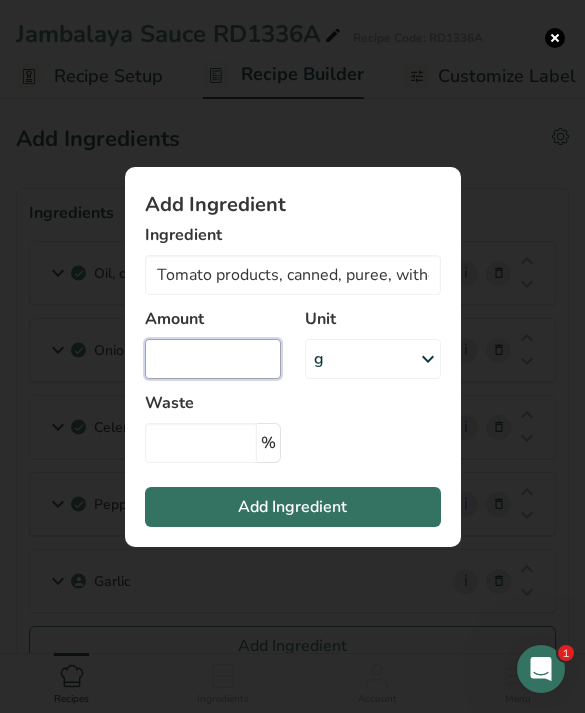 click at bounding box center (213, 359) 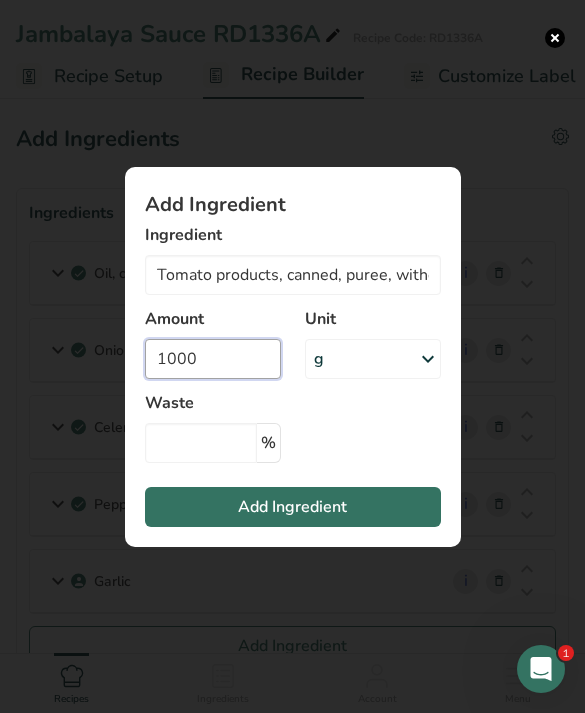 type 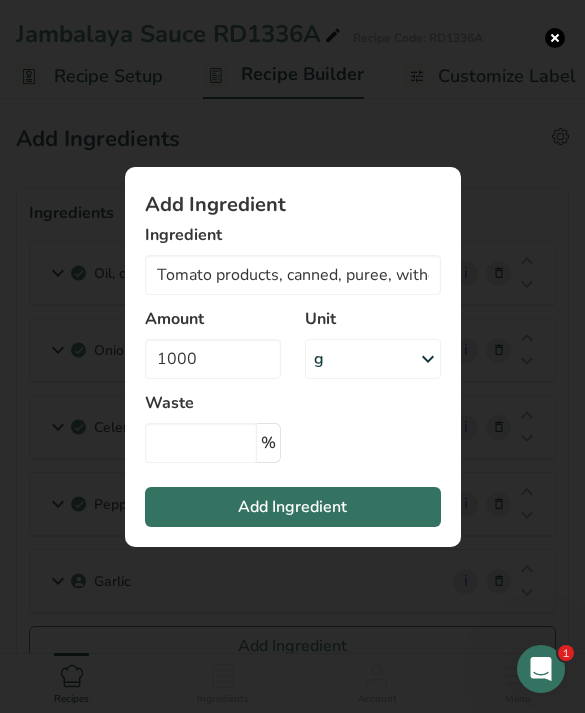 click on "Add Ingredient" at bounding box center (293, 507) 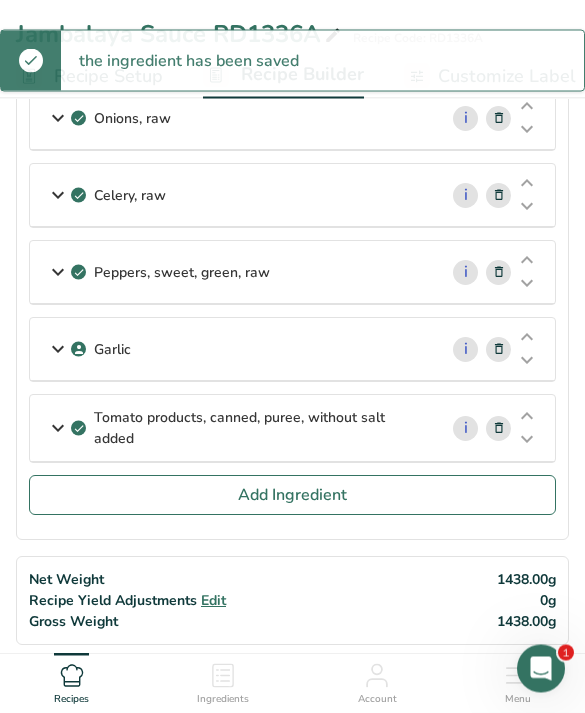 click on "Add Ingredient" at bounding box center (292, 496) 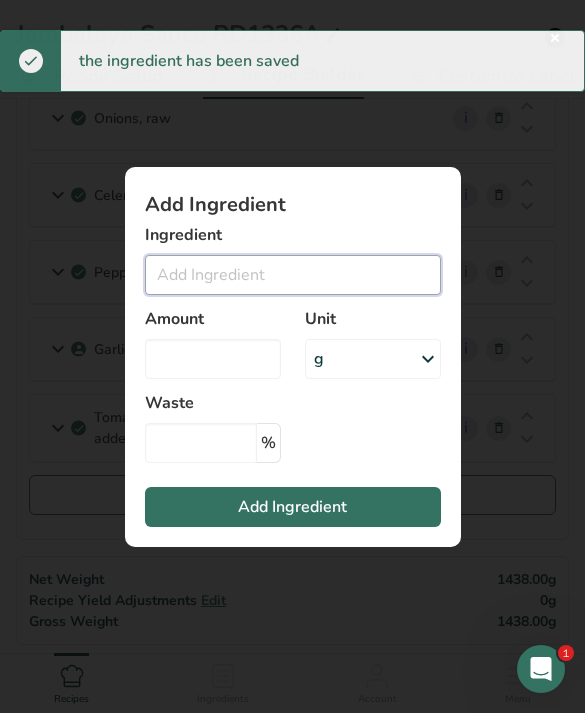 click at bounding box center (293, 275) 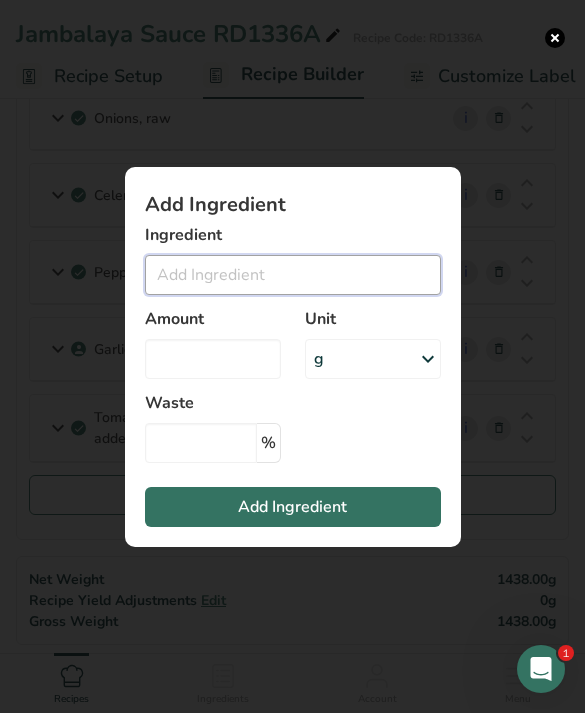 scroll, scrollTop: 231, scrollLeft: 0, axis: vertical 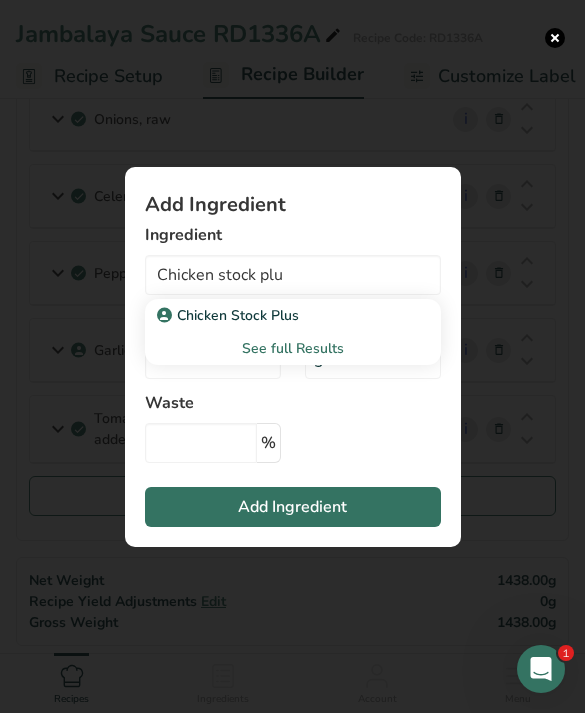 click on "Chicken Stock Plus" at bounding box center [293, 315] 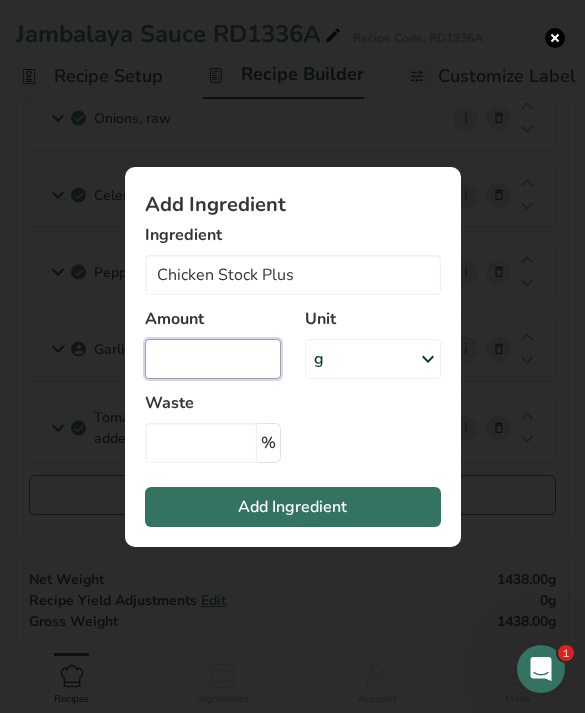 click at bounding box center (213, 359) 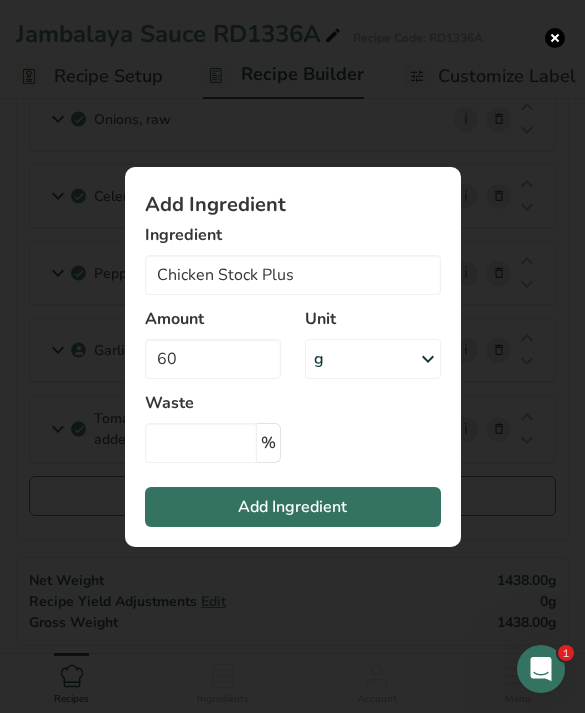 click on "Add Ingredient" at bounding box center [293, 507] 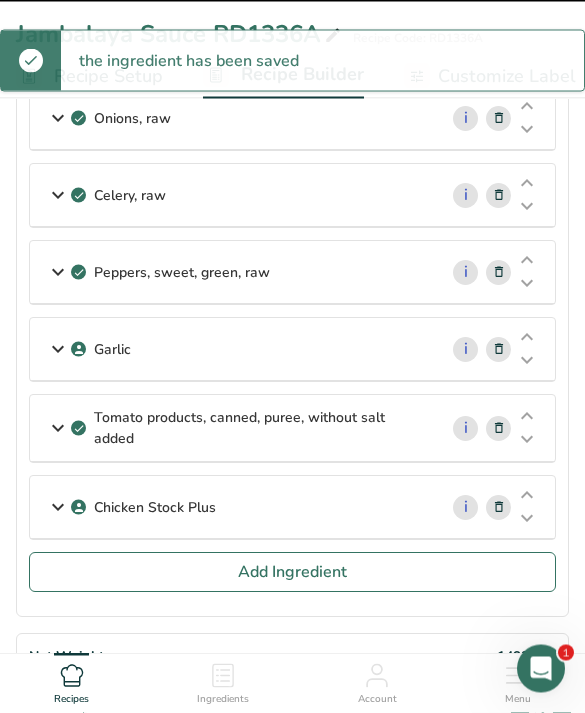 scroll, scrollTop: 232, scrollLeft: 0, axis: vertical 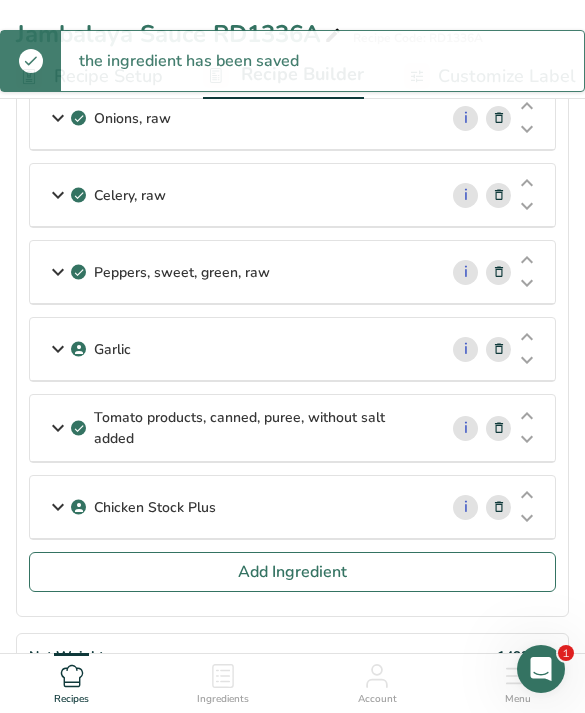 click on "Add Ingredient" at bounding box center (292, 572) 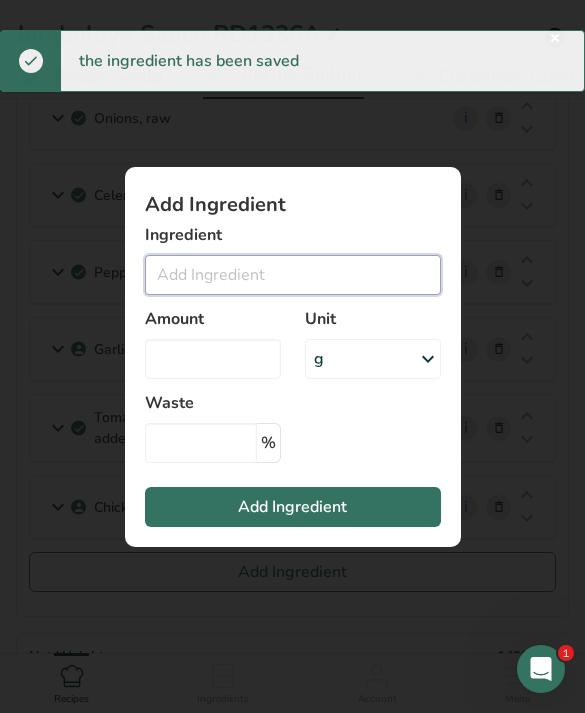 click at bounding box center [293, 275] 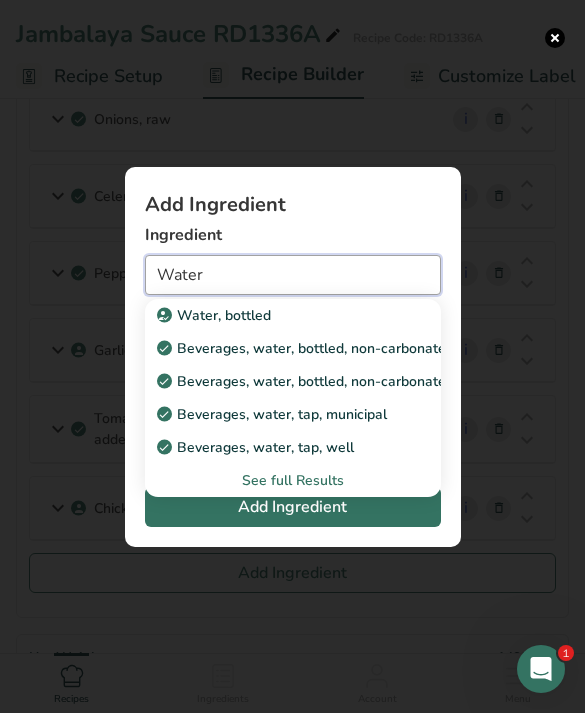 click on "Beverages, water, tap, municipal" at bounding box center [293, 414] 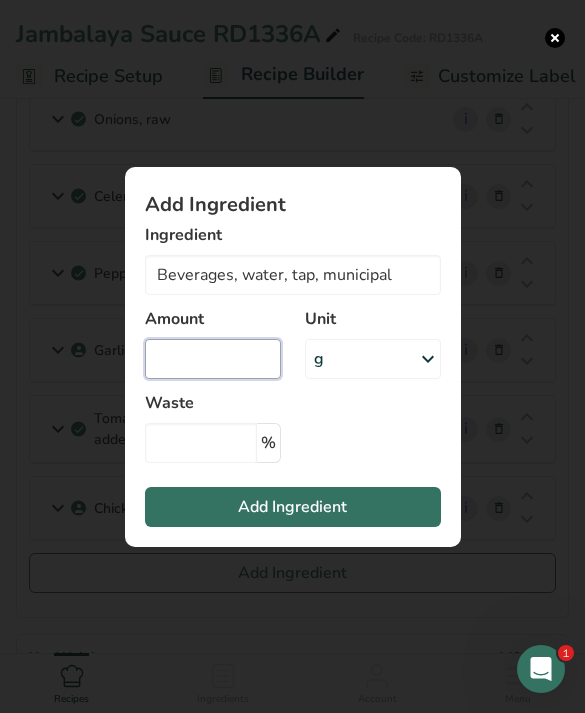 click at bounding box center (213, 359) 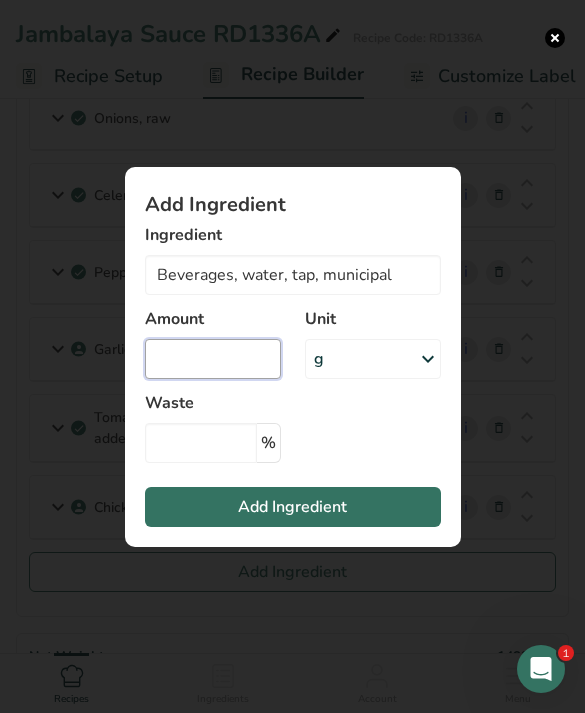 scroll, scrollTop: 231, scrollLeft: 0, axis: vertical 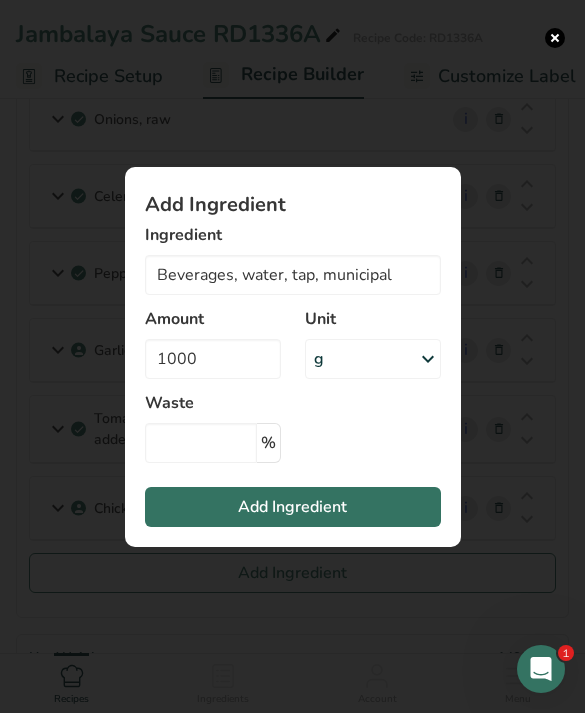 click on "Add Ingredient" at bounding box center (293, 507) 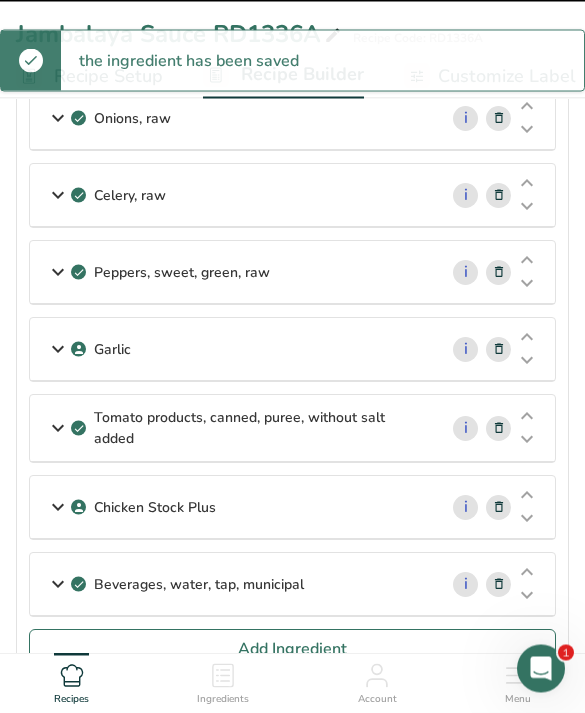 scroll, scrollTop: 232, scrollLeft: 0, axis: vertical 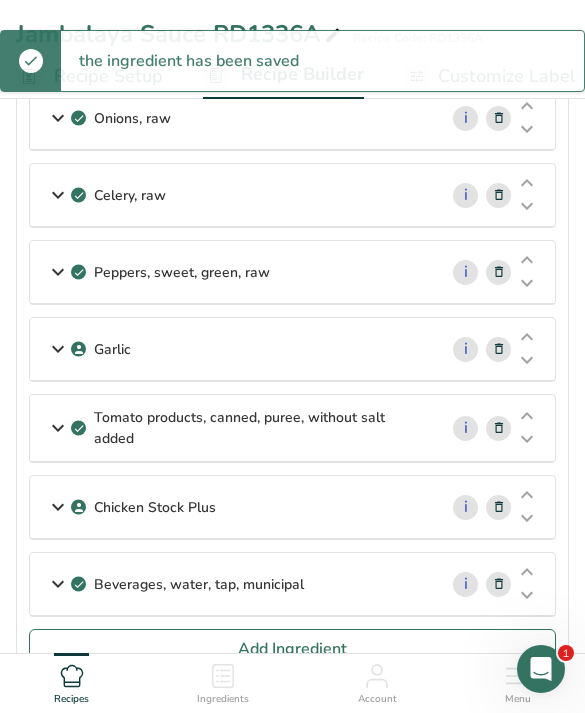 click on "Add Ingredient" at bounding box center [292, 649] 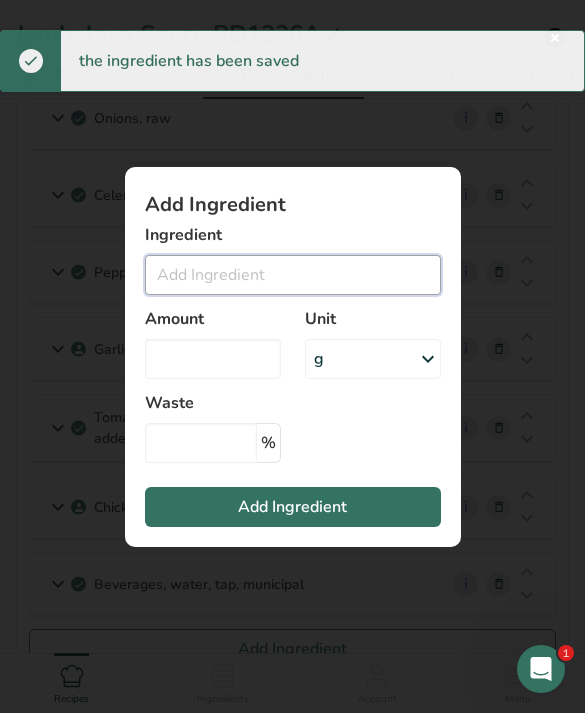 click at bounding box center (293, 275) 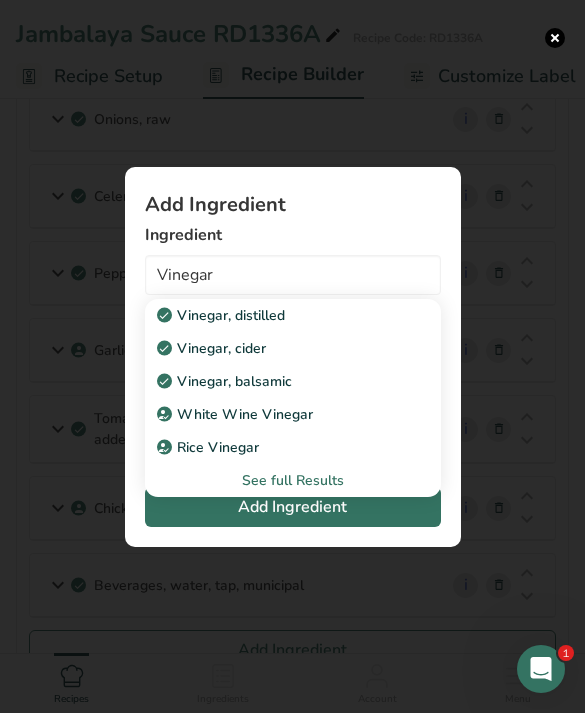 click on "Vinegar, distilled" at bounding box center [277, 315] 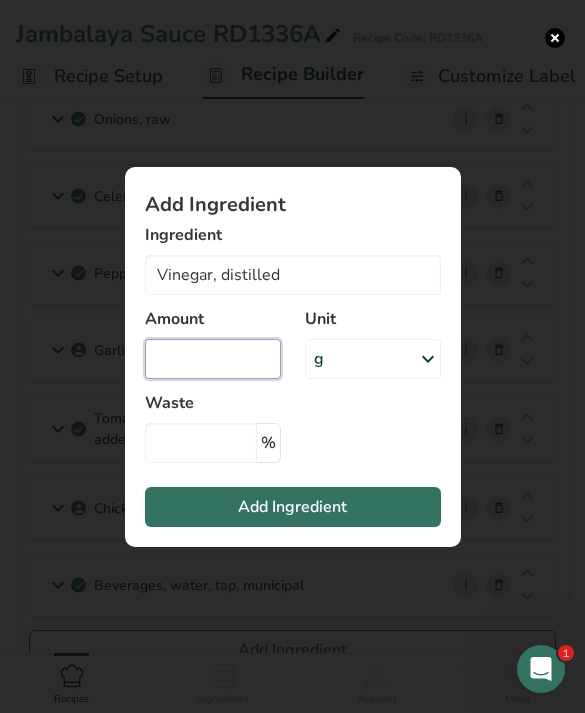 click at bounding box center [213, 359] 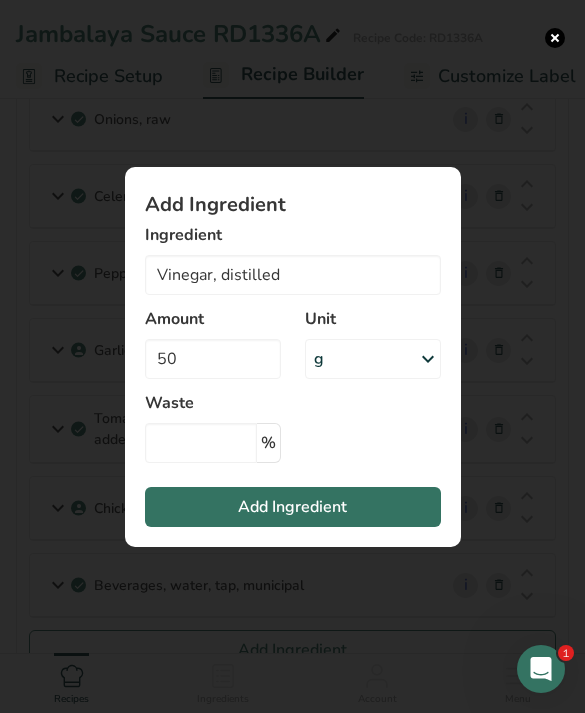 click on "Add Ingredient" at bounding box center [293, 507] 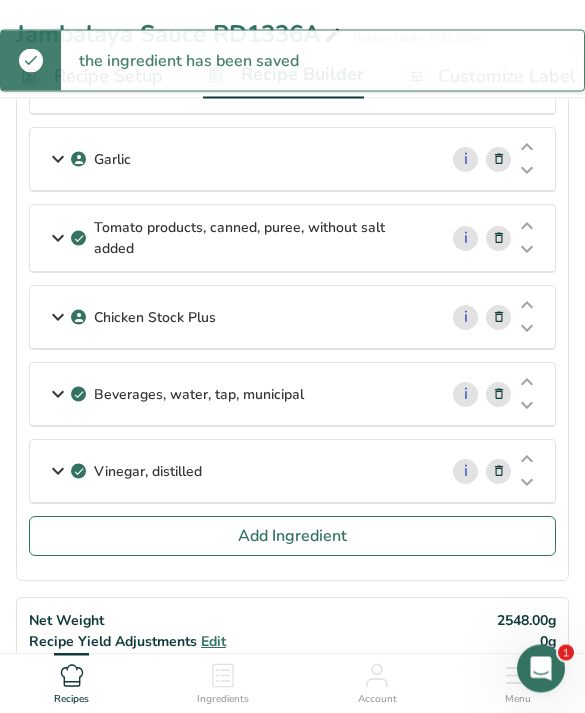 scroll, scrollTop: 422, scrollLeft: 0, axis: vertical 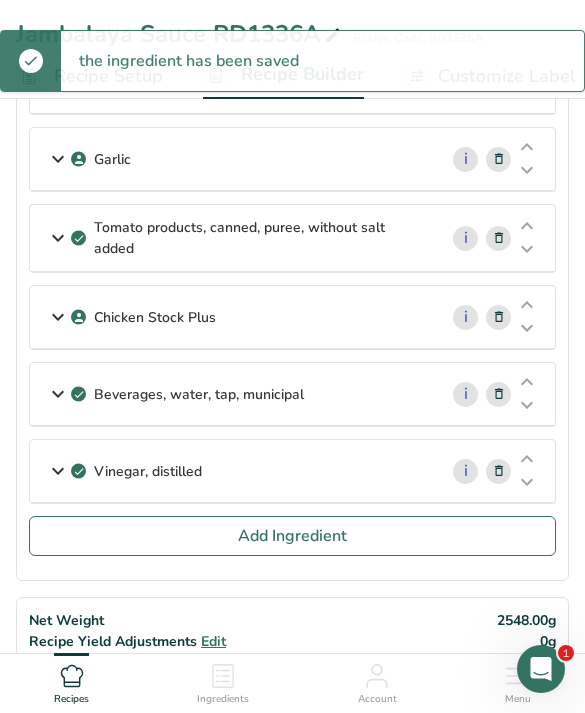 click on "Add Ingredient" at bounding box center [292, 536] 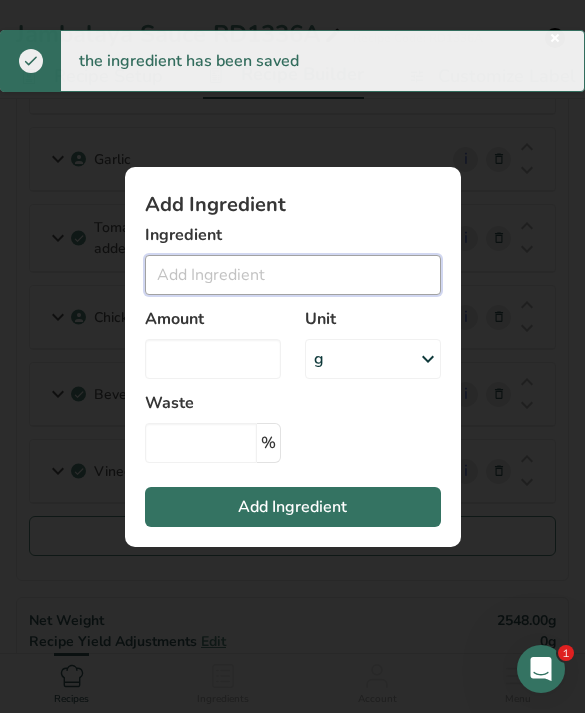 click at bounding box center (293, 275) 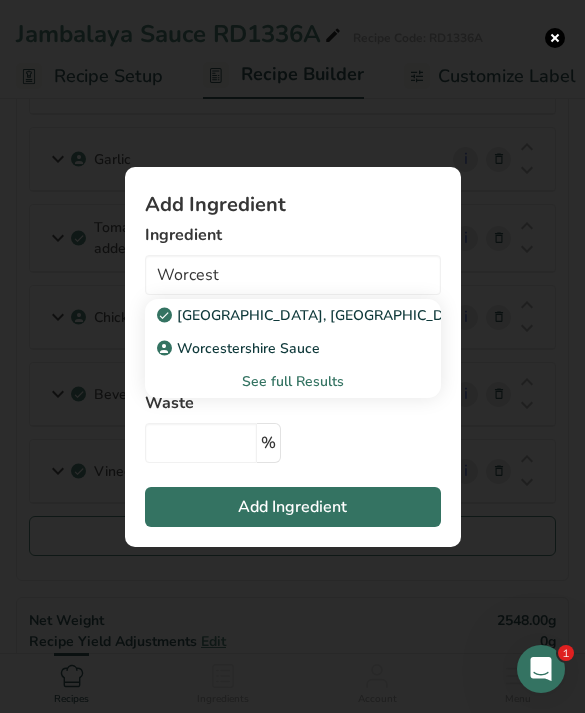 click on "Worcestershire Sauce" at bounding box center [277, 348] 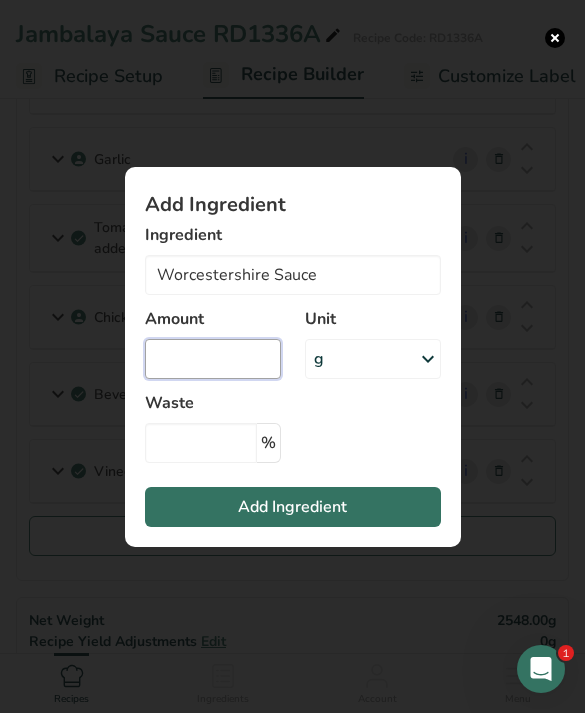 click at bounding box center [213, 359] 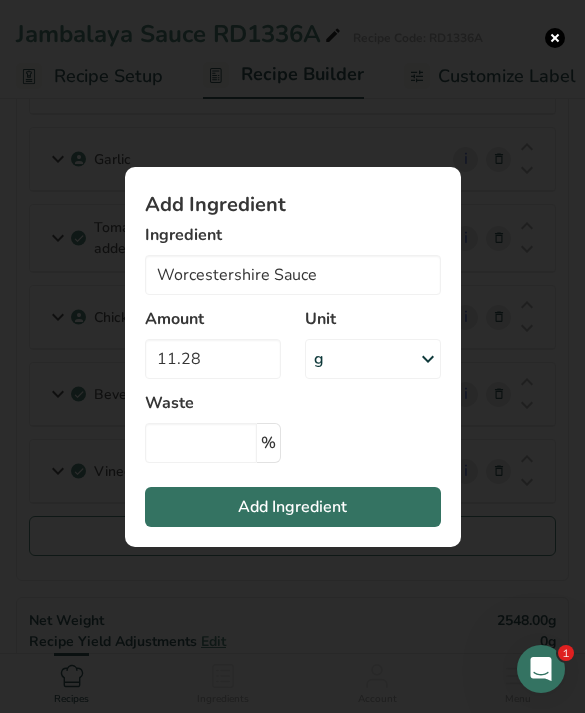 click on "Add Ingredient" at bounding box center (293, 507) 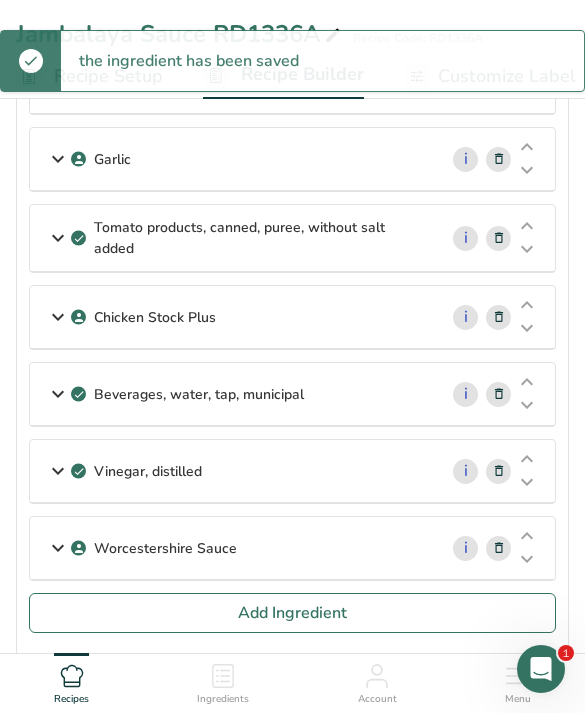 click on "Add Ingredient" at bounding box center (292, 613) 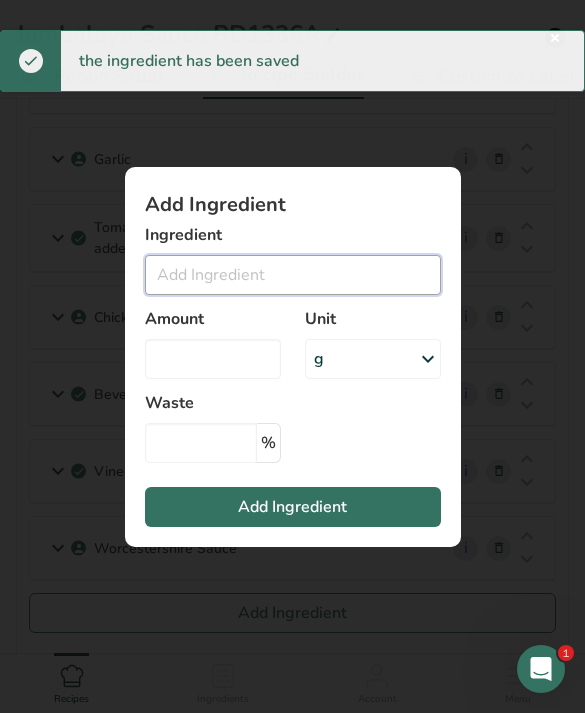 click at bounding box center (293, 275) 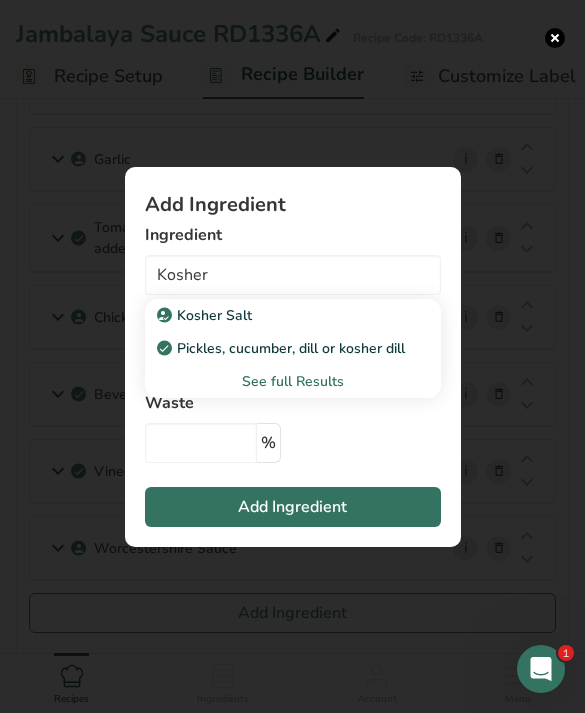 click on "Kosher Salt" at bounding box center [277, 315] 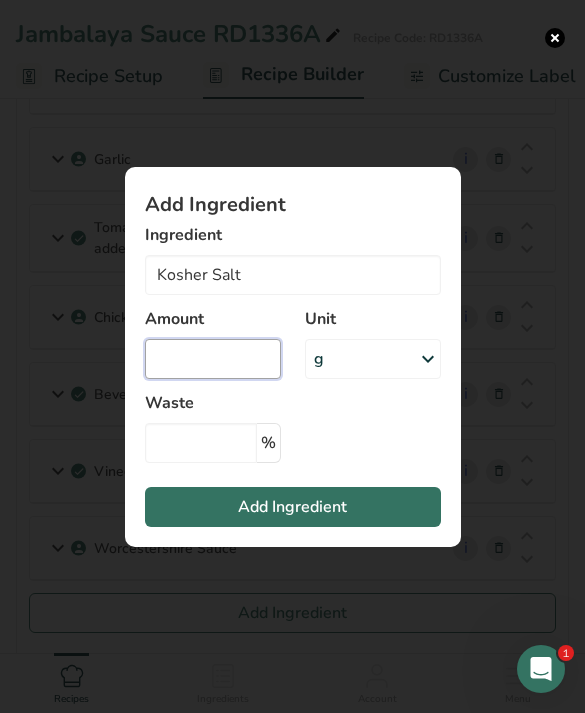 click at bounding box center (213, 359) 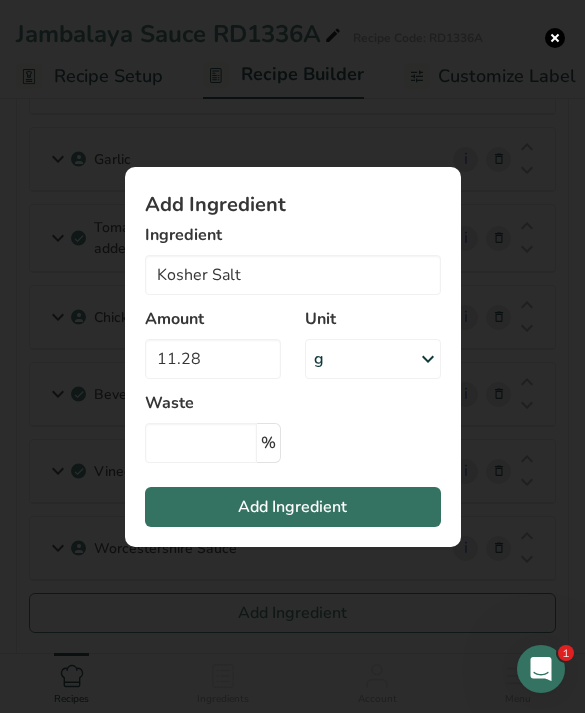 click on "Add Ingredient" at bounding box center [293, 507] 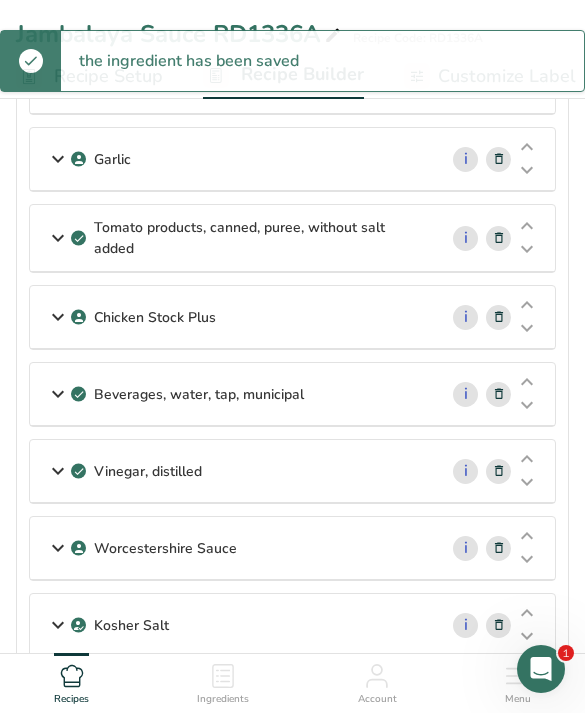 click on "Worcestershire Sauce" at bounding box center (233, 548) 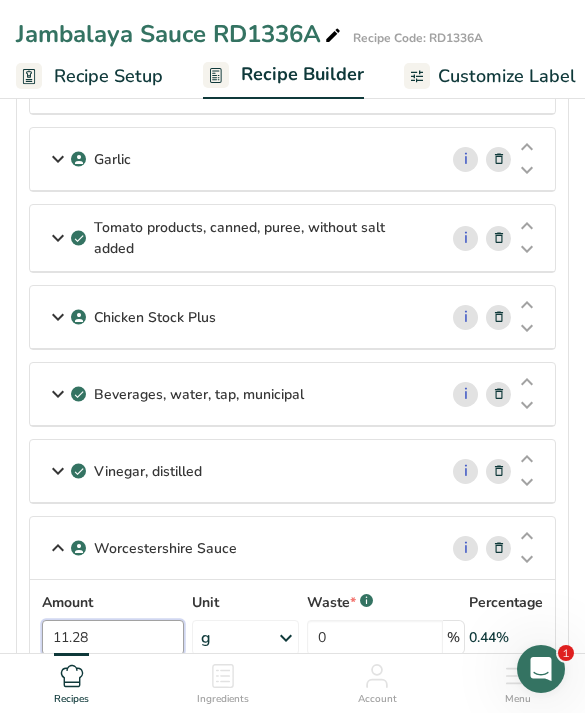 click on "11.28" at bounding box center [113, 637] 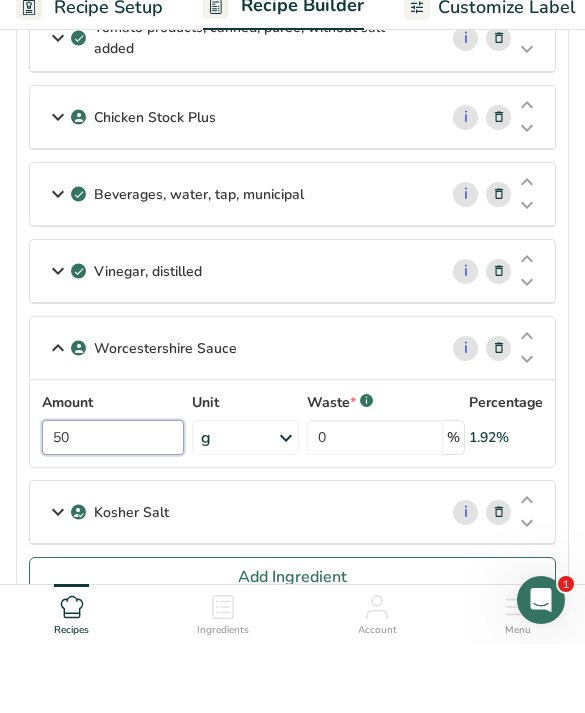 scroll, scrollTop: 567, scrollLeft: 0, axis: vertical 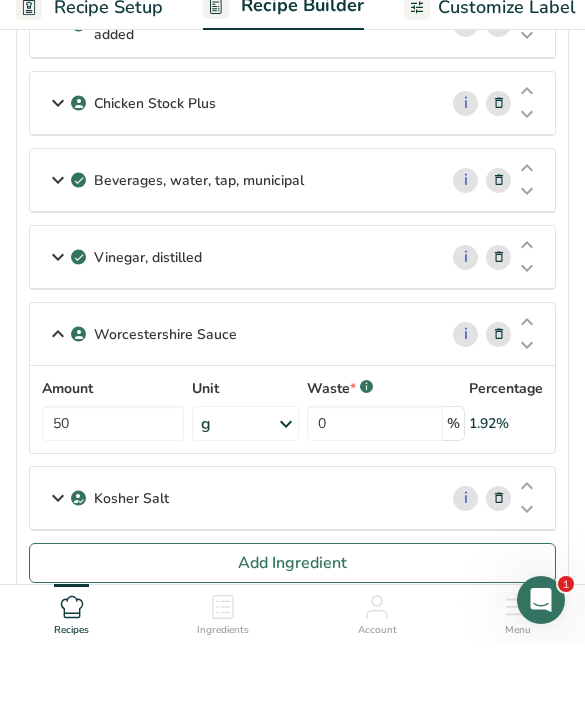 click on "Add Ingredient" at bounding box center [292, 632] 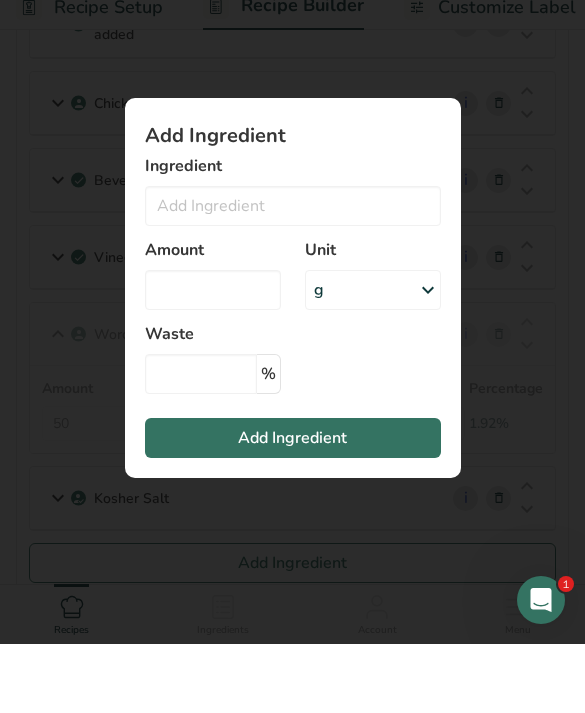 scroll, scrollTop: 637, scrollLeft: 0, axis: vertical 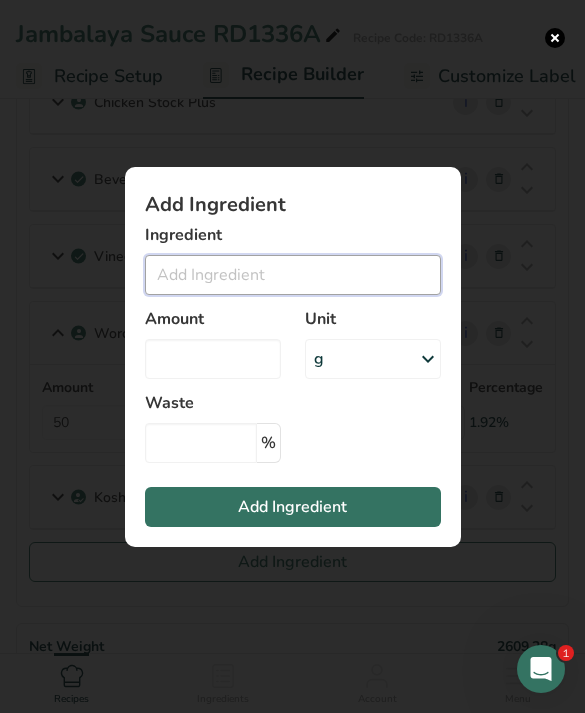 click at bounding box center [293, 275] 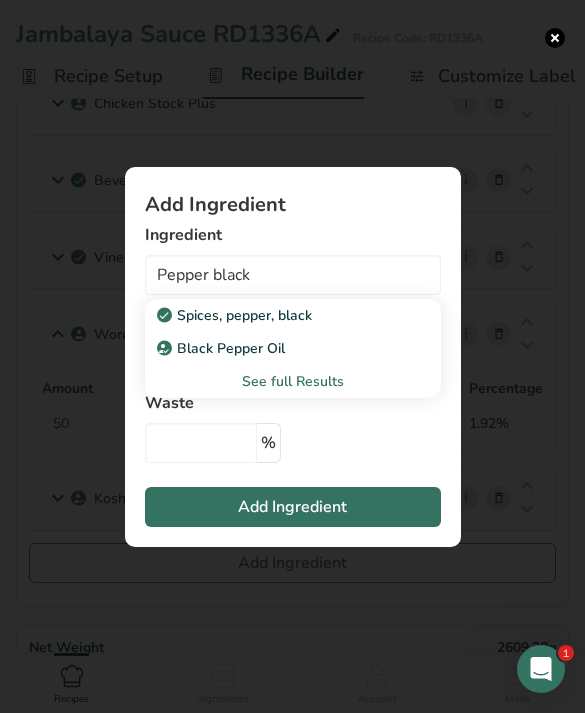 click on "Spices, pepper, black" at bounding box center [293, 315] 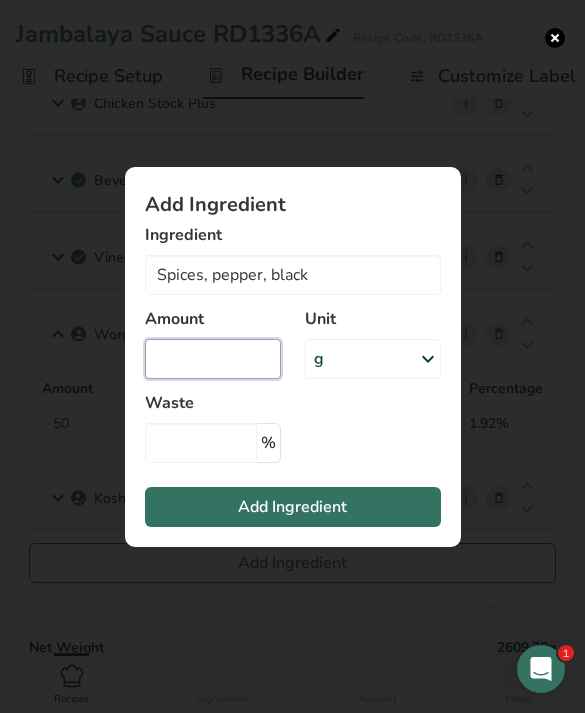 click at bounding box center [213, 359] 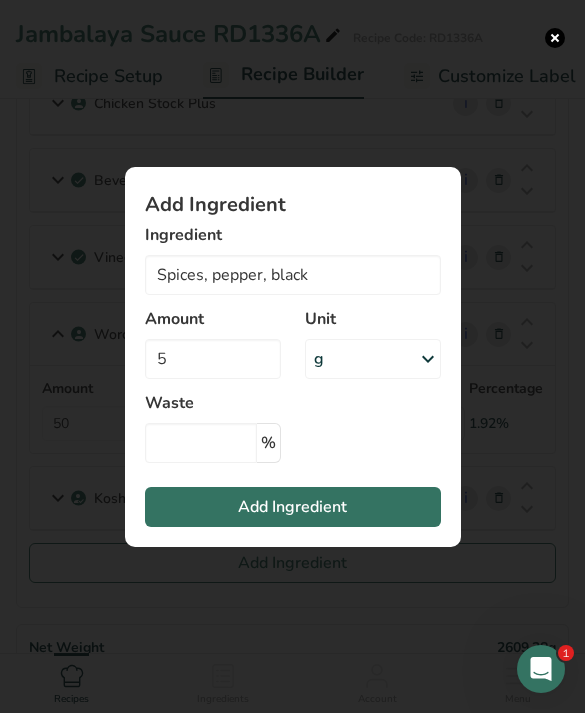 click on "Add Ingredient" at bounding box center (293, 507) 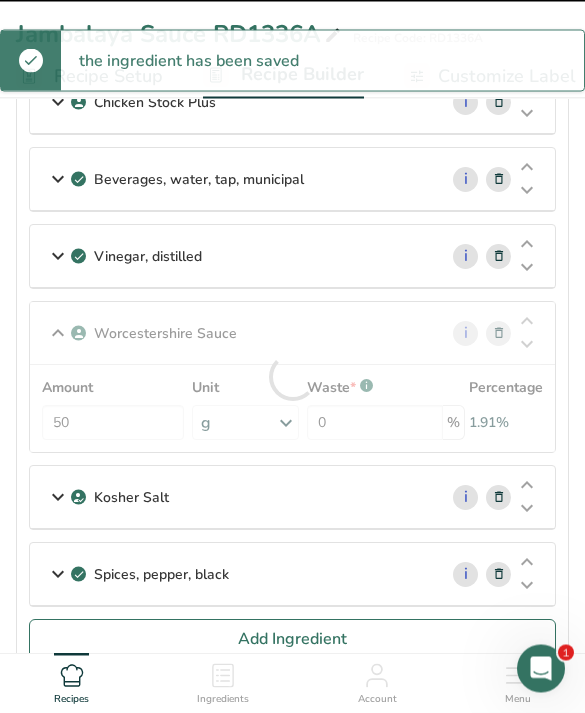 scroll, scrollTop: 637, scrollLeft: 0, axis: vertical 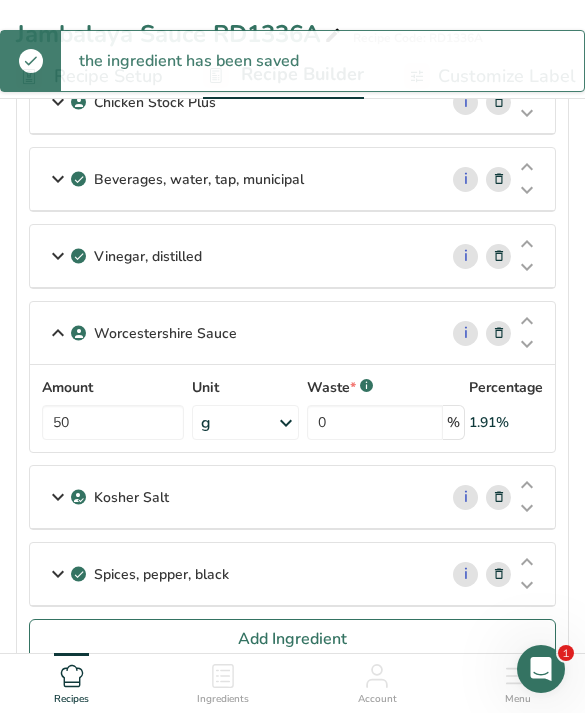click on "Add Ingredient" at bounding box center [292, 639] 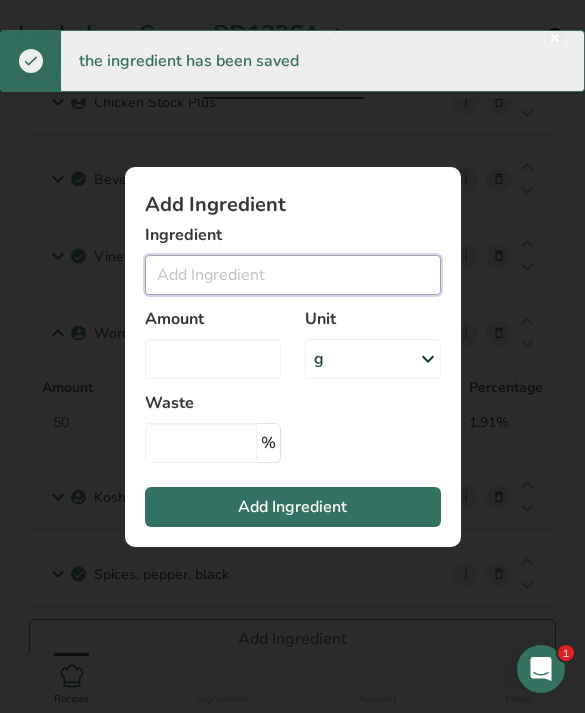 click at bounding box center [293, 275] 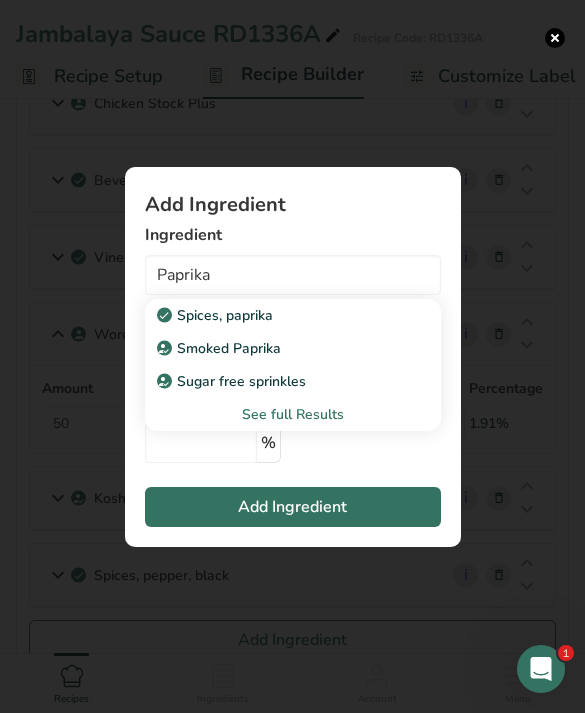 click on "Spices, paprika" at bounding box center [277, 315] 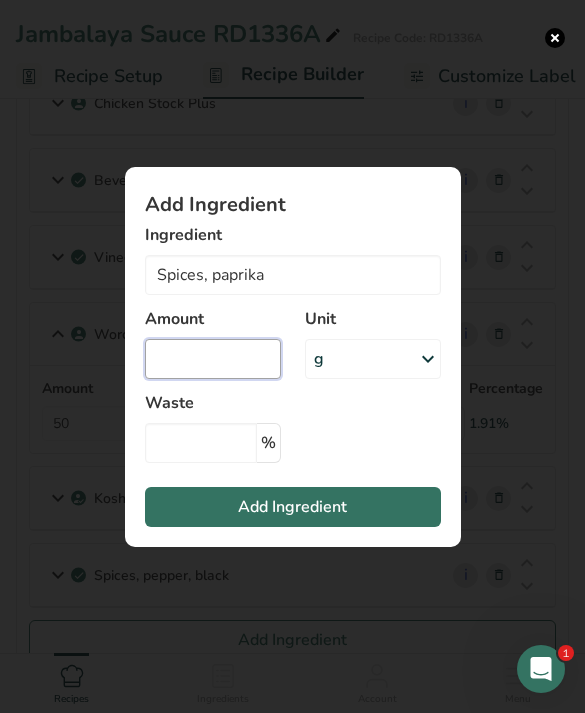 click at bounding box center [213, 359] 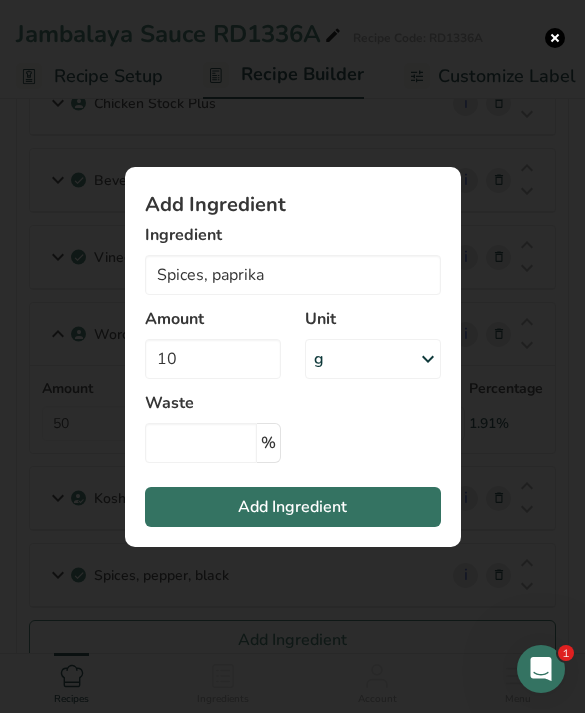 click on "Add Ingredient" at bounding box center (293, 507) 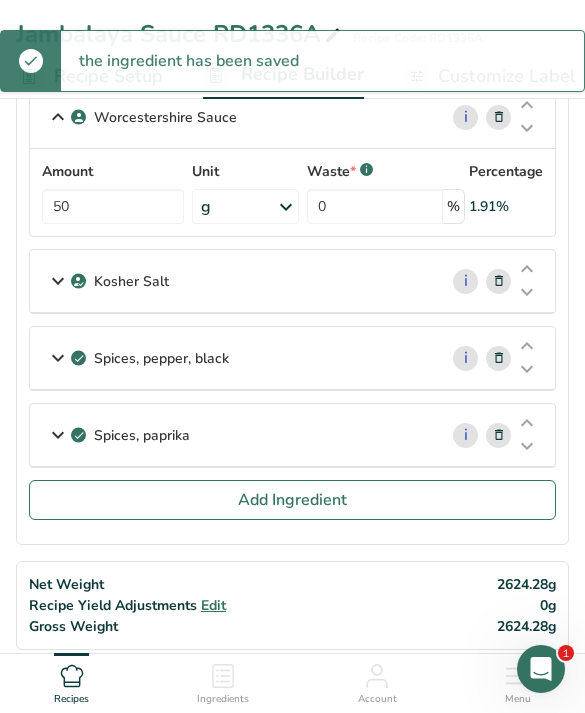 scroll, scrollTop: 860, scrollLeft: 0, axis: vertical 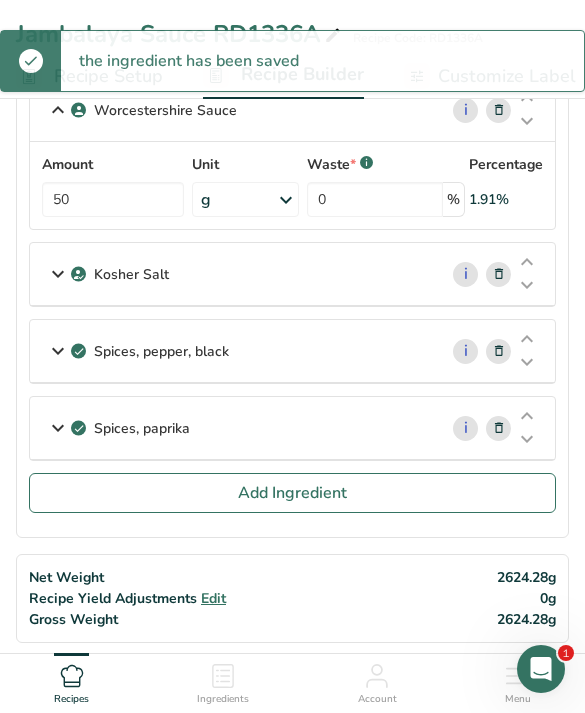 click on "Add Ingredient" at bounding box center [292, 493] 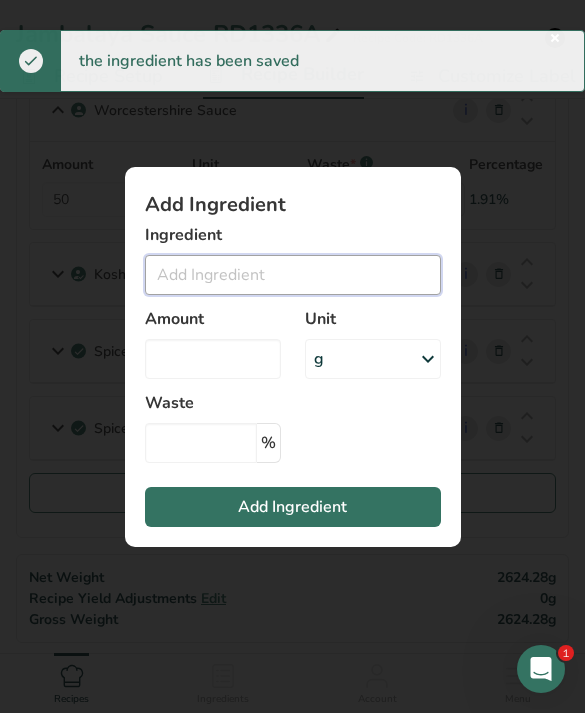click at bounding box center (293, 275) 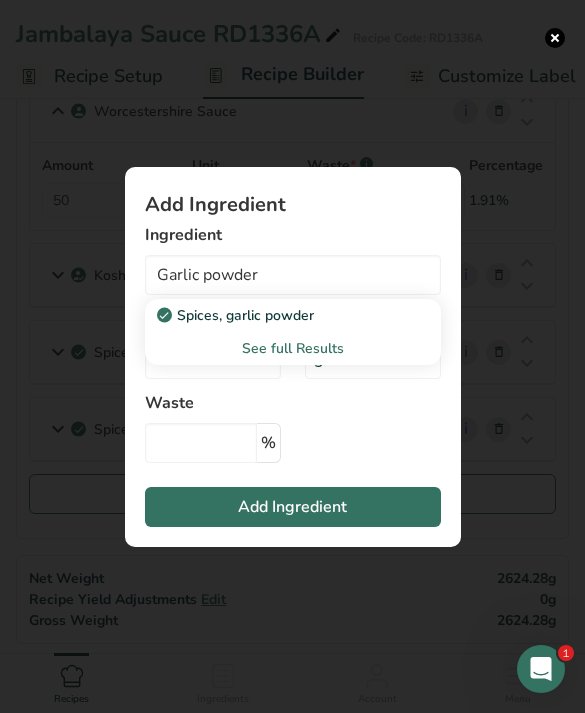 click on "Spices, garlic powder" at bounding box center (277, 315) 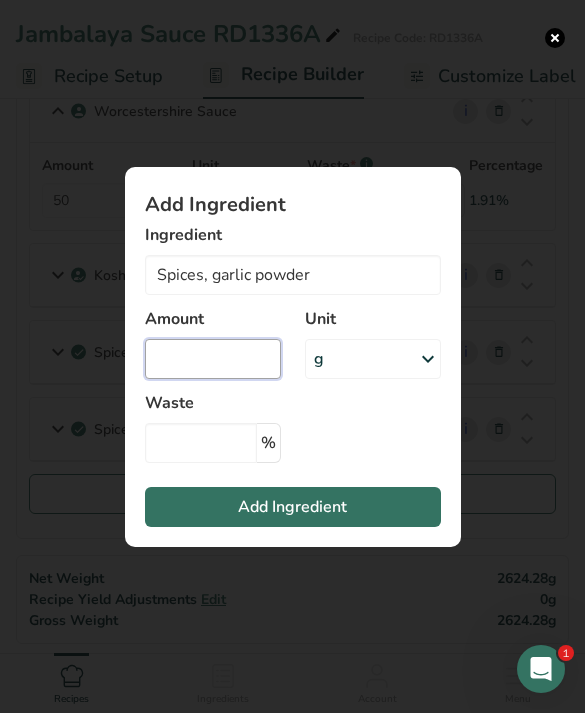 click at bounding box center [213, 359] 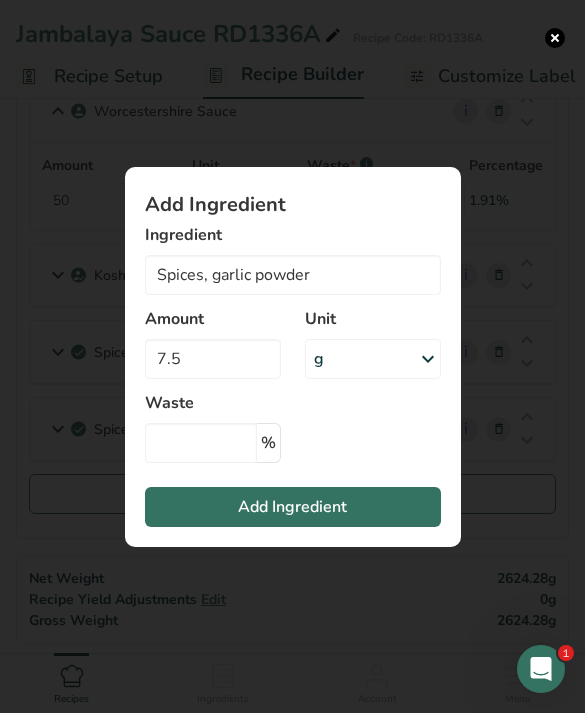 click on "Add Ingredient" at bounding box center [292, 507] 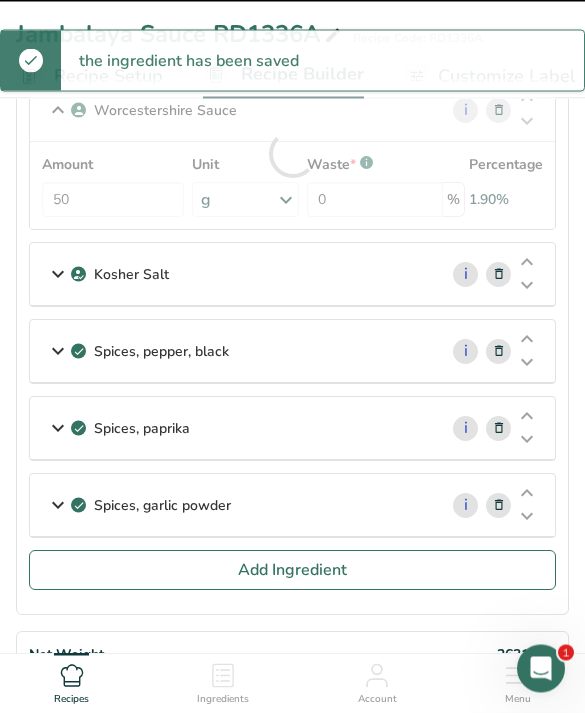 scroll, scrollTop: 860, scrollLeft: 0, axis: vertical 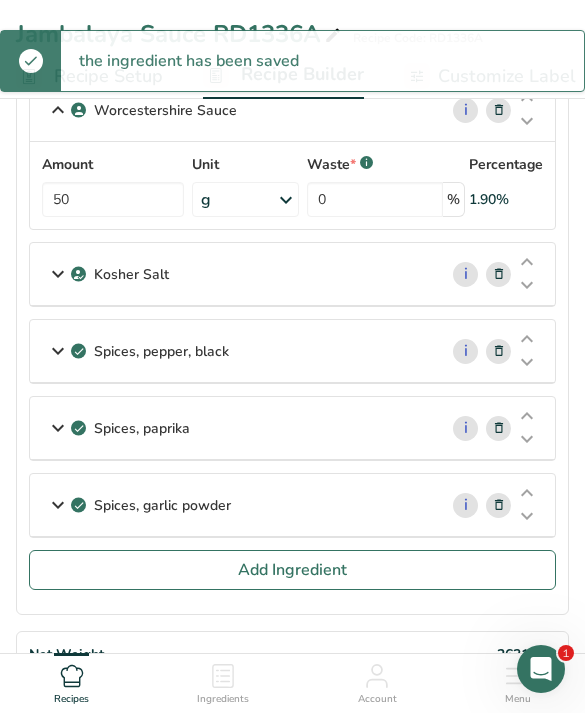 click on "Add Ingredient" at bounding box center (292, 570) 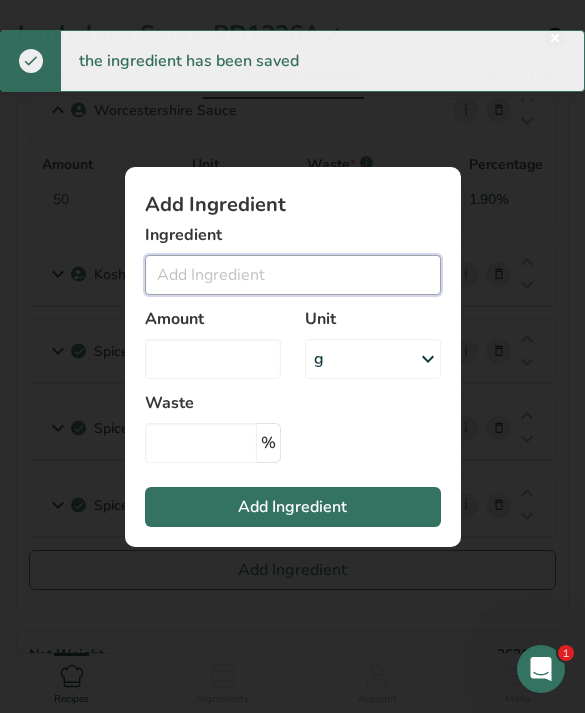 click at bounding box center (293, 275) 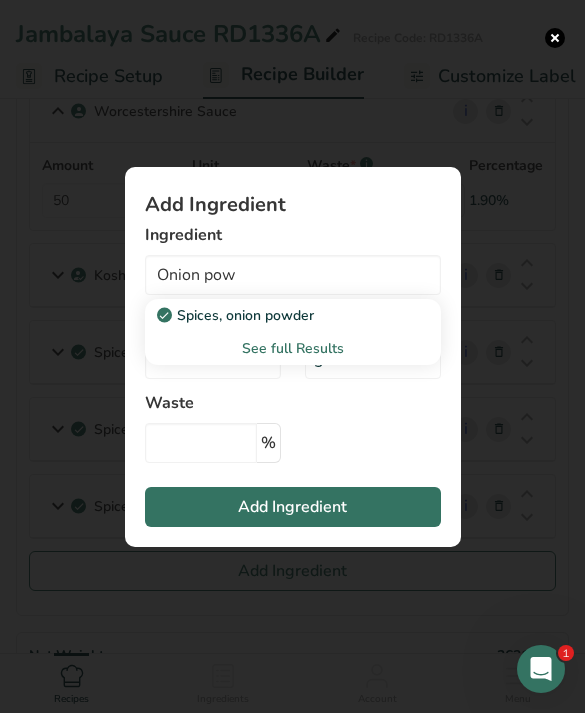 click on "Spices, onion powder" at bounding box center [277, 315] 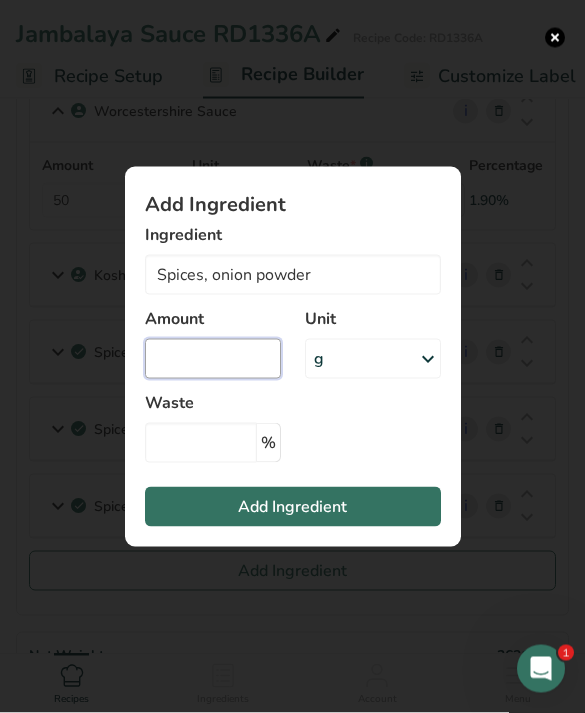 click at bounding box center (213, 359) 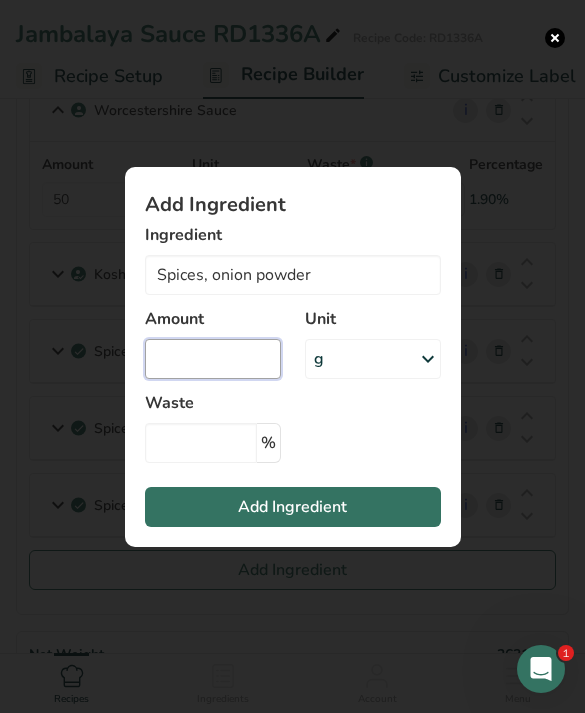 scroll, scrollTop: 859, scrollLeft: 0, axis: vertical 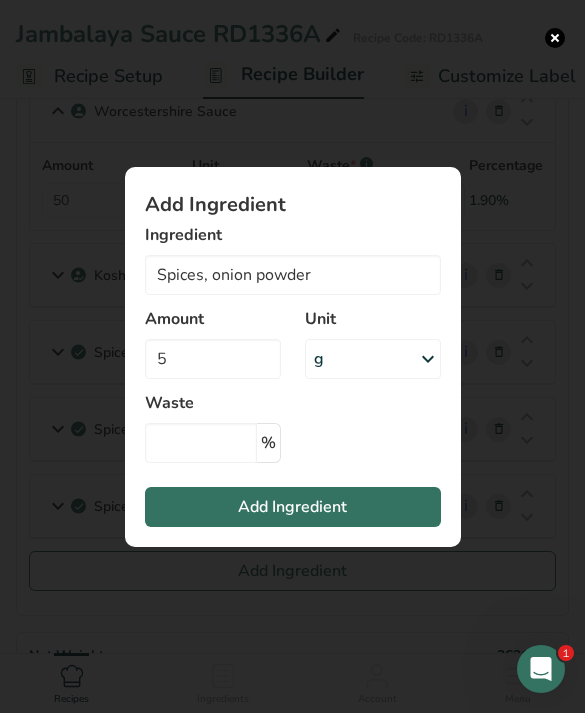 click on "Add Ingredient" at bounding box center (293, 507) 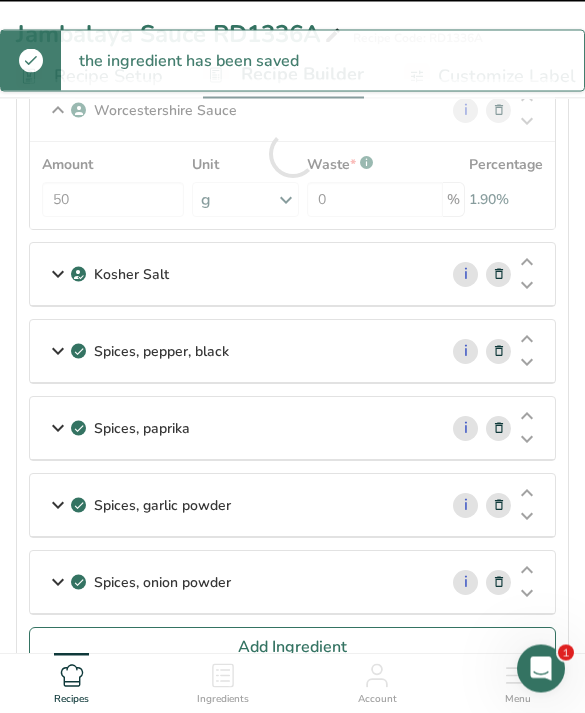 scroll, scrollTop: 860, scrollLeft: 0, axis: vertical 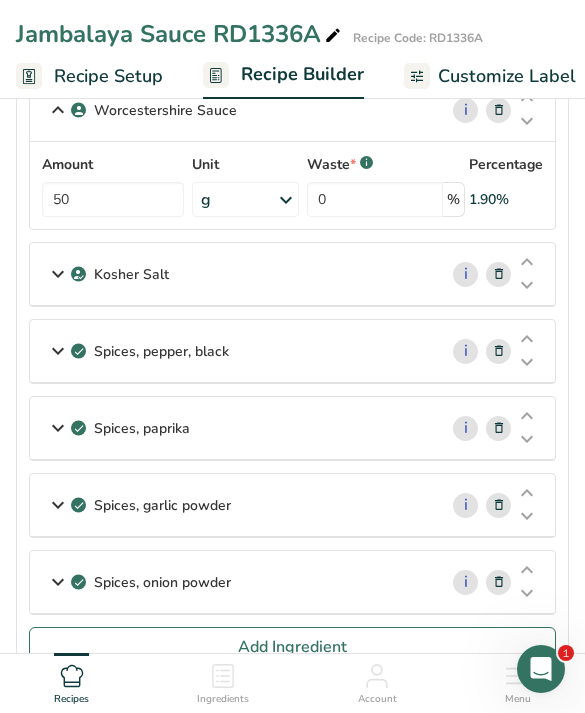 click on "Spices, garlic powder" at bounding box center (233, 505) 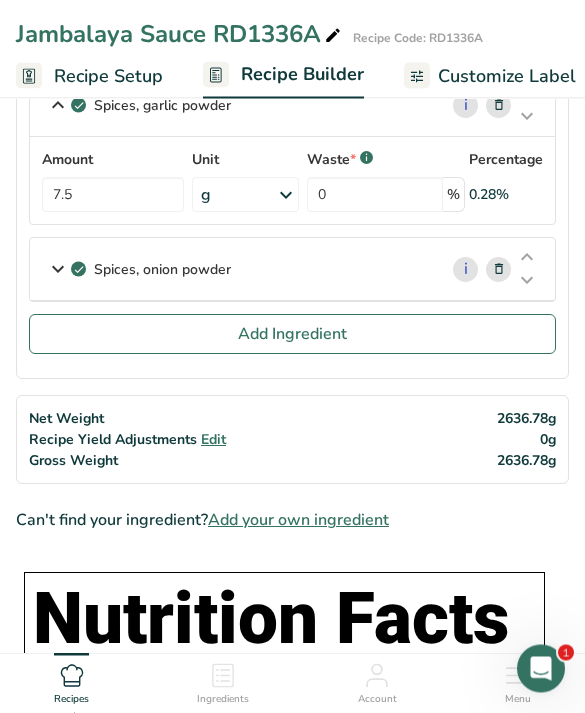 click on "Add Ingredient" at bounding box center (292, 335) 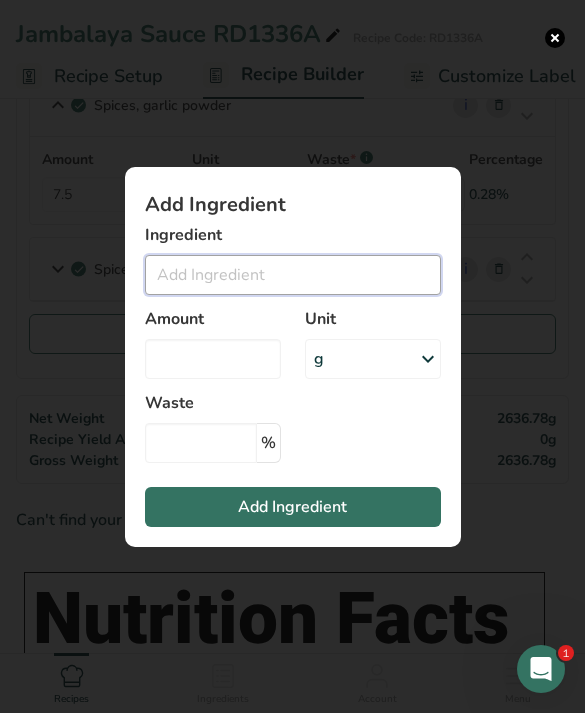 click at bounding box center (293, 275) 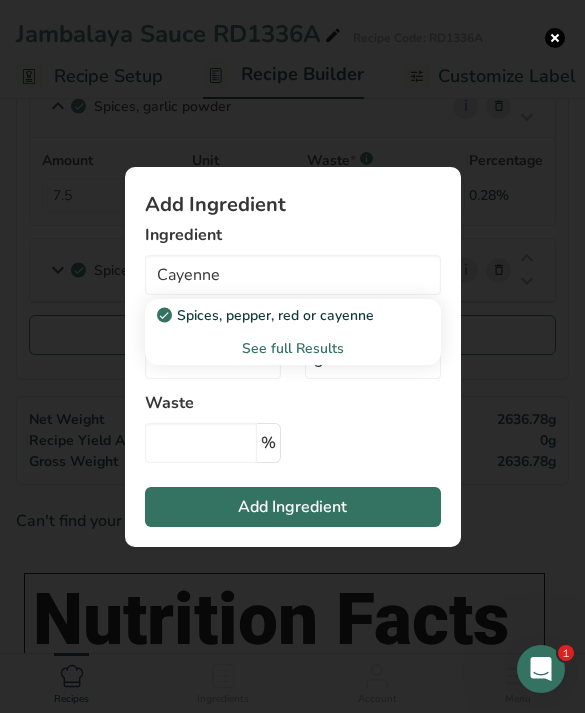 click on "Spices, pepper, red or cayenne" at bounding box center (267, 315) 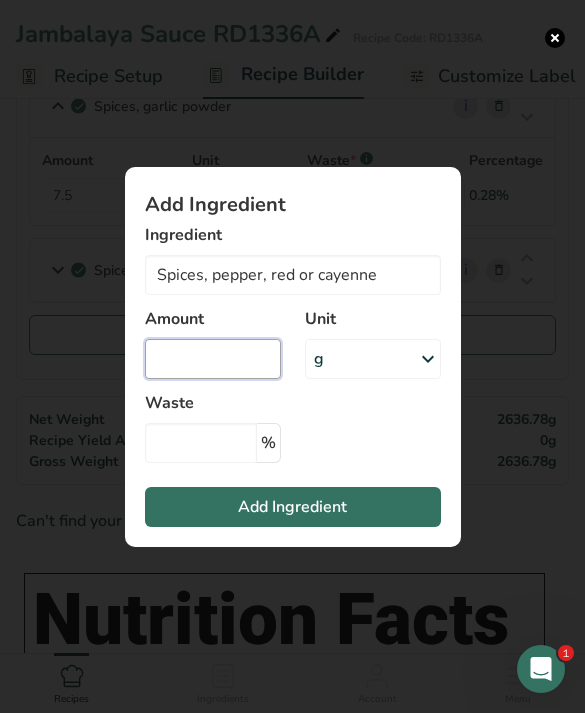 click at bounding box center [213, 359] 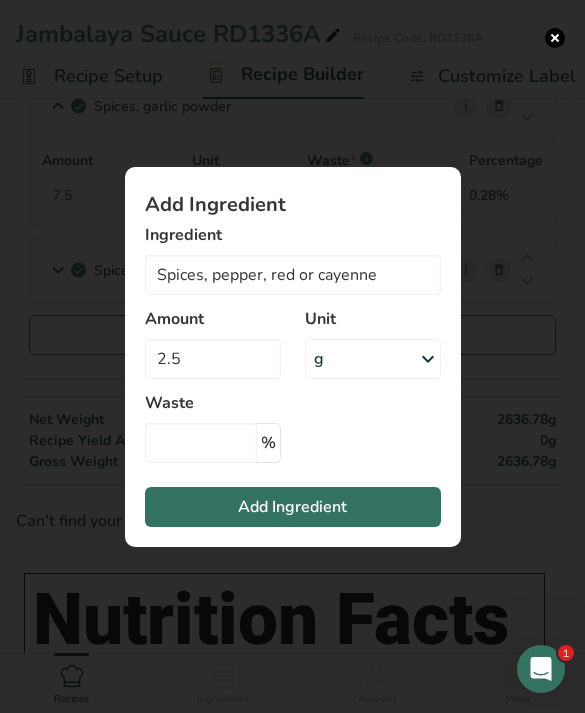 click on "Add Ingredient" at bounding box center [293, 507] 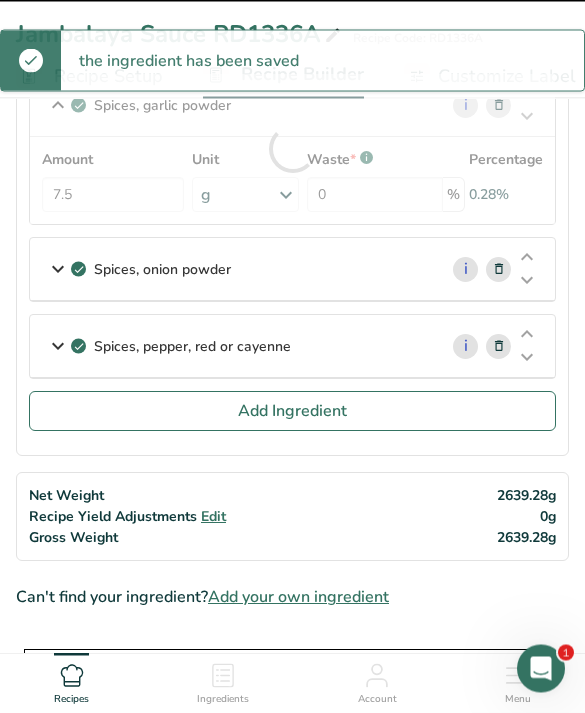 scroll, scrollTop: 1260, scrollLeft: 0, axis: vertical 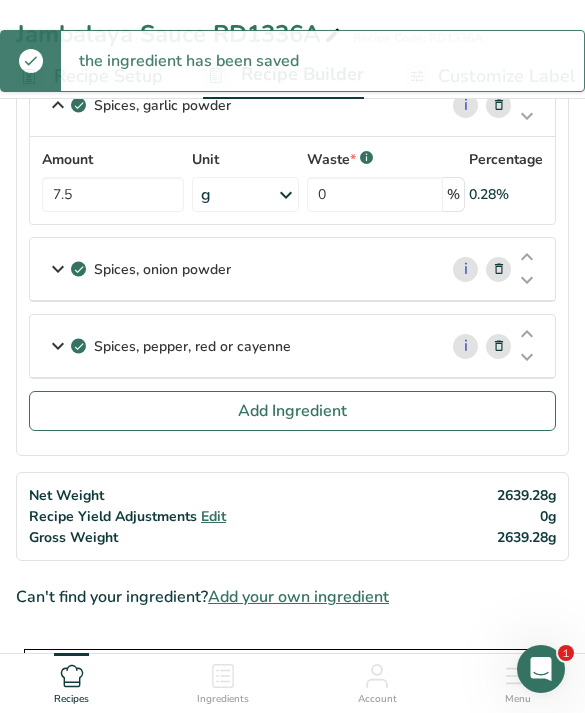 click on "Add Ingredient" at bounding box center [292, 411] 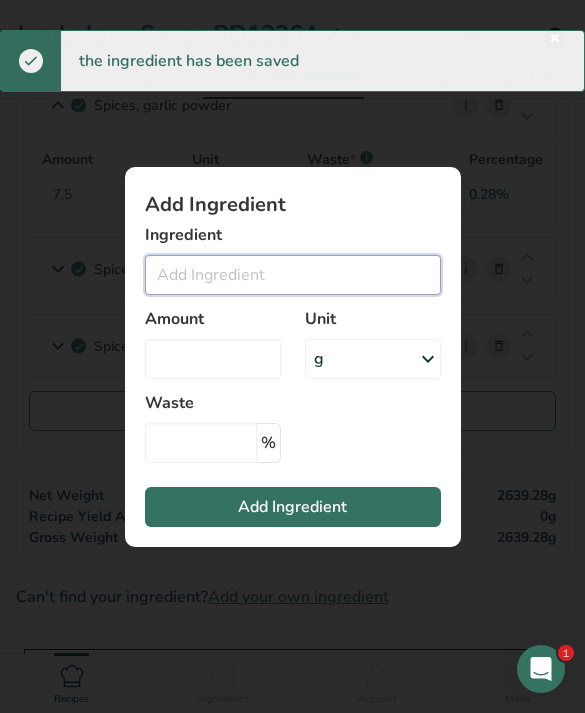 click at bounding box center (293, 275) 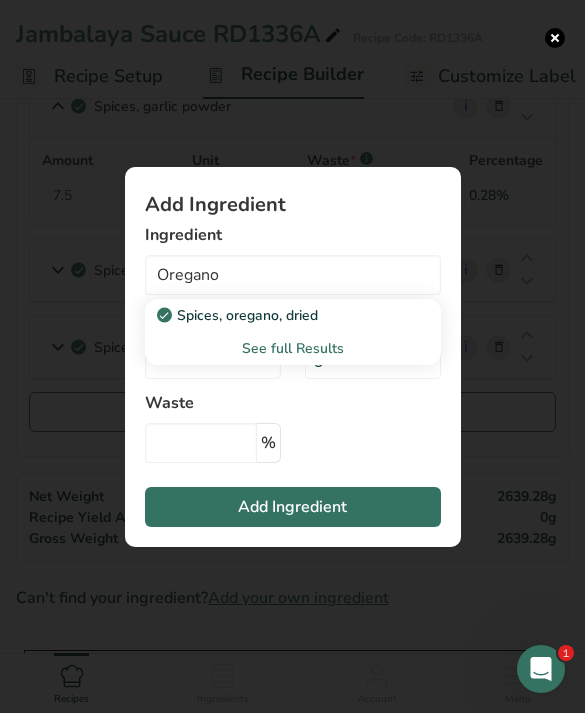 click on "Spices, oregano, dried" at bounding box center [277, 315] 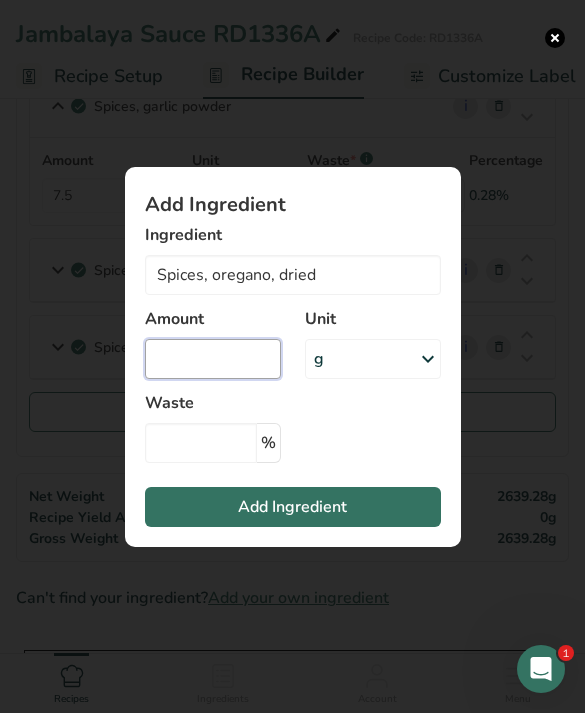 click at bounding box center (213, 359) 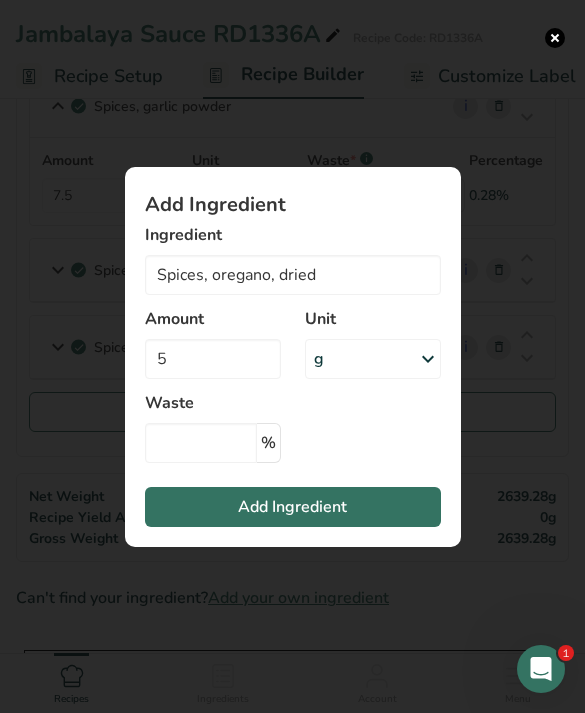 click on "Add Ingredient" at bounding box center (293, 507) 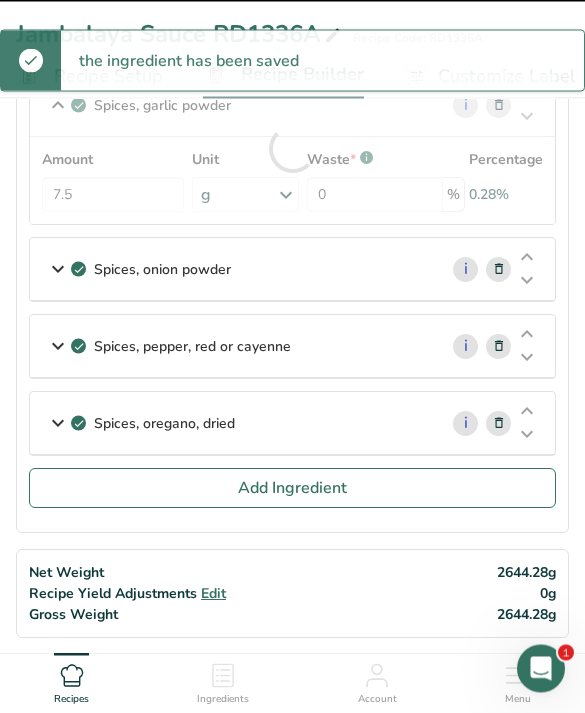 scroll, scrollTop: 1260, scrollLeft: 0, axis: vertical 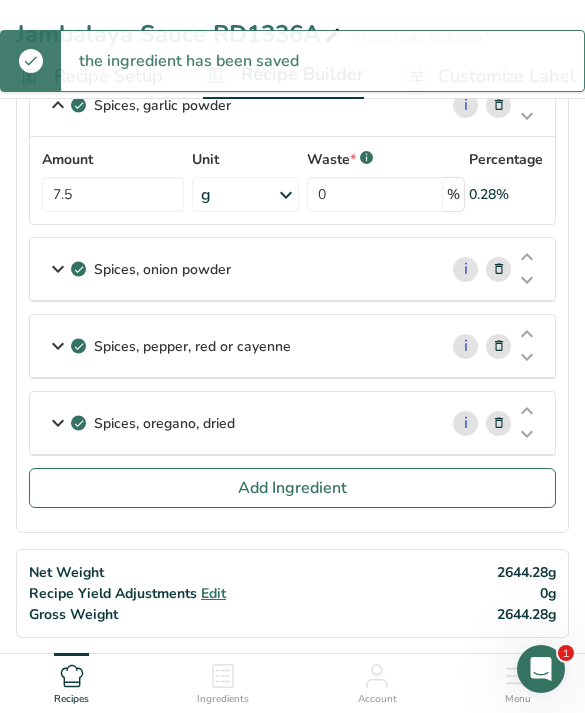 click on "Add Ingredient" at bounding box center (292, 488) 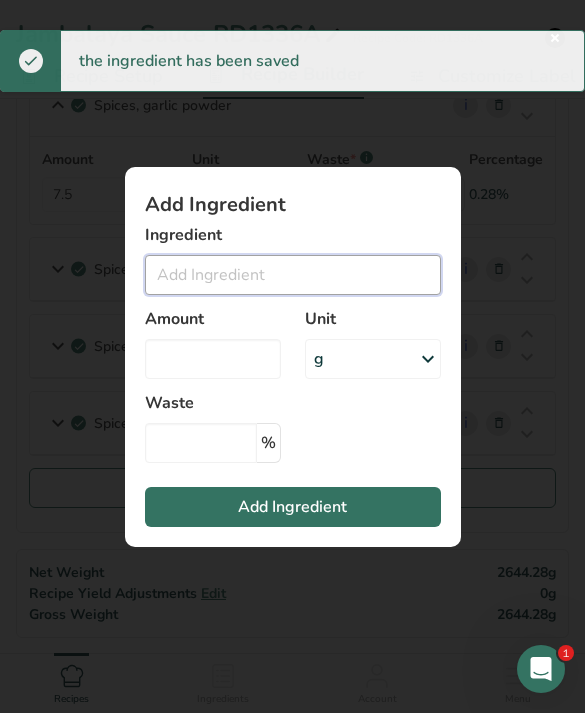 click at bounding box center [293, 275] 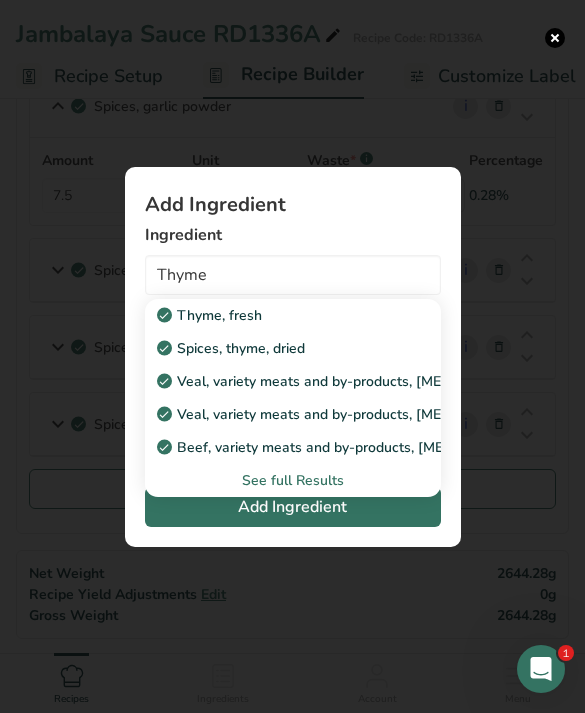 click on "Spices, thyme, dried" at bounding box center [277, 348] 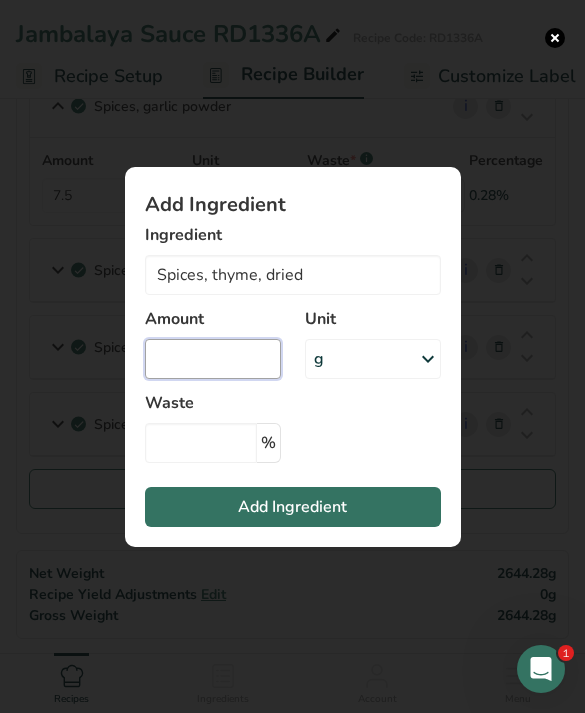 click at bounding box center (213, 359) 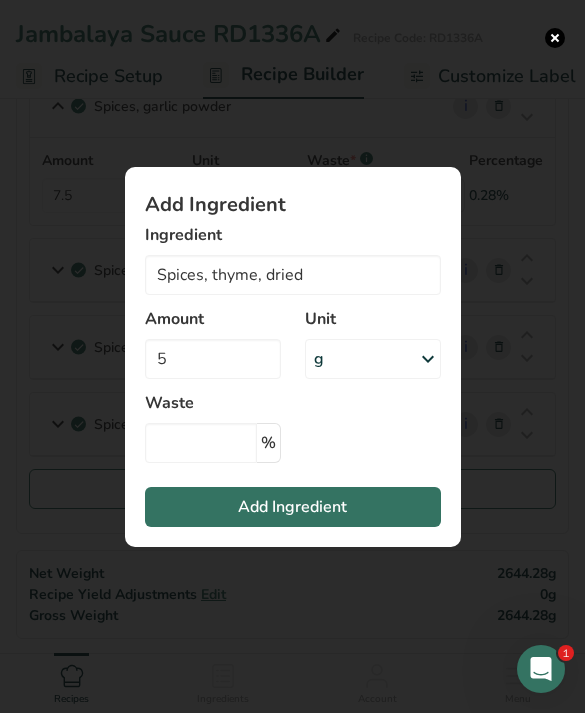 click on "Add Ingredient" at bounding box center (293, 507) 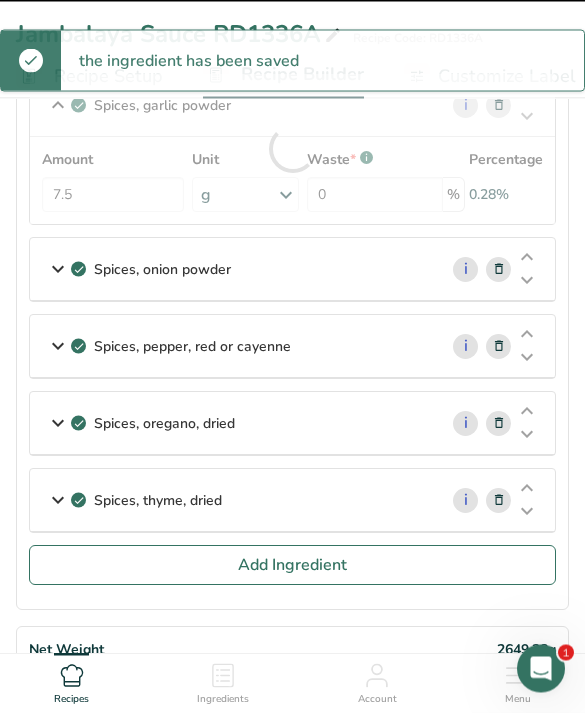scroll, scrollTop: 1260, scrollLeft: 0, axis: vertical 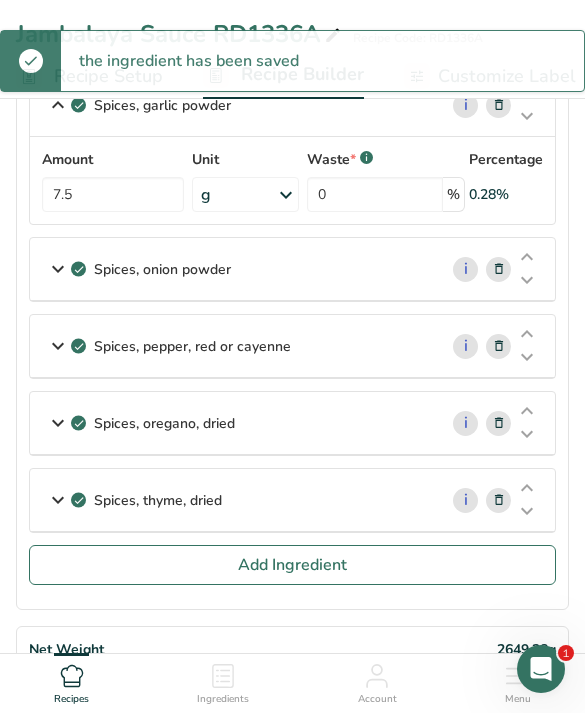 click on "Add Ingredient" at bounding box center [292, 565] 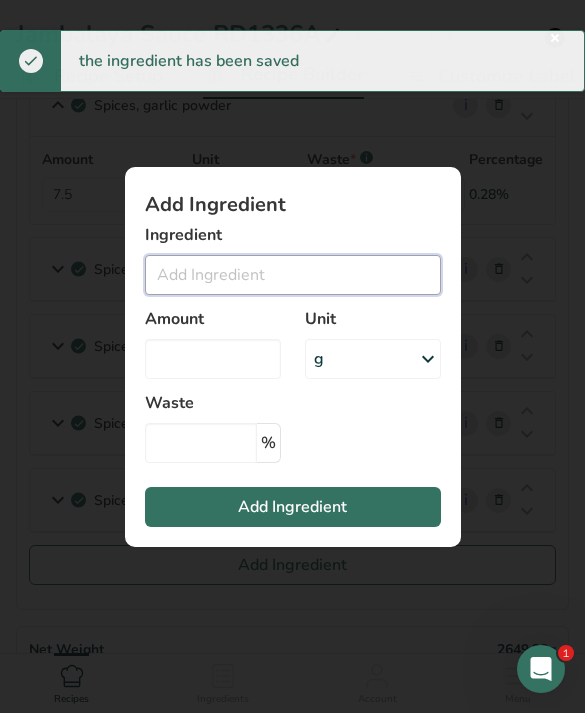 click at bounding box center (293, 275) 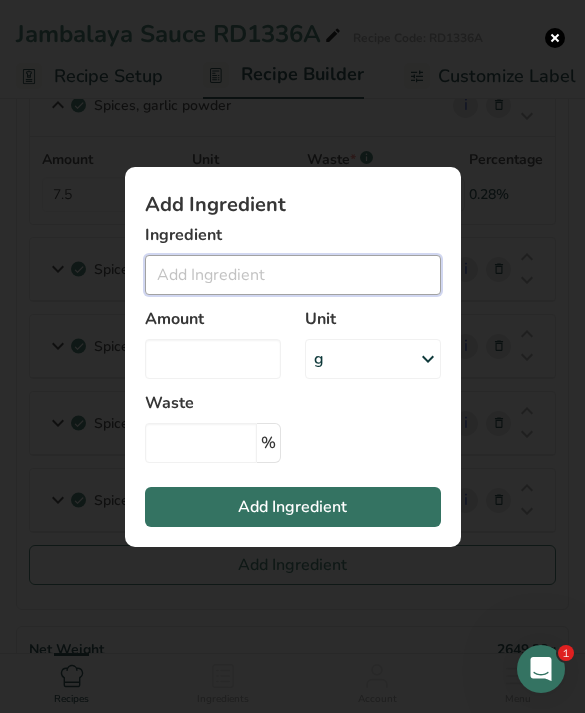 scroll, scrollTop: 1259, scrollLeft: 0, axis: vertical 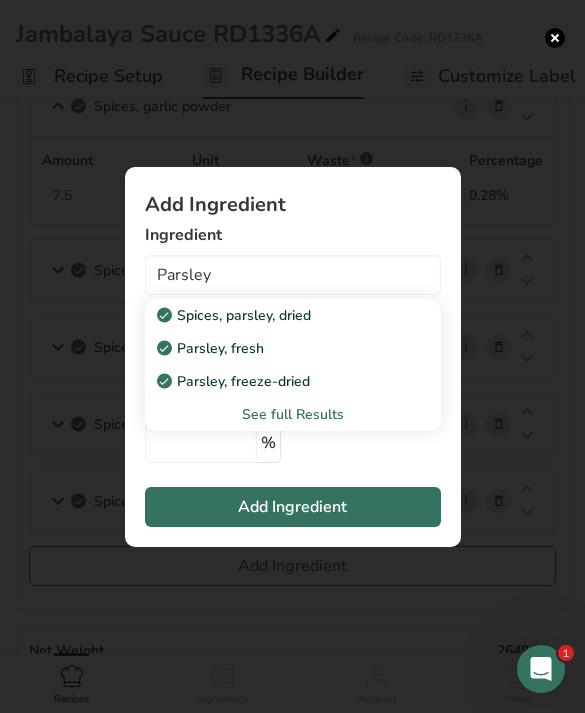 click on "Spices, parsley, dried" at bounding box center [277, 315] 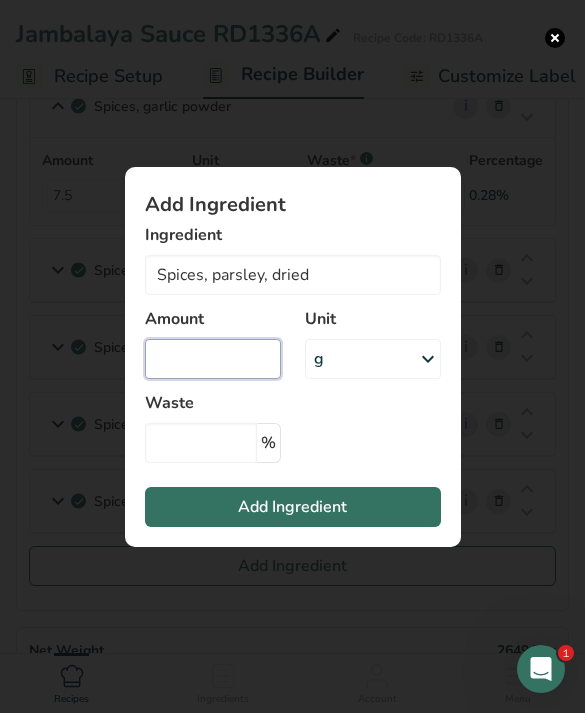 click at bounding box center [213, 359] 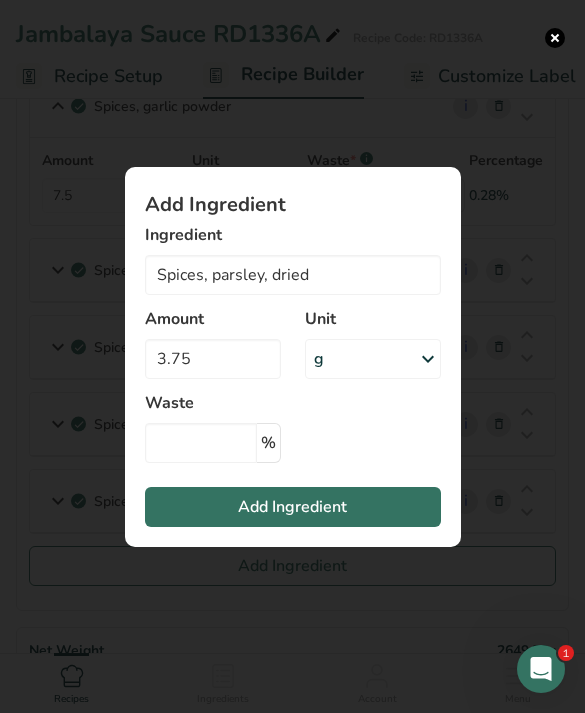 click on "Add Ingredient" at bounding box center (293, 507) 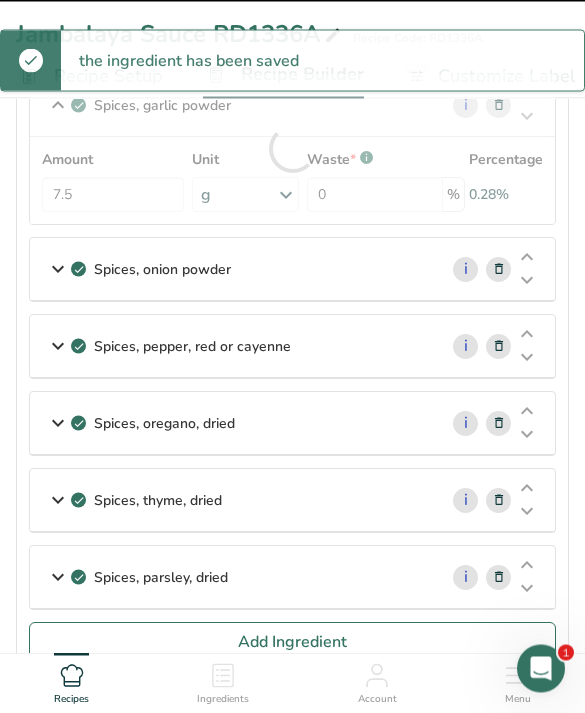 scroll, scrollTop: 1260, scrollLeft: 0, axis: vertical 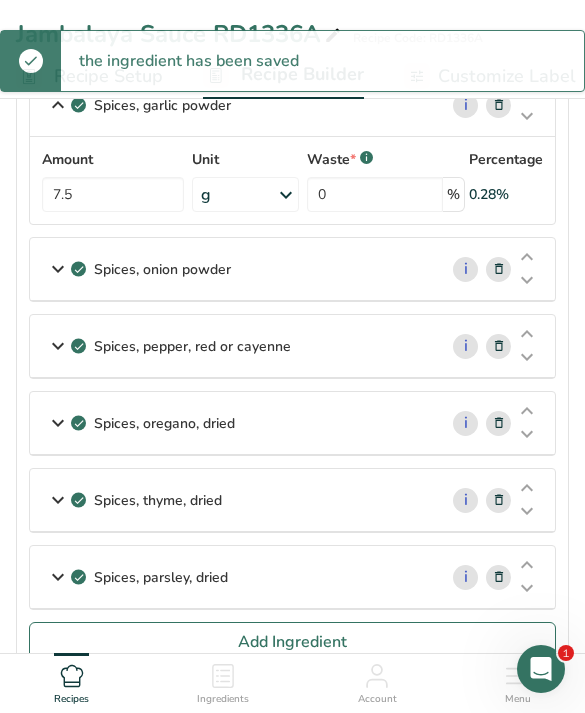 click on "Spices, parsley, dried" at bounding box center (233, 577) 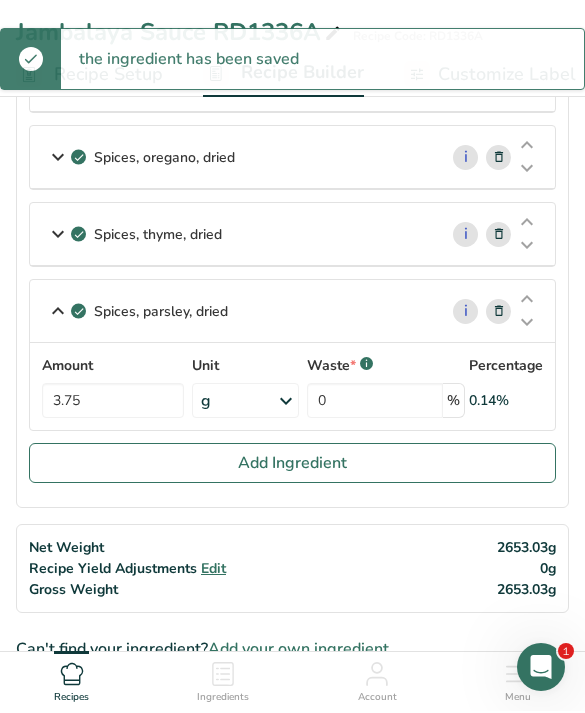 scroll, scrollTop: 1526, scrollLeft: 0, axis: vertical 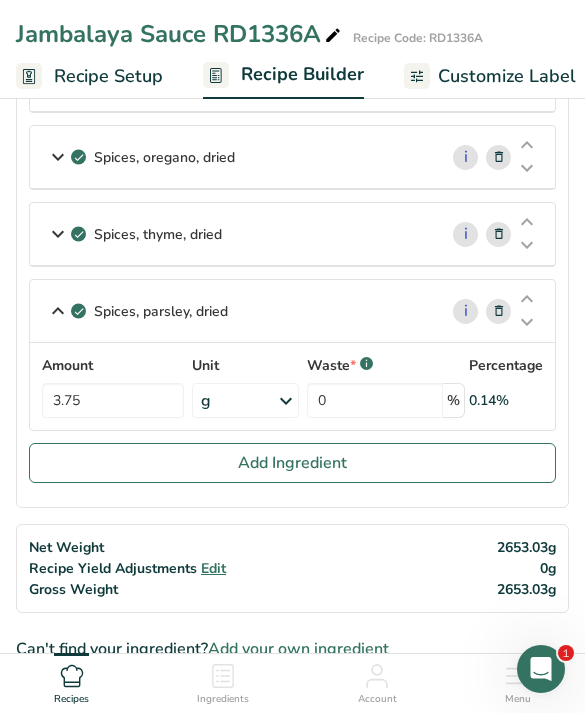 click on "Add Ingredient" at bounding box center (292, 463) 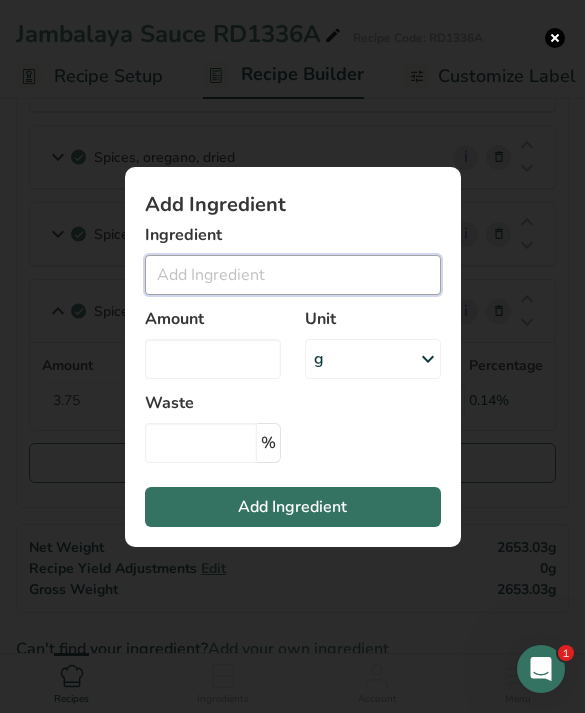 click at bounding box center [293, 275] 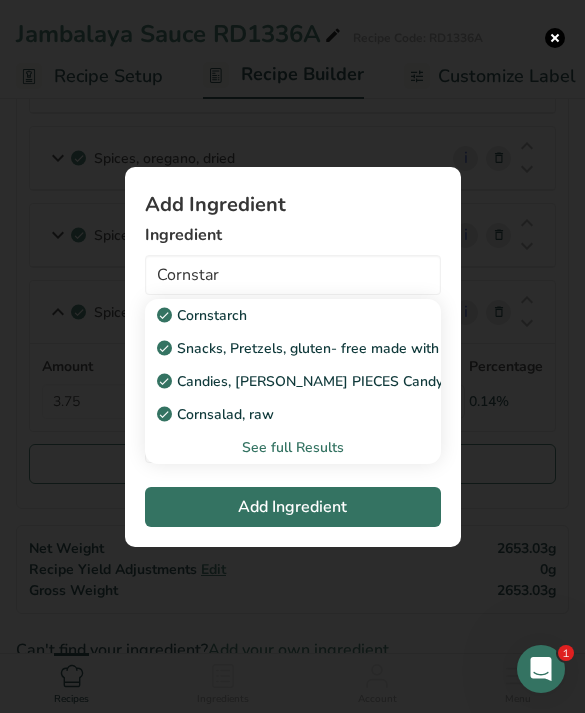 click on "Cornstarch" at bounding box center (277, 315) 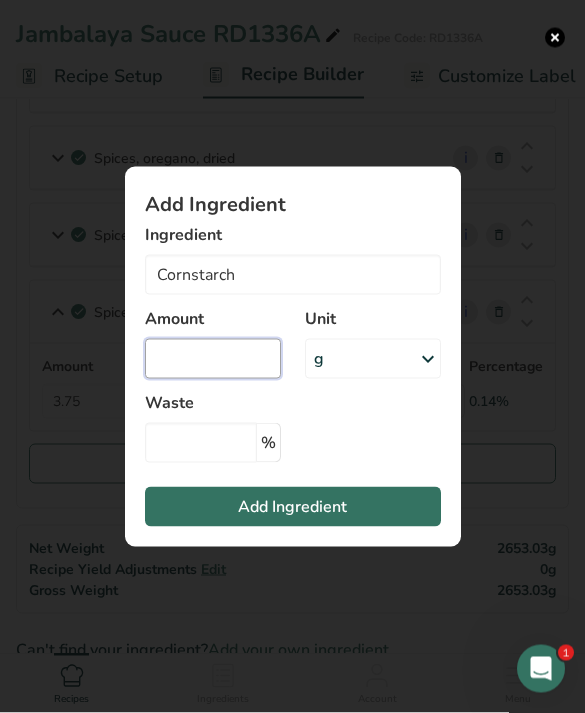 click at bounding box center (213, 359) 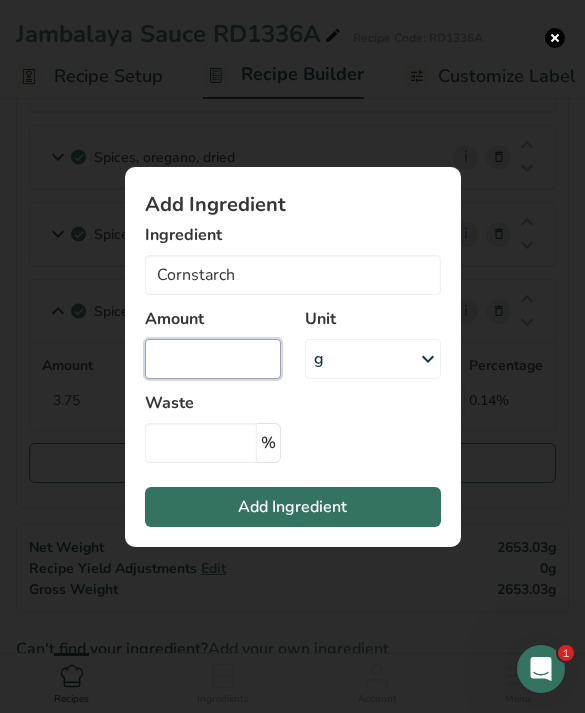 scroll, scrollTop: 1525, scrollLeft: 0, axis: vertical 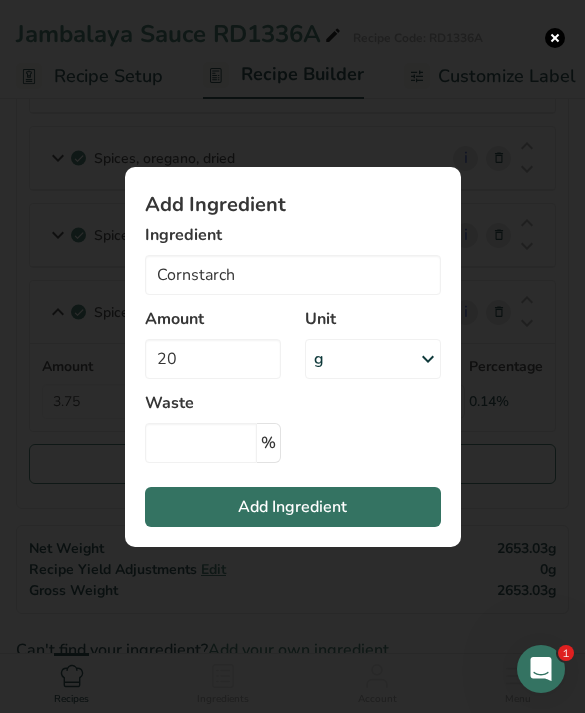 click on "Add Ingredient" at bounding box center (293, 507) 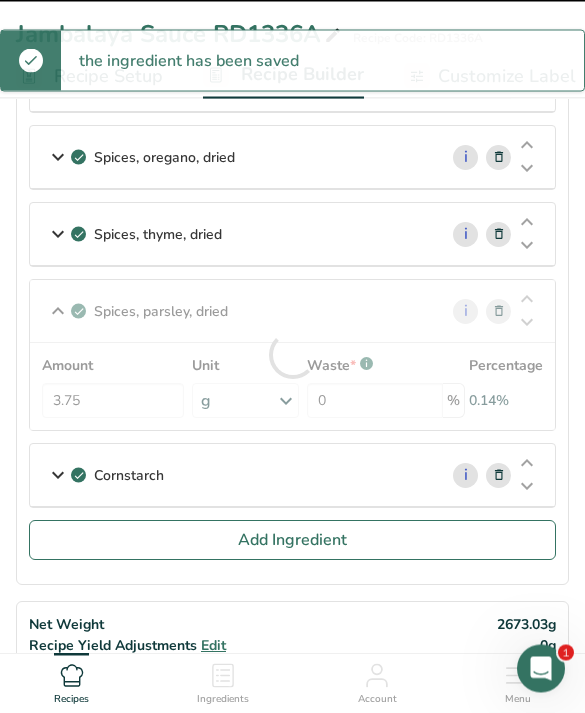 scroll, scrollTop: 1526, scrollLeft: 0, axis: vertical 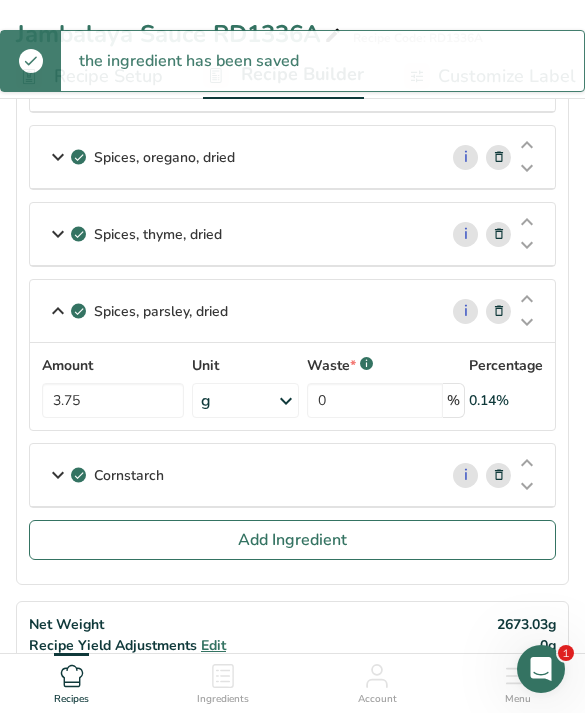 click on "Add Ingredient" at bounding box center [292, 540] 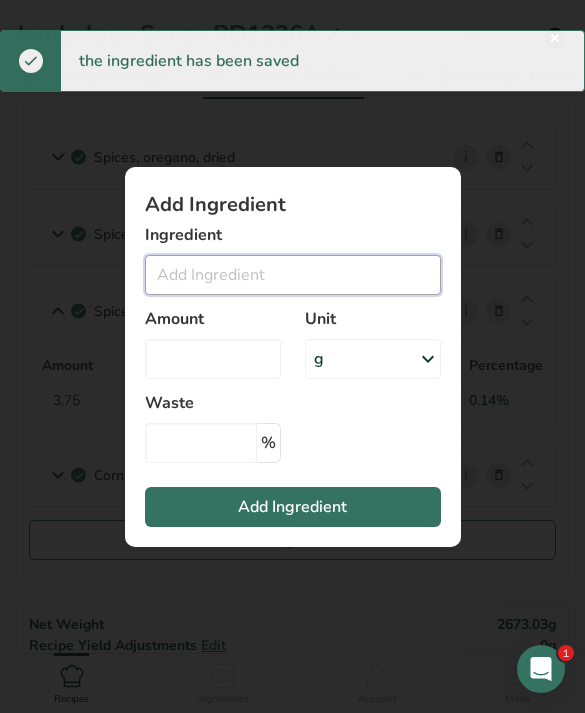 click at bounding box center (293, 275) 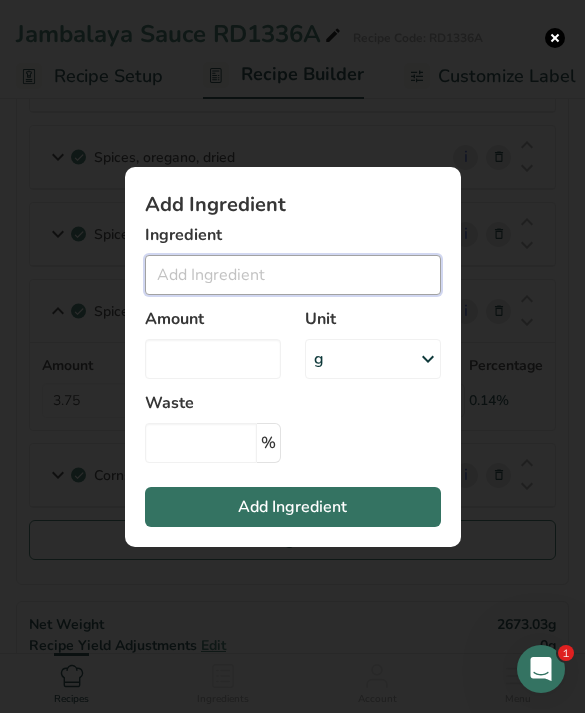 scroll, scrollTop: 1525, scrollLeft: 0, axis: vertical 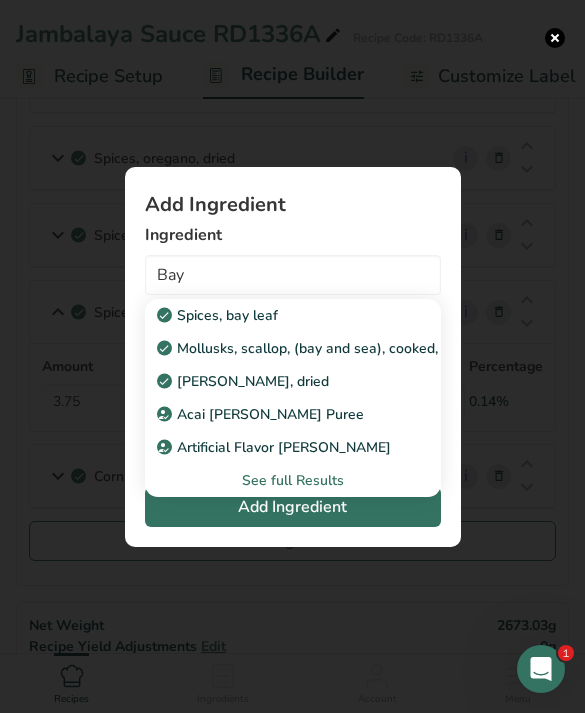 click on "Spices, bay leaf" at bounding box center [277, 315] 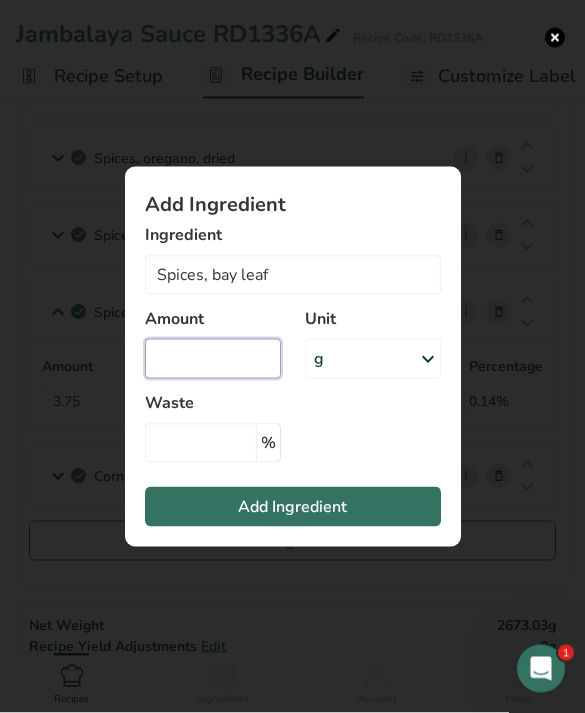 click at bounding box center [213, 359] 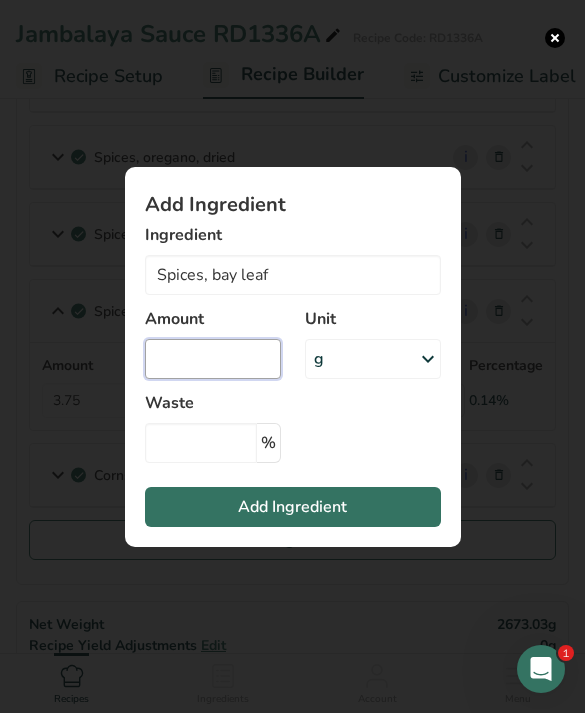 scroll, scrollTop: 1525, scrollLeft: 0, axis: vertical 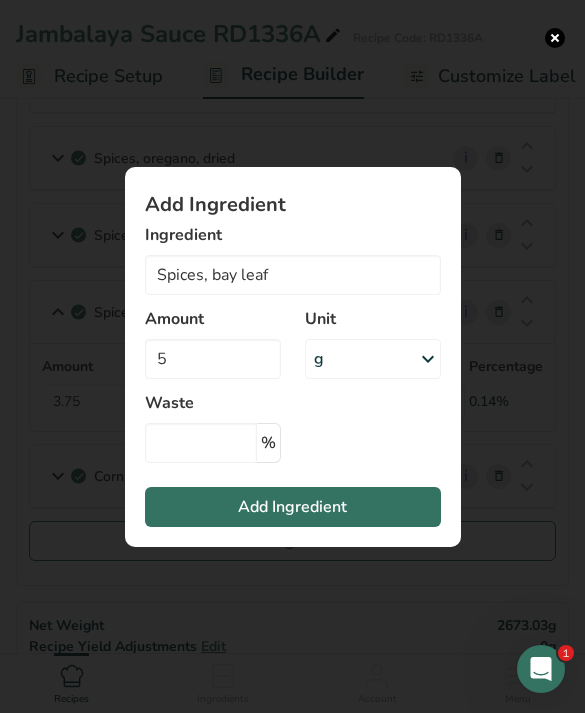 click on "Add Ingredient" at bounding box center [293, 507] 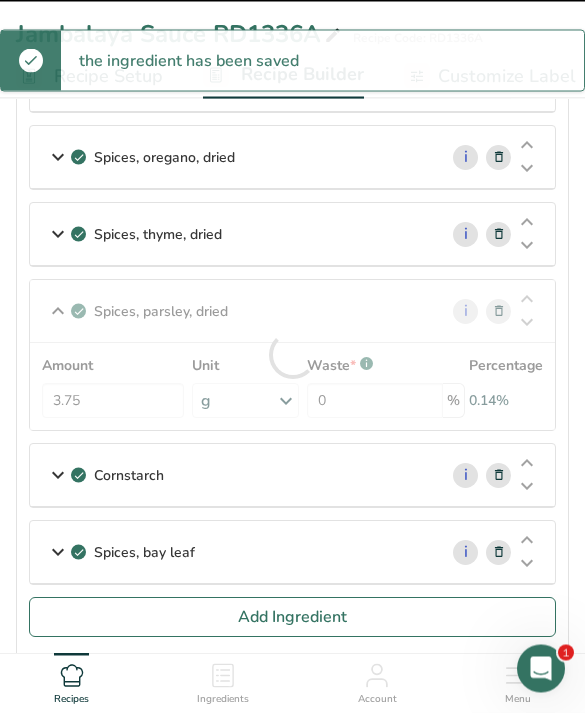 scroll, scrollTop: 1526, scrollLeft: 0, axis: vertical 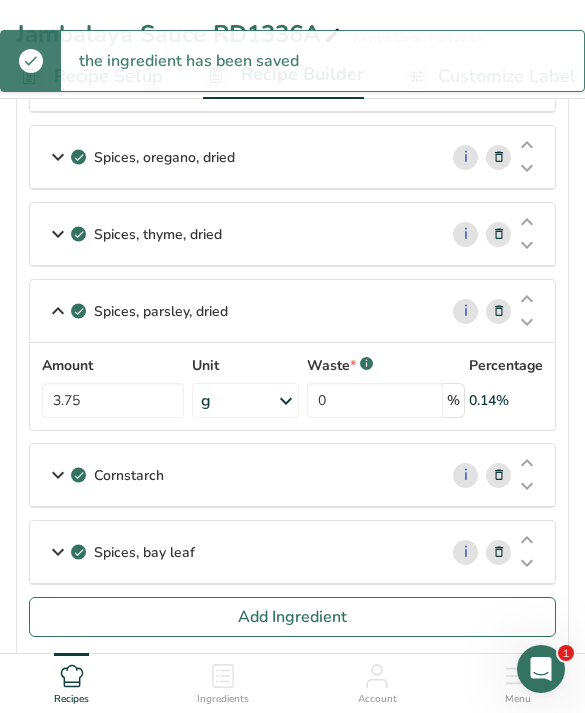 click on "Add Ingredient" at bounding box center (292, 617) 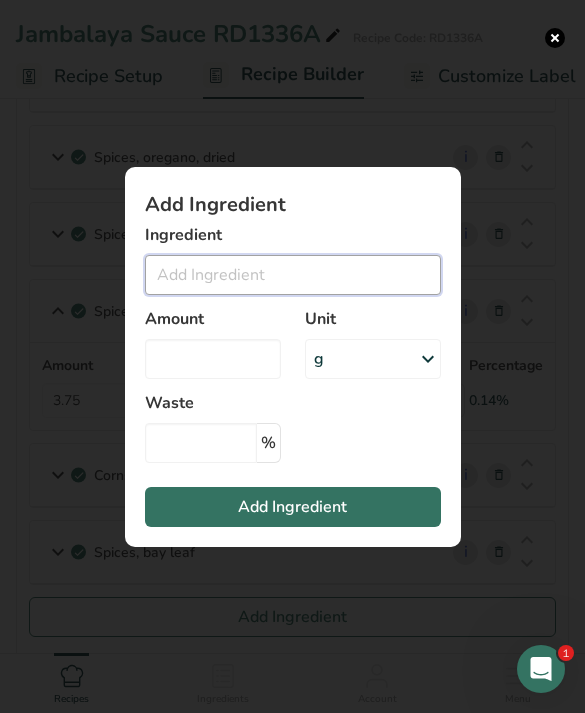 click at bounding box center [293, 275] 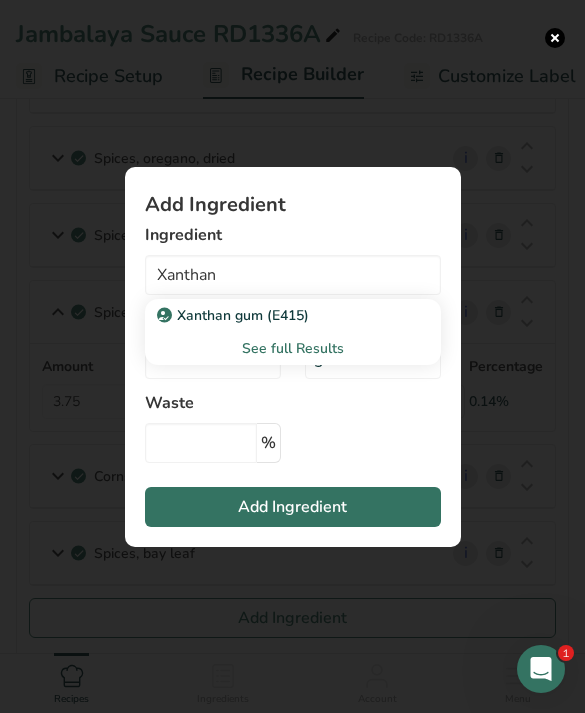 click on "Xanthan gum (E415)" at bounding box center [277, 315] 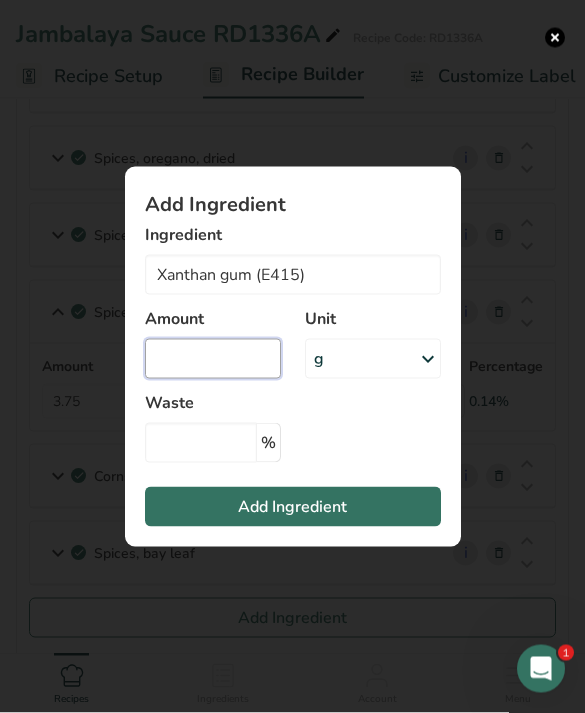 click at bounding box center [213, 359] 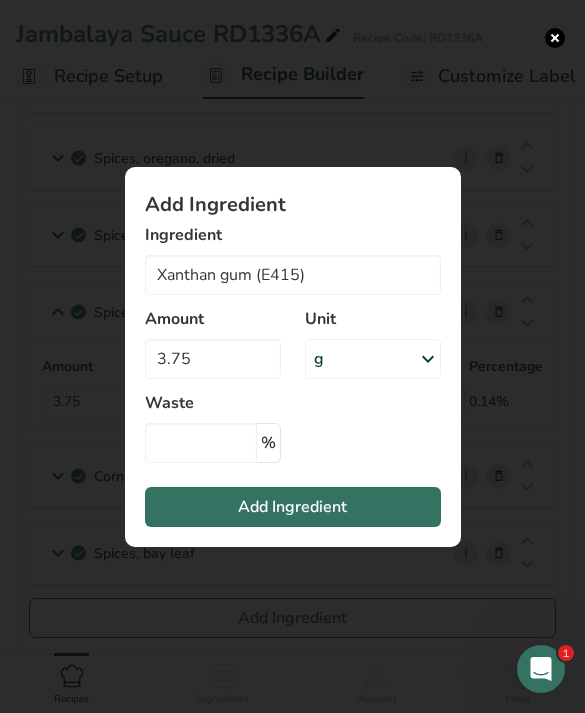 click on "Add Ingredient" at bounding box center [293, 507] 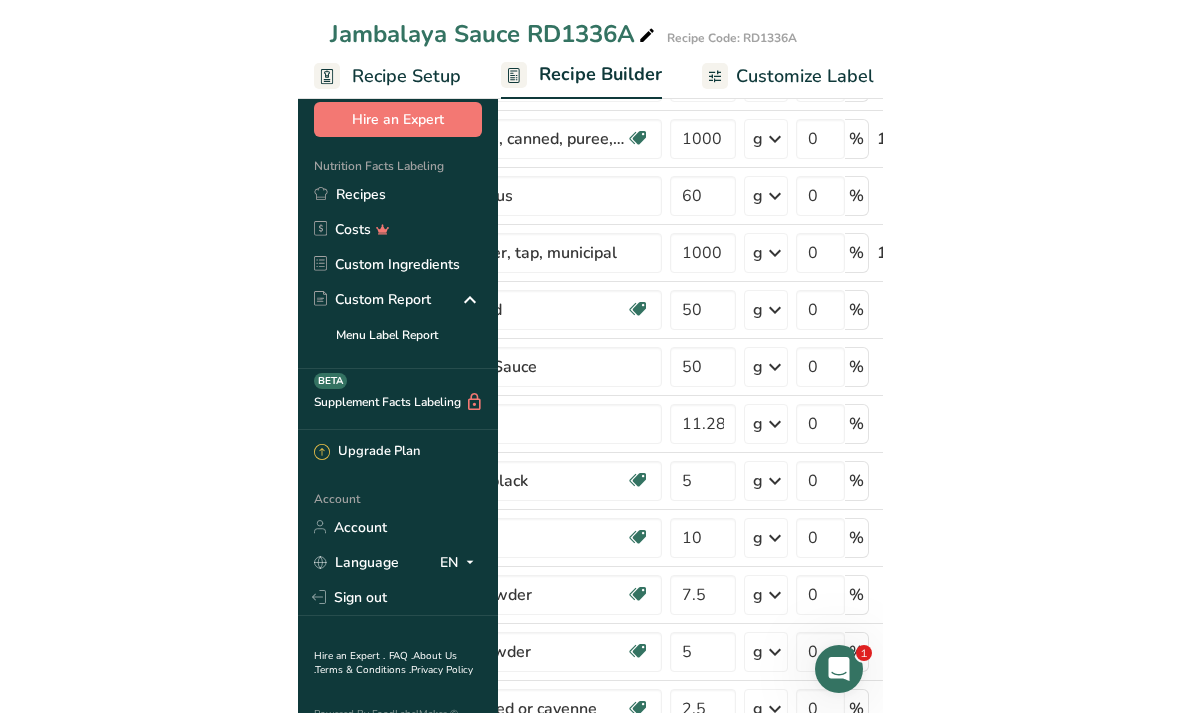 scroll, scrollTop: 427, scrollLeft: 0, axis: vertical 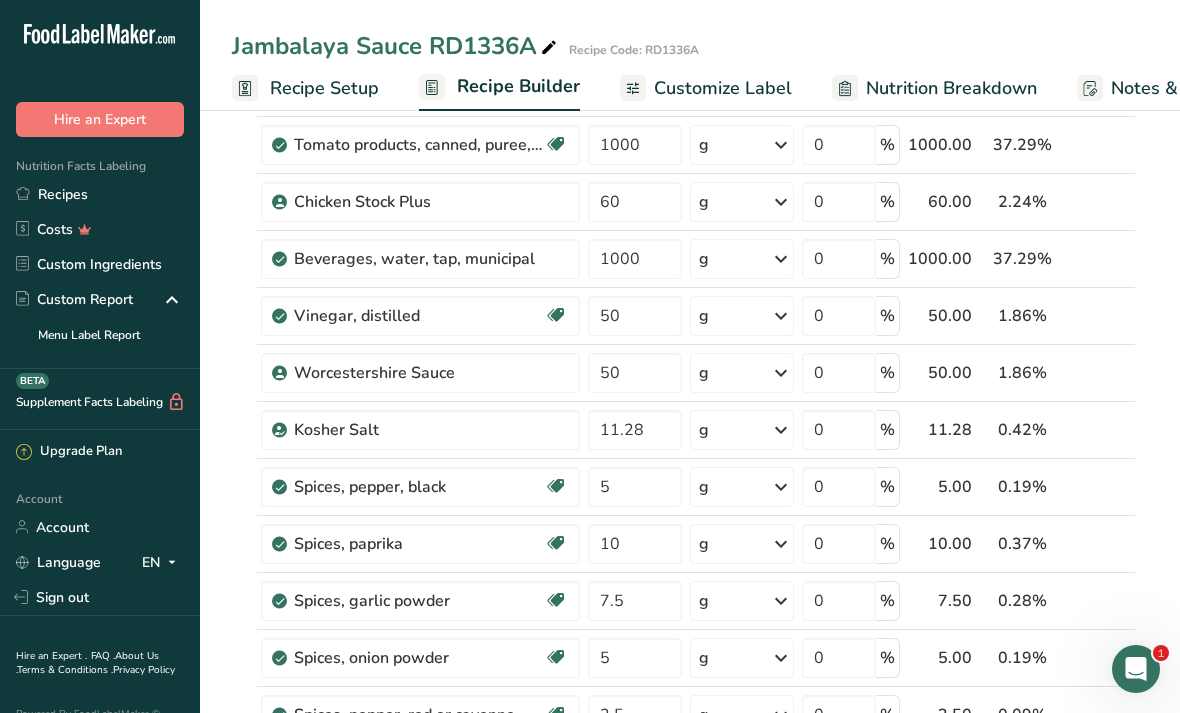 click on "Customize Label" at bounding box center [723, 88] 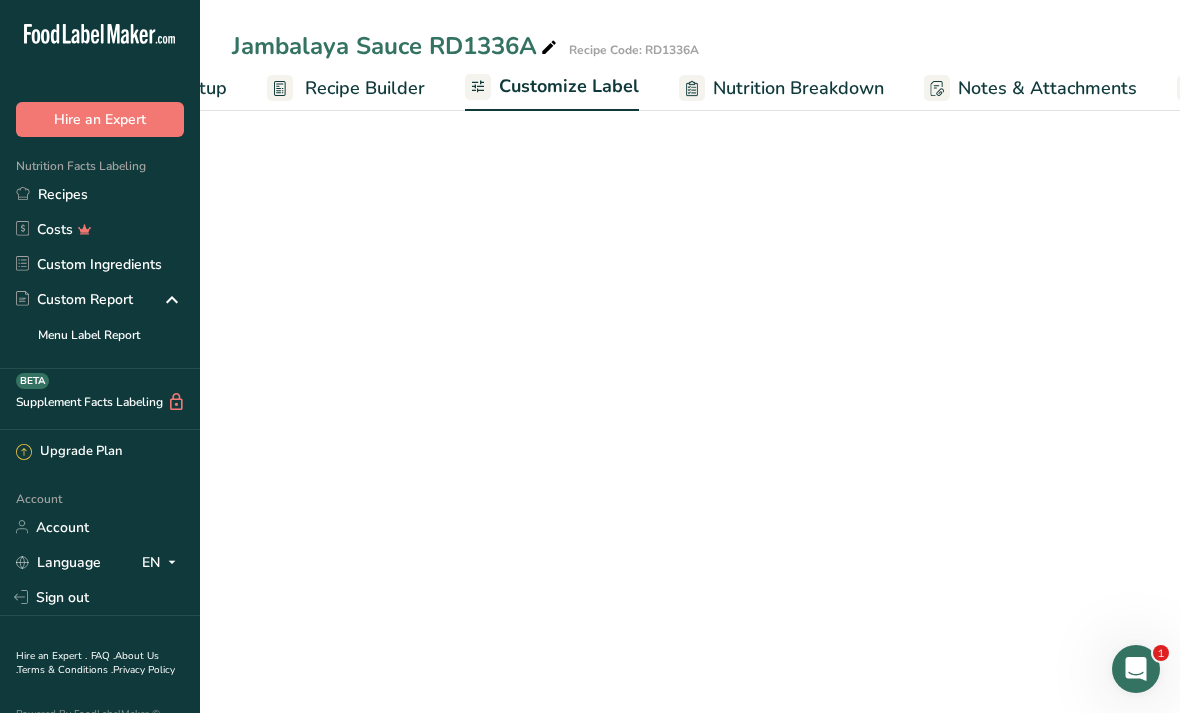 scroll, scrollTop: 0, scrollLeft: 360, axis: horizontal 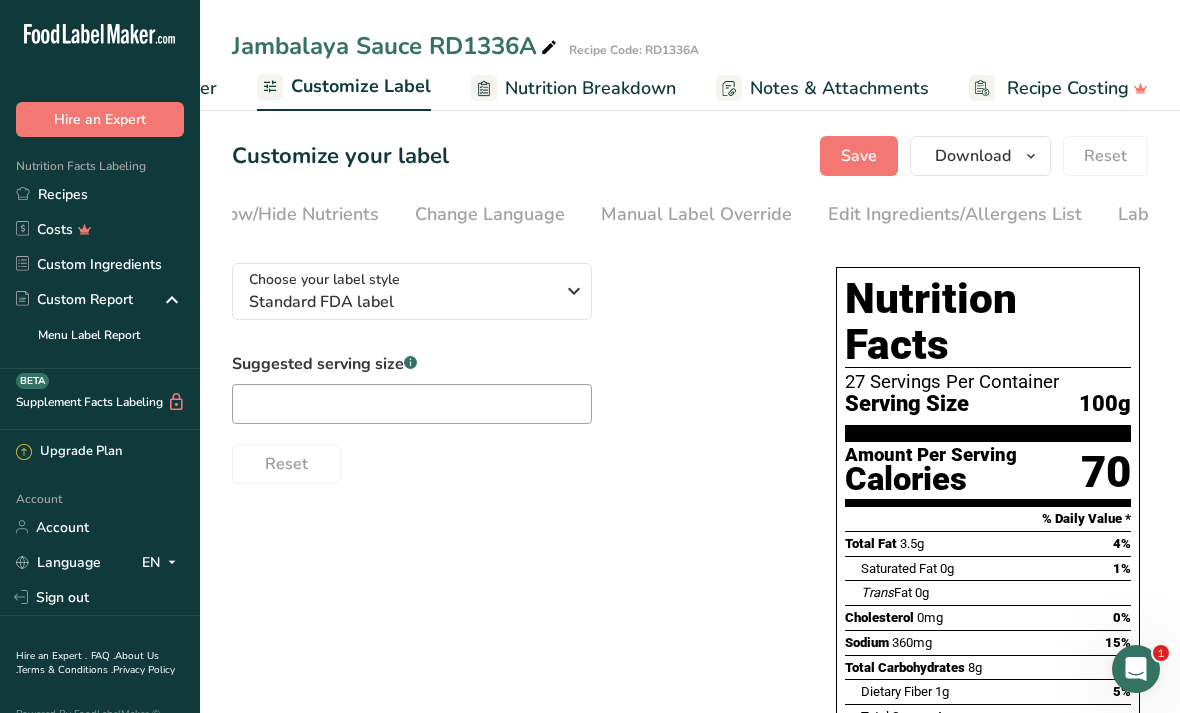 click on "Edit Ingredients/Allergens List" at bounding box center [955, 214] 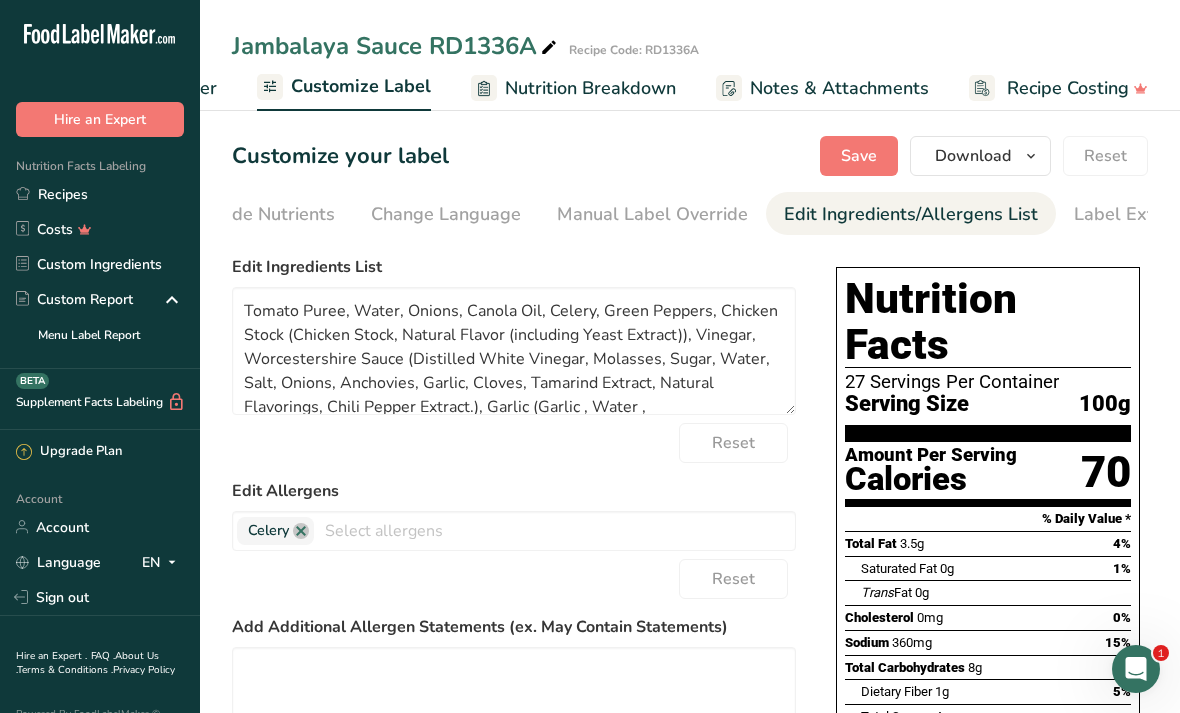 click on "Edit Ingredients/Allergens List" at bounding box center (911, 214) 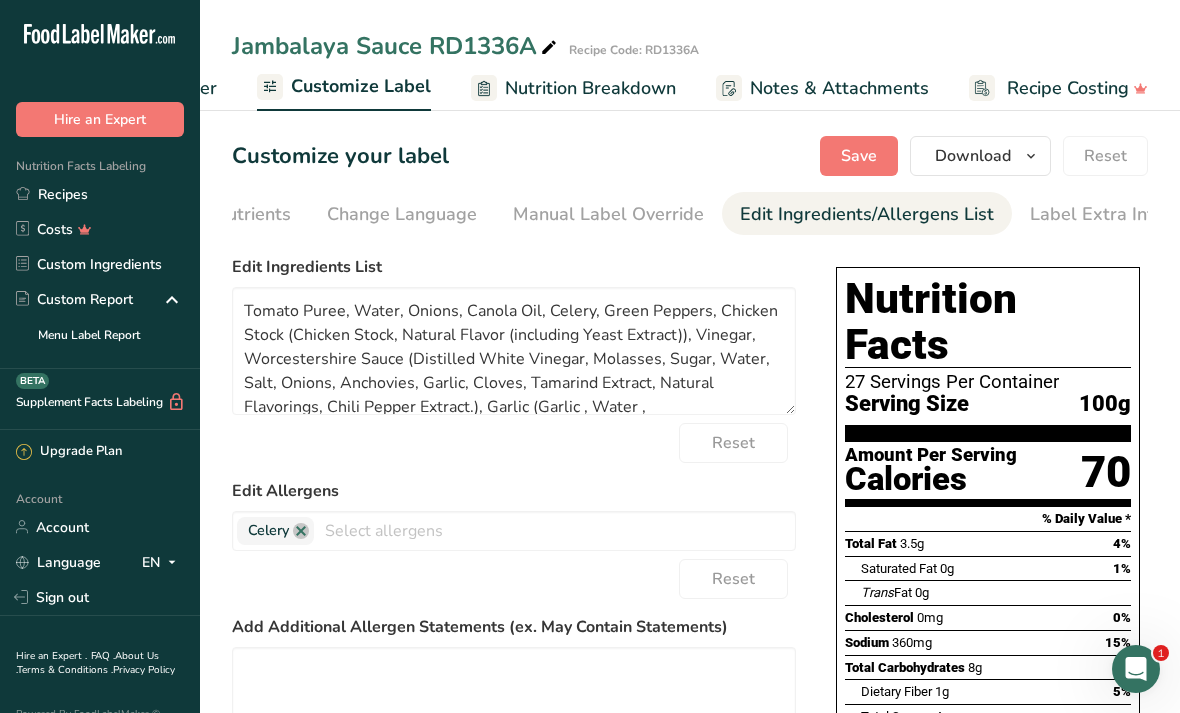 scroll, scrollTop: 0, scrollLeft: 537, axis: horizontal 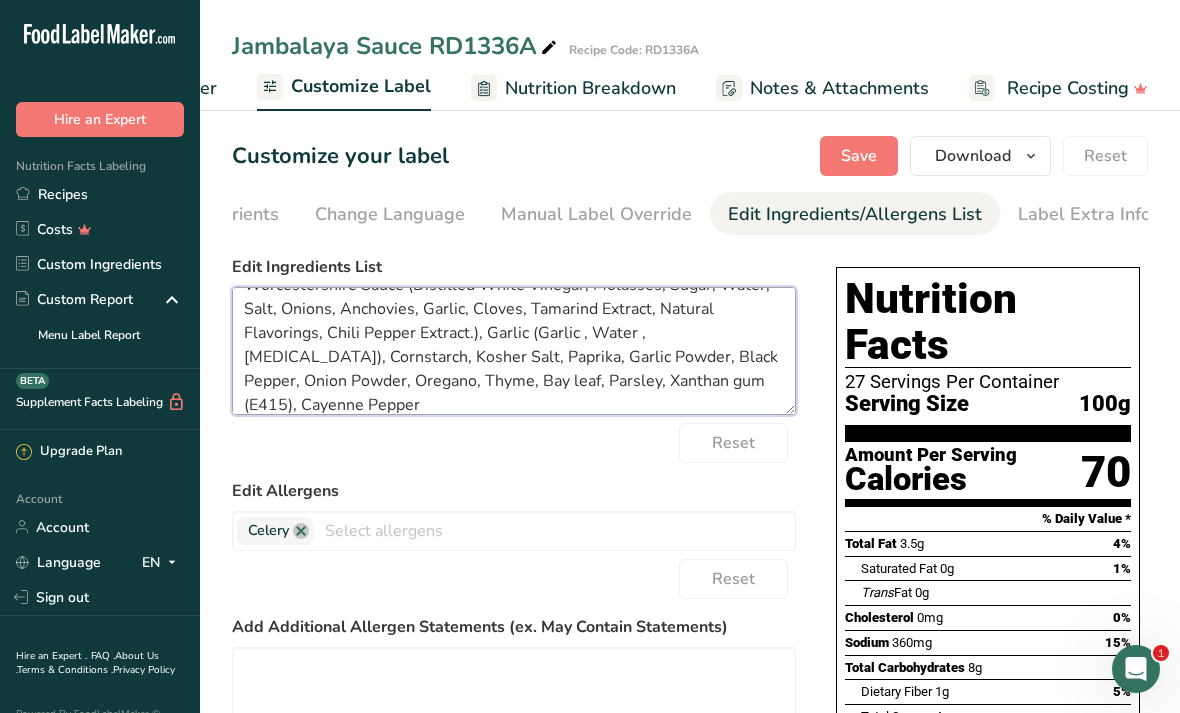 click on "Tomato Puree, Water, Onions, Canola Oil, Celery, Green Peppers, Chicken Stock (Chicken Stock, Natural Flavor (including Yeast Extract)), Vinegar, Worcestershire Sauce (Distilled White Vinegar, Molasses, Sugar, Water, Salt, Onions, Anchovies, Garlic, Cloves, Tamarind Extract, Natural Flavorings, Chili Pepper Extract.), Garlic (Garlic , Water , Citric Acid), Cornstarch, Kosher Salt, Paprika, Garlic Powder, Black Pepper, Onion Powder, Oregano, Thyme, Bay leaf, Parsley, Xanthan gum (E415), Cayenne Pepper" at bounding box center [514, 351] 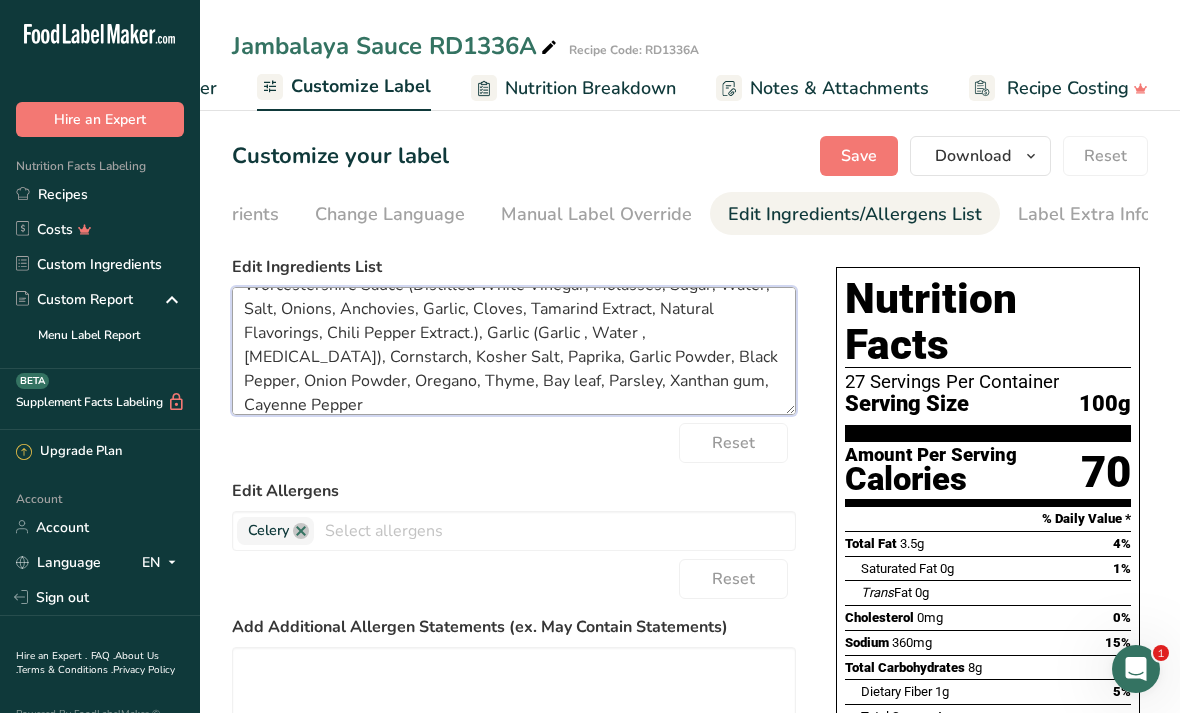 scroll, scrollTop: 64, scrollLeft: 0, axis: vertical 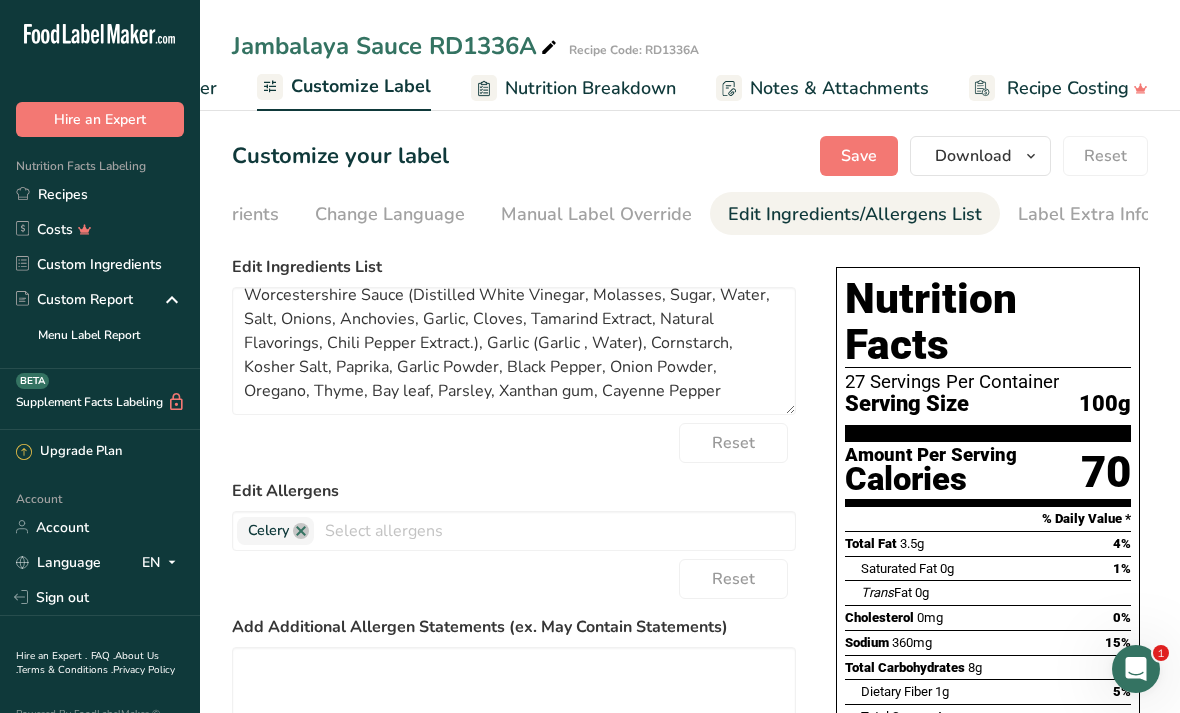 click on "Save" at bounding box center (859, 156) 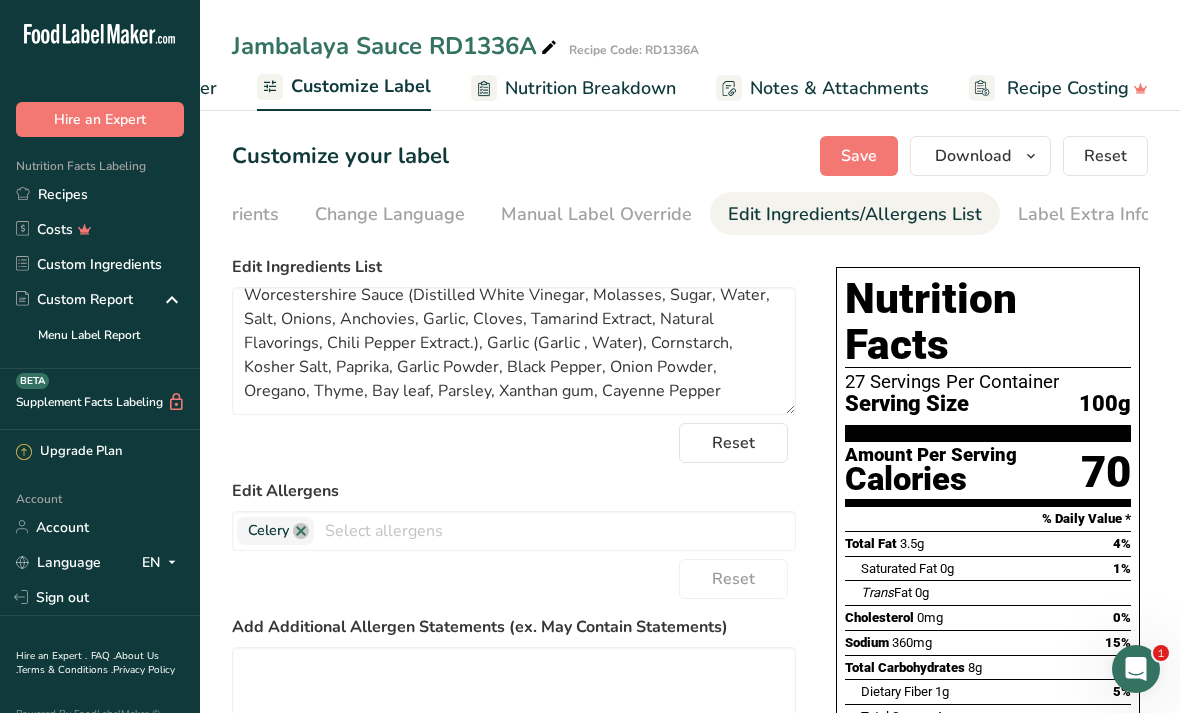 scroll, scrollTop: 64, scrollLeft: 0, axis: vertical 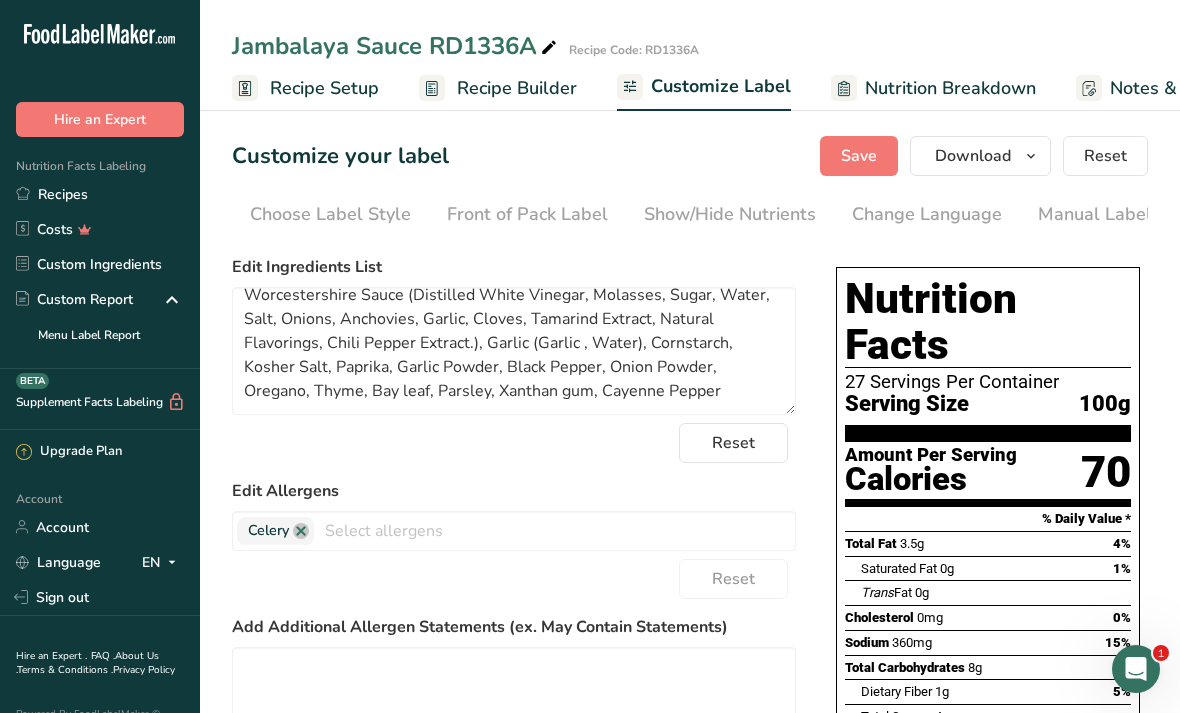 click on "Recipe Builder" at bounding box center (498, 88) 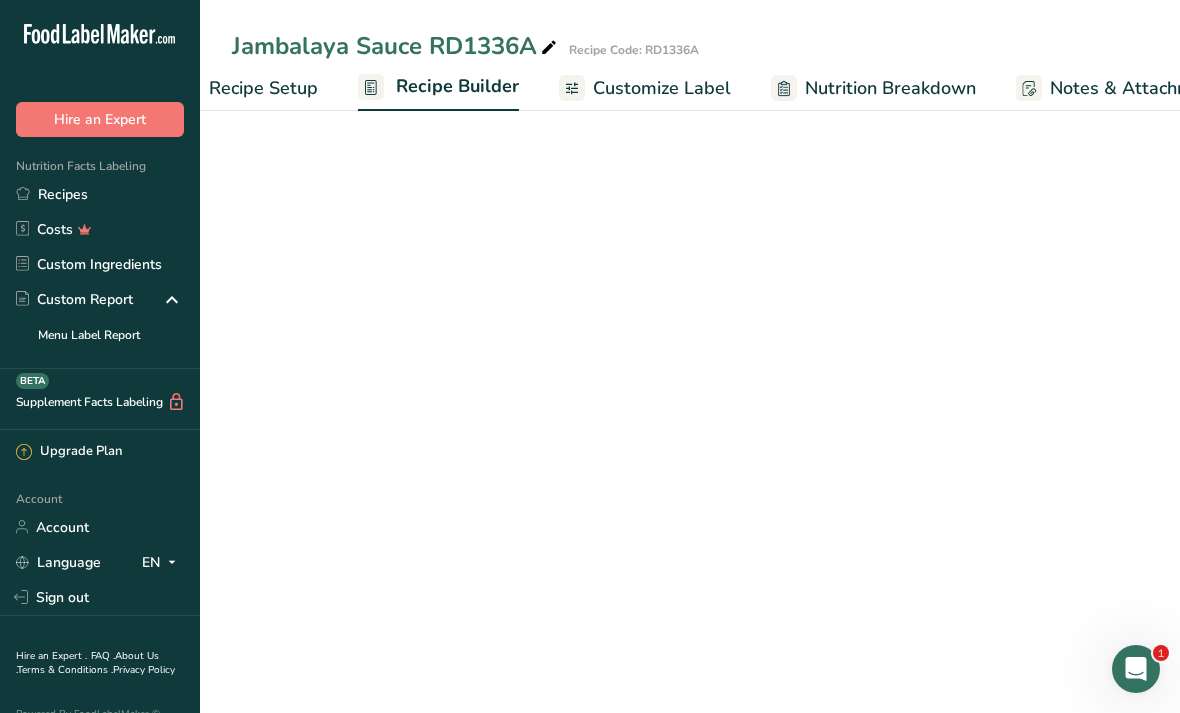 scroll, scrollTop: 0, scrollLeft: 193, axis: horizontal 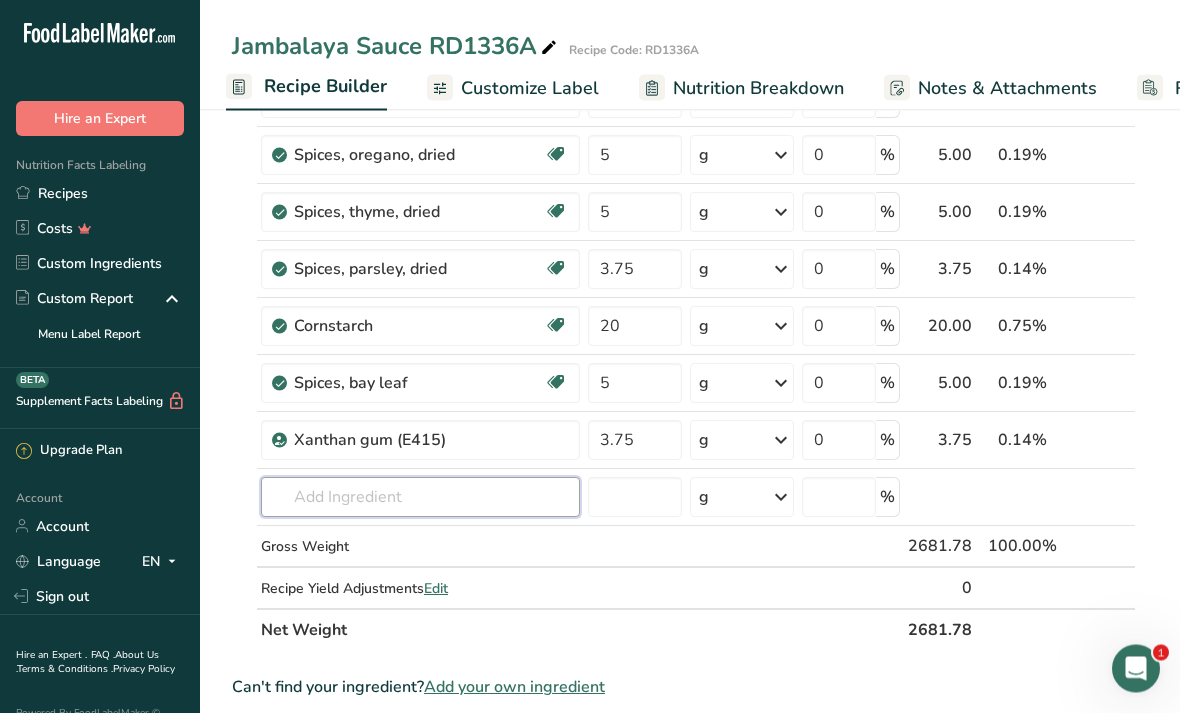 click at bounding box center (420, 498) 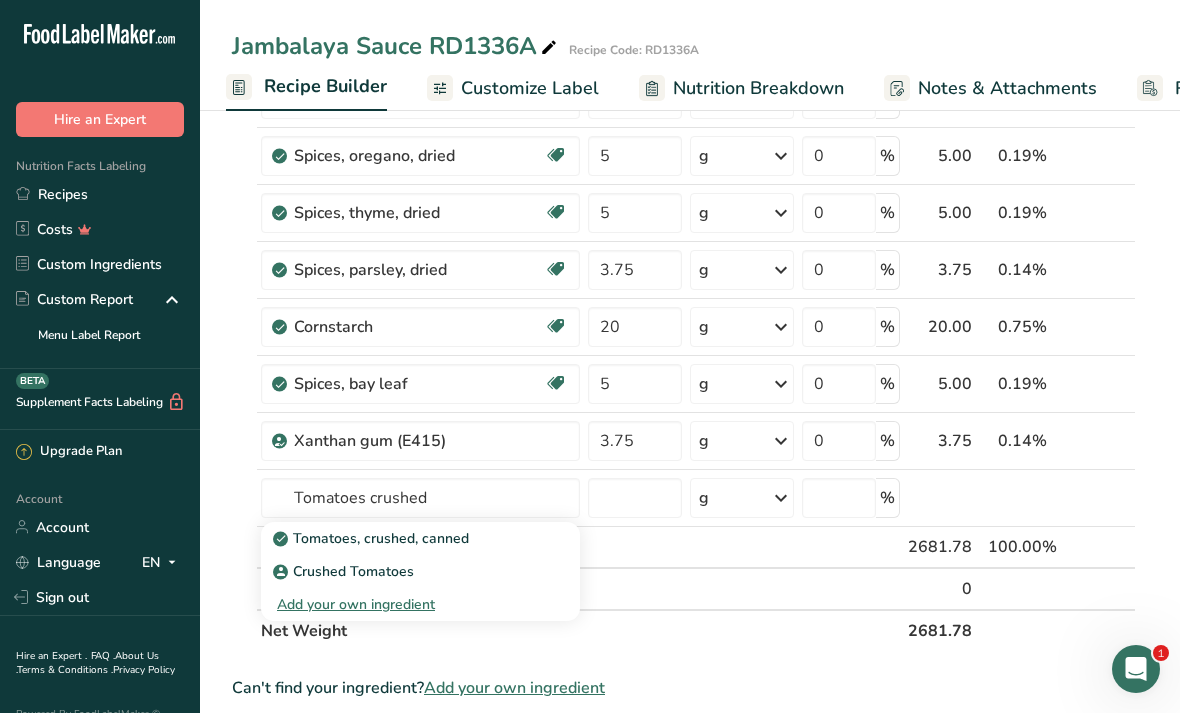 click on "Tomatoes, crushed, canned" at bounding box center (404, 538) 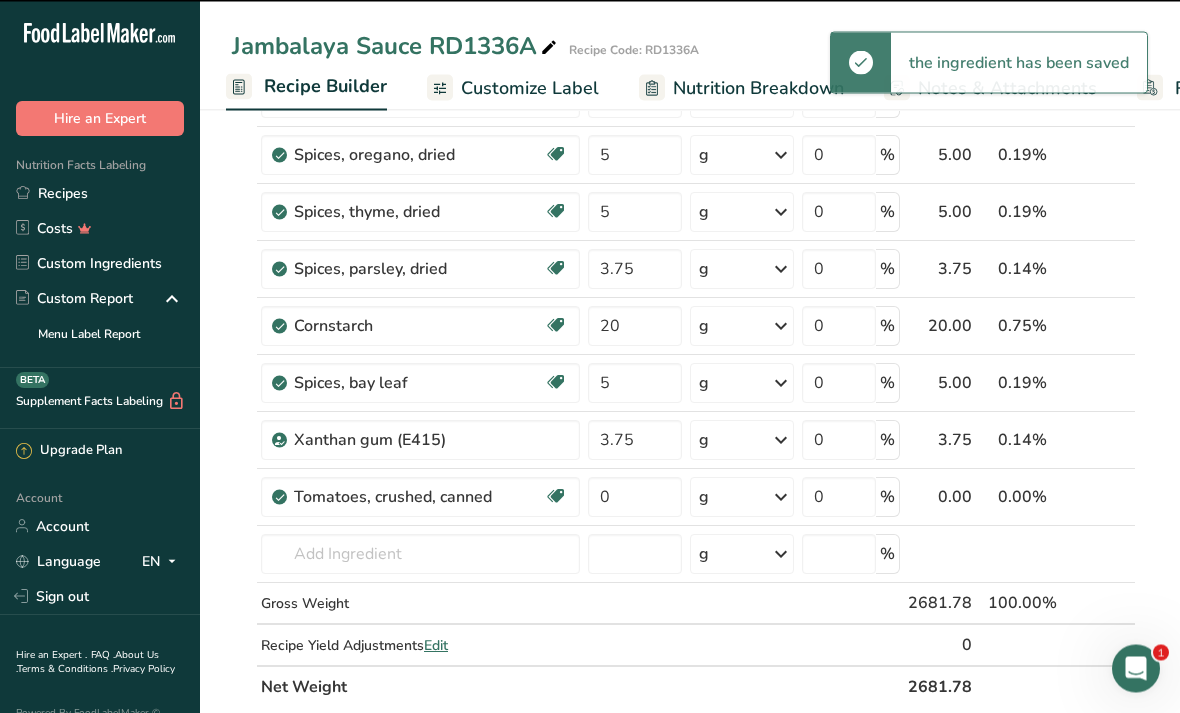 scroll, scrollTop: 1044, scrollLeft: 0, axis: vertical 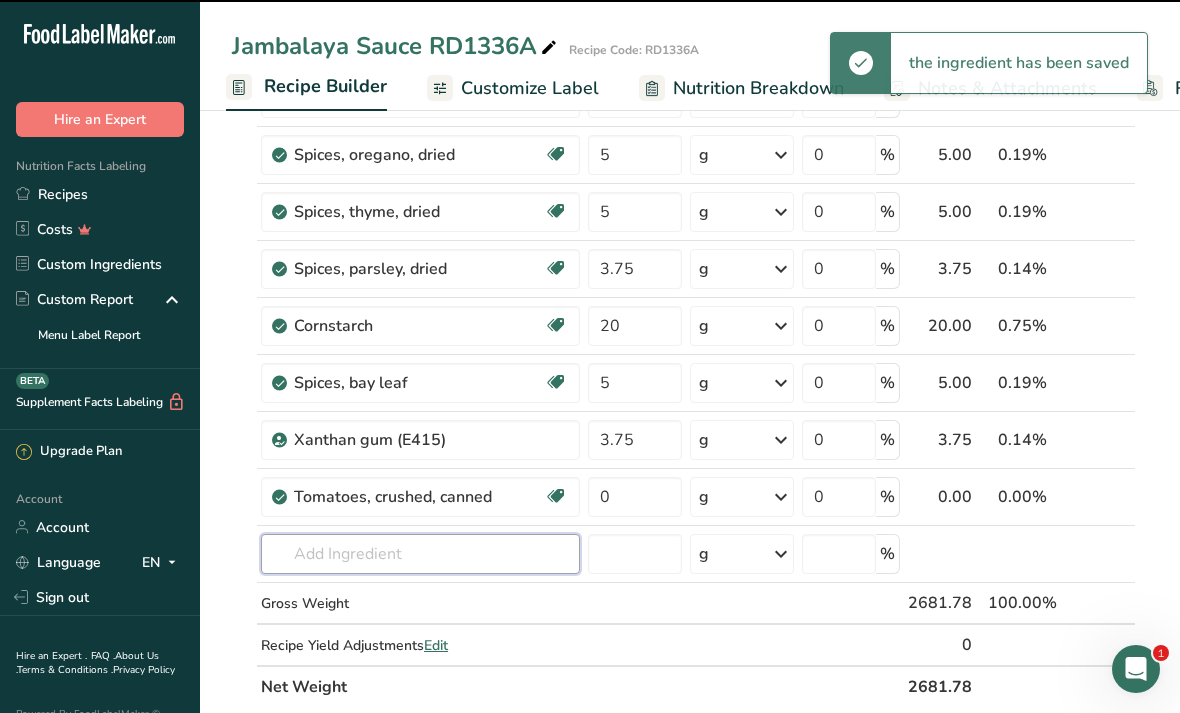 click at bounding box center (420, 554) 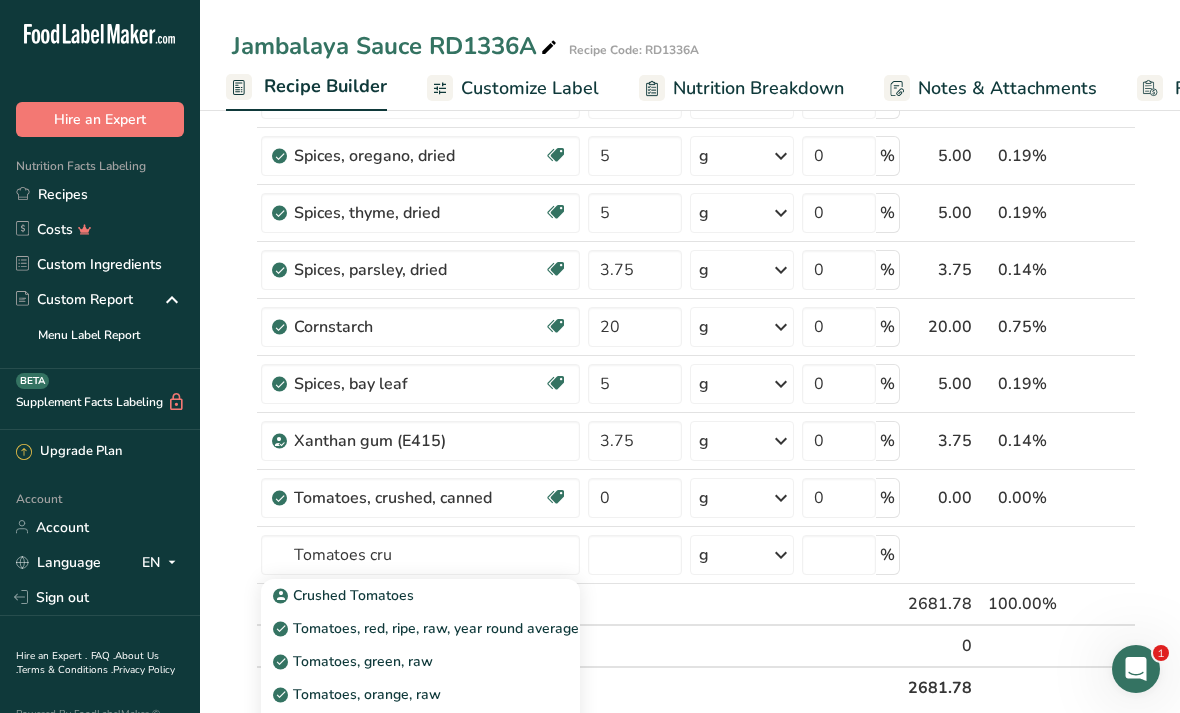 click on "Crushed Tomatoes" at bounding box center (345, 595) 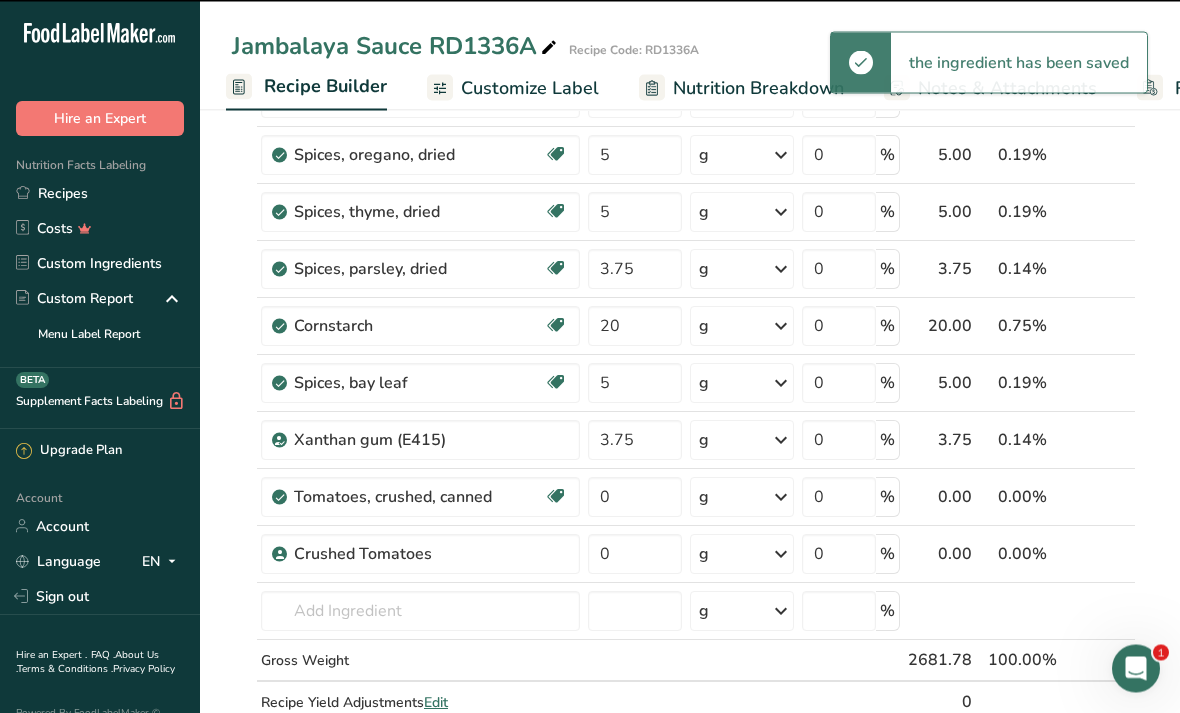 scroll, scrollTop: 1044, scrollLeft: 0, axis: vertical 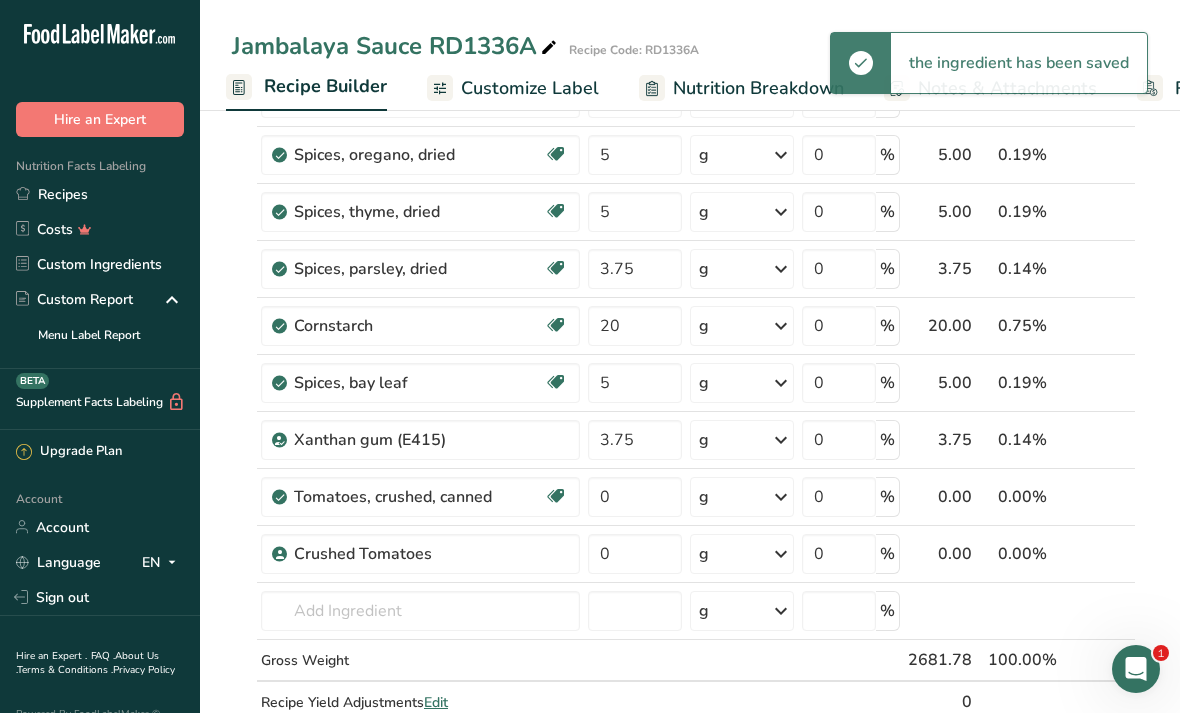 click at bounding box center [1118, 497] 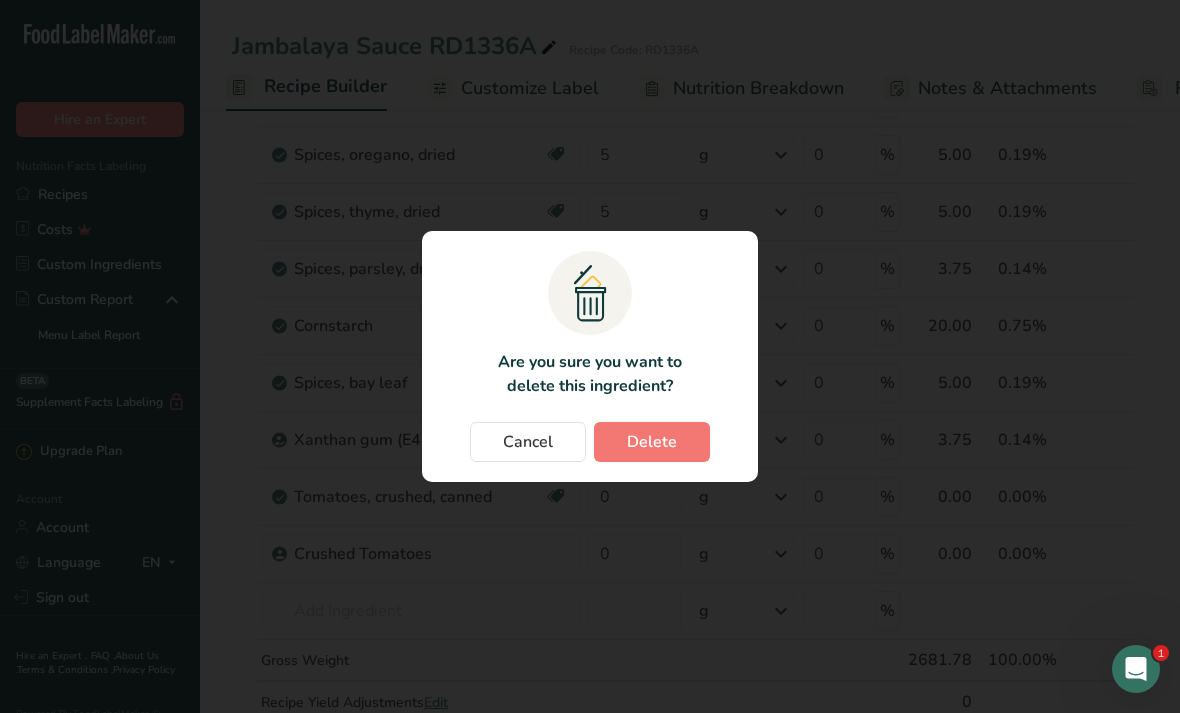 click on "Delete" at bounding box center [652, 442] 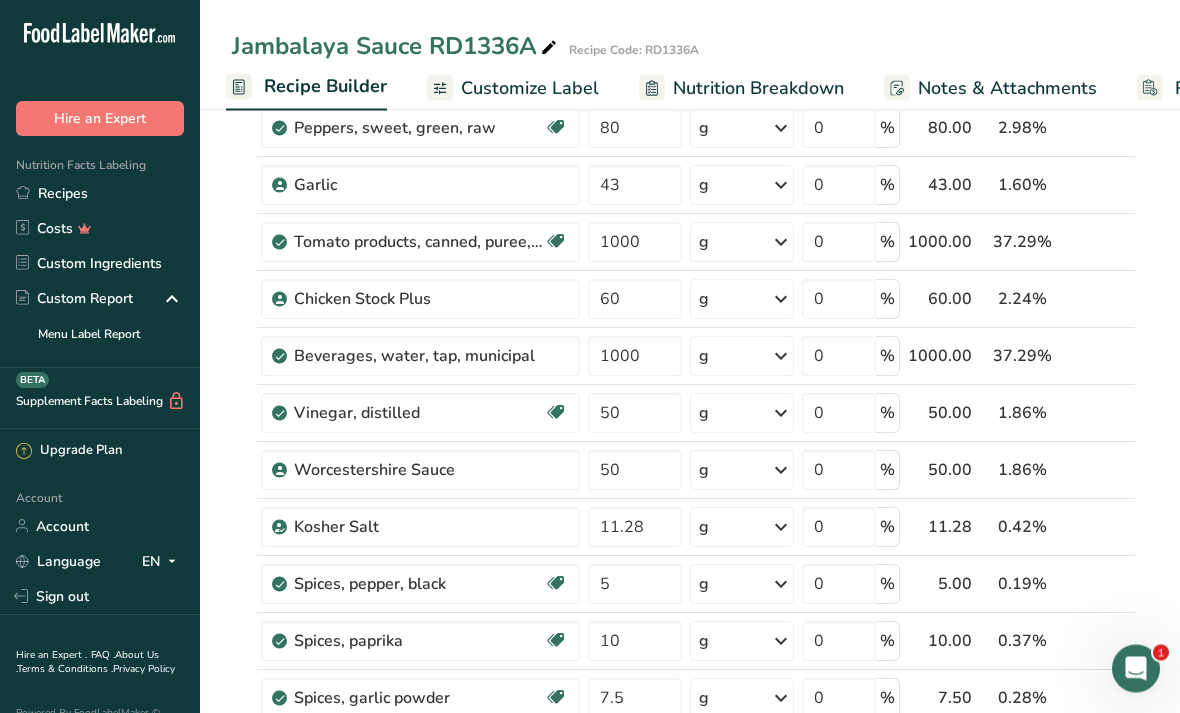scroll, scrollTop: 330, scrollLeft: 0, axis: vertical 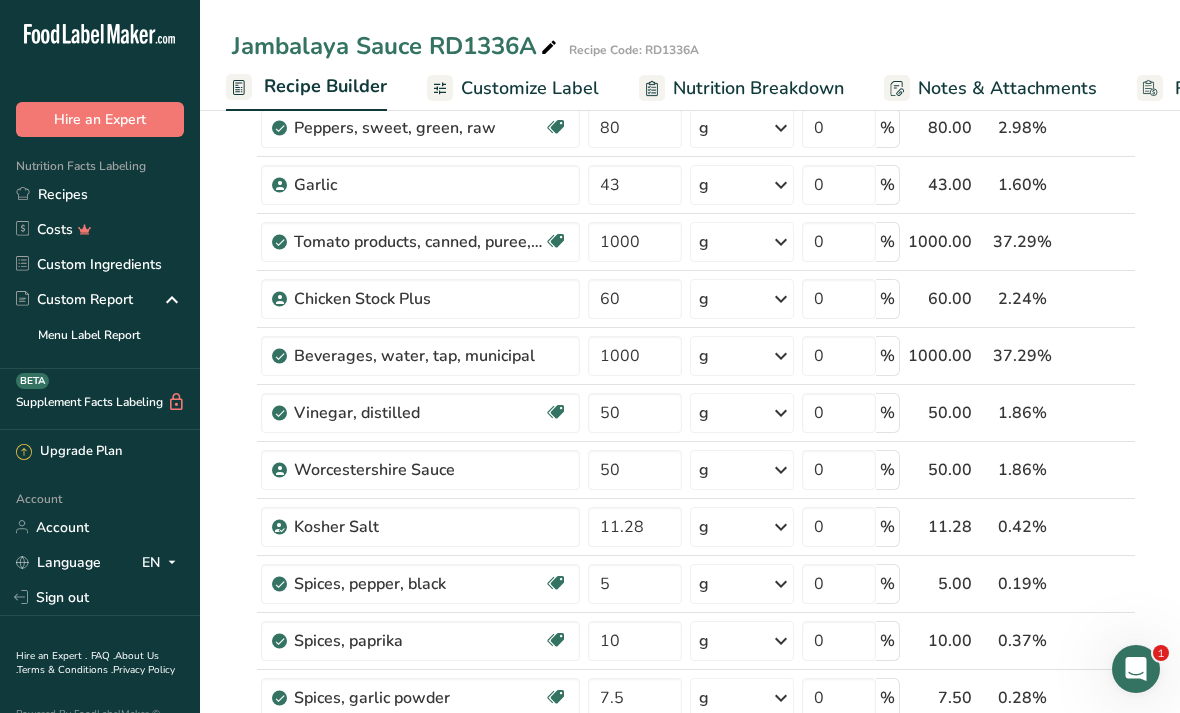 click at bounding box center [1118, 242] 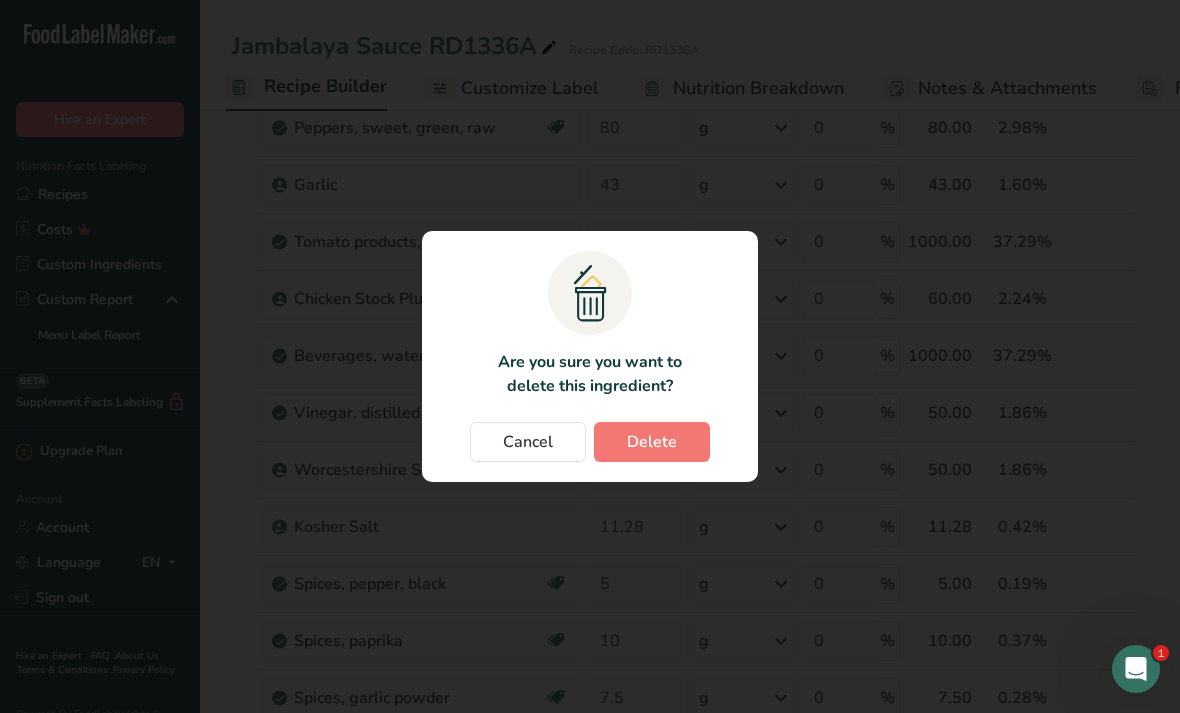click on "Delete" at bounding box center (652, 442) 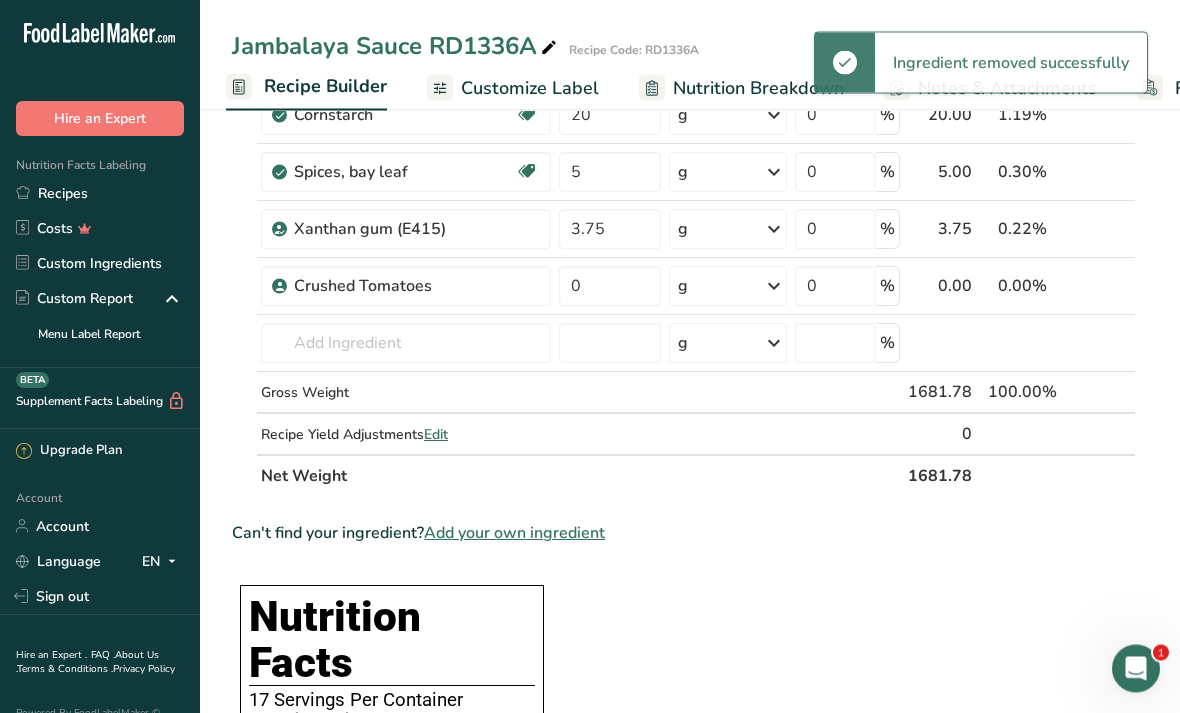 scroll, scrollTop: 1198, scrollLeft: 0, axis: vertical 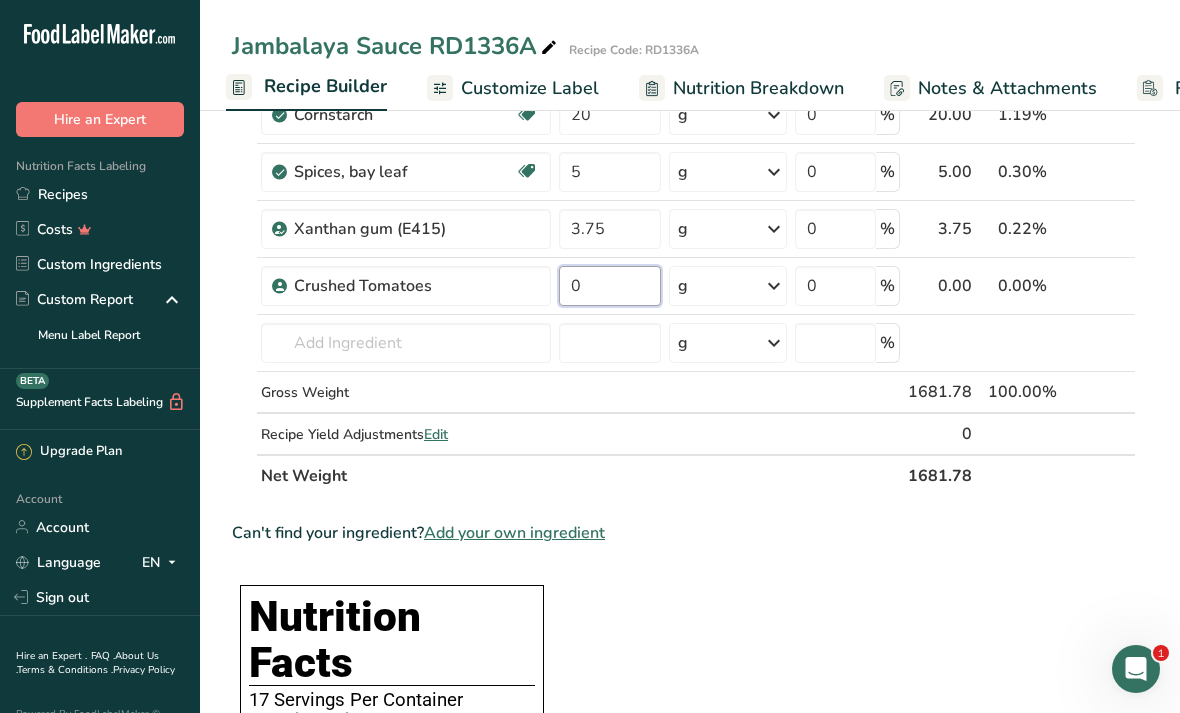 click on "0" at bounding box center [610, 286] 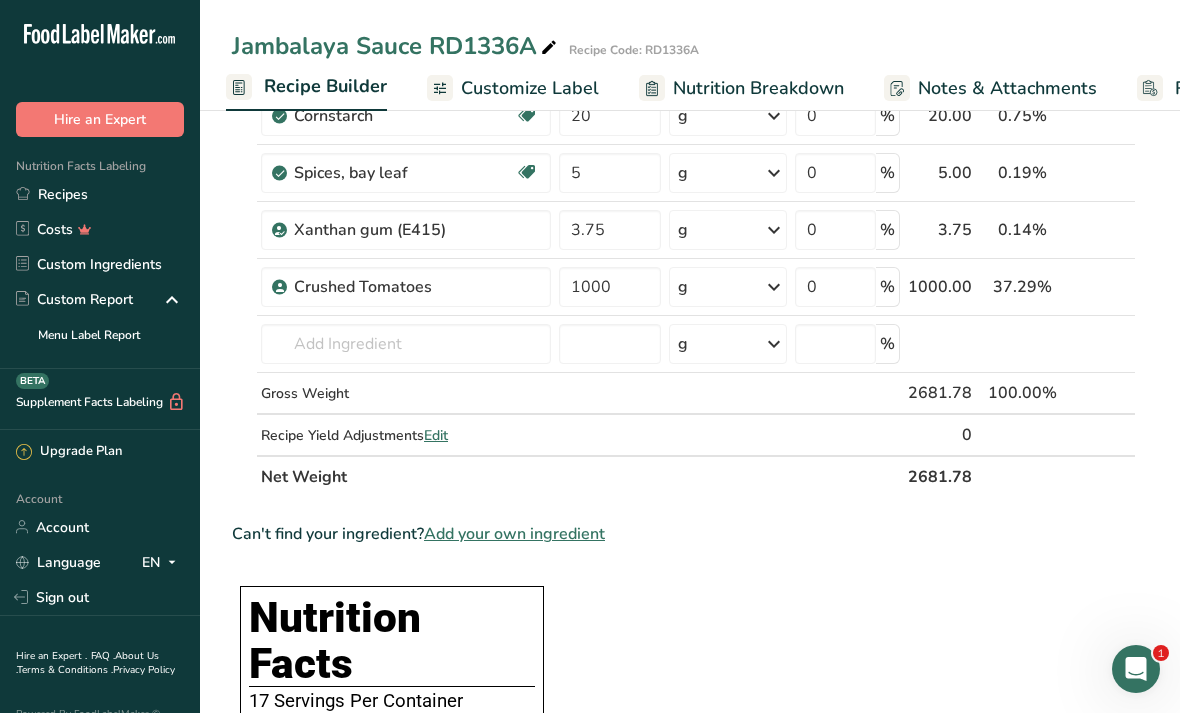 click on "Ingredient *
Amount *
Unit *
Waste *   .a-a{fill:#347362;}.b-a{fill:#fff;}          Grams
Percentage
Oil, canola
Source of Omega 3
Dairy free
Gluten free
Vegan
Vegetarian
Soy free
85
g
Portions
1 tbsp
1 cup
1 tsp
Weight Units
g
kg
mg
See more
Volume Units
l
Volume units require a density conversion. If you know your ingredient's density enter it below. Otherwise, click on "RIA" our AI Regulatory bot - she will be able to help you
lb/ft3
g/cm3
Confirm
mL" at bounding box center (684, 562) 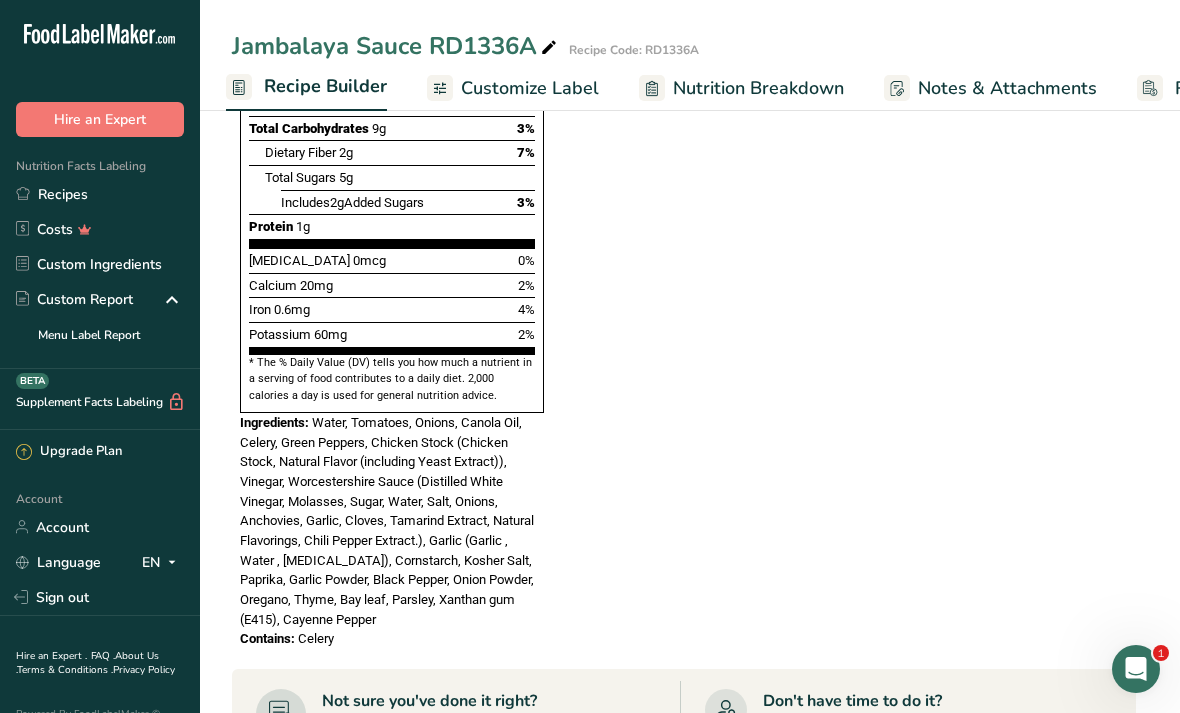 scroll, scrollTop: 2054, scrollLeft: 0, axis: vertical 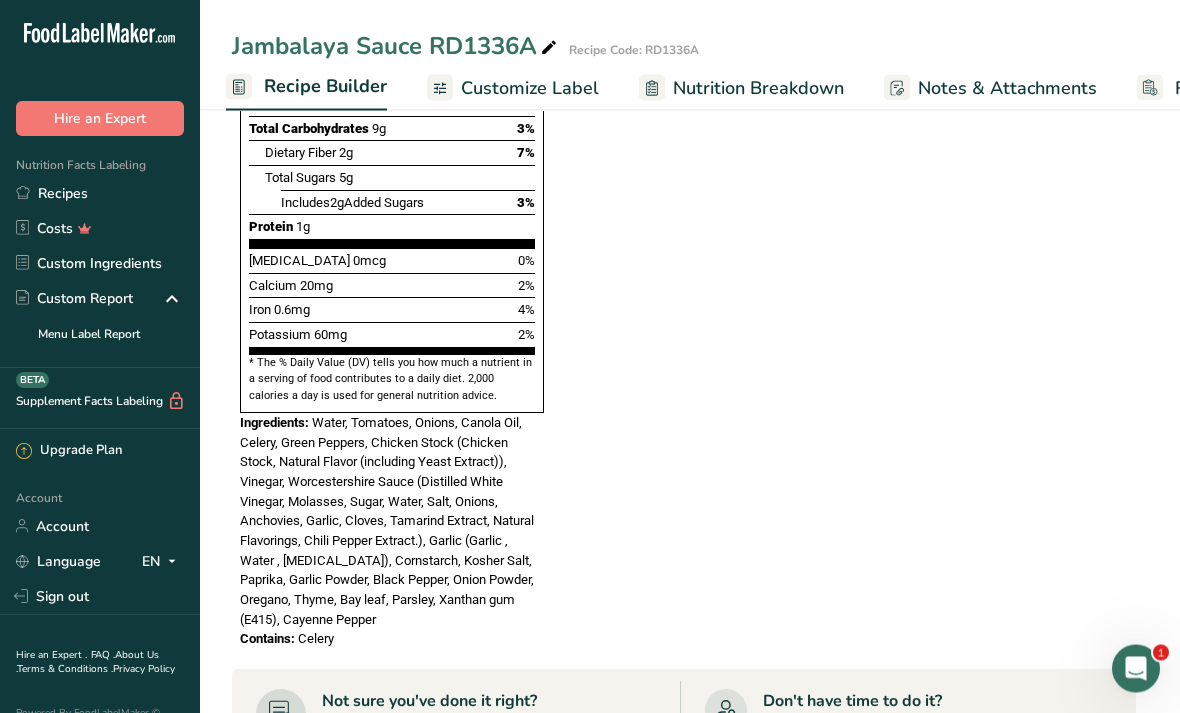 click on "Customize Label" at bounding box center (530, 88) 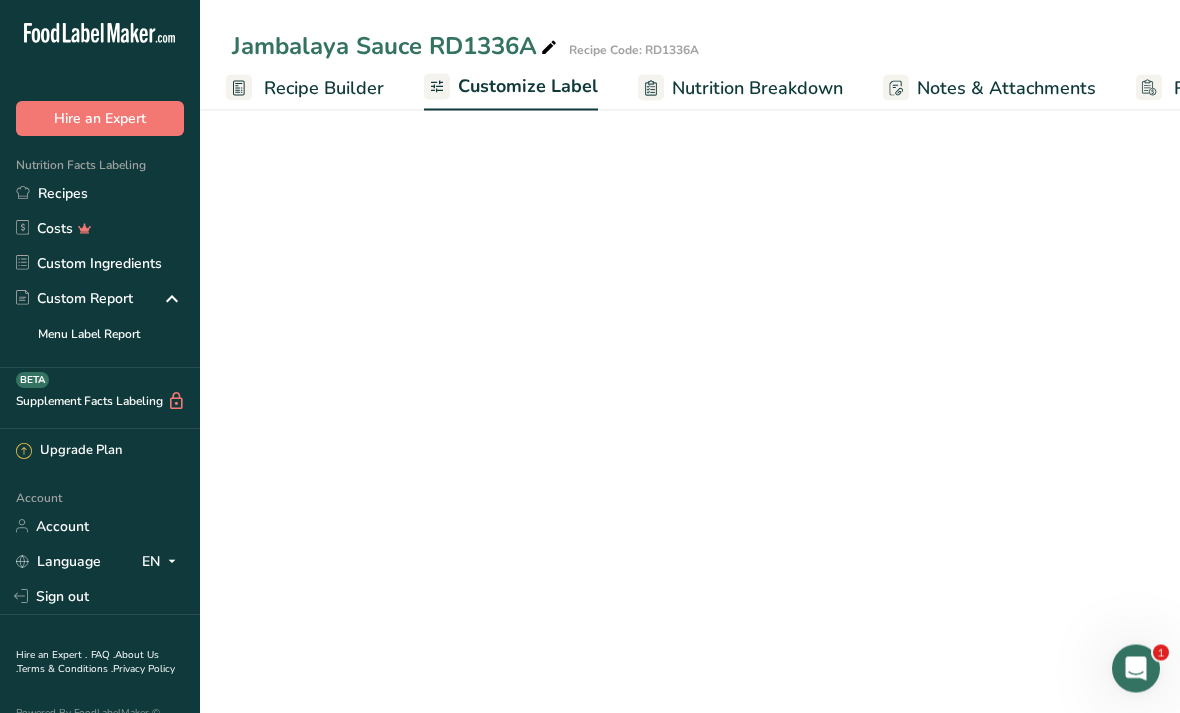 scroll, scrollTop: 2055, scrollLeft: 0, axis: vertical 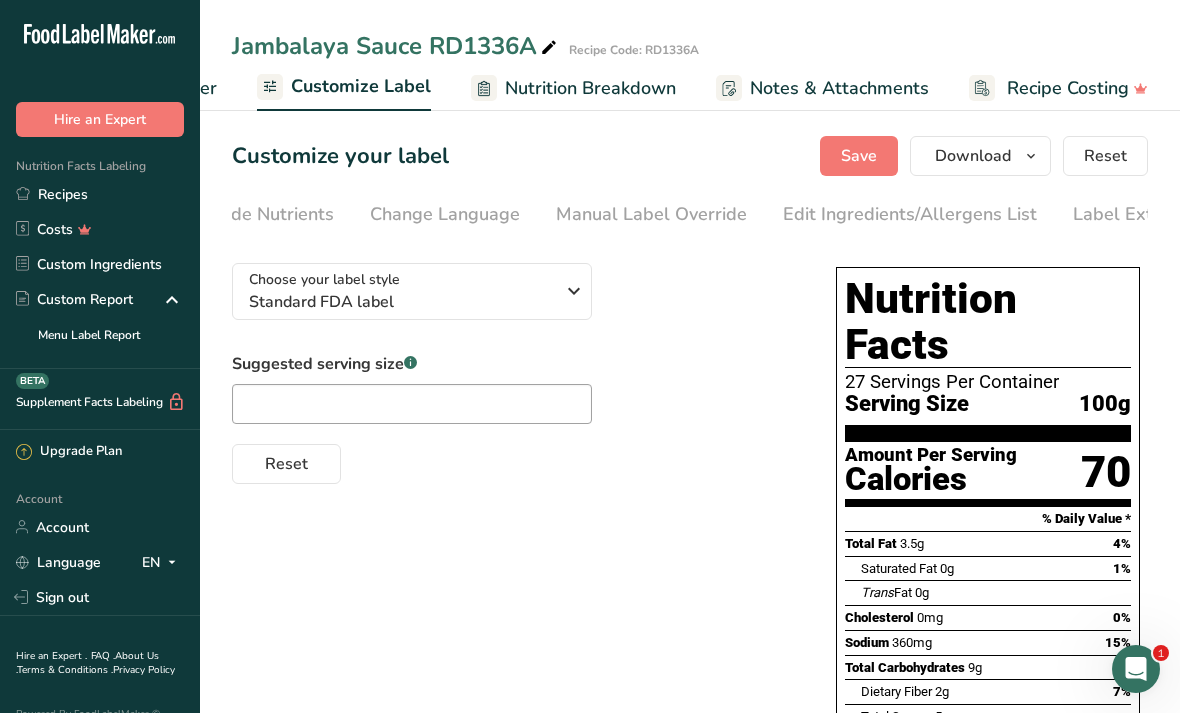 click on "Edit Ingredients/Allergens List" at bounding box center [910, 214] 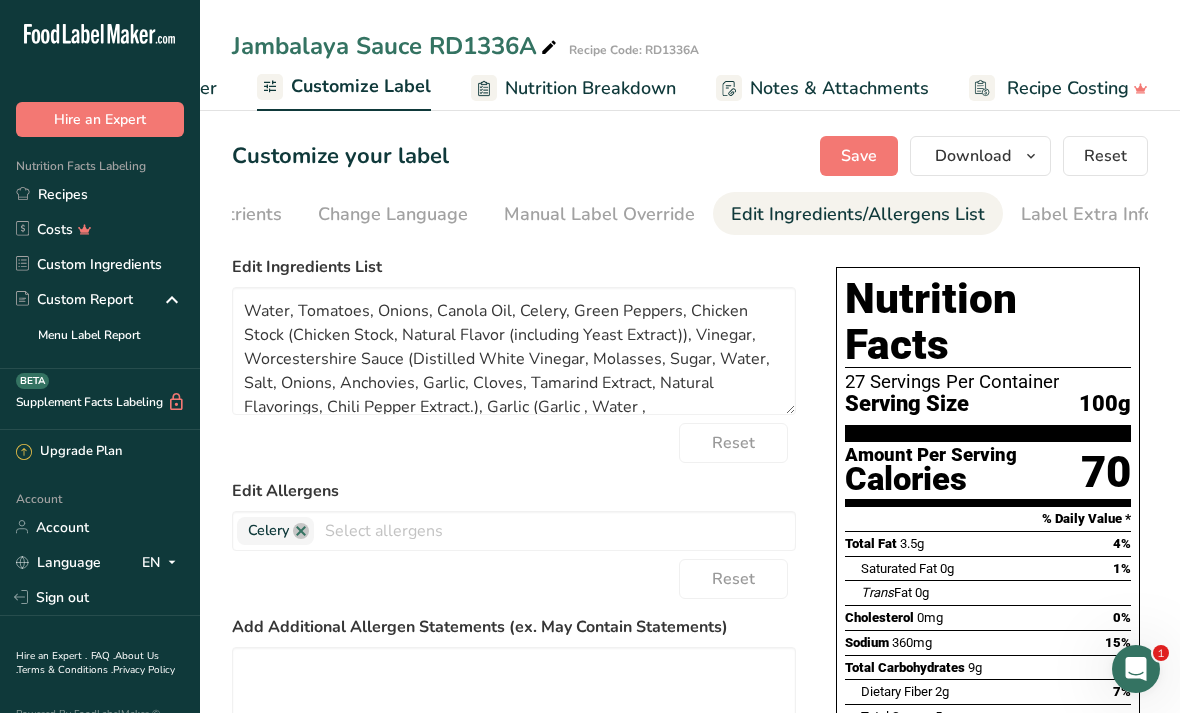 scroll, scrollTop: 0, scrollLeft: 537, axis: horizontal 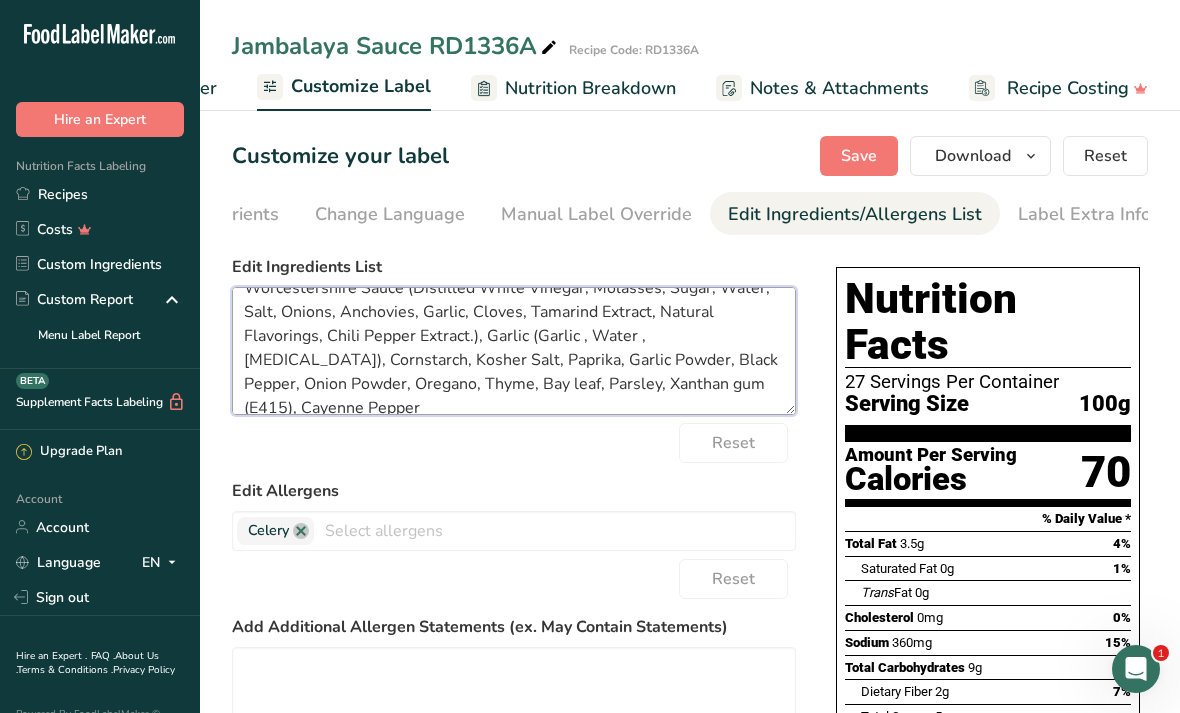click on "Water, Tomatoes, Onions, Canola Oil, Celery, Green Peppers, Chicken Stock (Chicken Stock, Natural Flavor (including Yeast Extract)), Vinegar, Worcestershire Sauce (Distilled White Vinegar, Molasses, Sugar, Water, Salt, Onions, Anchovies, Garlic, Cloves, Tamarind Extract, Natural Flavorings, Chili Pepper Extract.), Garlic (Garlic , Water , Citric Acid), Cornstarch, Kosher Salt, Paprika, Garlic Powder, Black Pepper, Onion Powder, Oregano, Thyme, Bay leaf, Parsley, Xanthan gum (E415), Cayenne Pepper" at bounding box center (514, 351) 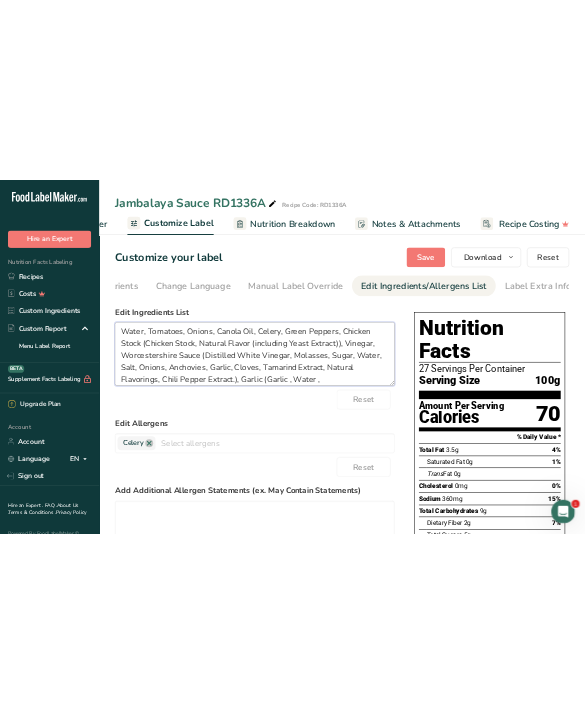 scroll, scrollTop: 64, scrollLeft: 0, axis: vertical 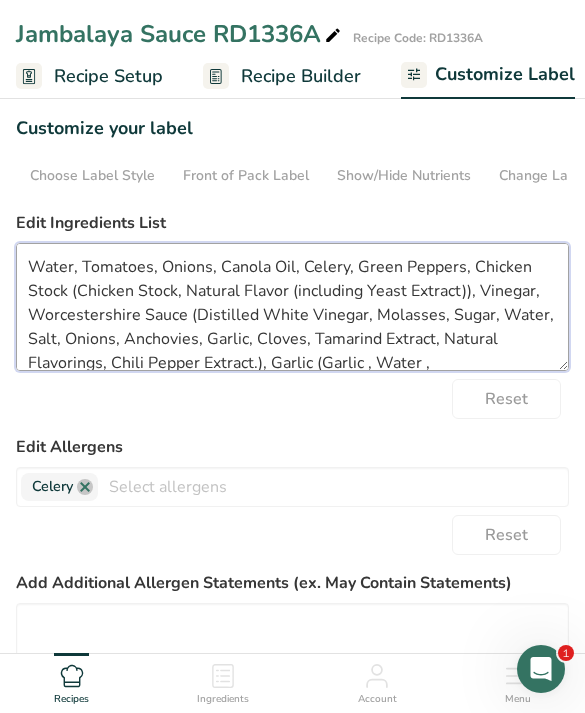 click on "Water, Tomatoes, Onions, Canola Oil, Celery, Green Peppers, Chicken Stock (Chicken Stock, Natural Flavor (including Yeast Extract)), Vinegar, Worcestershire Sauce (Distilled White Vinegar, Molasses, Sugar, Water, Salt, Onions, Anchovies, Garlic, Cloves, Tamarind Extract, Natural Flavorings, Chili Pepper Extract.), Garlic (Garlic , Water , Citric Acid), Cornstarch, Kosher Salt, Paprika, Garlic Powder, Black Pepper, Onion Powder, Oregano, Thyme, Bay leaf, Parsley, Xanthan gum, Cayenne Pepper" at bounding box center (292, 307) 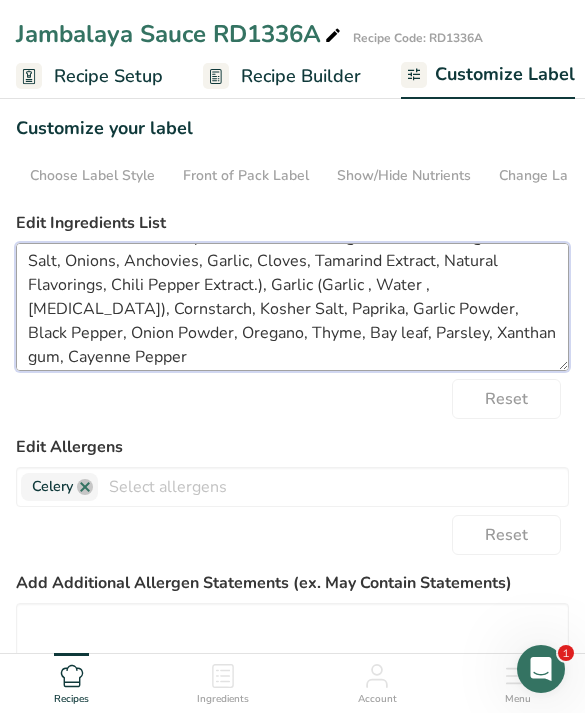 scroll, scrollTop: 73, scrollLeft: 0, axis: vertical 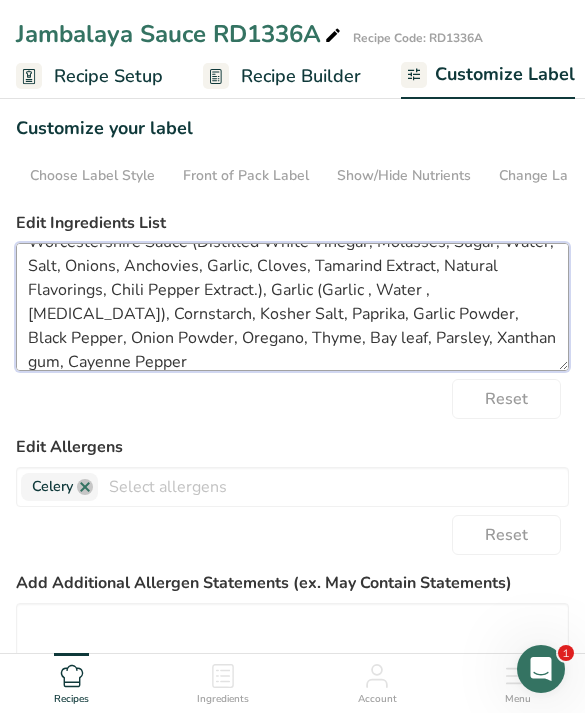 click on "Water, Tomatoes, Onions, Canola Oil, Celery, Green Peppers, Chicken Stock (Chicken Stock, Natural Flavor (including Yeast Extract)), Vinegar, Worcestershire Sauce (Distilled White Vinegar, Molasses, Sugar, Water, Salt, Onions, Anchovies, Garlic, Cloves, Tamarind Extract, Natural Flavorings, Chili Pepper Extract.), Garlic (Garlic , Water , Citric Acid), Cornstarch, Kosher Salt, Paprika, Garlic Powder, Black Pepper, Onion Powder, Oregano, Thyme, Bay leaf, Parsley, Xanthan gum, Cayenne Pepper" at bounding box center [292, 307] 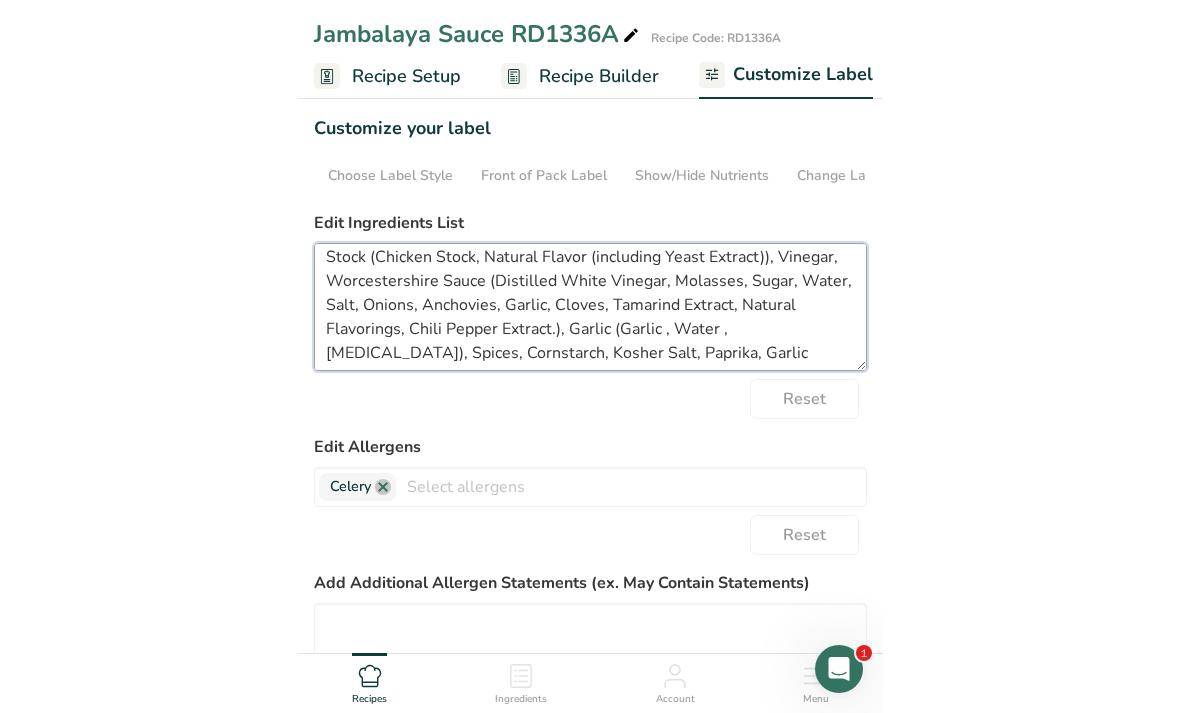 scroll, scrollTop: 11, scrollLeft: 0, axis: vertical 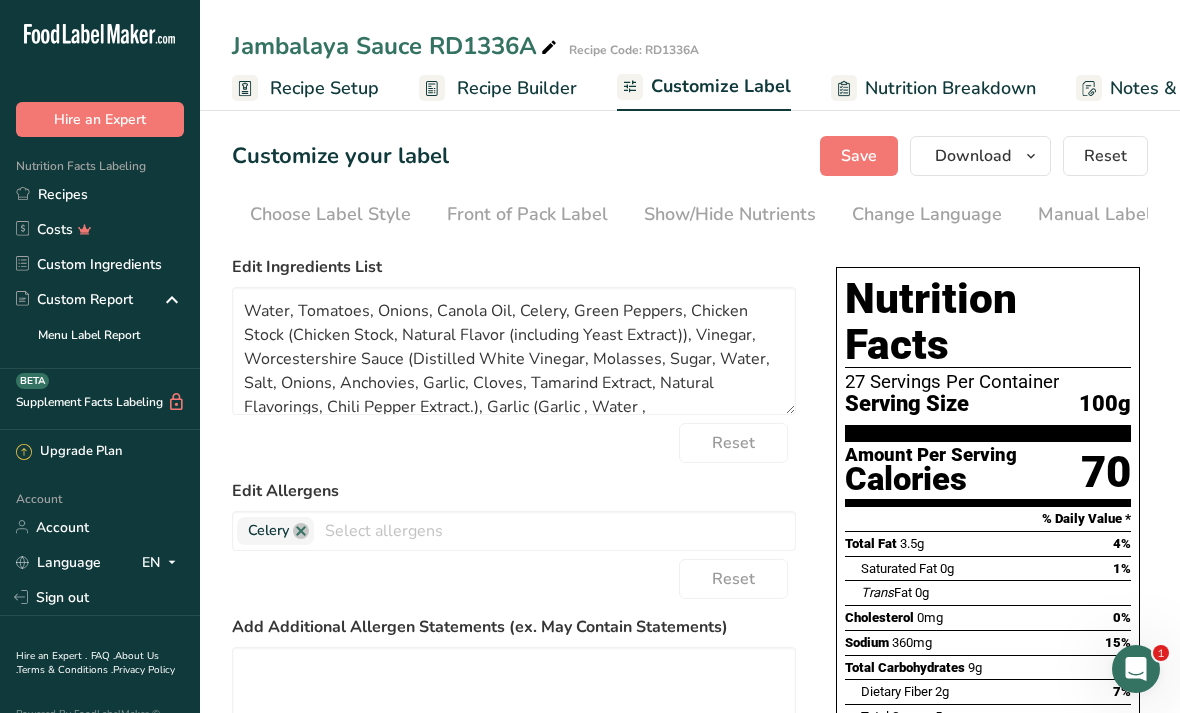 click on "Save" at bounding box center [859, 156] 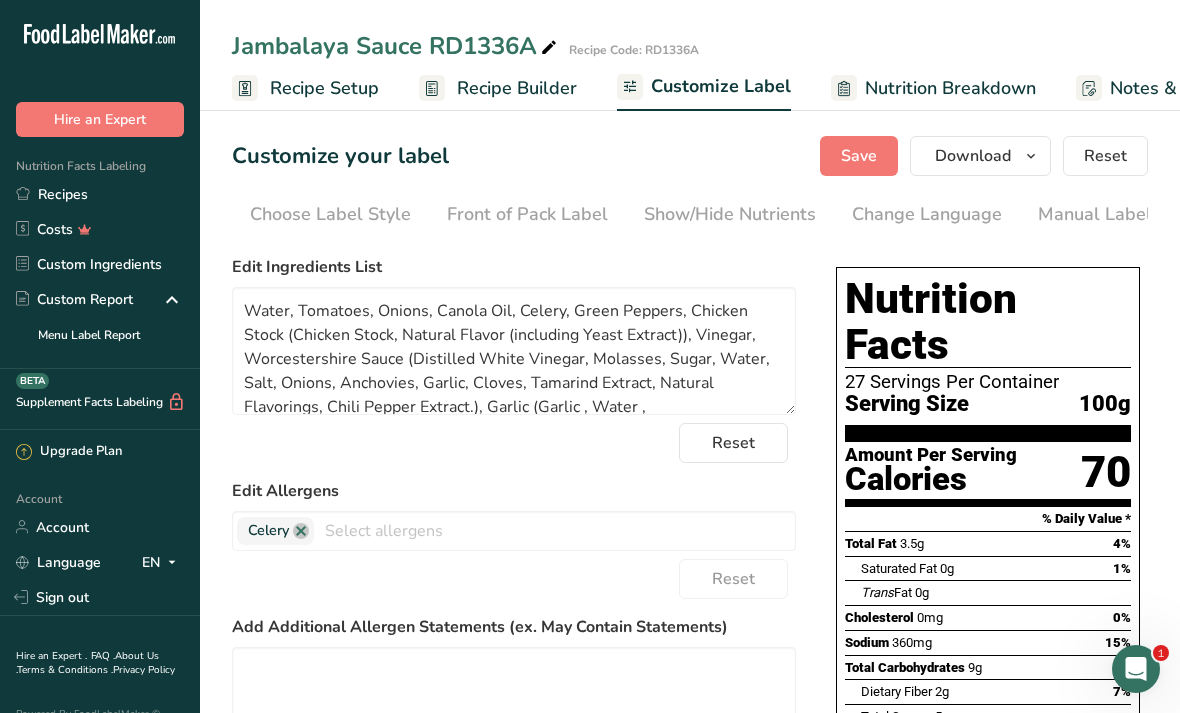 click at bounding box center (1031, 156) 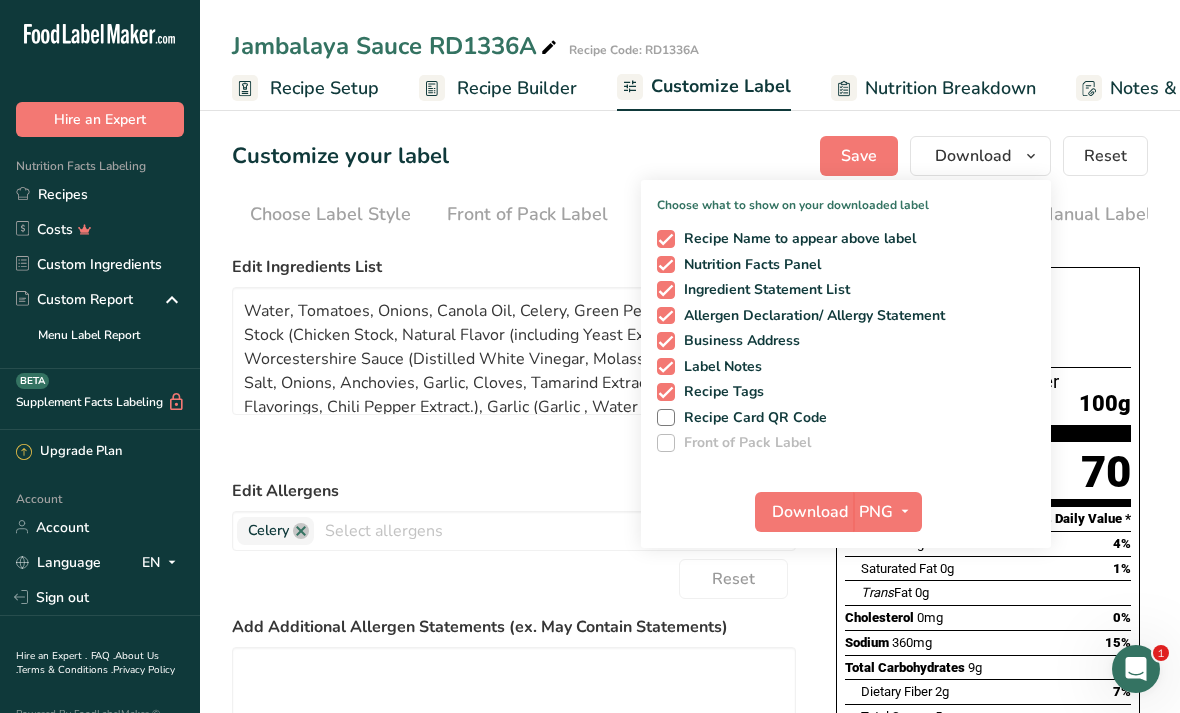 click at bounding box center [905, 511] 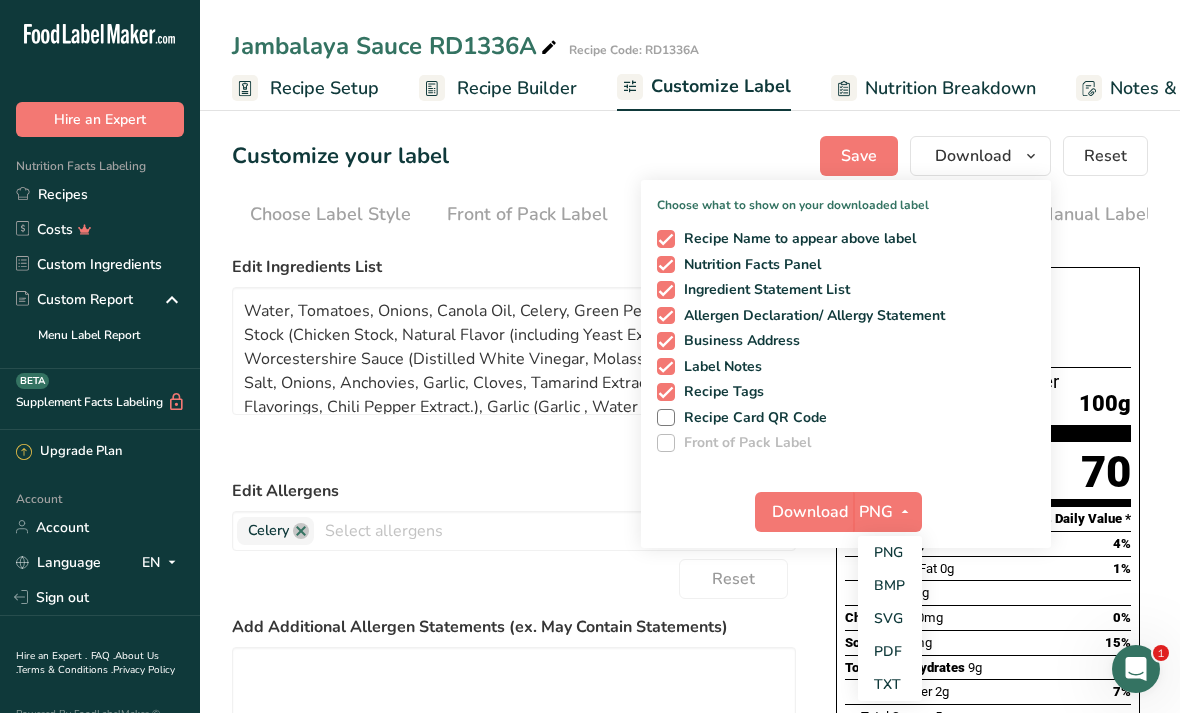 click on "PDF" at bounding box center [890, 651] 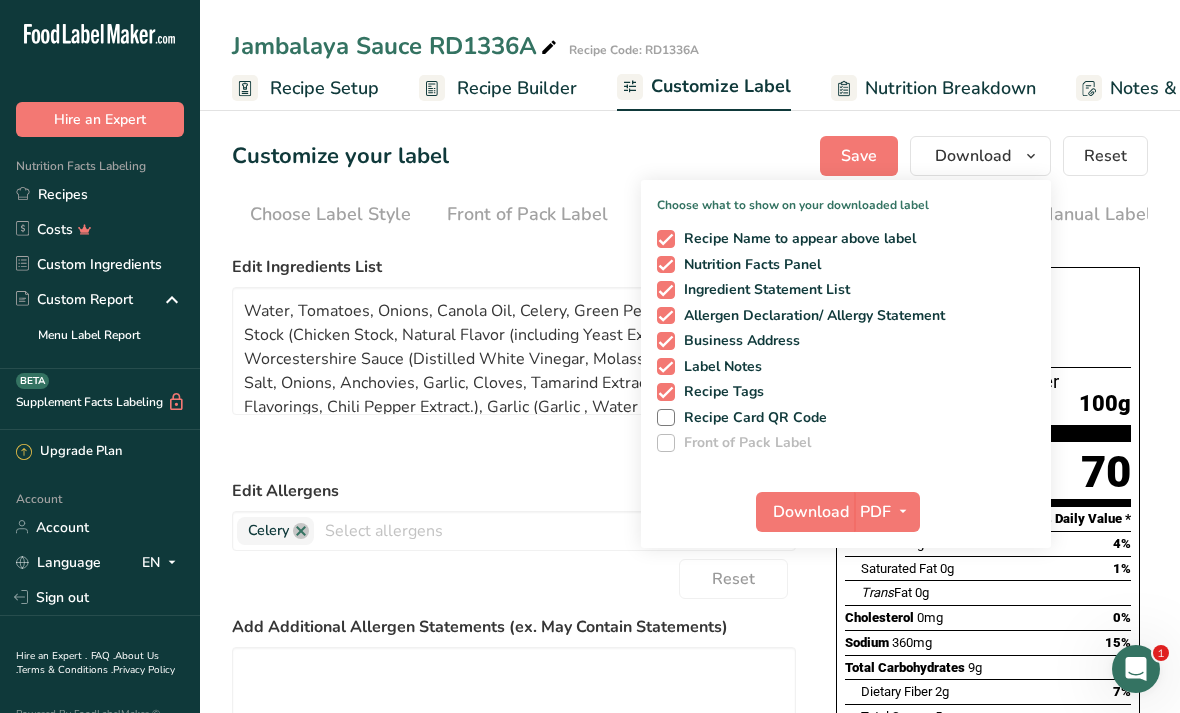 click on "Download" at bounding box center (811, 512) 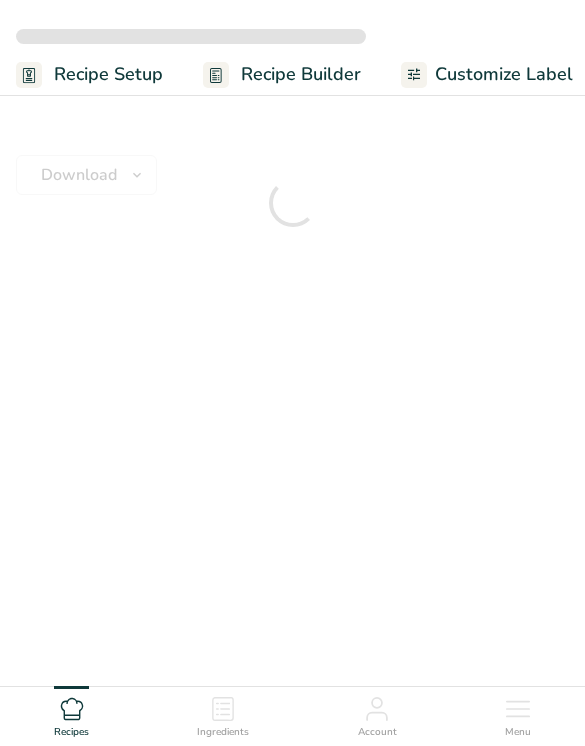 scroll, scrollTop: 0, scrollLeft: 0, axis: both 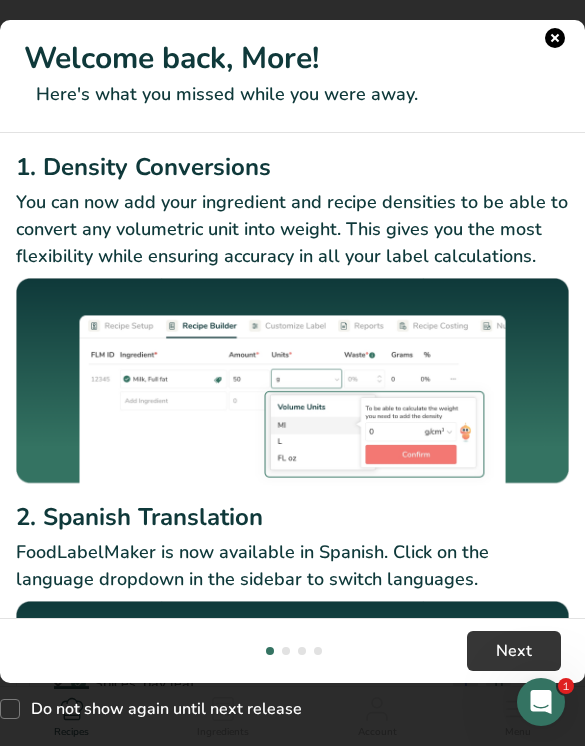 click at bounding box center [555, 38] 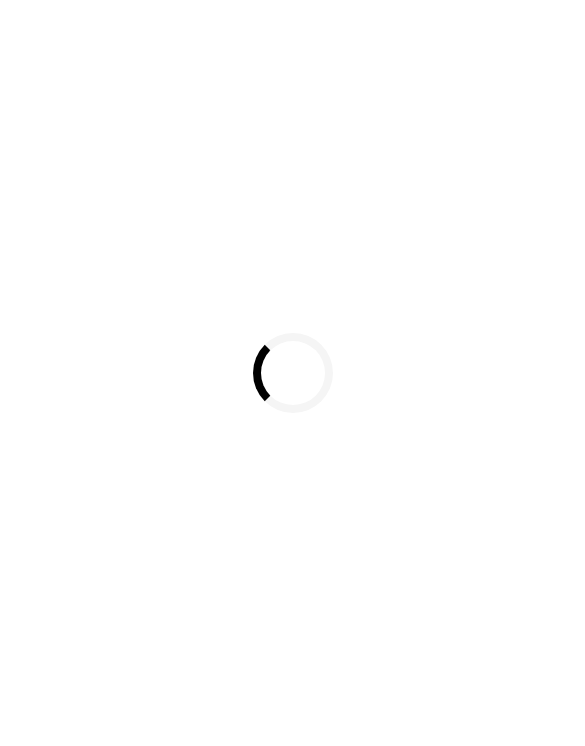 scroll, scrollTop: 0, scrollLeft: 0, axis: both 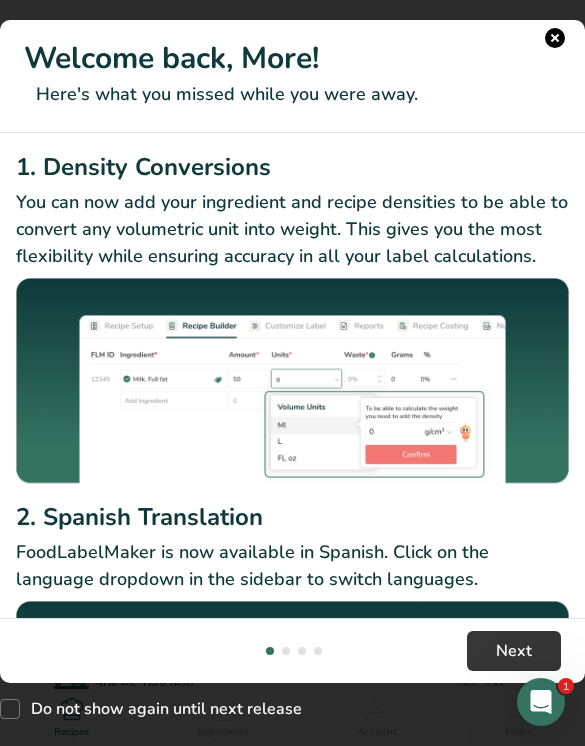 click at bounding box center (555, 38) 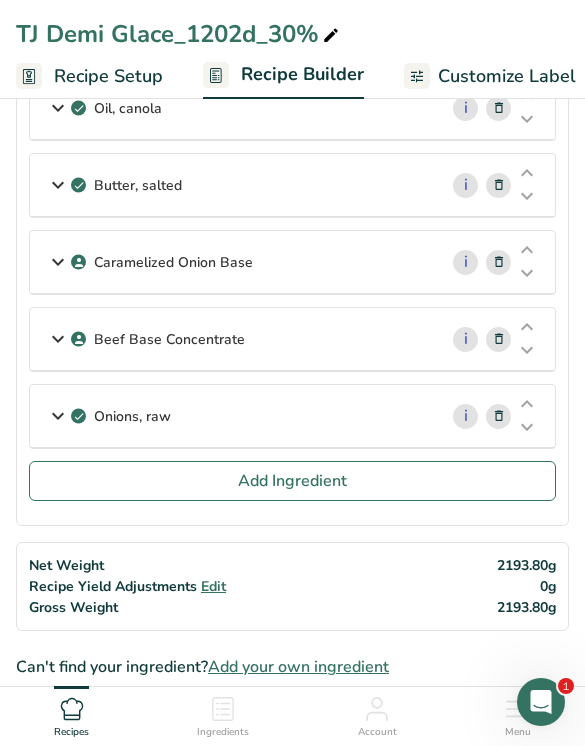 scroll, scrollTop: 946, scrollLeft: 0, axis: vertical 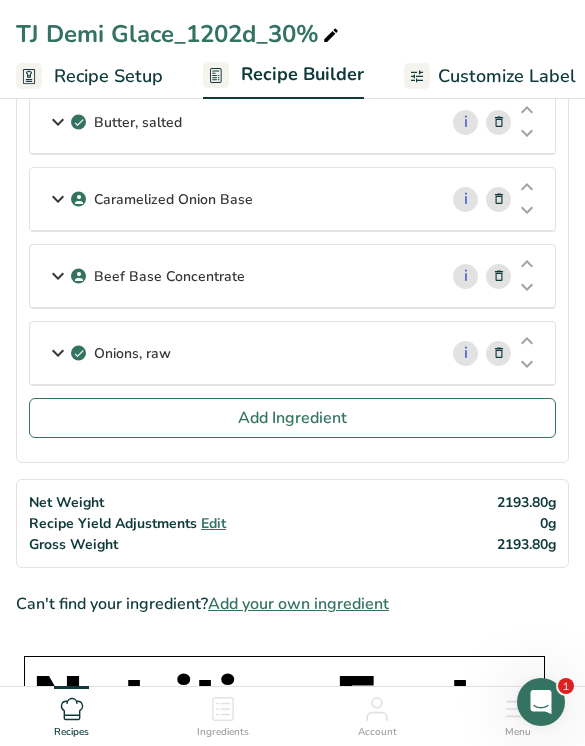 click on "Recipes" at bounding box center [71, 713] 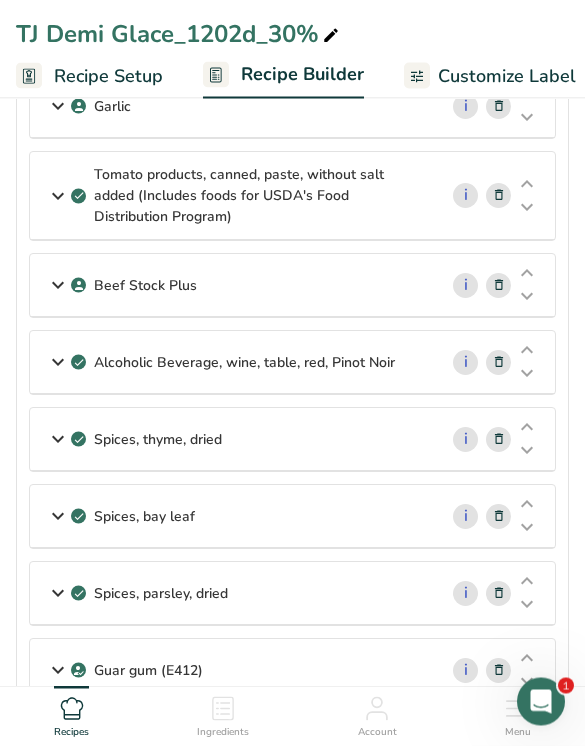 scroll, scrollTop: 0, scrollLeft: 0, axis: both 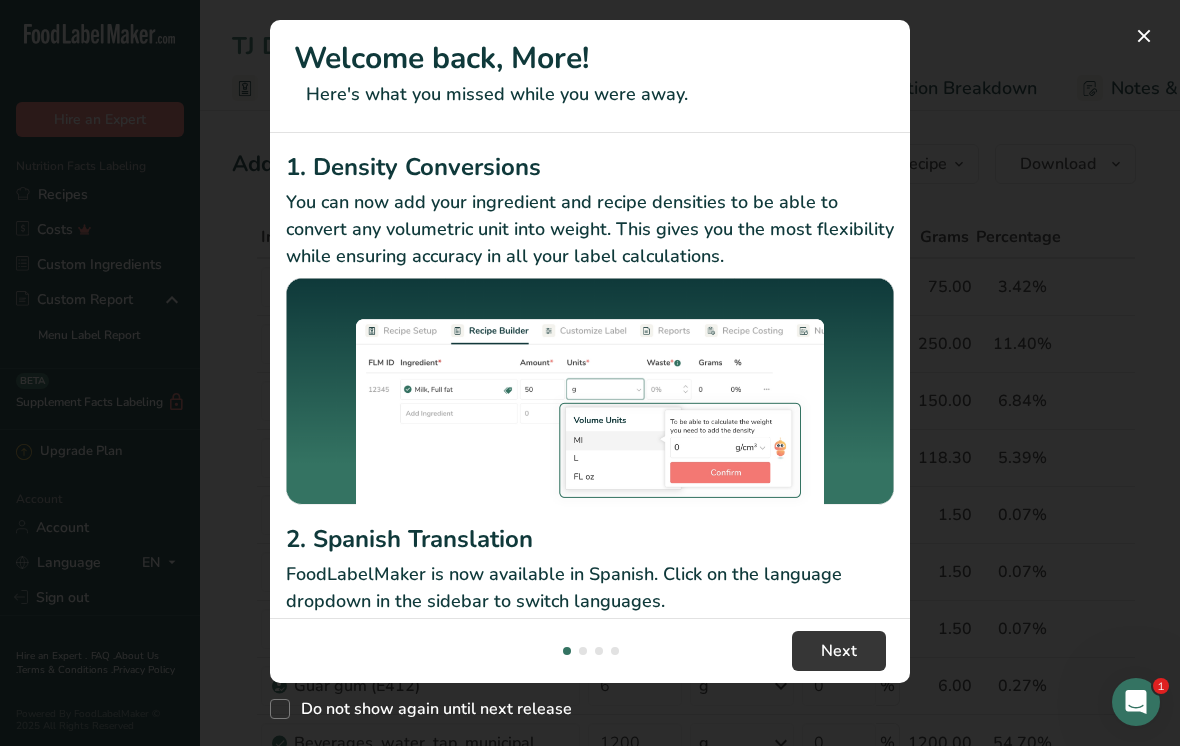 click at bounding box center [590, 373] 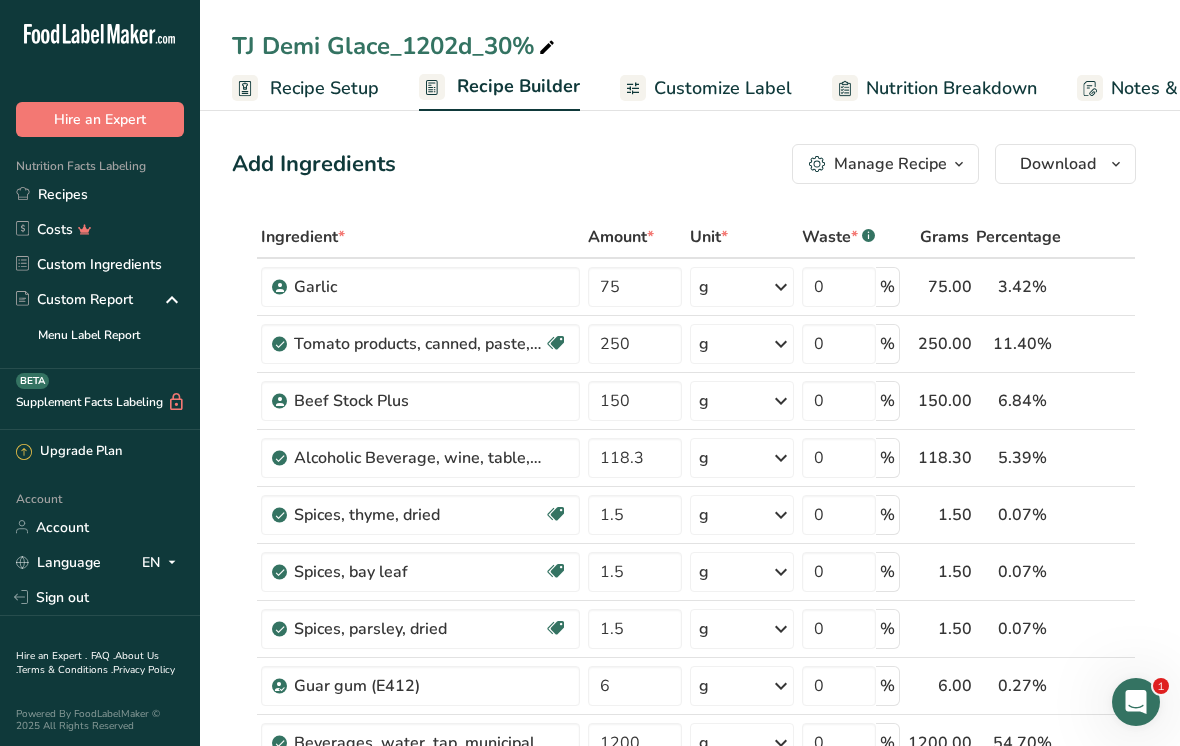 click on "Recipes" at bounding box center [100, 194] 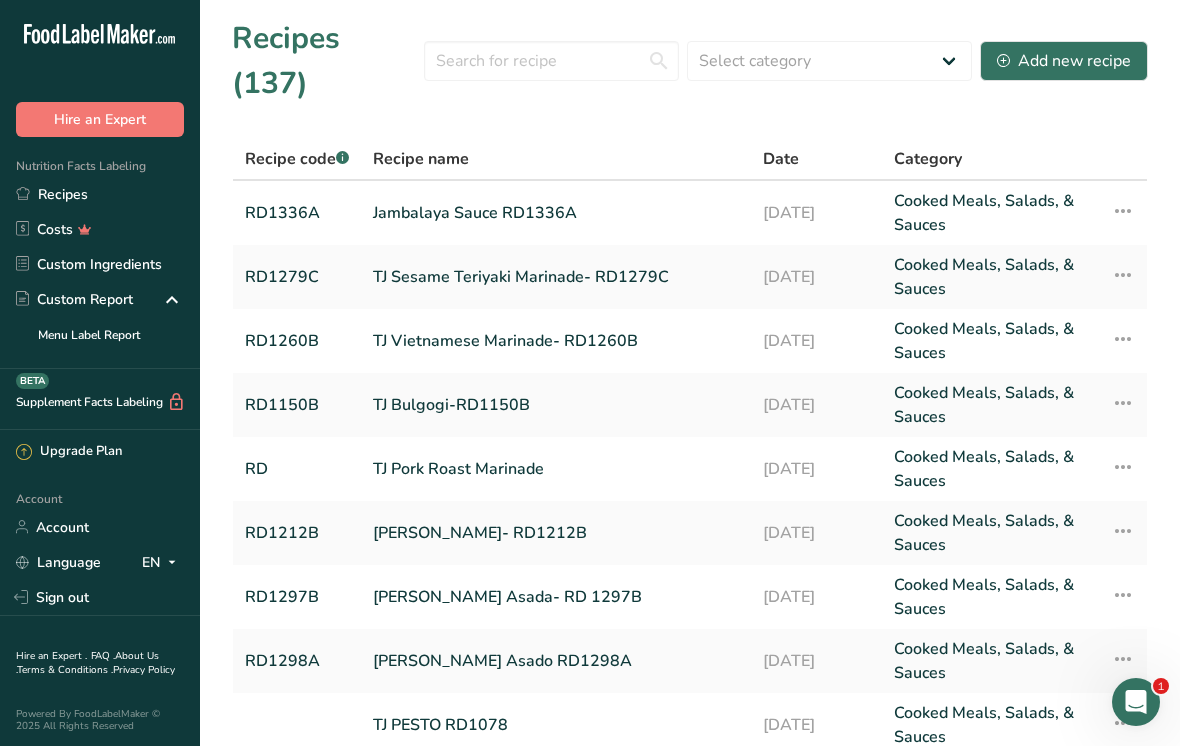 click on "Add new recipe" at bounding box center (1064, 61) 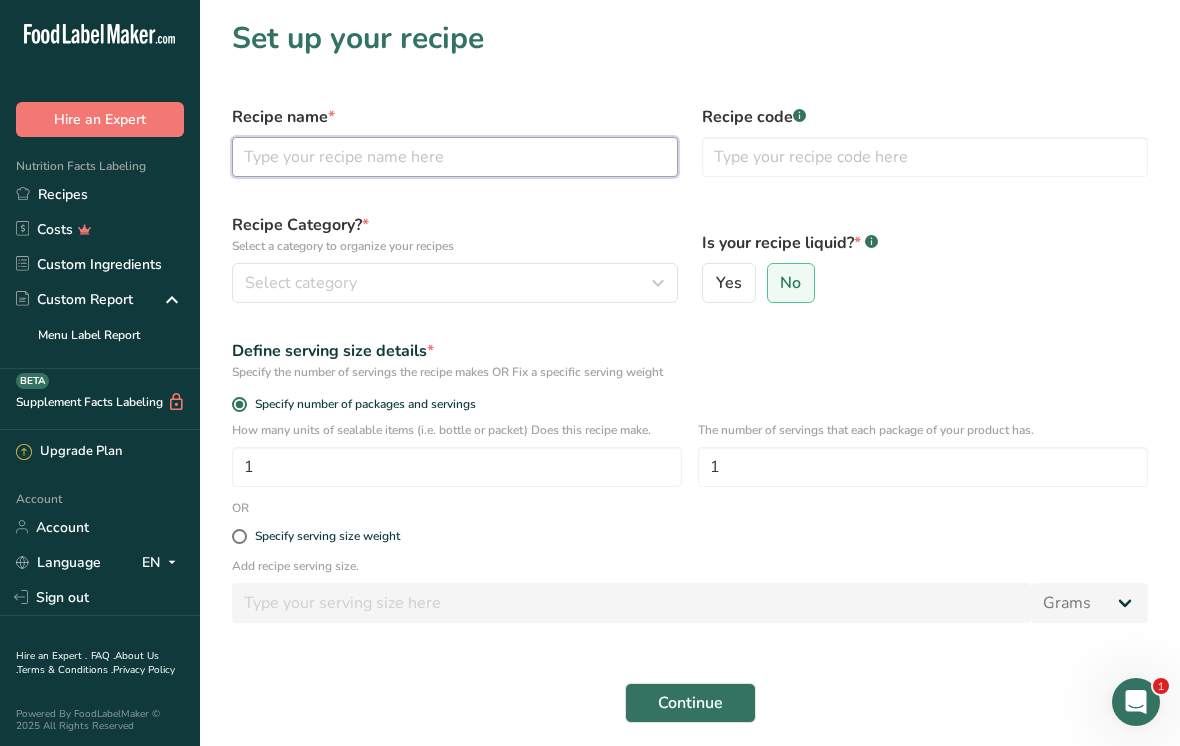 click at bounding box center [455, 157] 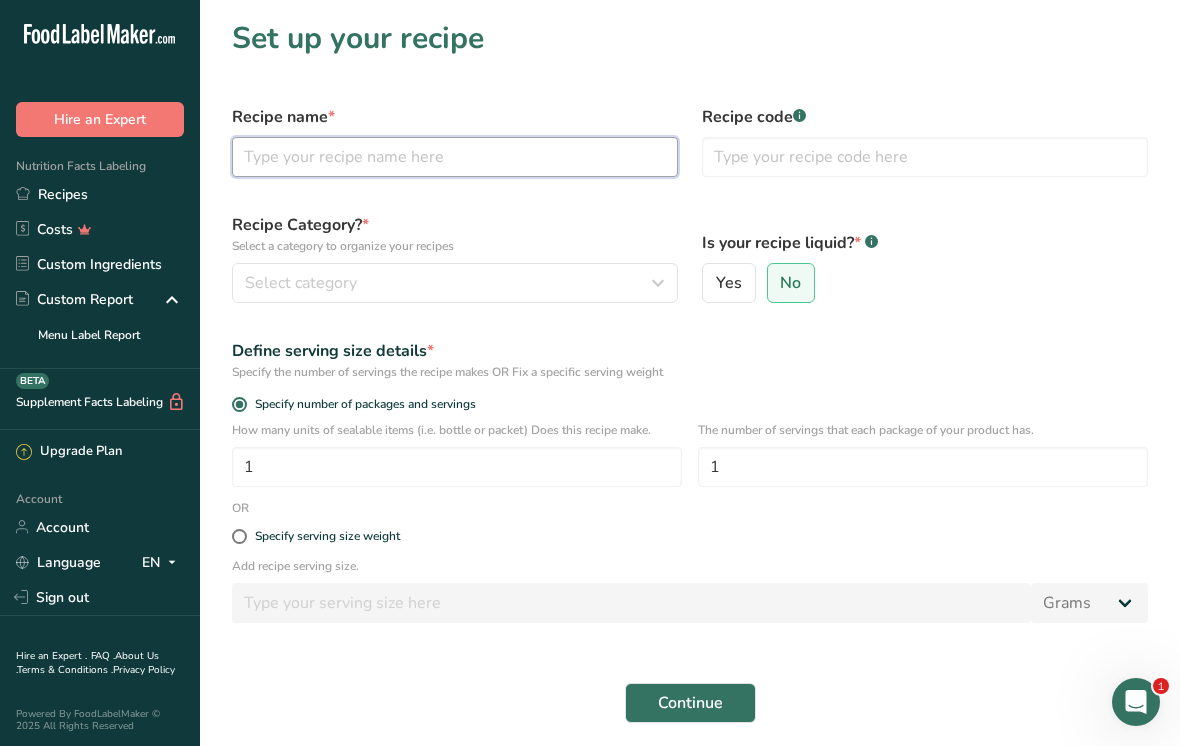 paste on "Peppered Biscuit Style Gravy RD1334A" 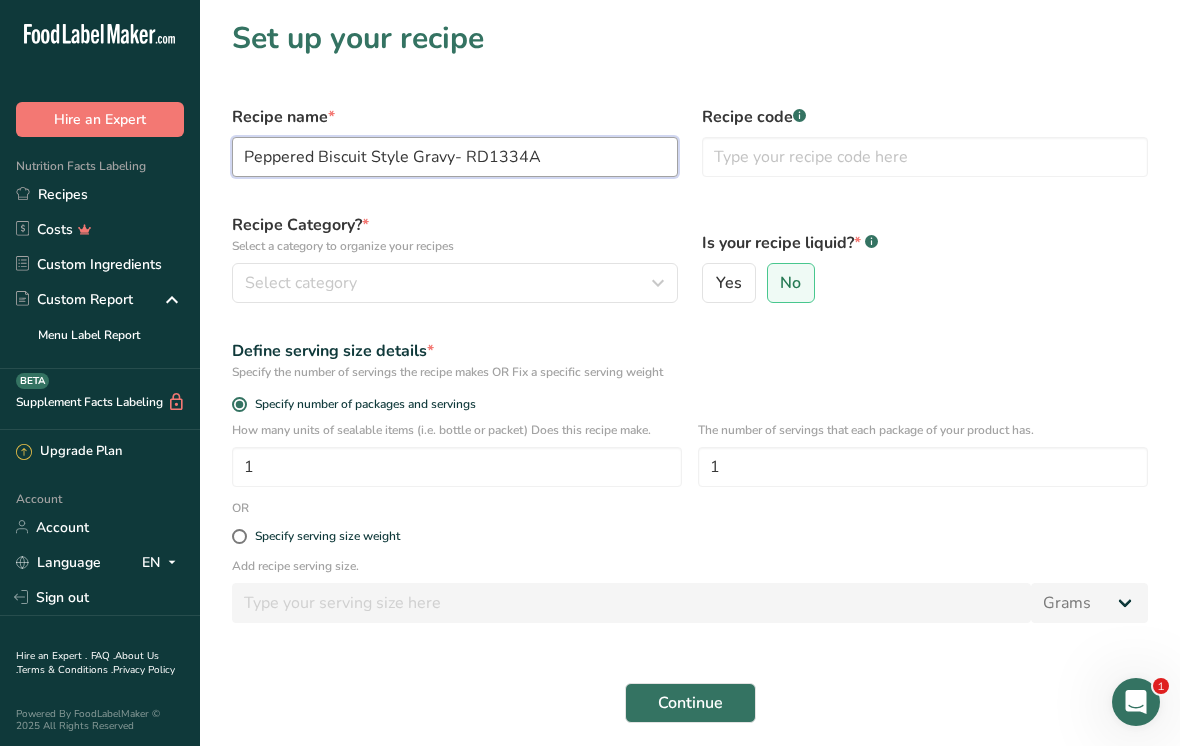 type on "Peppered Biscuit Style Gravy- RD1334A" 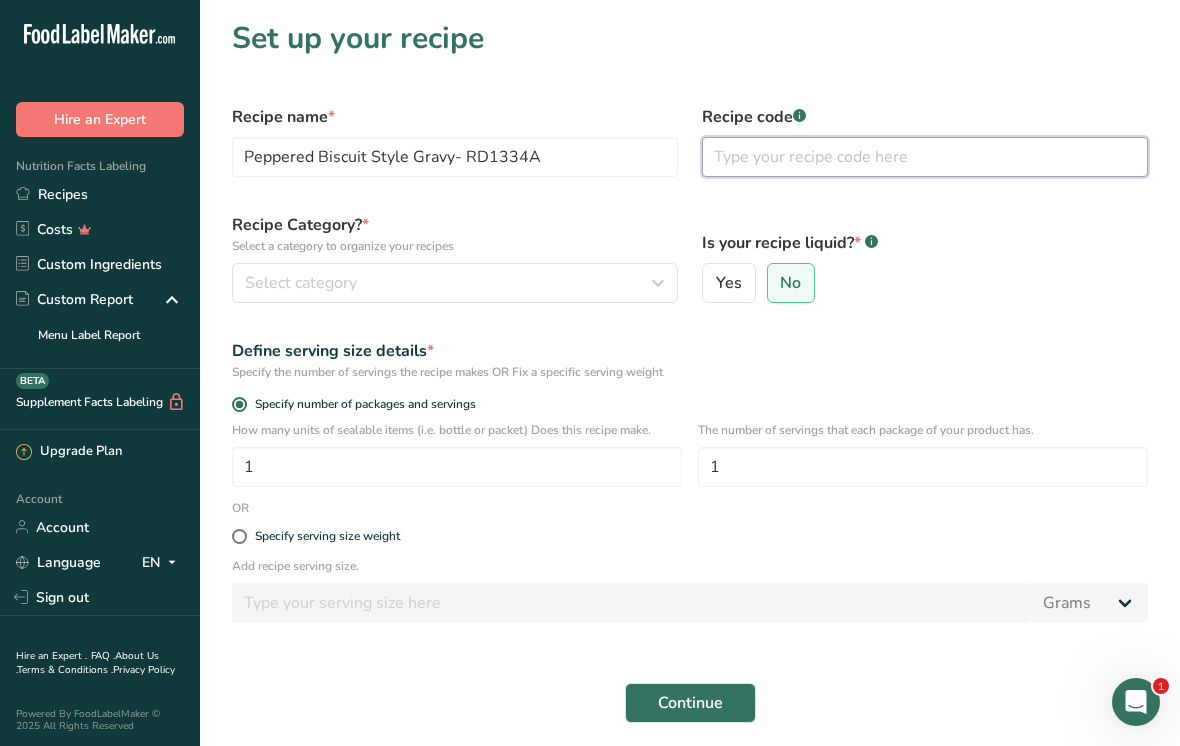 paste on "RD1334A" 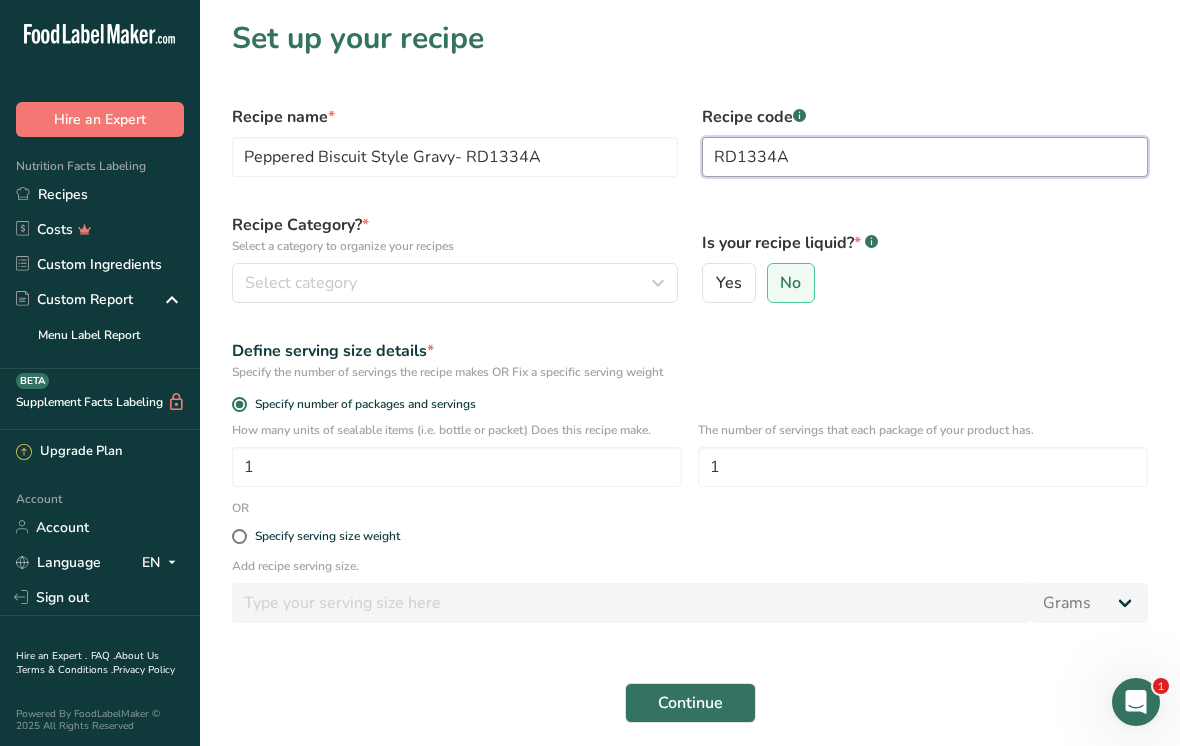 type on "RD1334A" 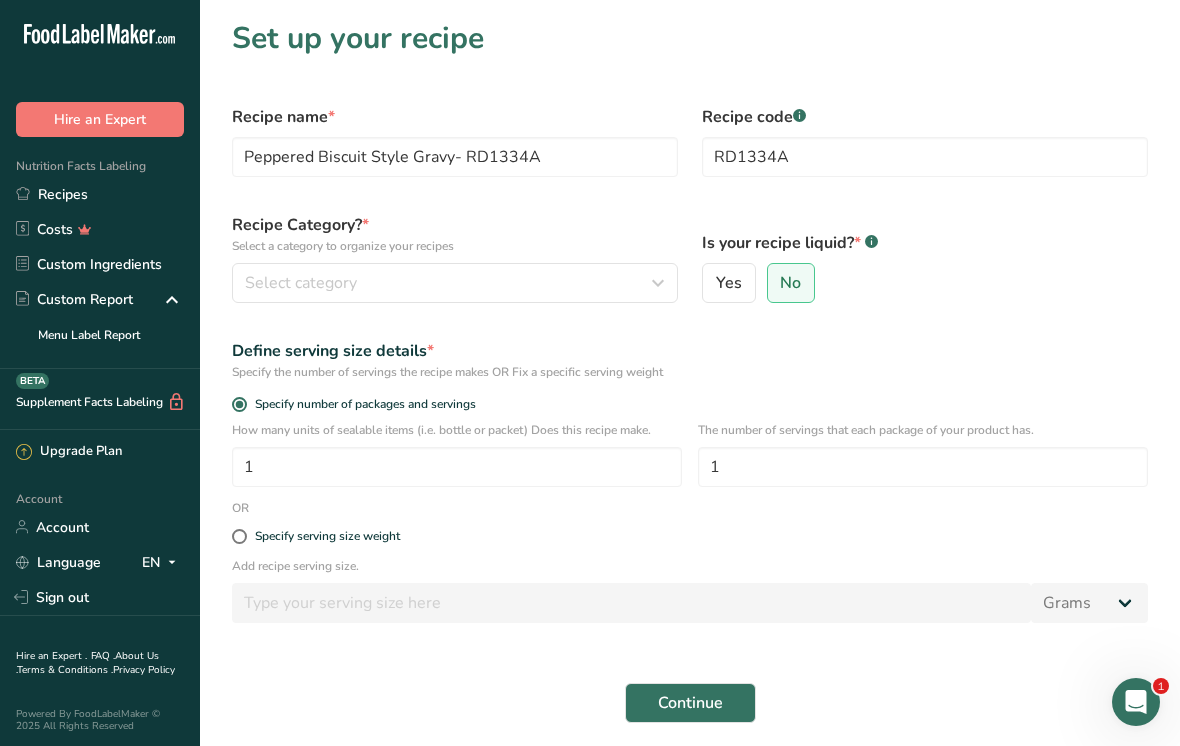 click at bounding box center [658, 283] 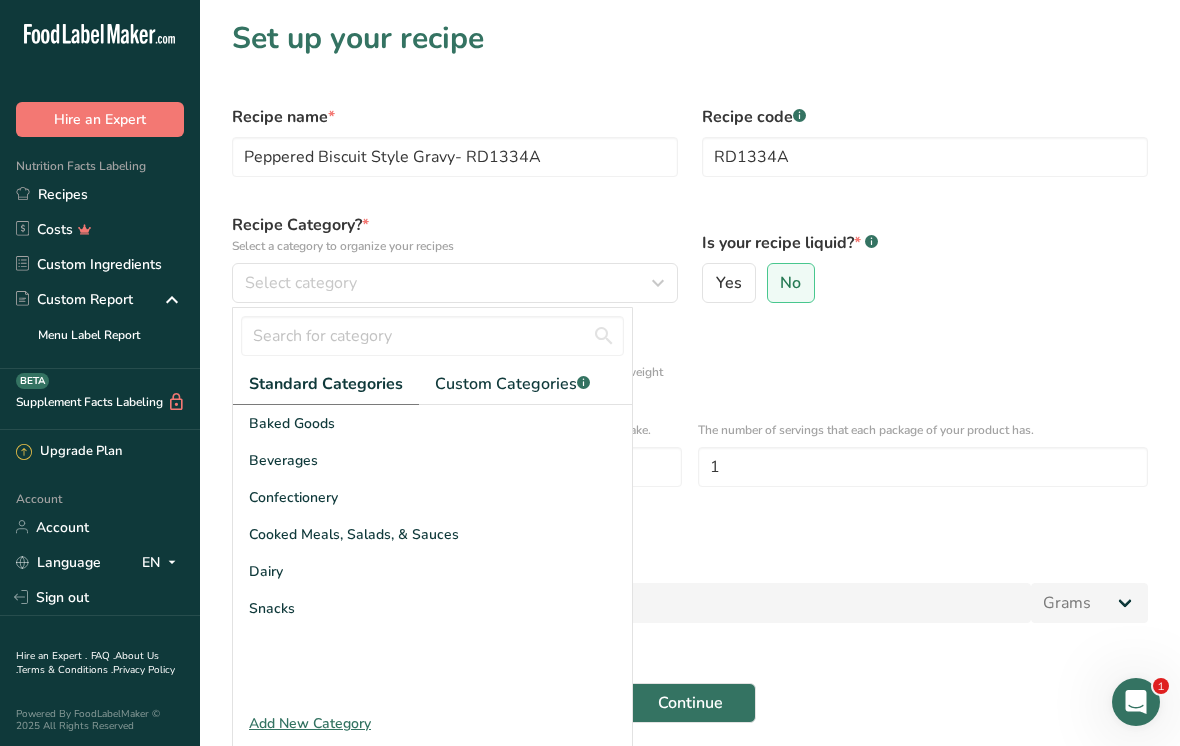 click on "Cooked Meals, Salads, & Sauces" at bounding box center [432, 534] 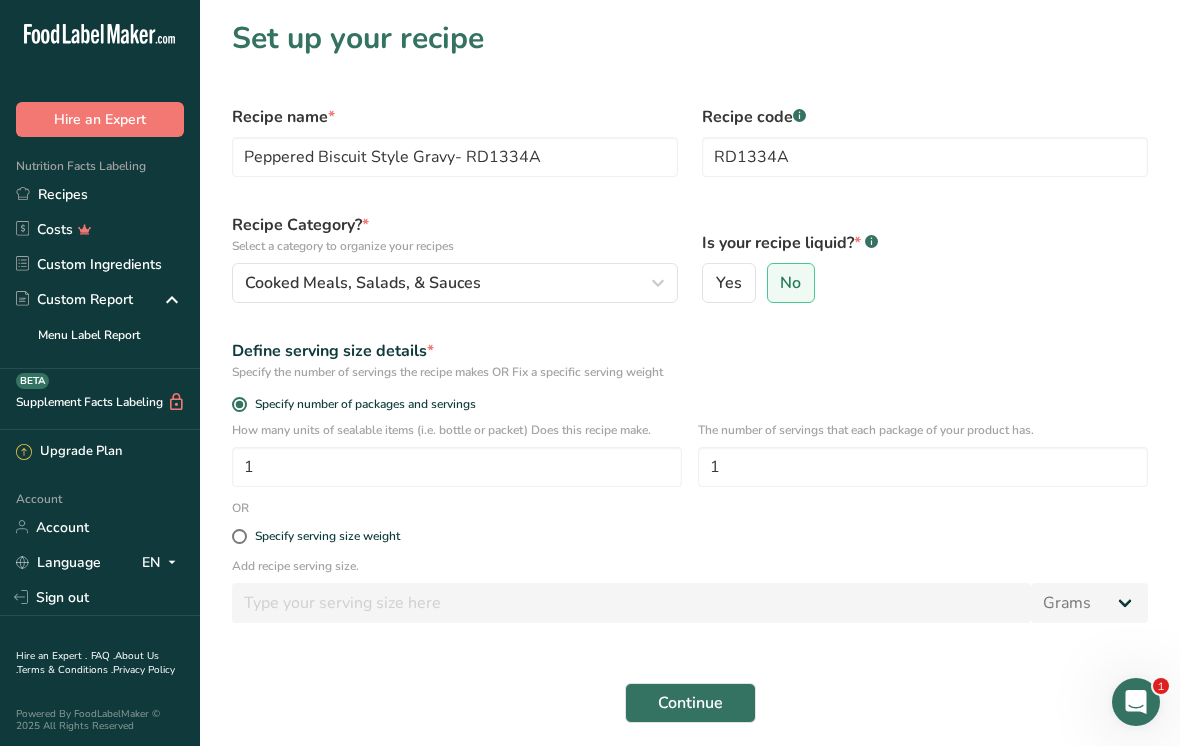 click on "Specify serving size weight" at bounding box center [327, 536] 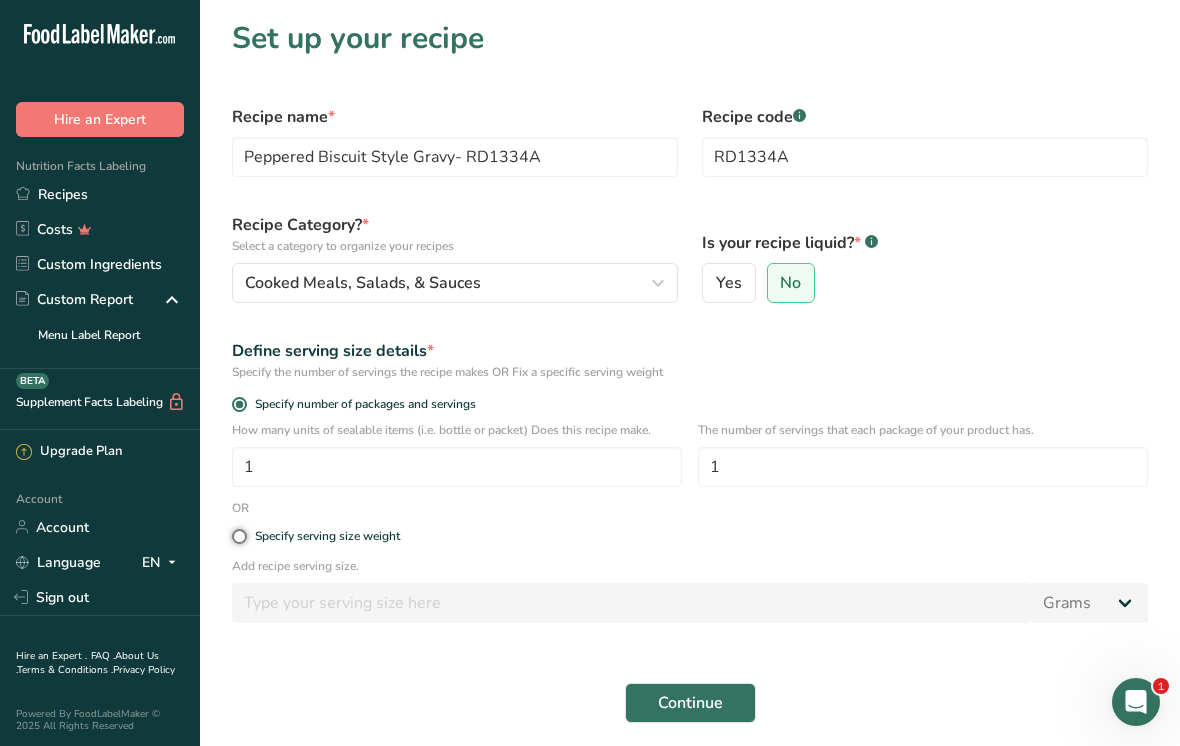 click on "Specify serving size weight" at bounding box center (238, 536) 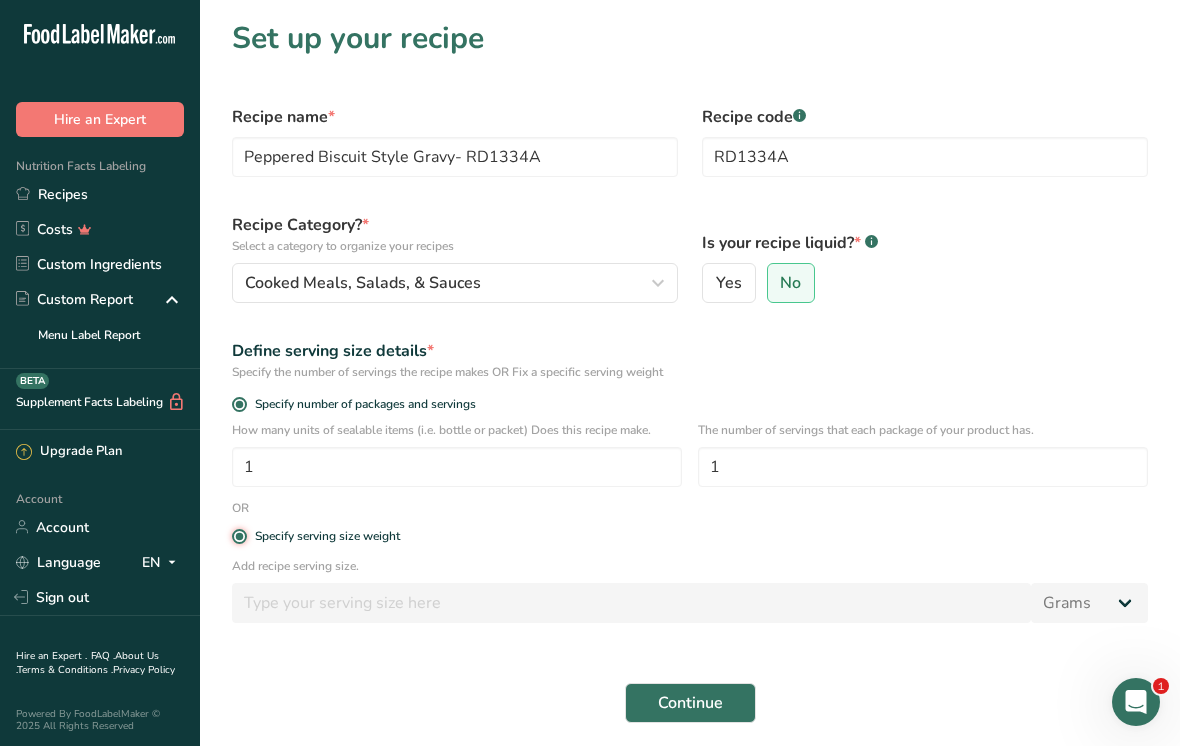 radio on "false" 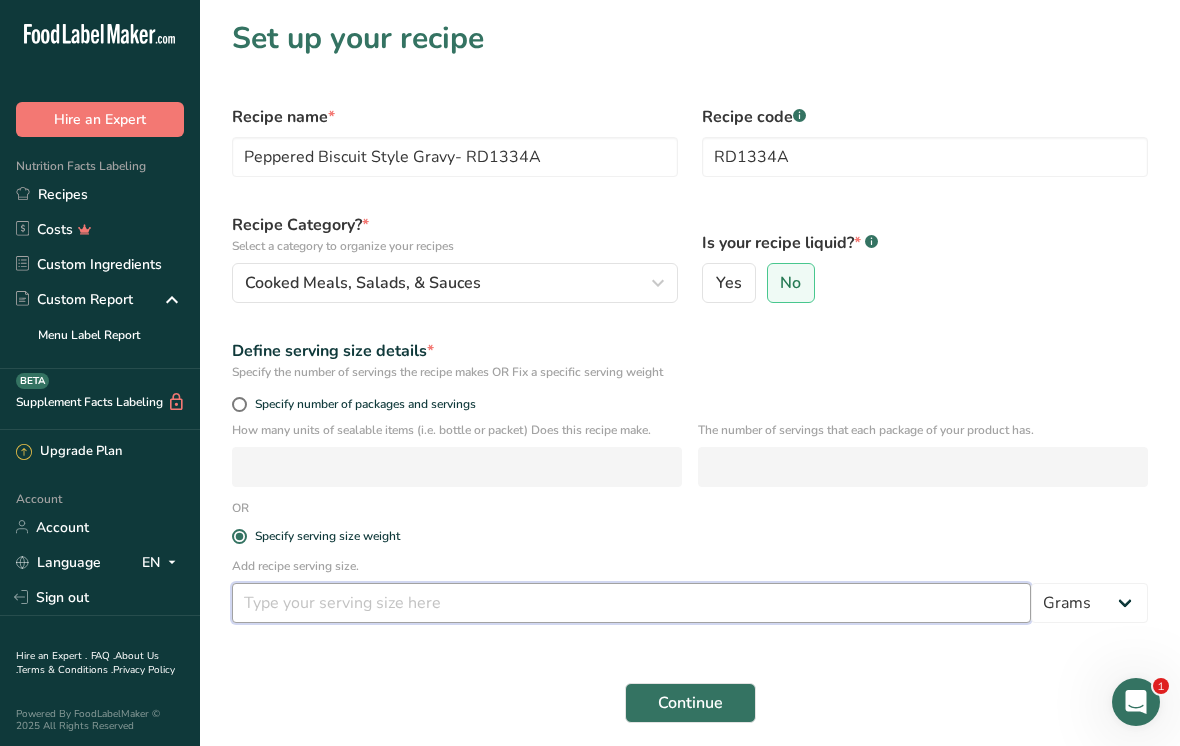 click at bounding box center [631, 603] 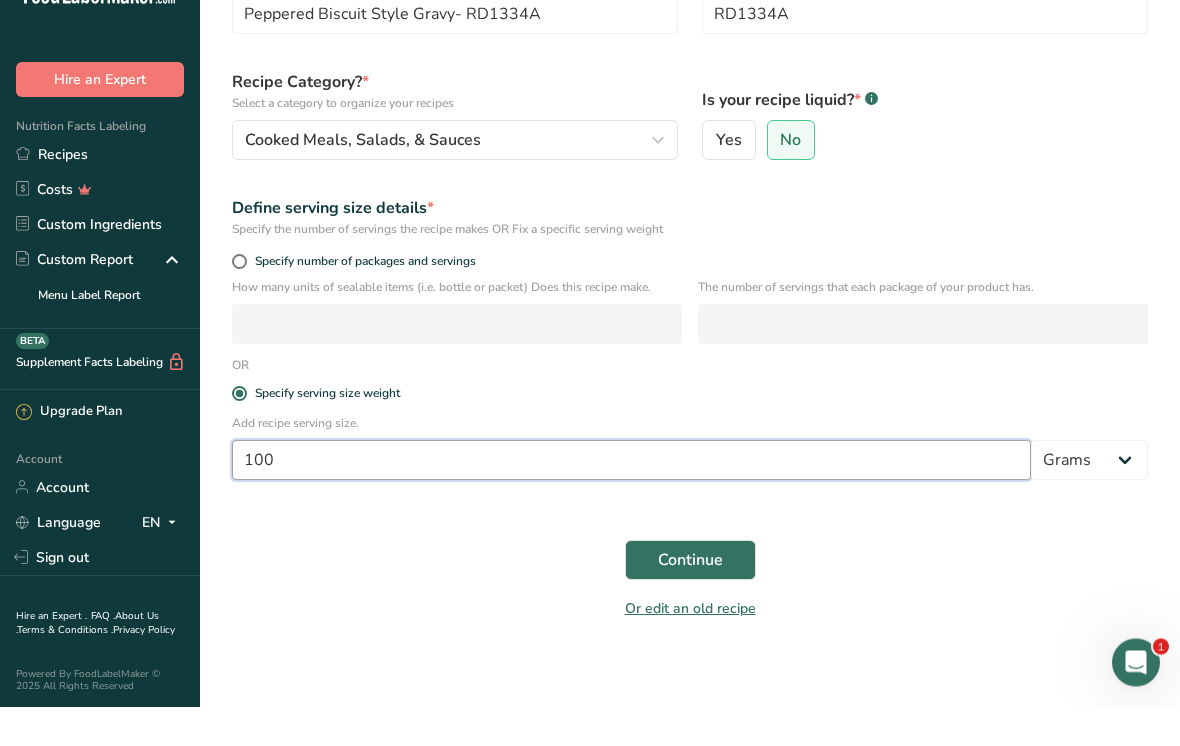 scroll, scrollTop: 113, scrollLeft: 0, axis: vertical 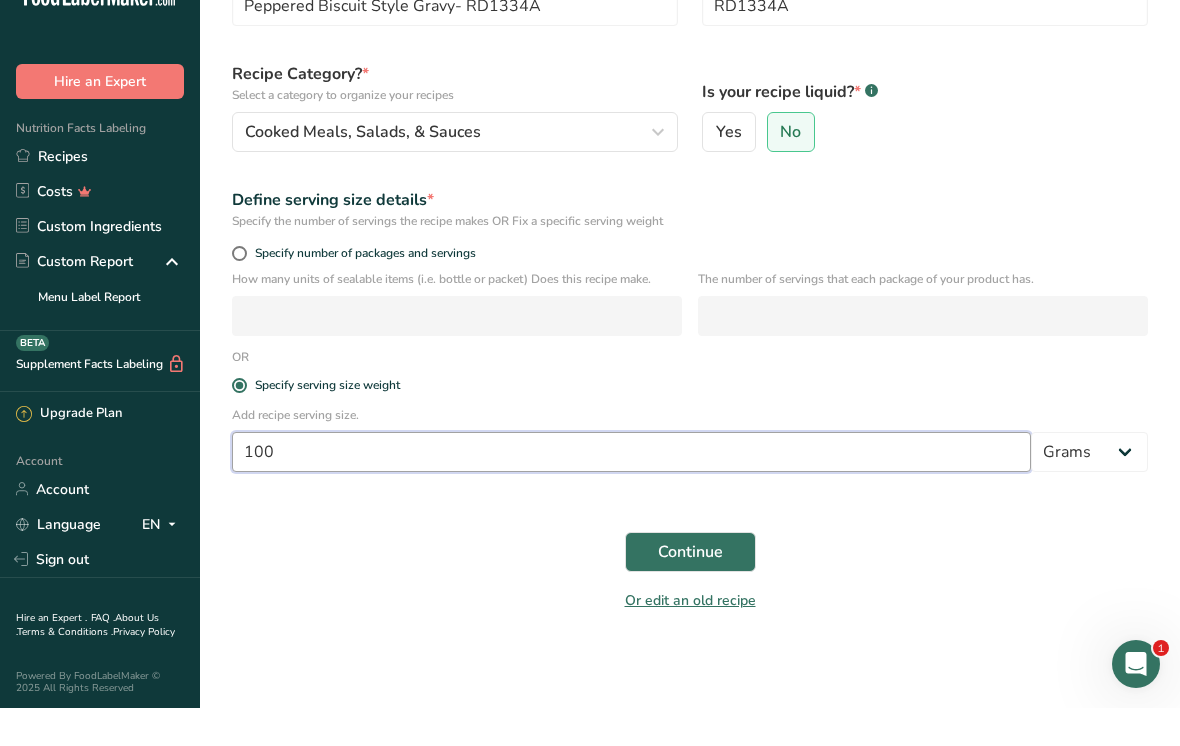 type on "100" 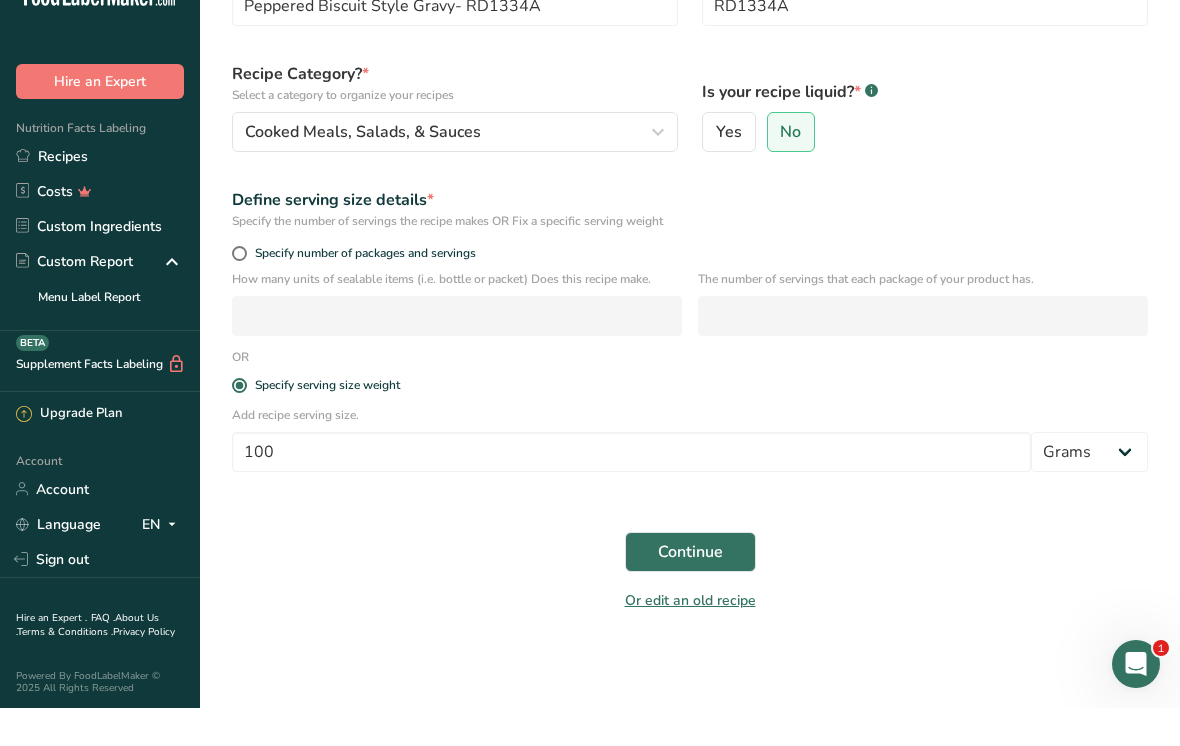 click on "Continue" at bounding box center (690, 590) 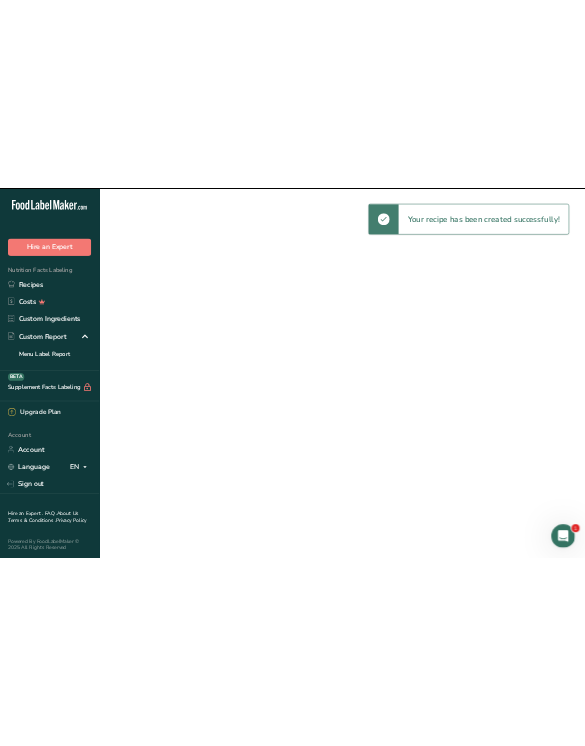 scroll, scrollTop: 0, scrollLeft: 0, axis: both 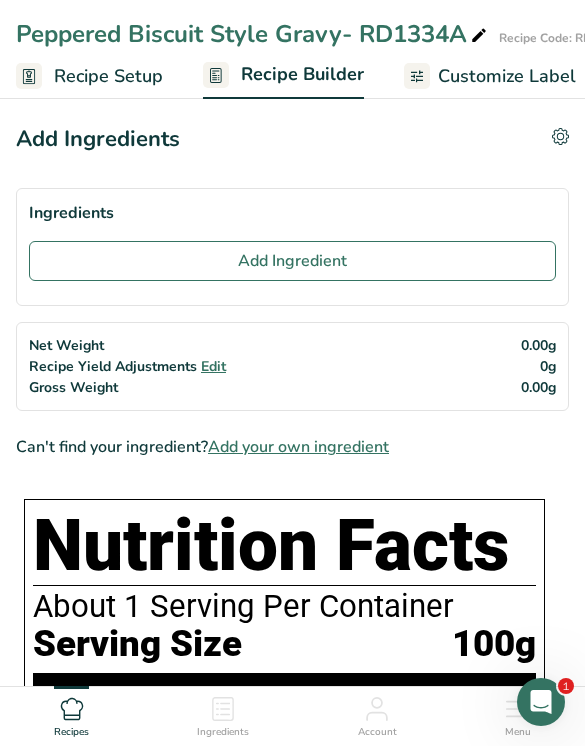 click on "Add Ingredient" at bounding box center [292, 261] 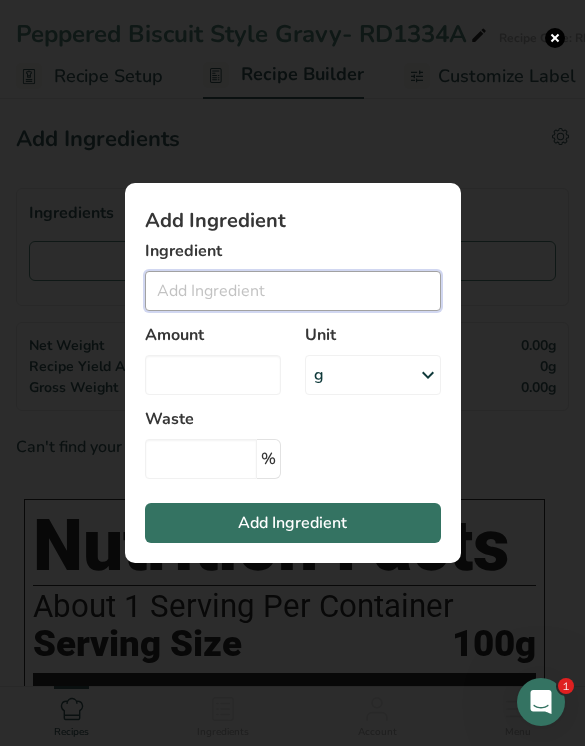 click at bounding box center (293, 291) 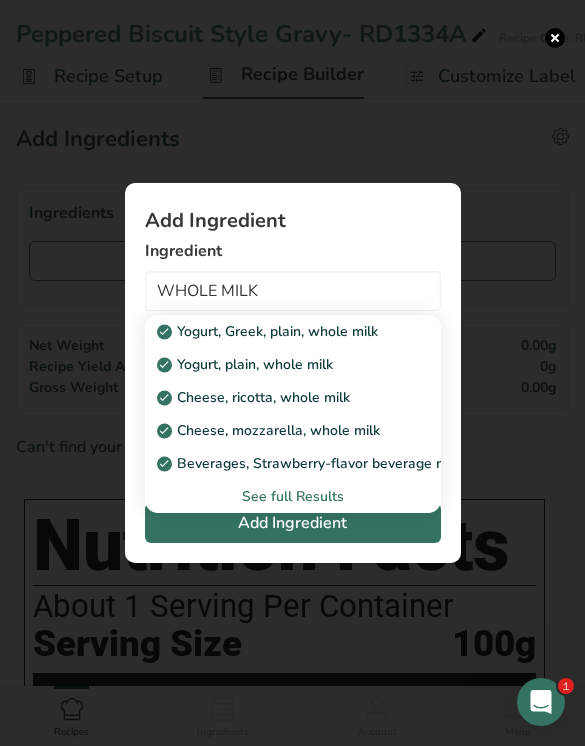 click on "See full Results" at bounding box center [293, 496] 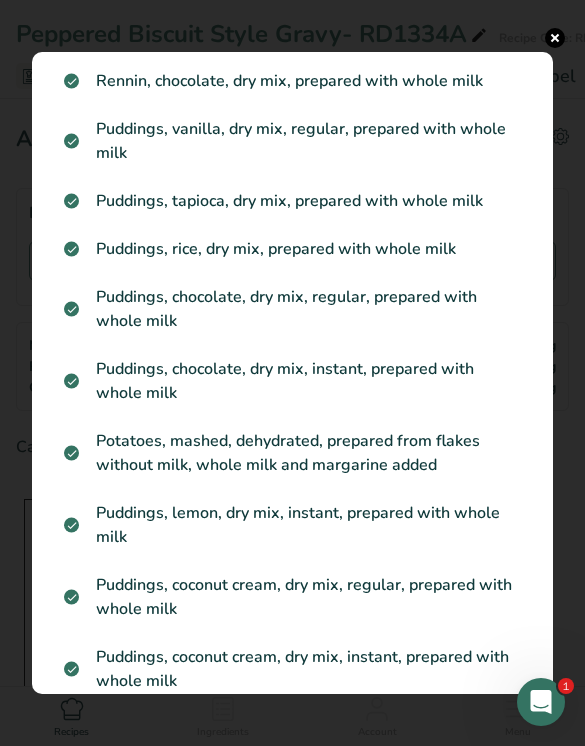 scroll, scrollTop: 2575, scrollLeft: 0, axis: vertical 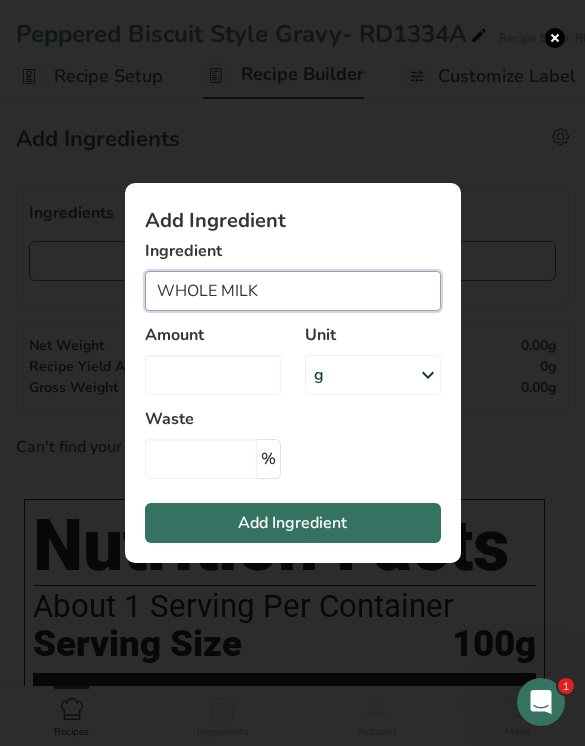 click on "WHOLE MILK" at bounding box center (293, 291) 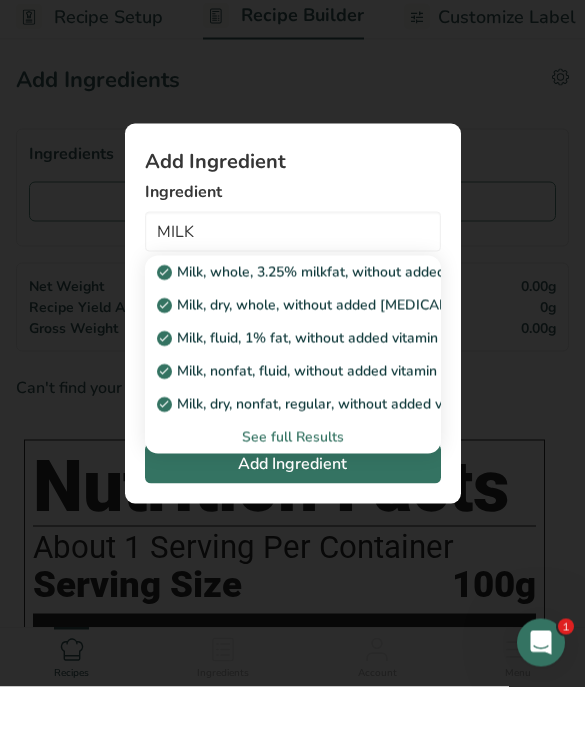 click on "Milk, whole, 3.25% milkfat, without added vitamin A and [MEDICAL_DATA]" at bounding box center (409, 331) 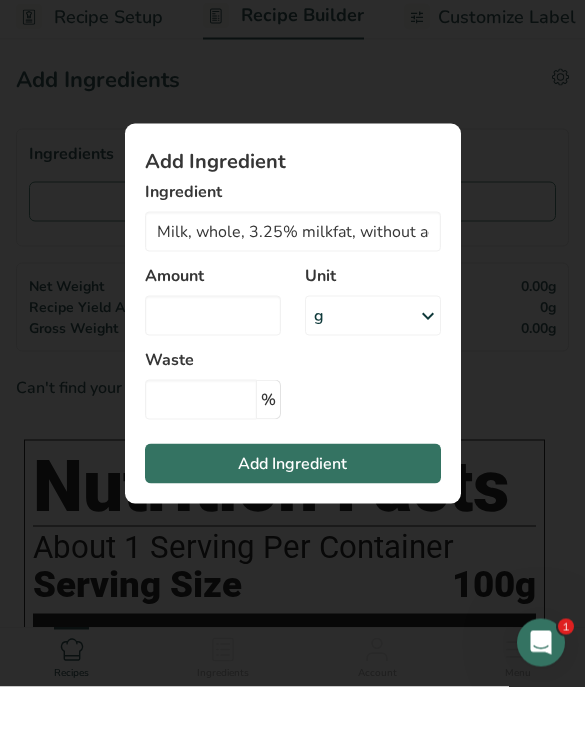 scroll, scrollTop: 60, scrollLeft: 0, axis: vertical 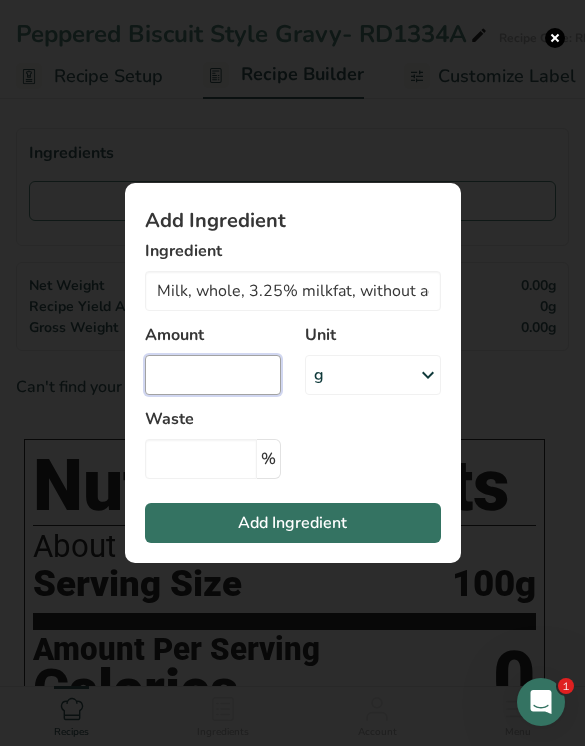 click at bounding box center (213, 375) 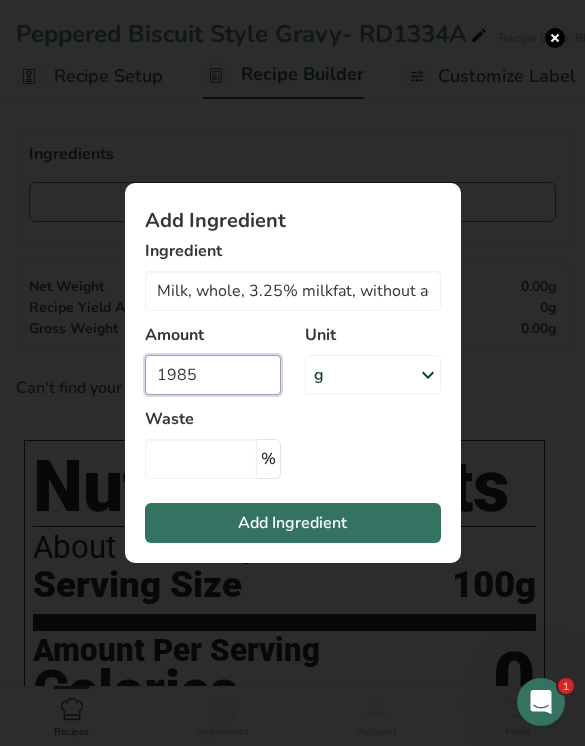 type on "1985" 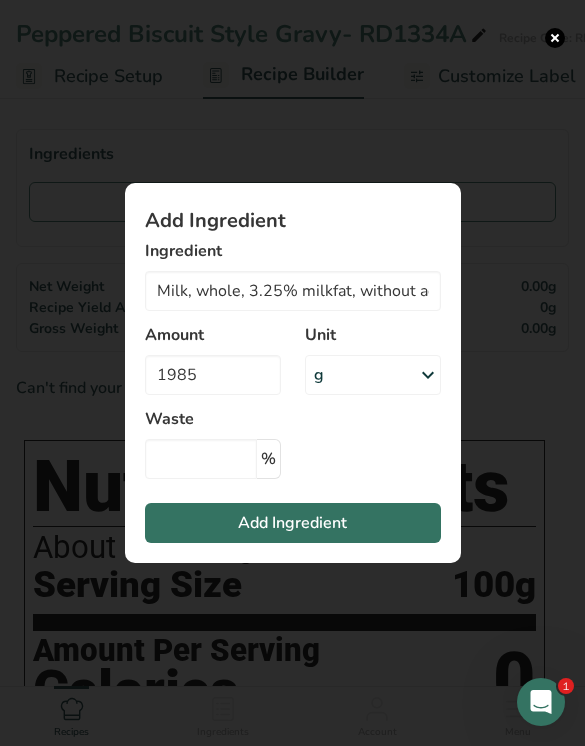 click on "Add Ingredient" at bounding box center [293, 523] 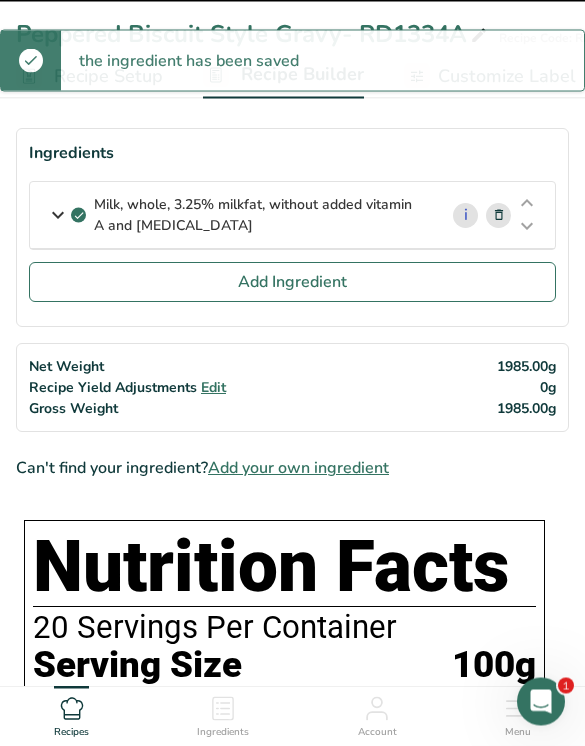 type 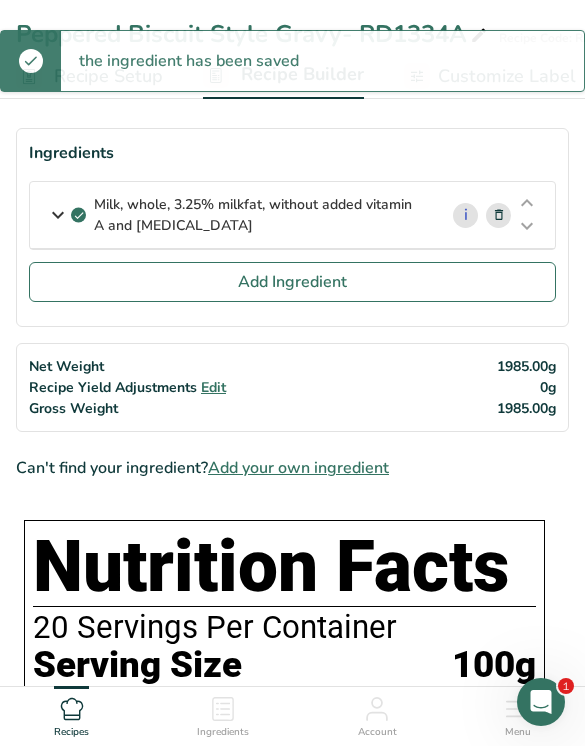 click on "Add Ingredient" at bounding box center (292, 282) 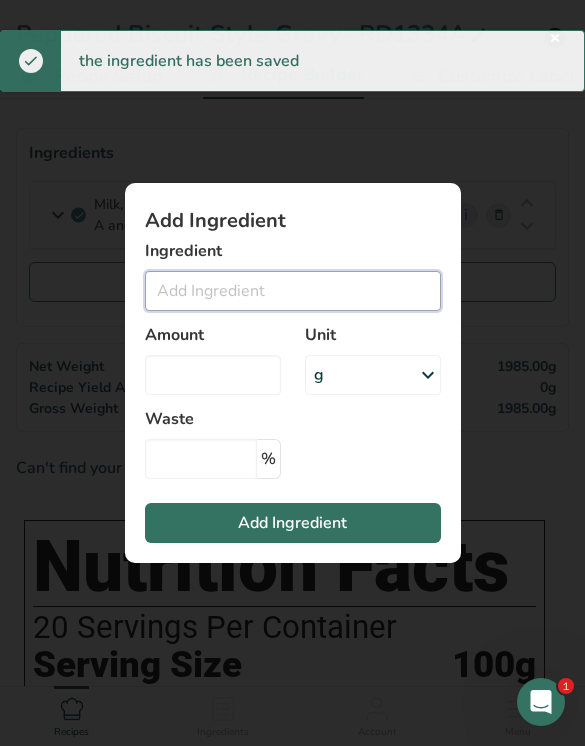 click at bounding box center (293, 291) 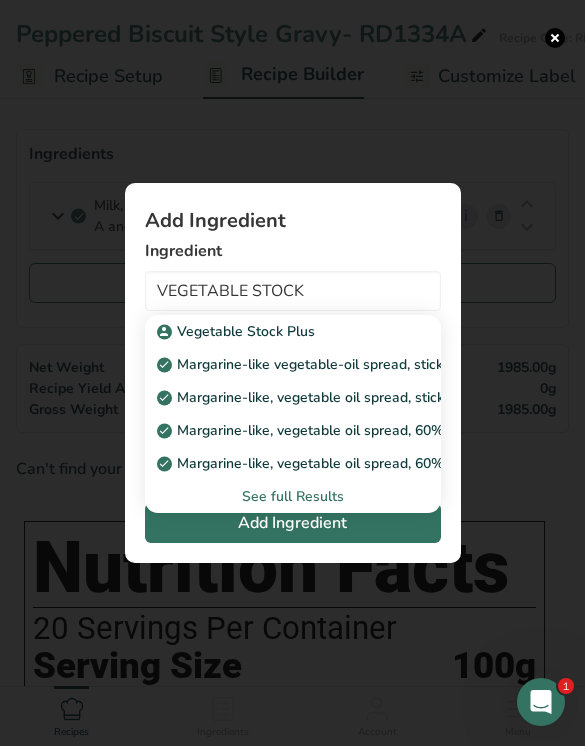 click on "Vegetable Stock Plus" at bounding box center (238, 331) 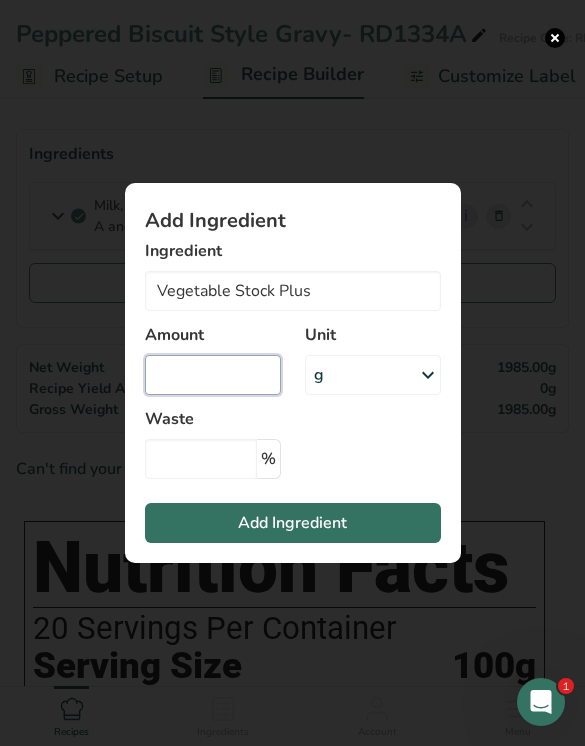 click at bounding box center (213, 375) 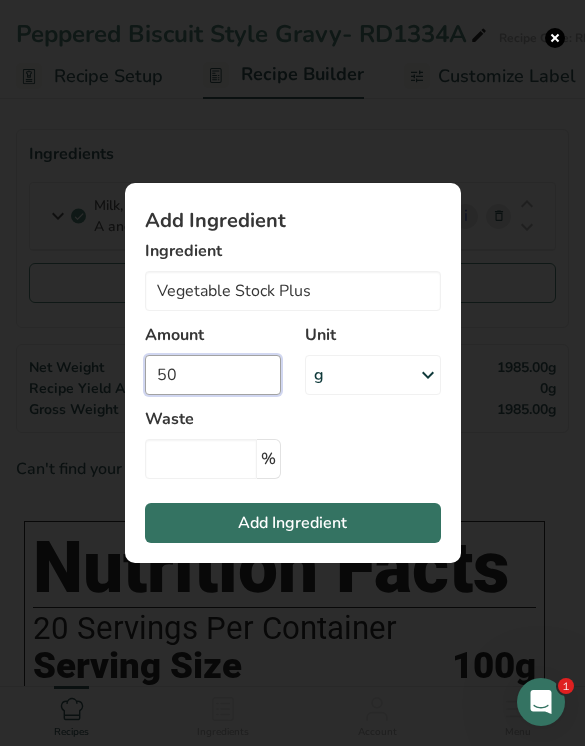 type on "50" 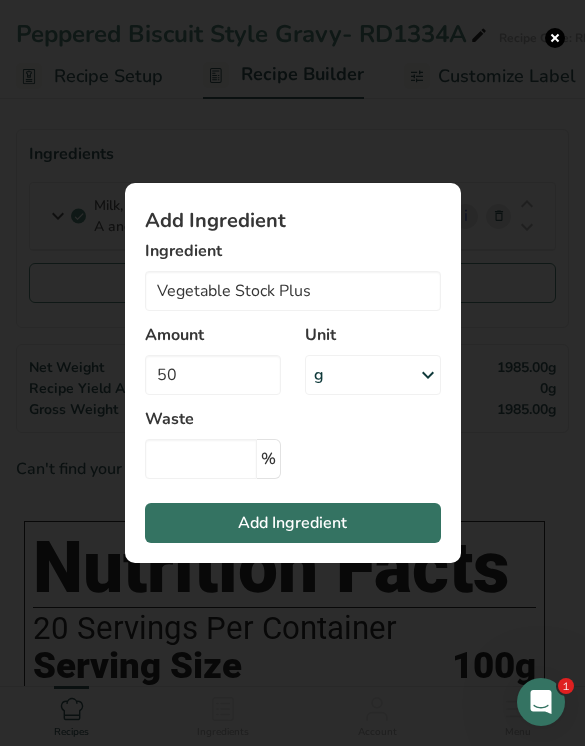 click on "Add Ingredient" at bounding box center [293, 523] 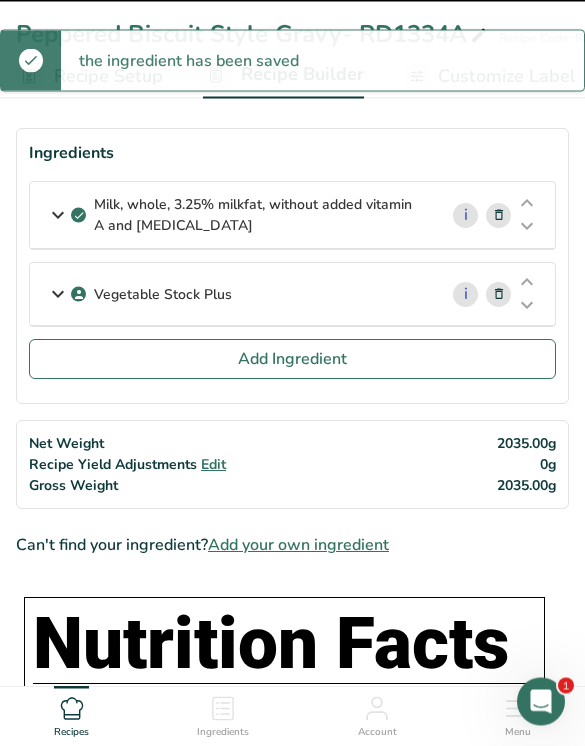type 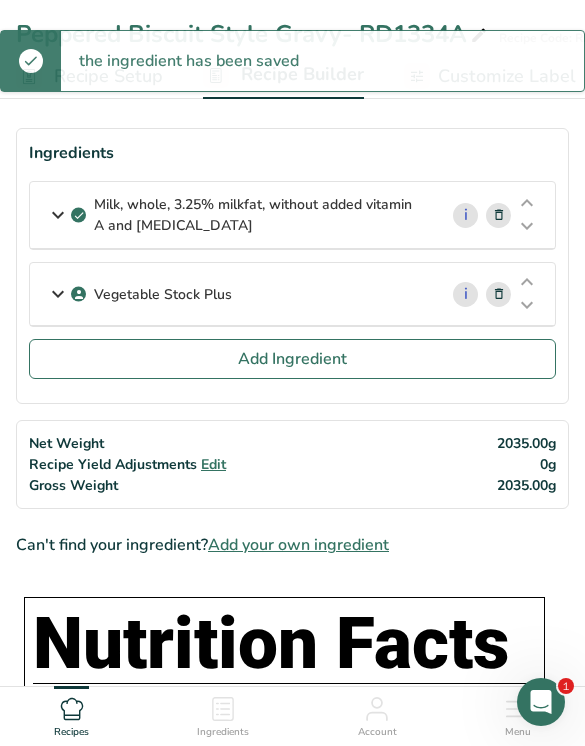 click on "Add Ingredient" at bounding box center [292, 359] 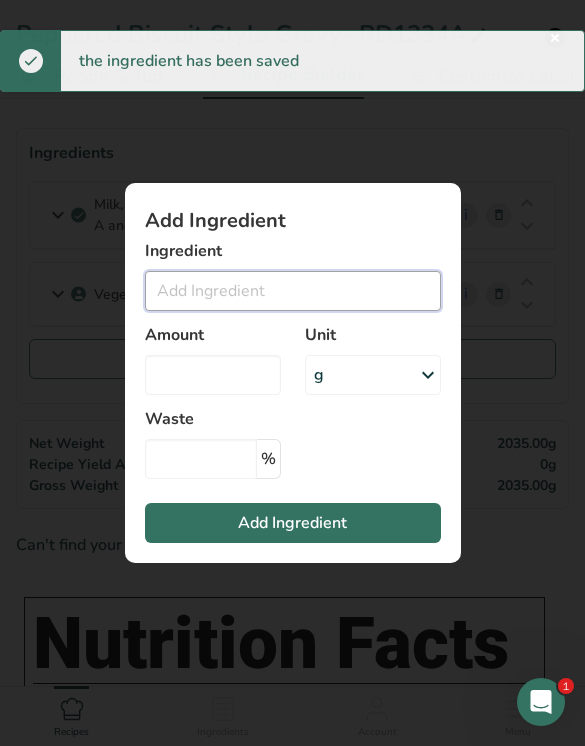 click at bounding box center [293, 291] 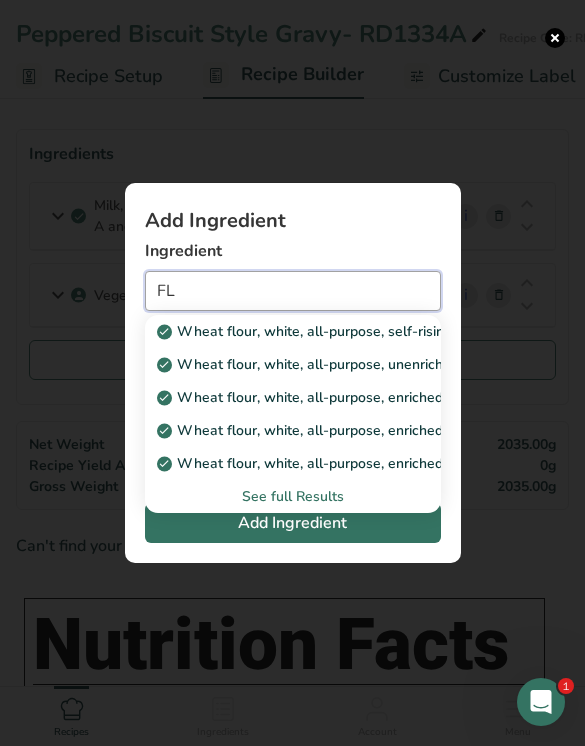 type on "F" 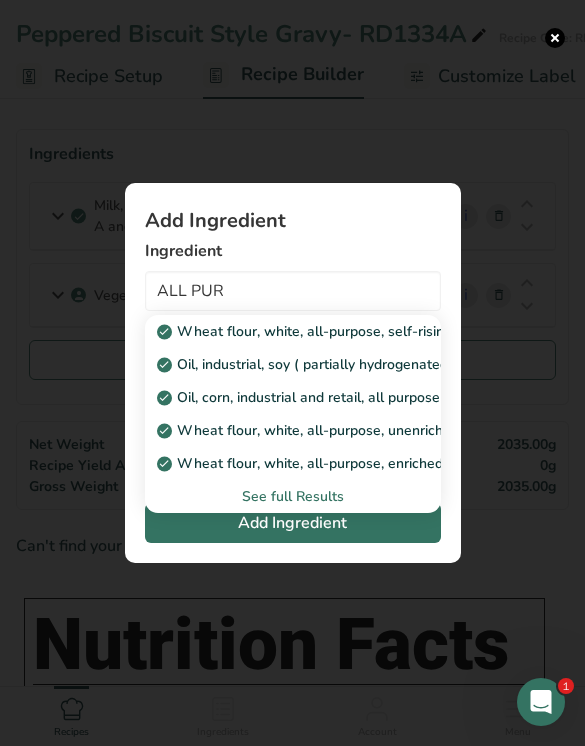 click on "Wheat flour, white, all-purpose, unenriched" at bounding box center (310, 430) 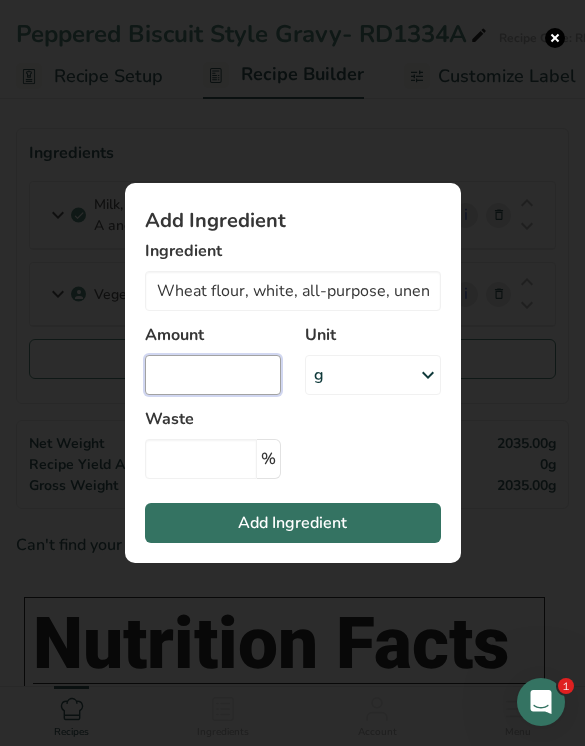 click at bounding box center [213, 375] 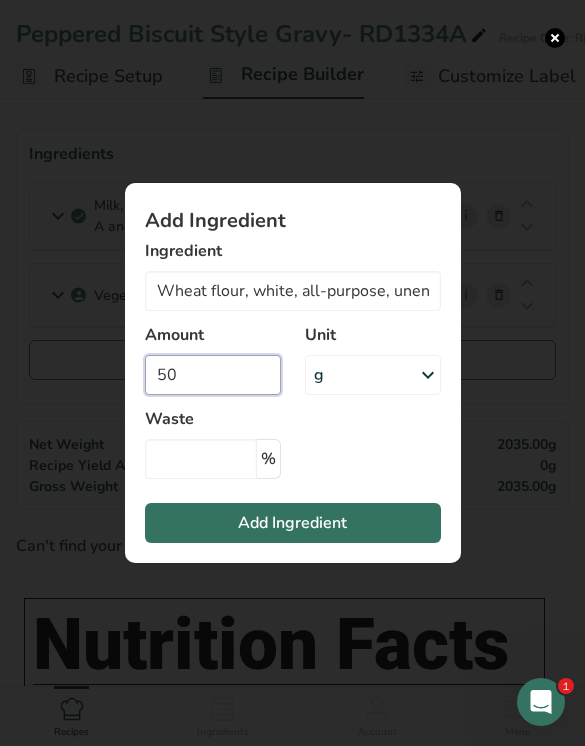 type on "50" 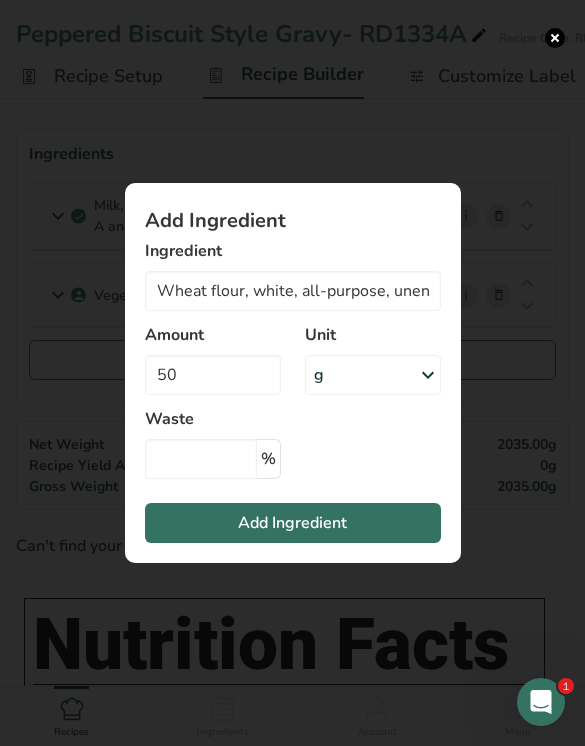 click on "Add Ingredient" at bounding box center [293, 523] 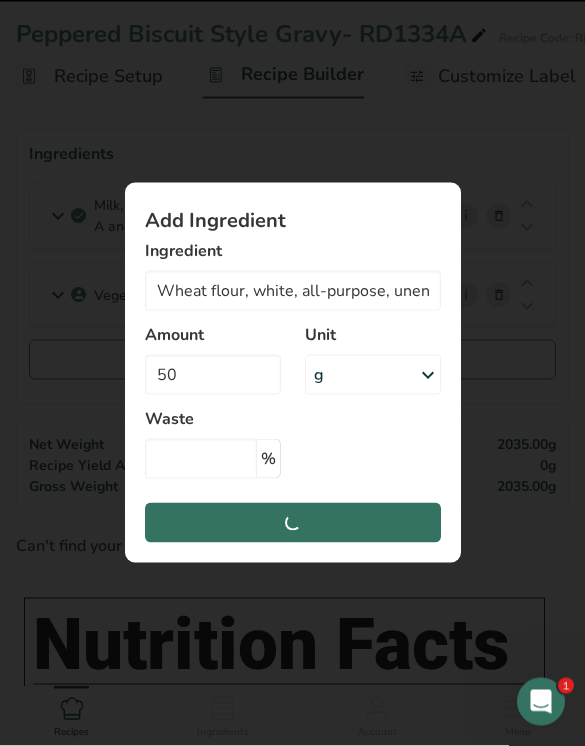 type 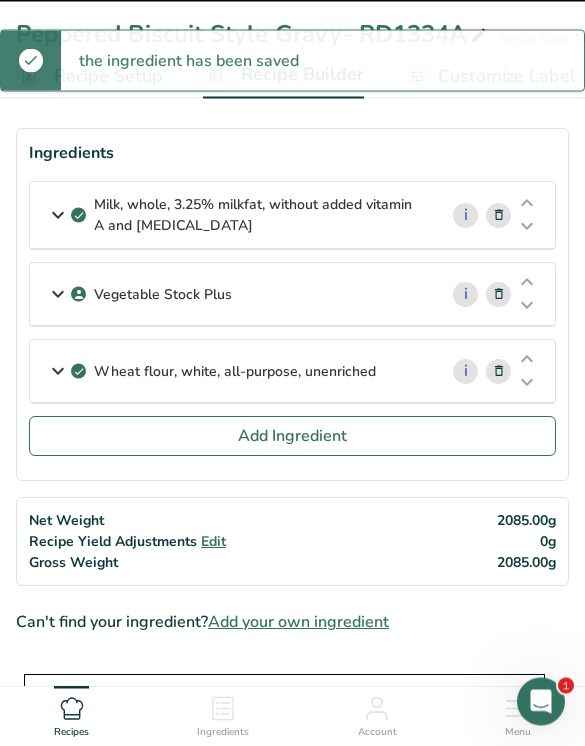 scroll, scrollTop: 60, scrollLeft: 0, axis: vertical 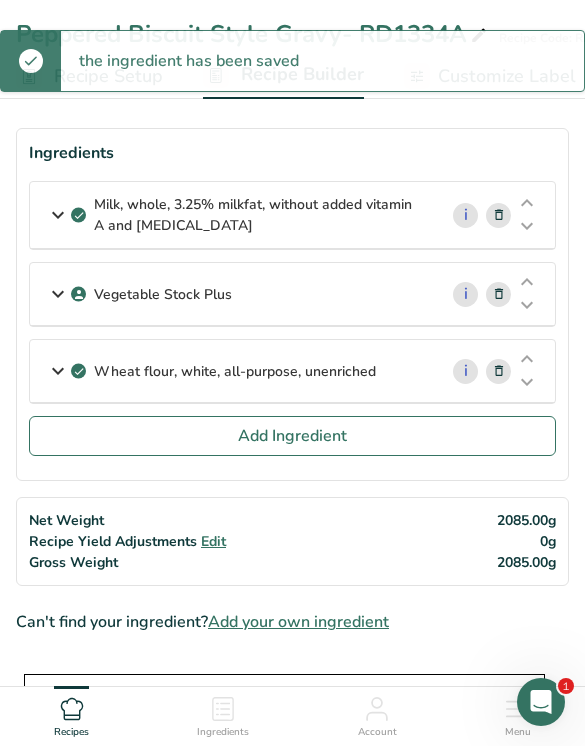 click on "Add Ingredient" at bounding box center [292, 436] 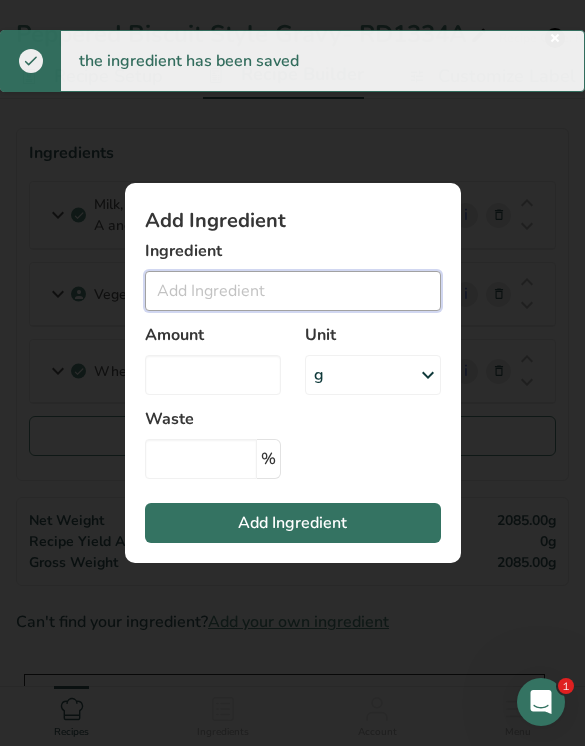 click at bounding box center (293, 291) 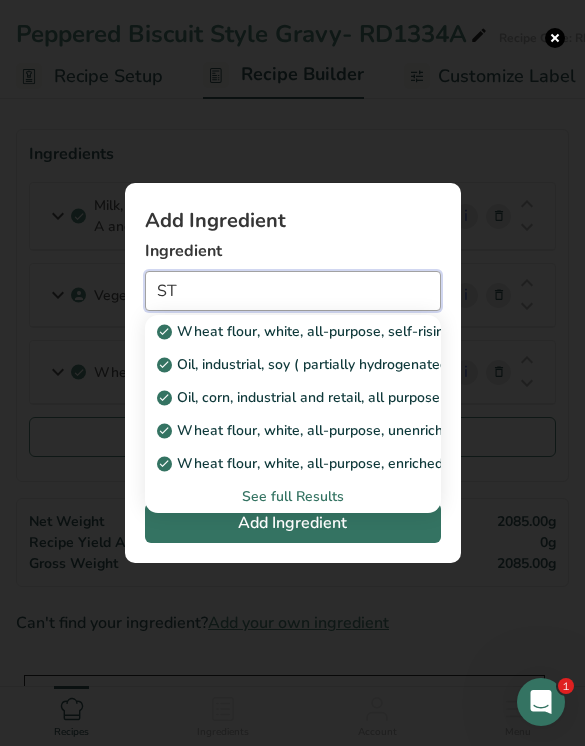 type on "S" 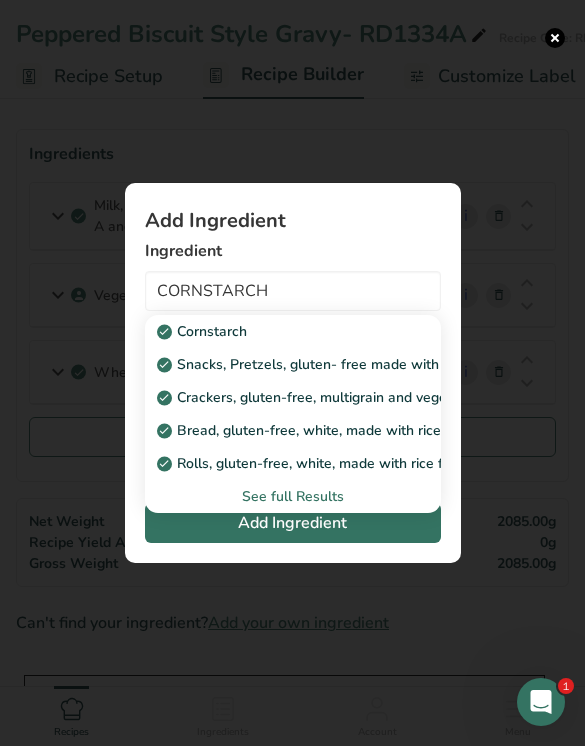 click on "Cornstarch" at bounding box center [204, 331] 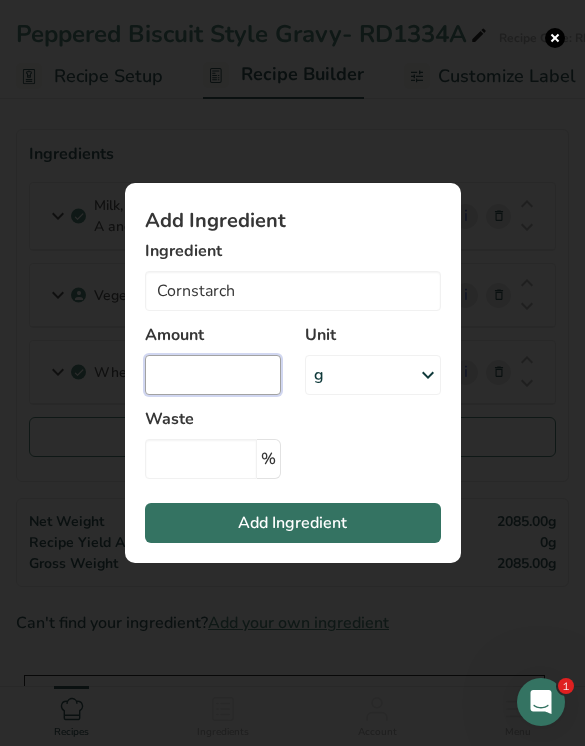 click at bounding box center (213, 375) 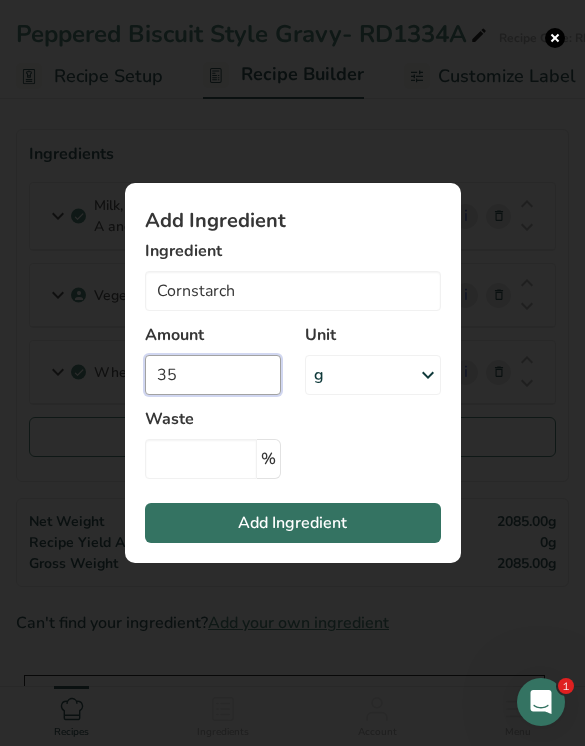 type on "35" 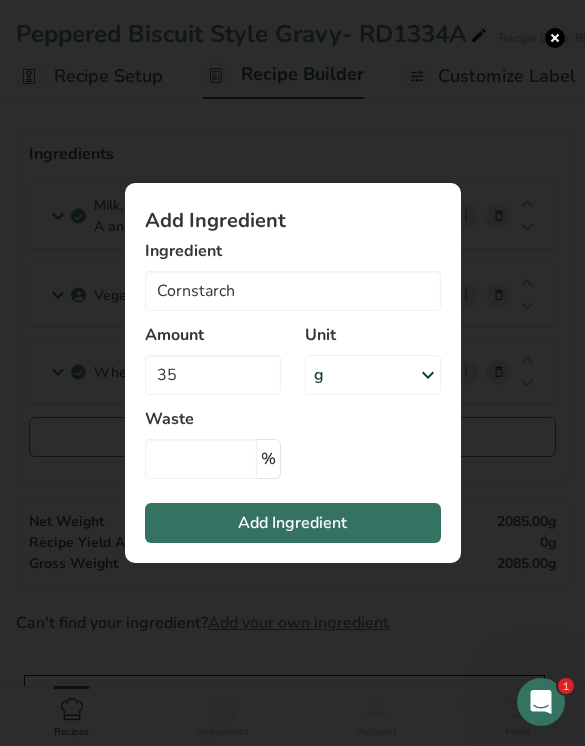 click on "Add Ingredient" at bounding box center [293, 523] 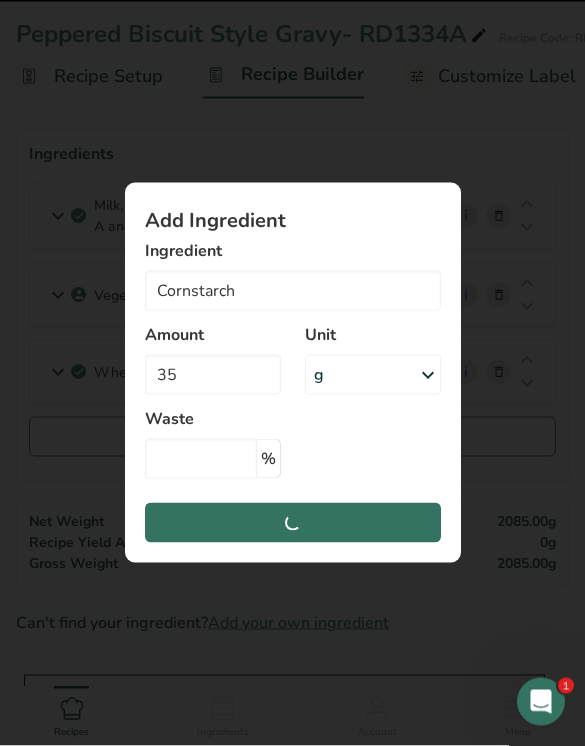 type 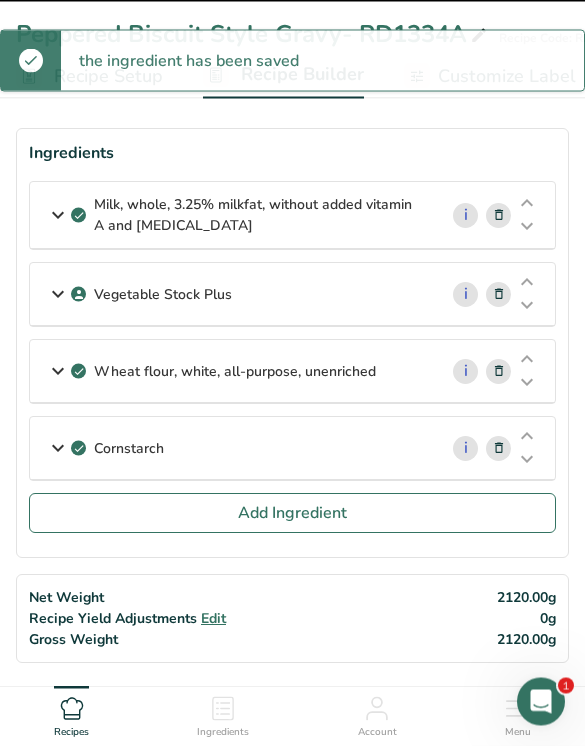 scroll, scrollTop: 60, scrollLeft: 0, axis: vertical 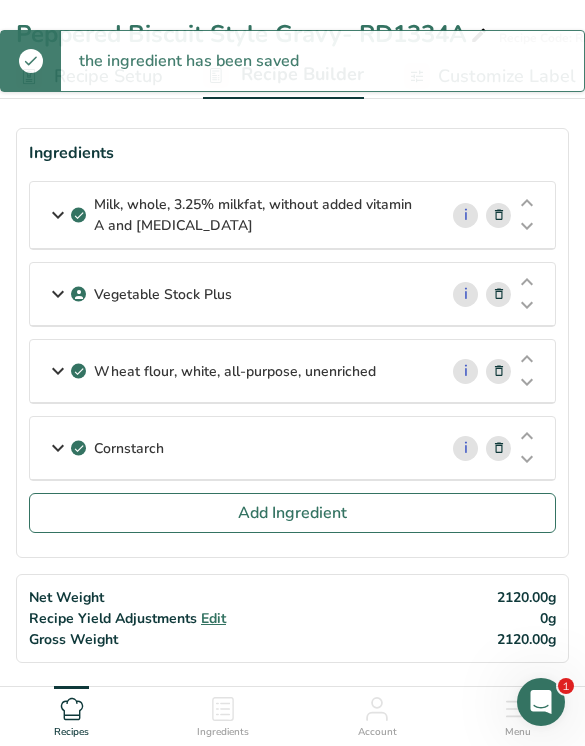 click on "Add Ingredient" at bounding box center (292, 513) 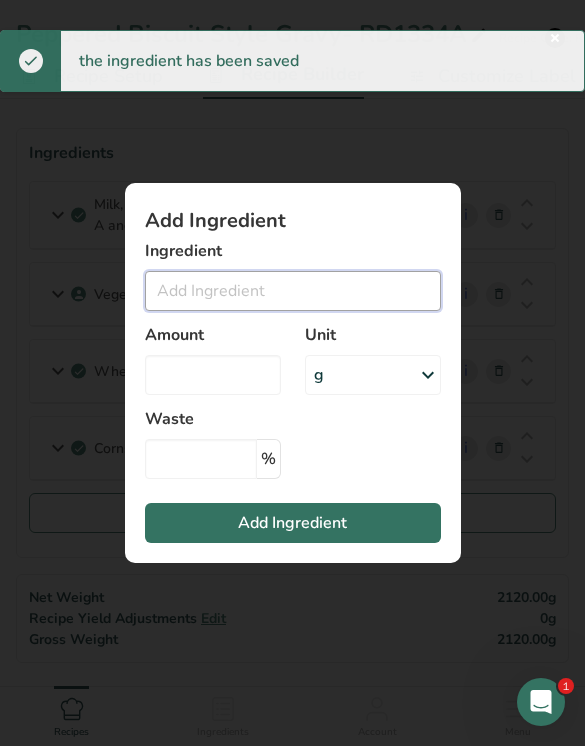 click at bounding box center (293, 291) 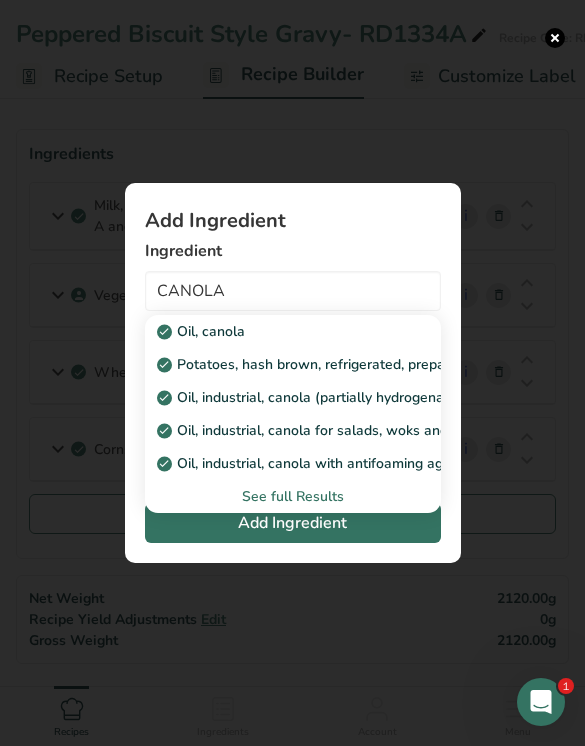 click on "Oil, canola" at bounding box center (293, 331) 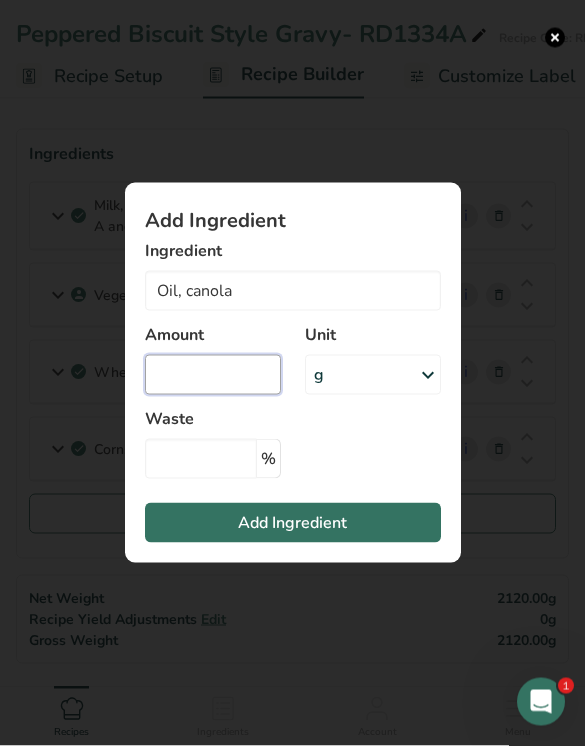 click at bounding box center [213, 375] 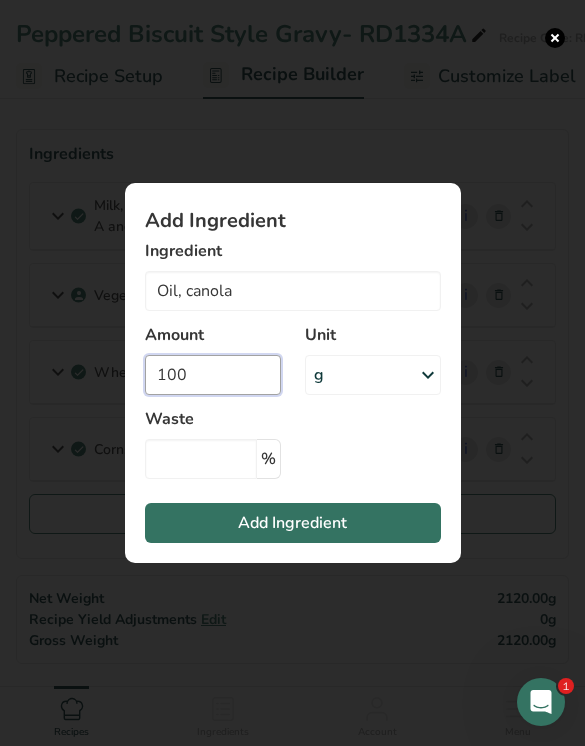 type on "100" 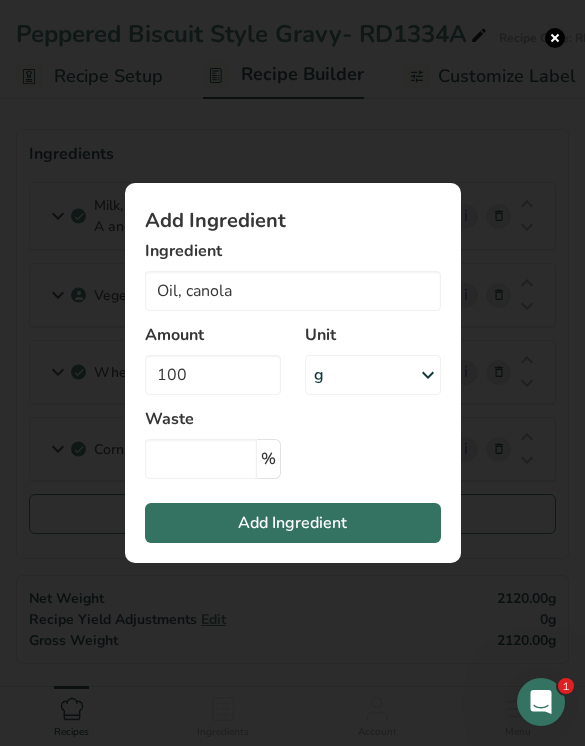 click on "Add Ingredient" at bounding box center [293, 523] 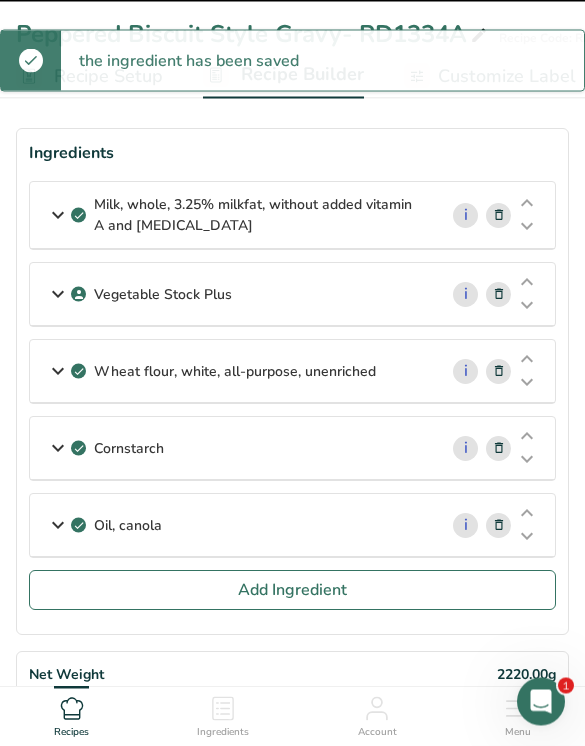 type 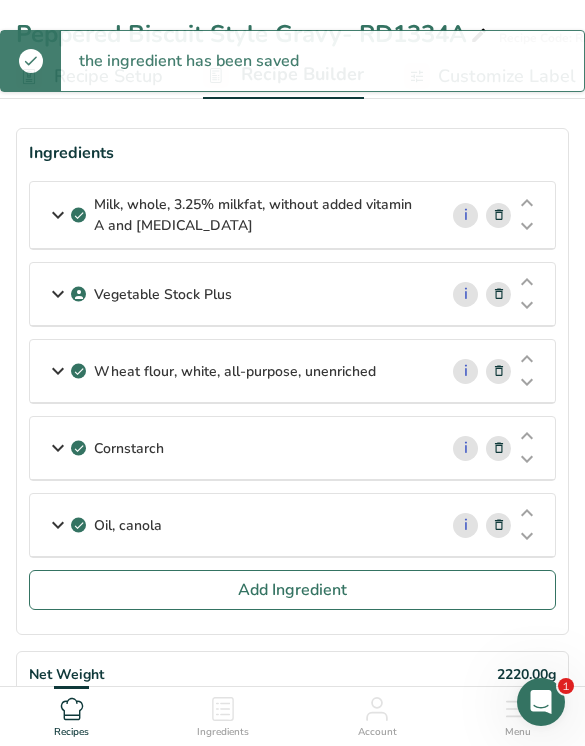 click on "Add Ingredient" at bounding box center [292, 590] 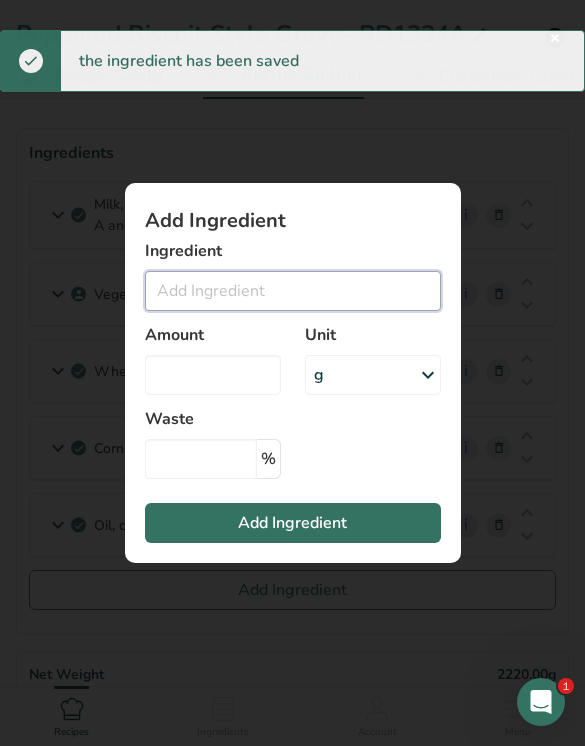 click at bounding box center (293, 291) 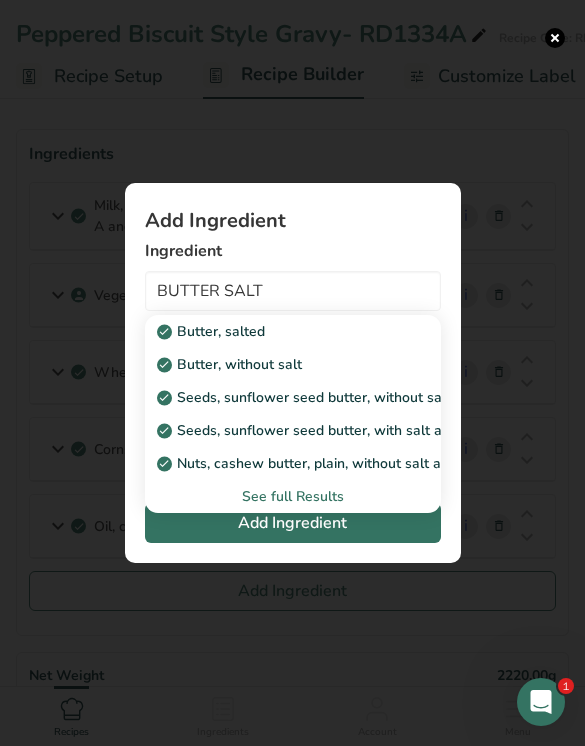 click on "Butter, salted" at bounding box center [213, 331] 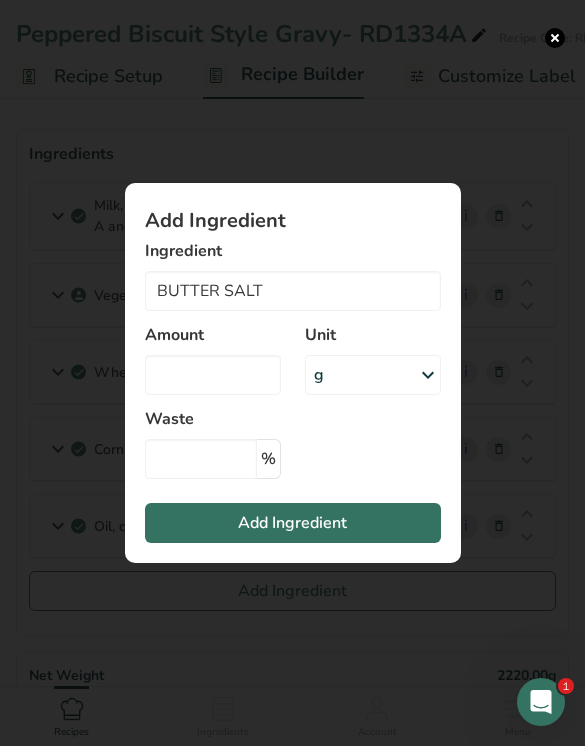 type on "Butter, salted" 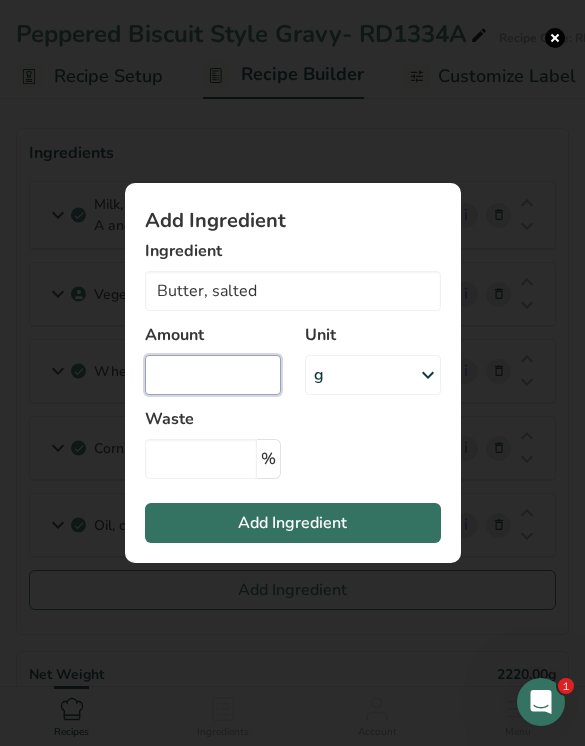 click at bounding box center [213, 375] 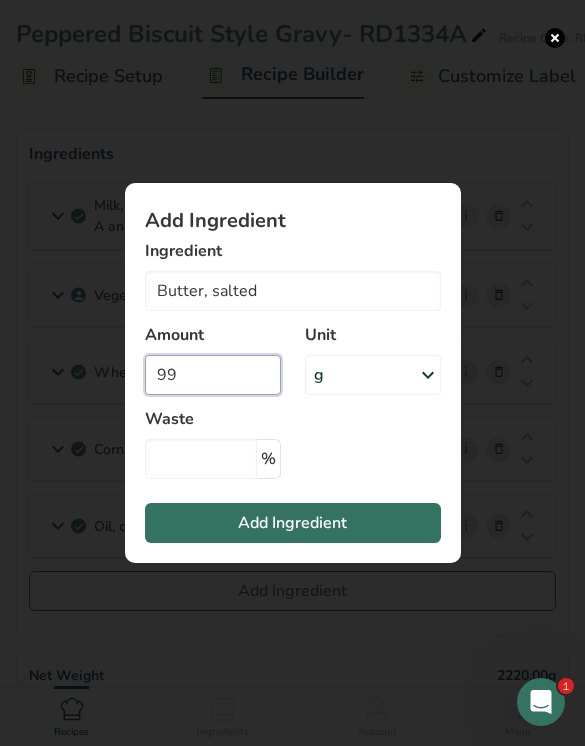 type on "99" 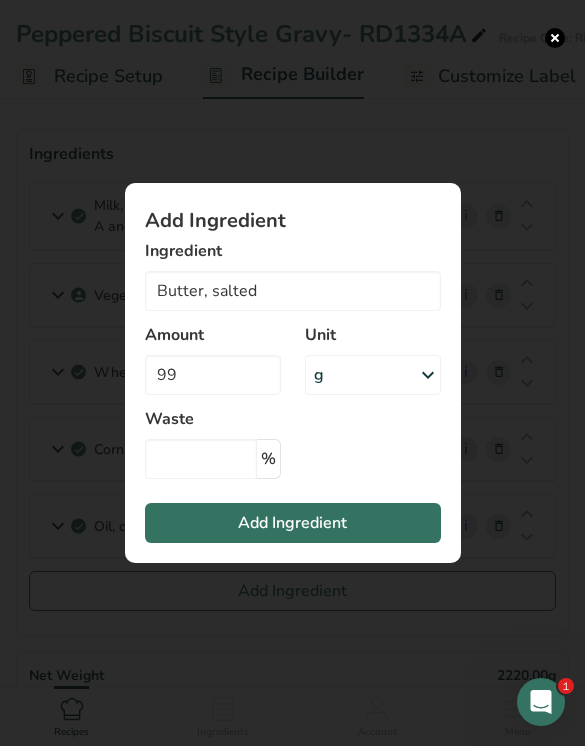 click on "Add Ingredient" at bounding box center [293, 523] 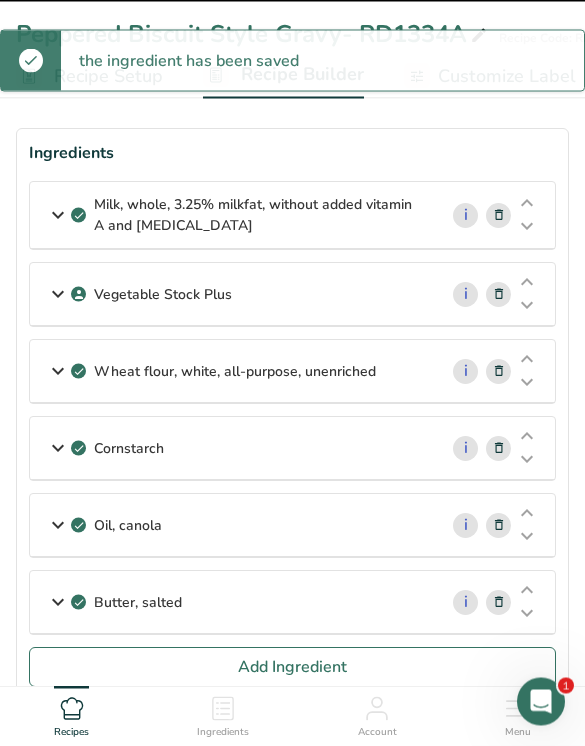 type 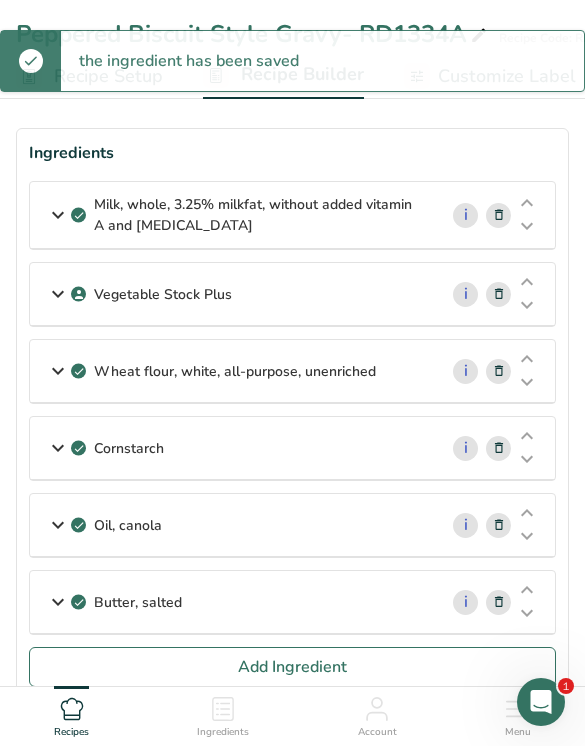 click on "Add Ingredient" at bounding box center [292, 667] 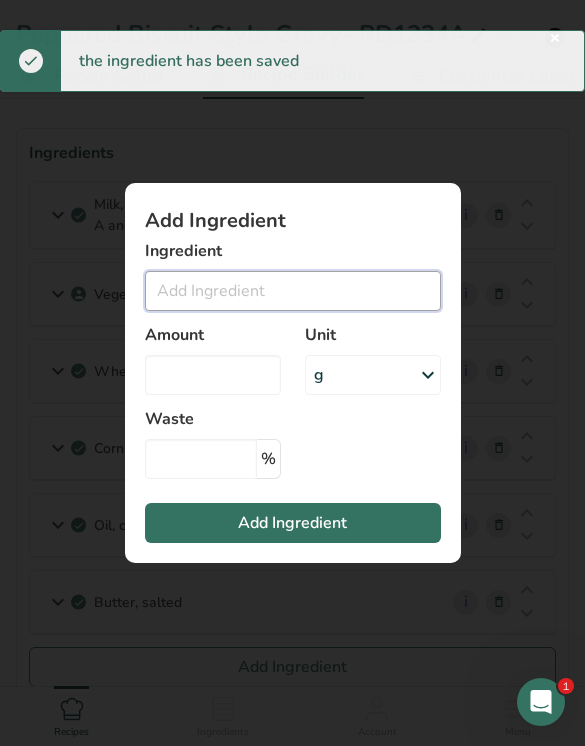 click at bounding box center (293, 291) 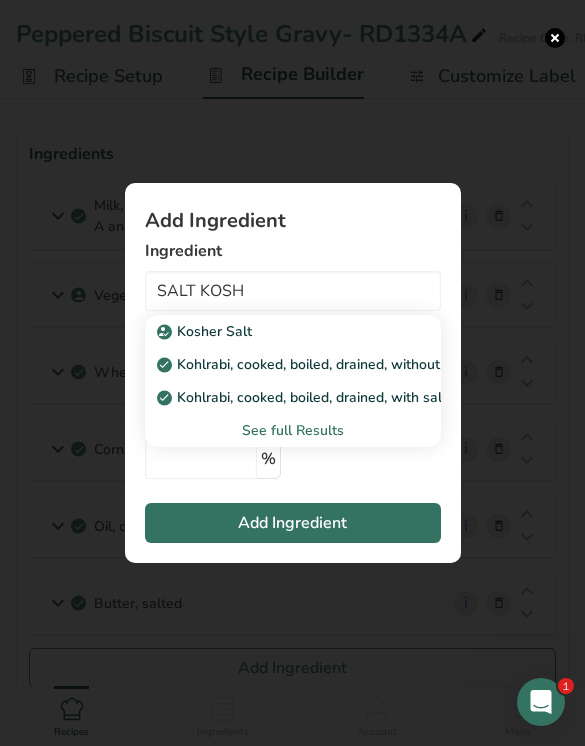 click on "Kosher Salt" at bounding box center (206, 331) 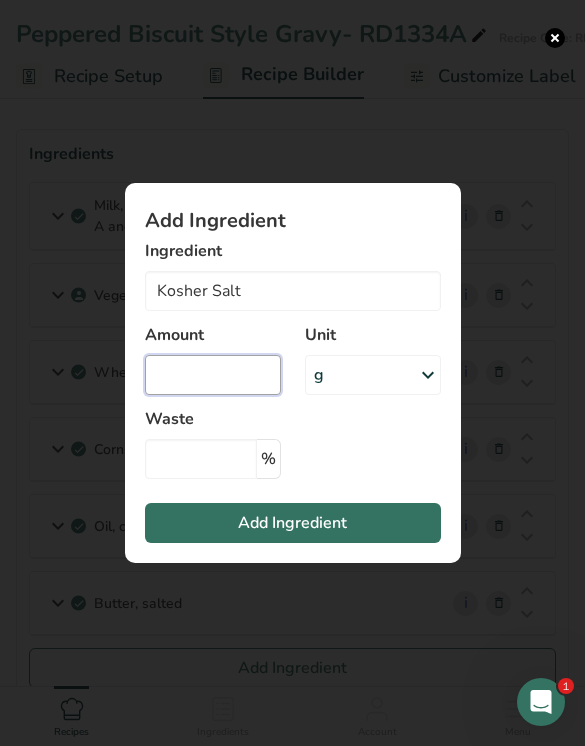 click at bounding box center [213, 375] 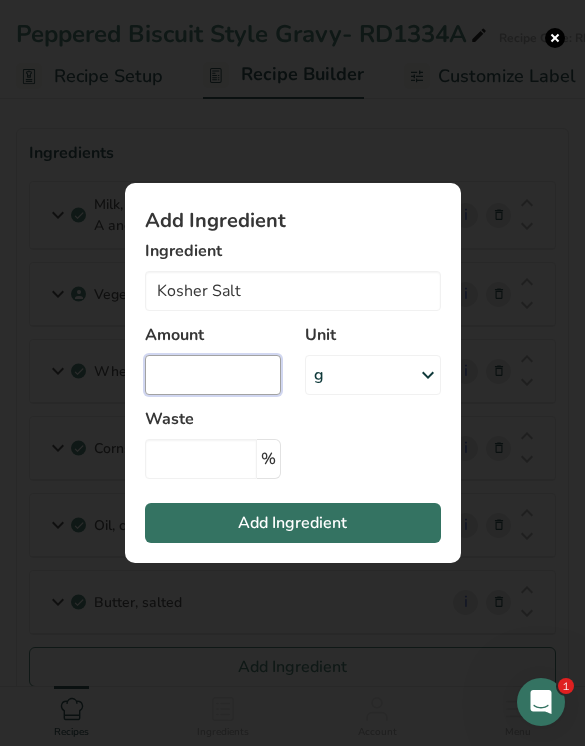 scroll, scrollTop: 59, scrollLeft: 0, axis: vertical 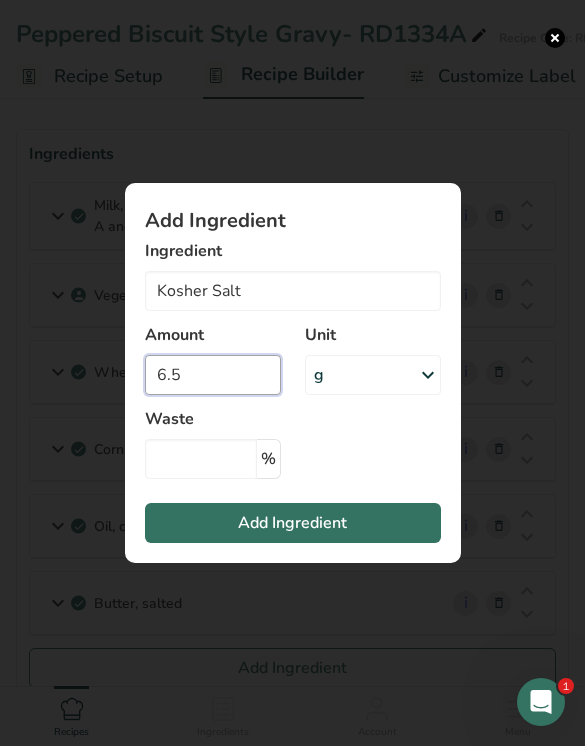 type on "6.5" 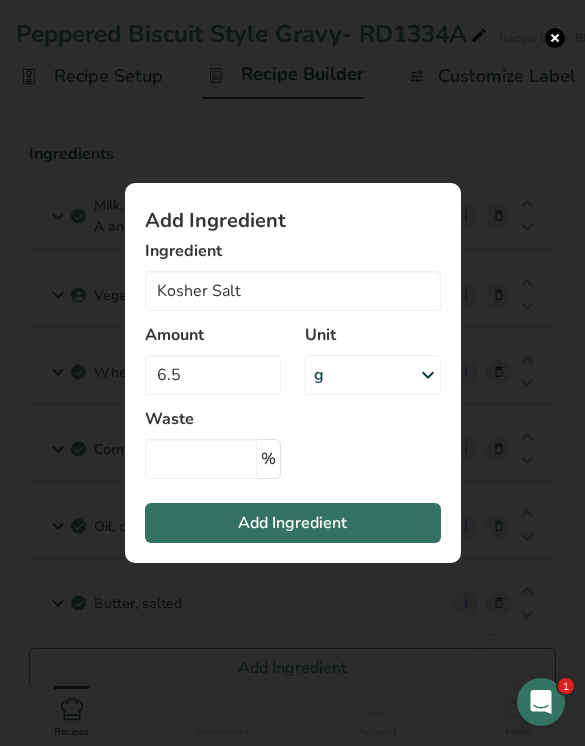 click on "Add Ingredient" at bounding box center [293, 523] 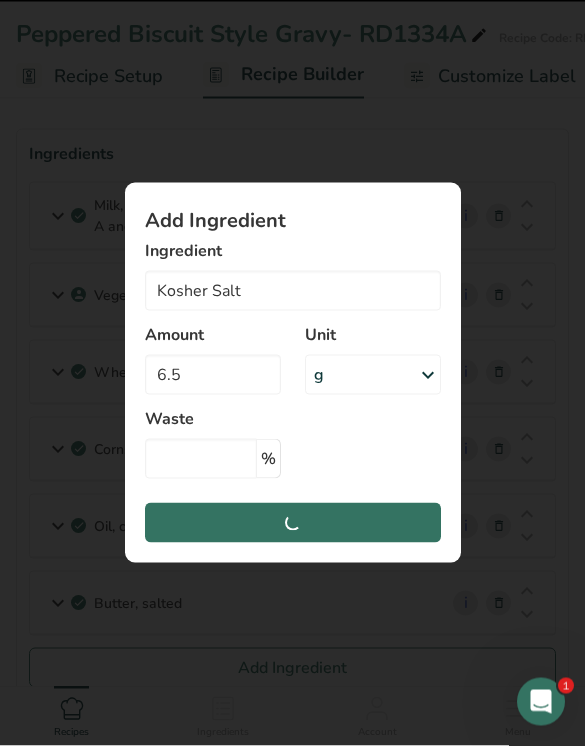 type 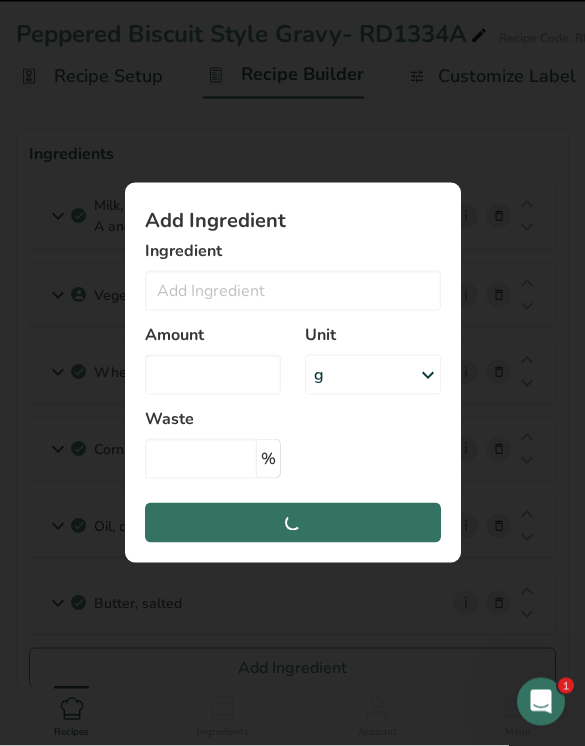 scroll, scrollTop: 60, scrollLeft: 0, axis: vertical 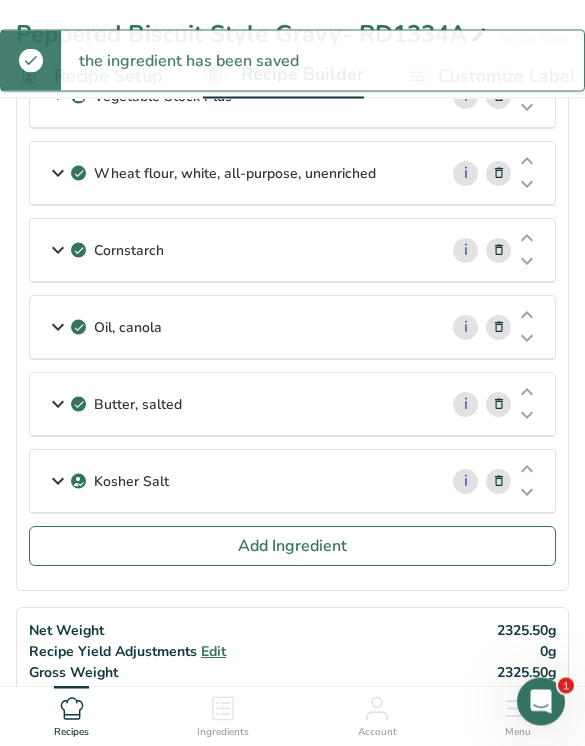 click on "Add Ingredient" at bounding box center (292, 547) 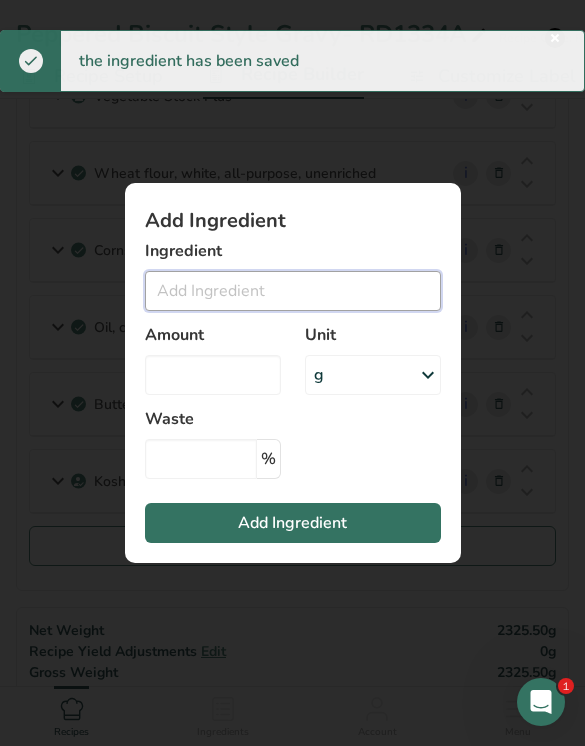 click at bounding box center (293, 291) 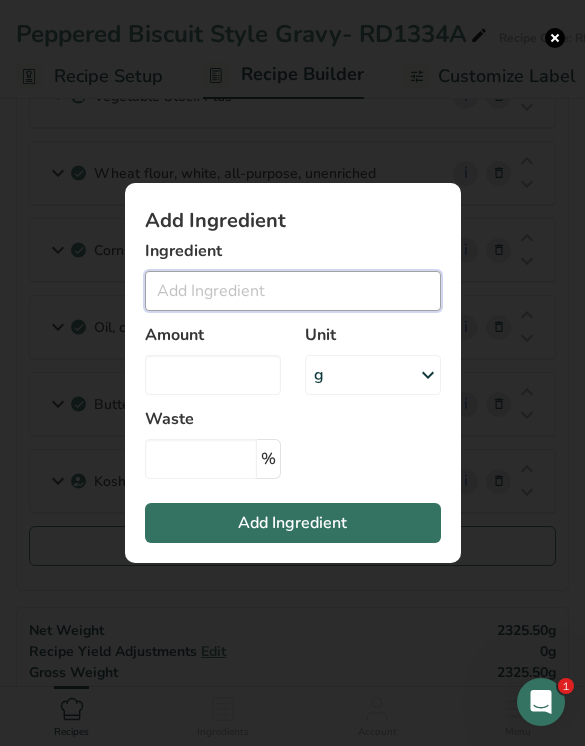 scroll, scrollTop: 257, scrollLeft: 0, axis: vertical 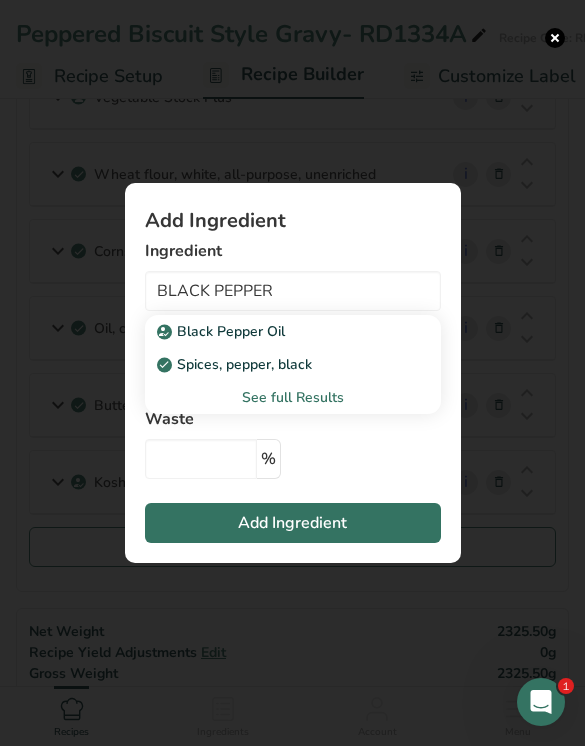 click on "Spices, pepper, black" at bounding box center [236, 364] 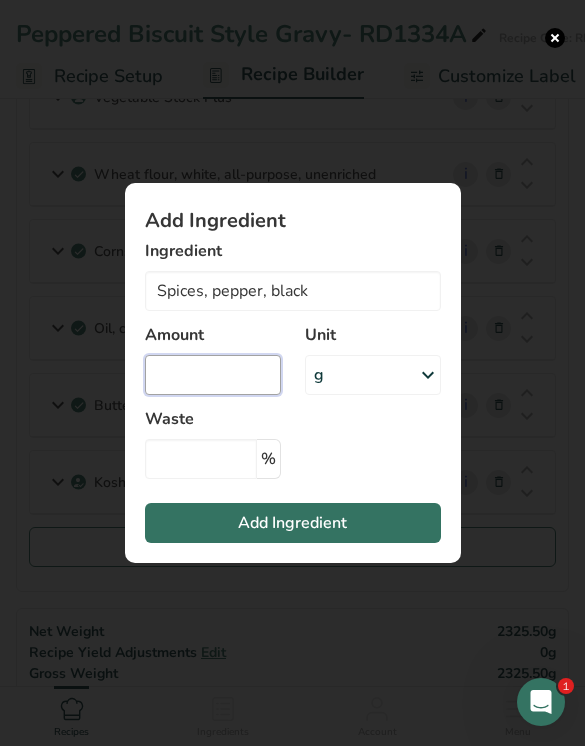 click at bounding box center (213, 375) 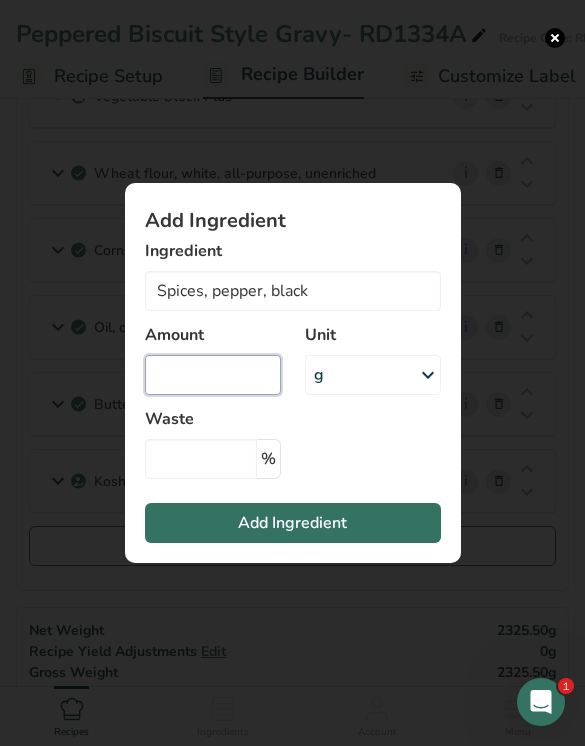 scroll, scrollTop: 257, scrollLeft: 0, axis: vertical 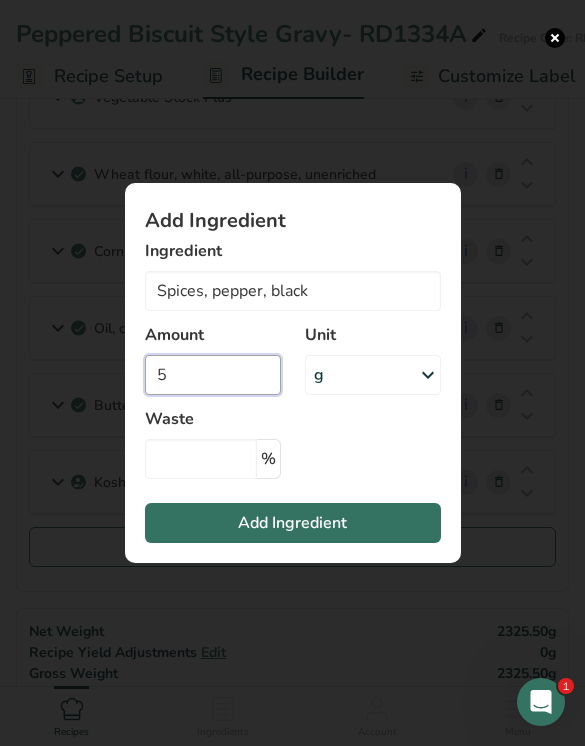 type on "5" 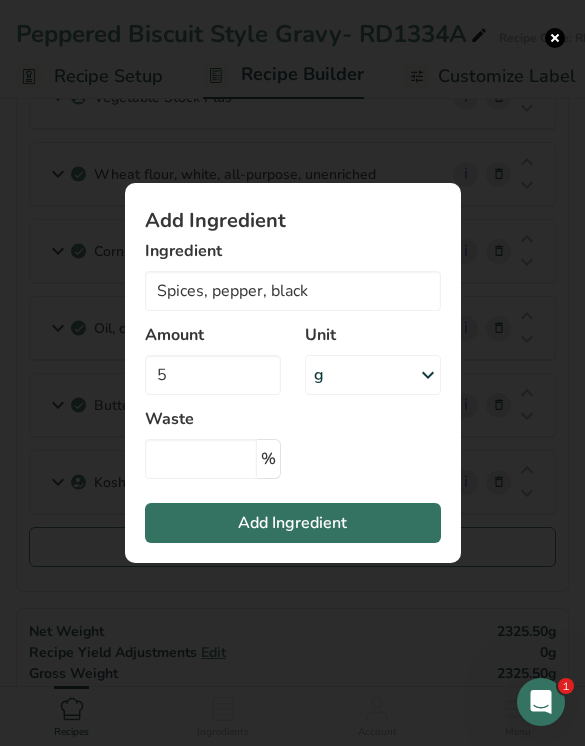 click on "Add Ingredient" at bounding box center [293, 523] 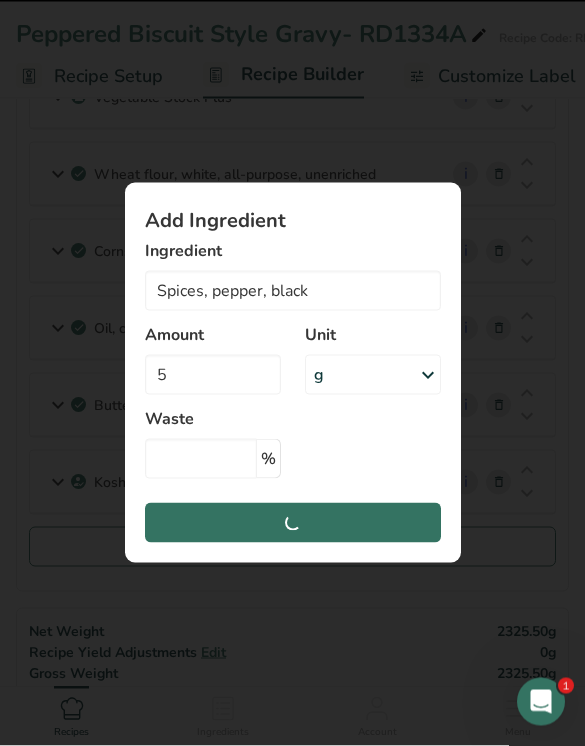 type 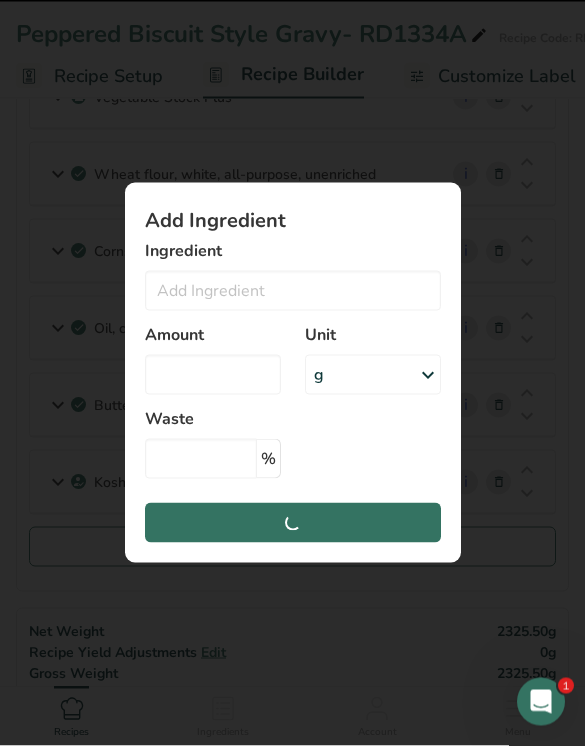scroll, scrollTop: 258, scrollLeft: 0, axis: vertical 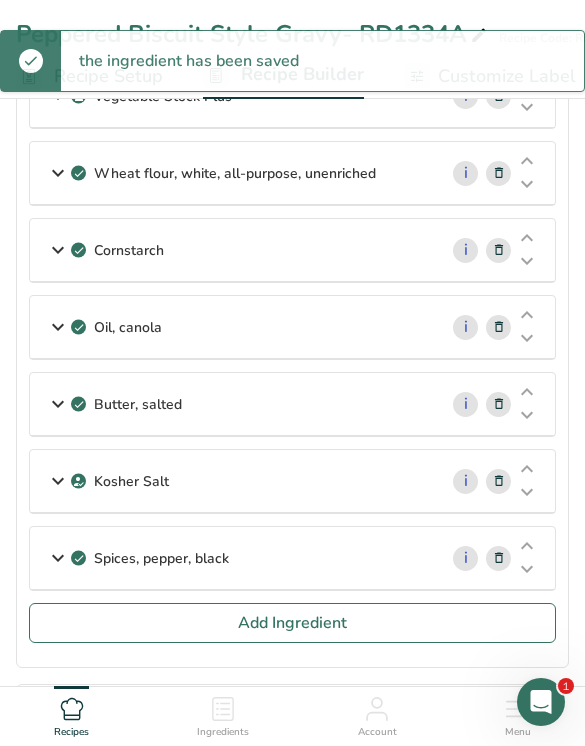 click on "Add Ingredient" at bounding box center [292, 623] 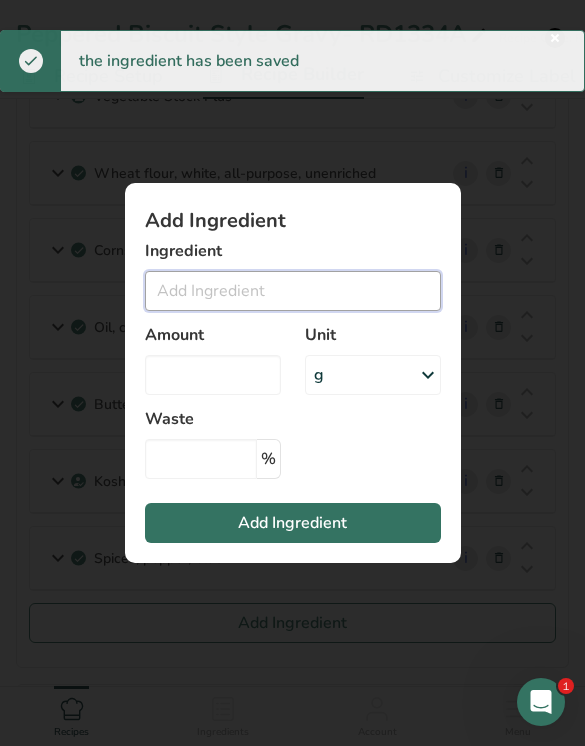 click at bounding box center (293, 291) 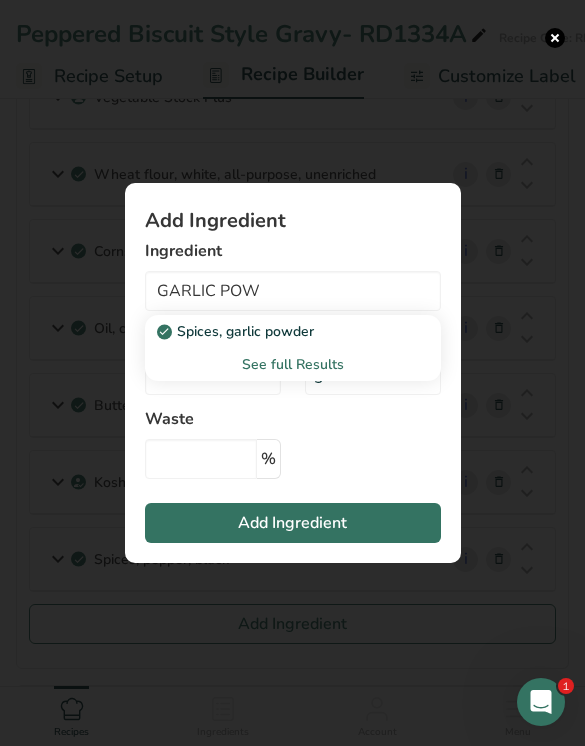 click on "Spices, garlic powder" at bounding box center (277, 331) 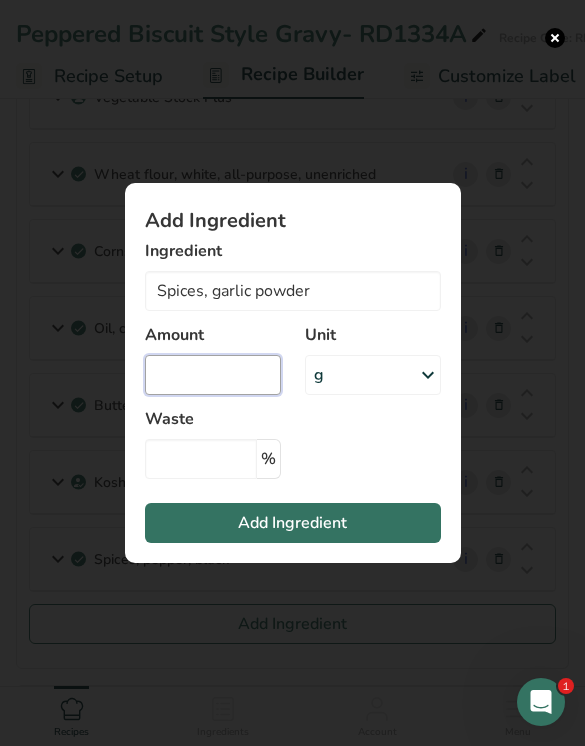 click at bounding box center [213, 375] 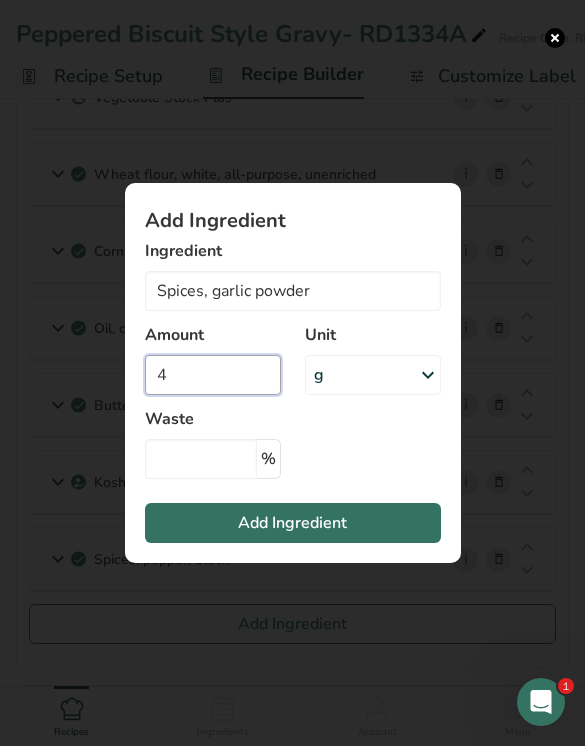 type on "4" 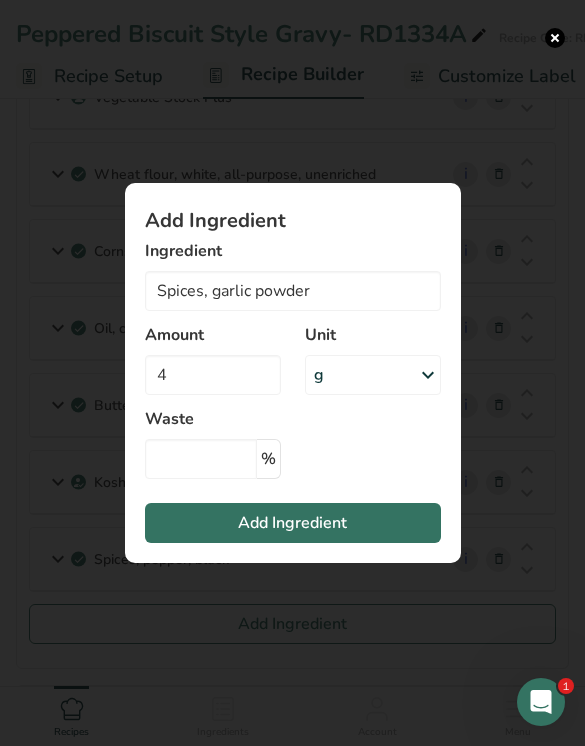 click on "Add Ingredient" at bounding box center [293, 523] 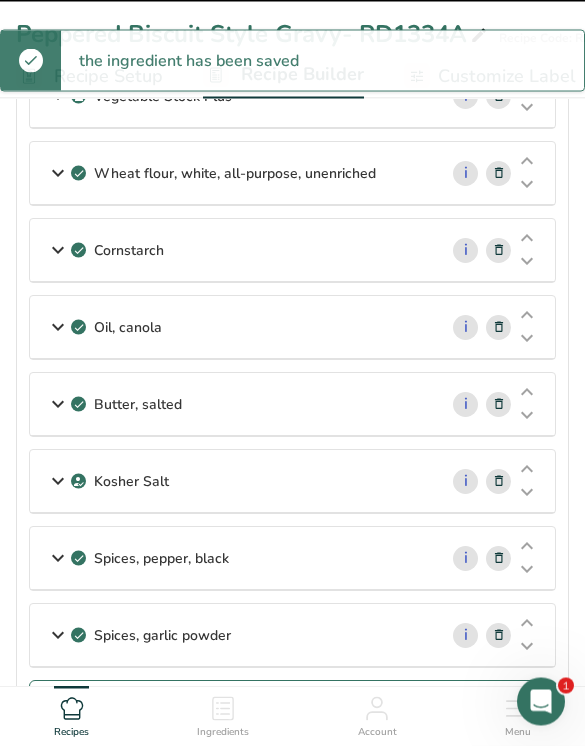 type 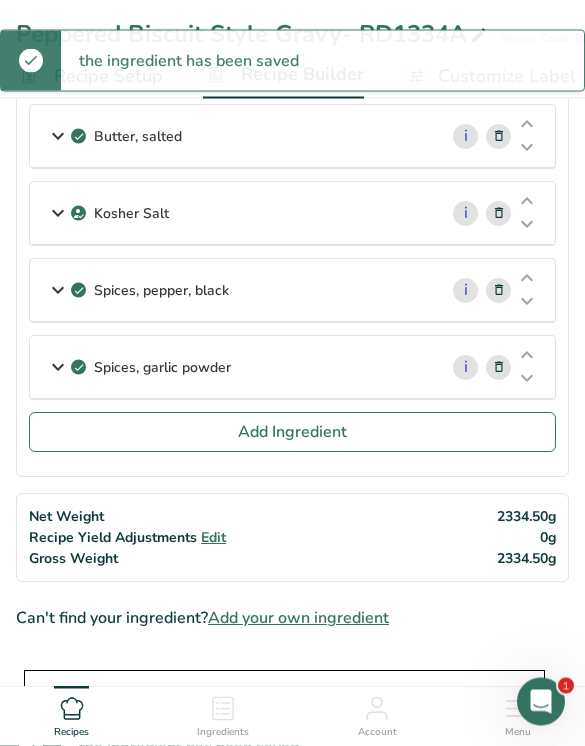 click on "Add Ingredient" at bounding box center [292, 433] 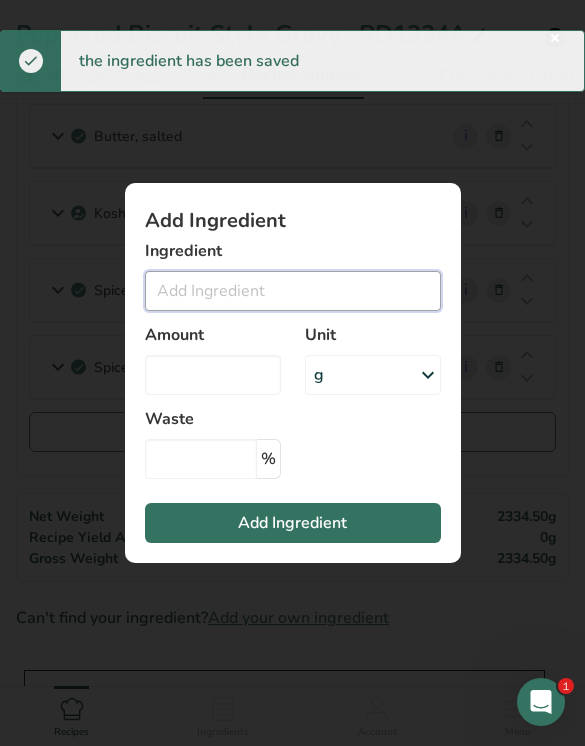 click at bounding box center [293, 291] 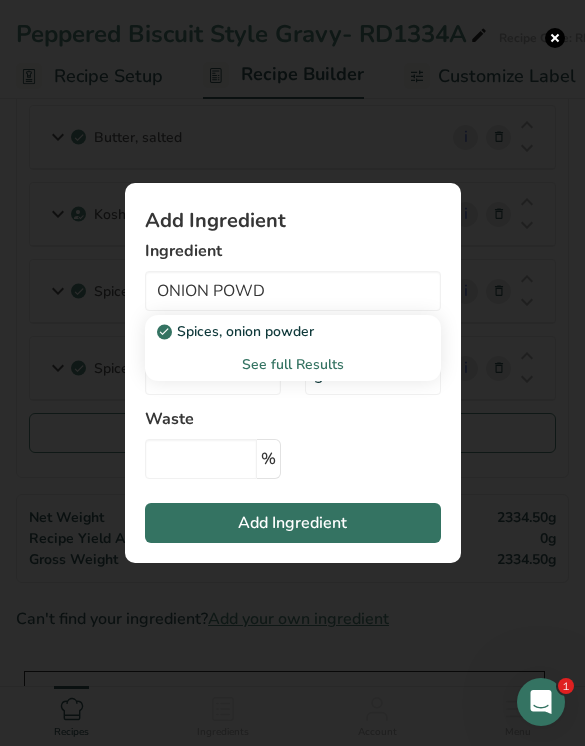 click on "Spices, onion powder" at bounding box center (237, 331) 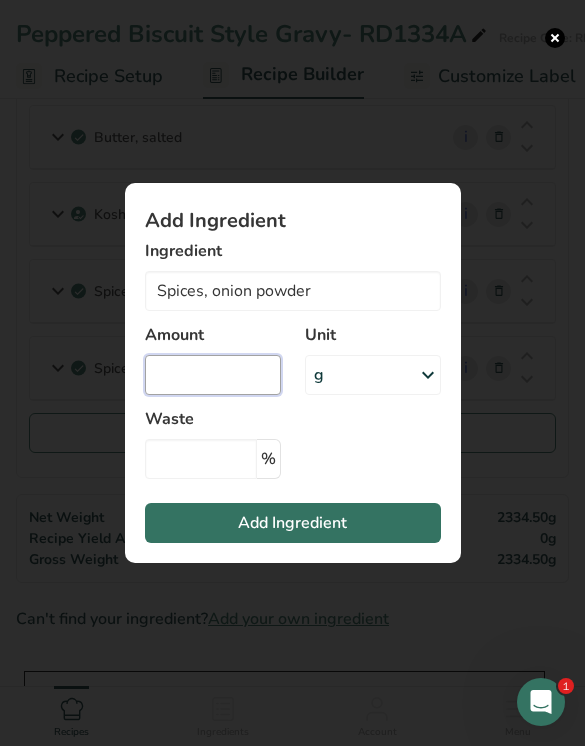 click at bounding box center [213, 375] 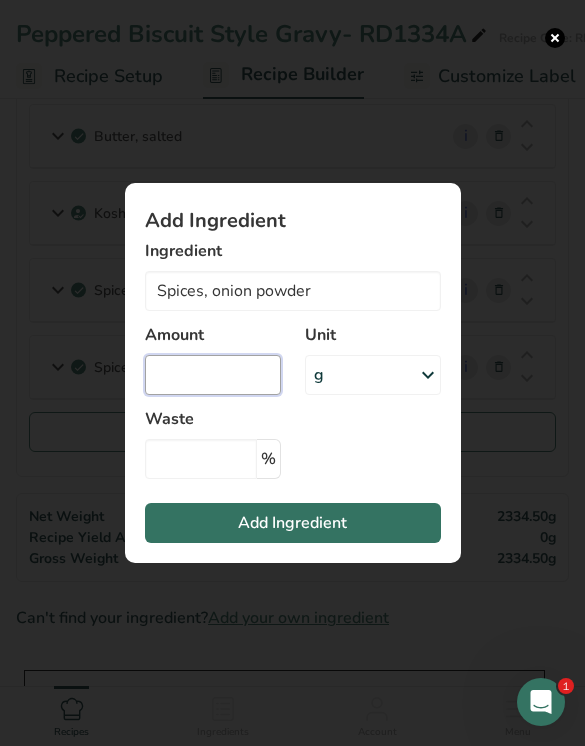 scroll, scrollTop: 525, scrollLeft: 0, axis: vertical 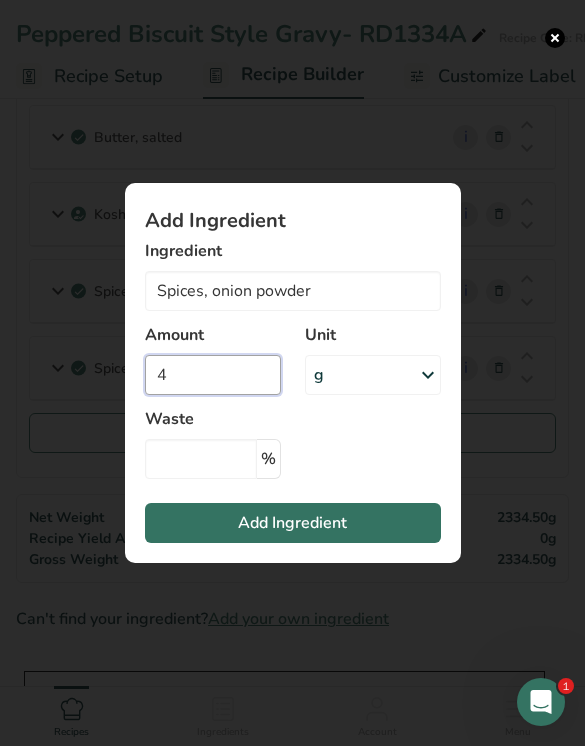 type on "4" 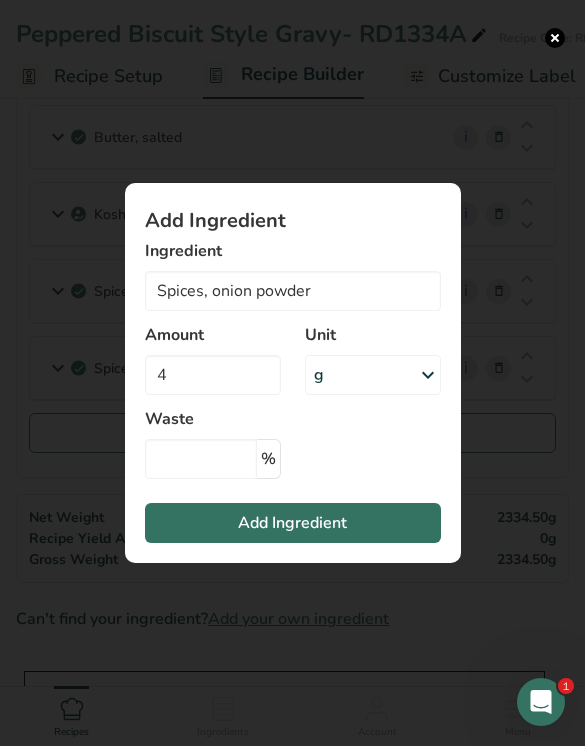 click on "Add Ingredient" at bounding box center [293, 523] 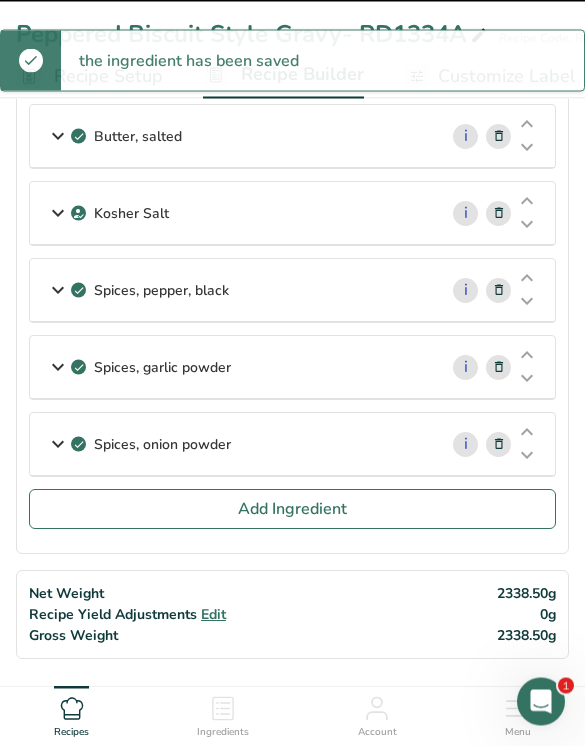 type 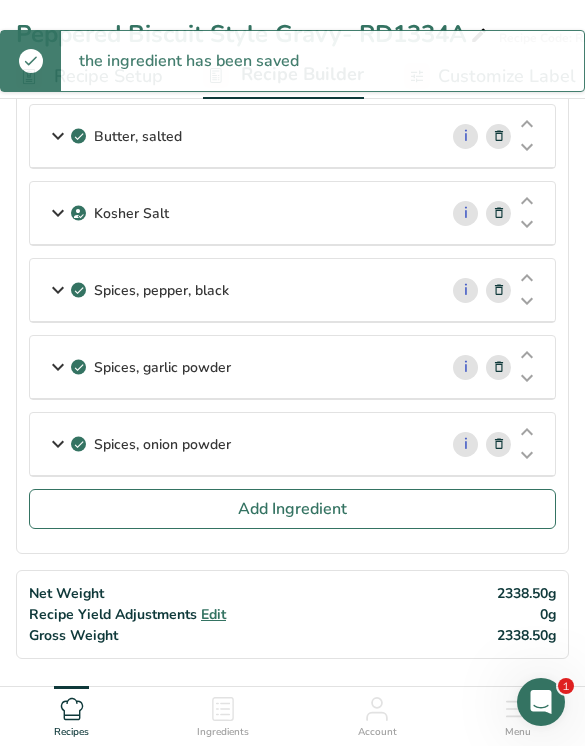 click on "Add Ingredient" at bounding box center (292, 509) 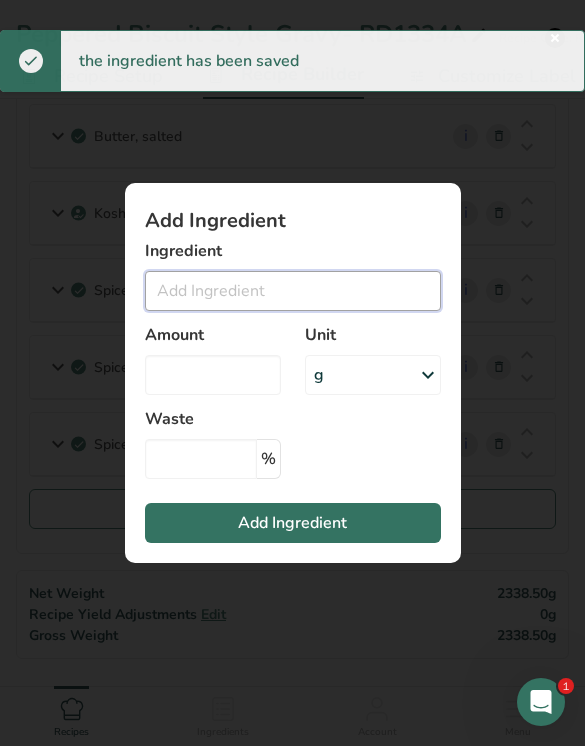 click at bounding box center [293, 291] 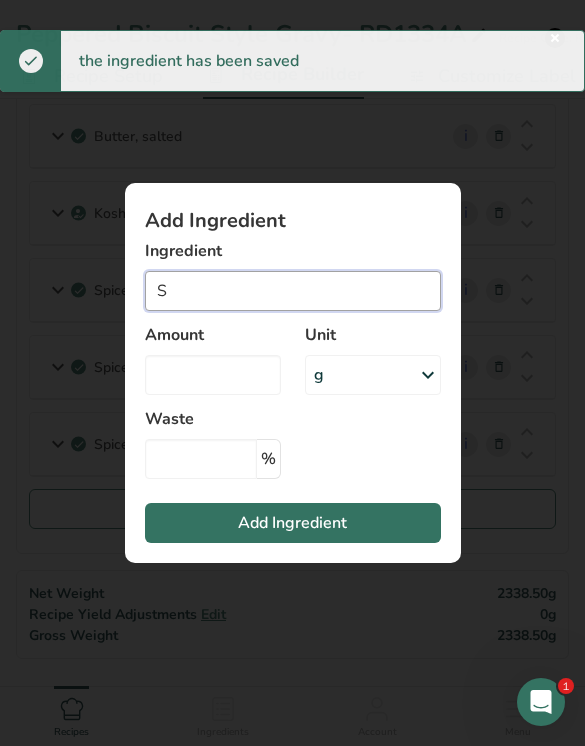 scroll, scrollTop: 525, scrollLeft: 0, axis: vertical 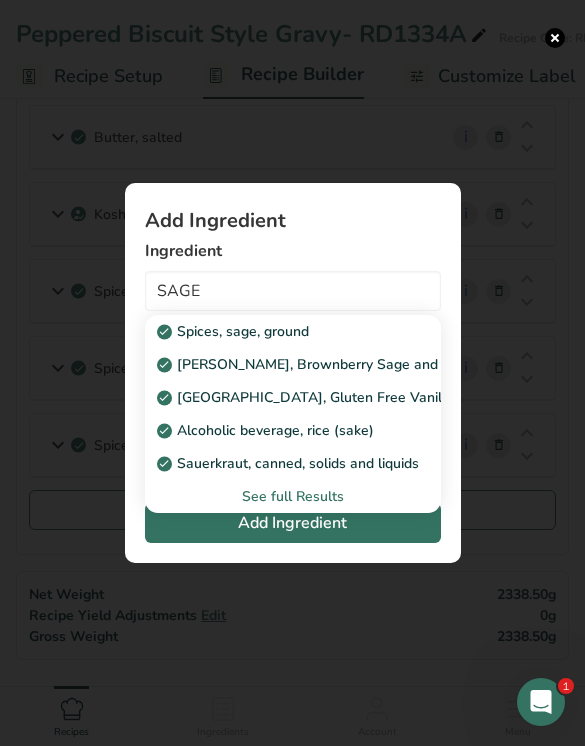 click on "Spices, sage, ground" at bounding box center [277, 331] 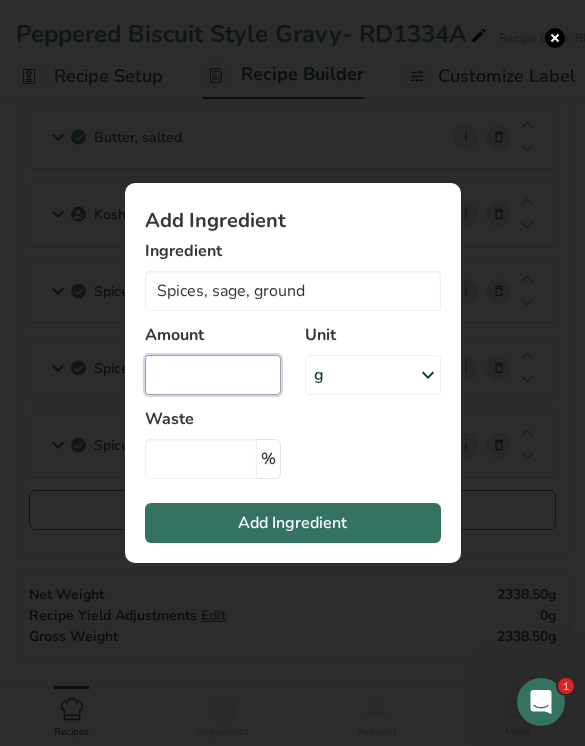 click at bounding box center [213, 375] 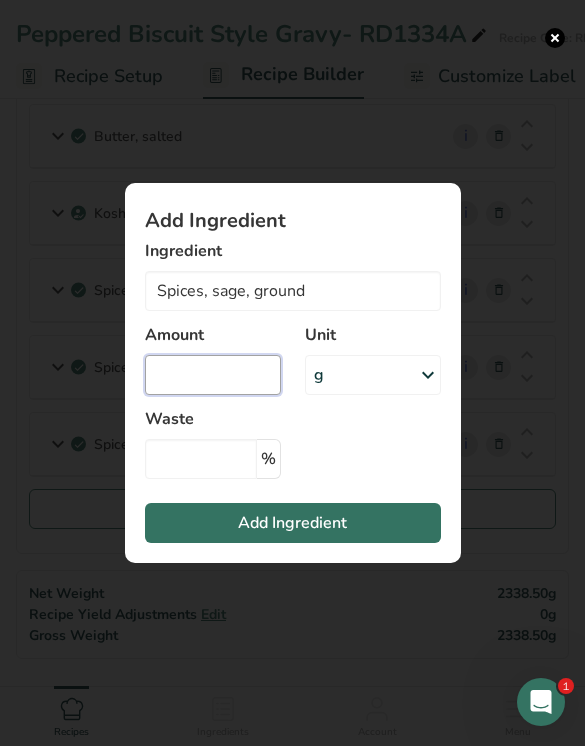 scroll, scrollTop: 525, scrollLeft: 0, axis: vertical 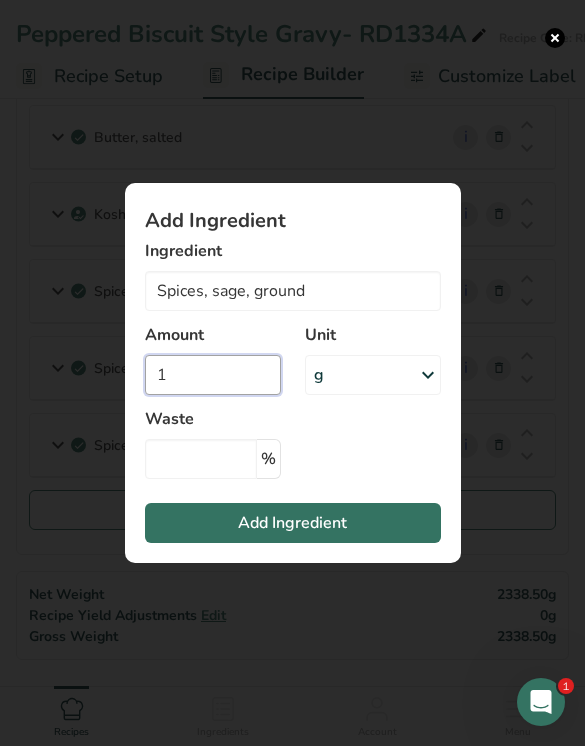 type on "1" 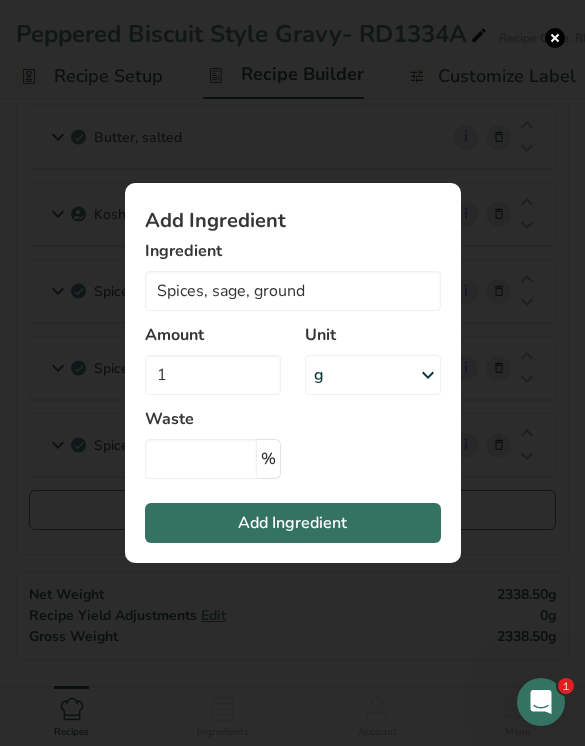 click on "Add Ingredient" at bounding box center (293, 523) 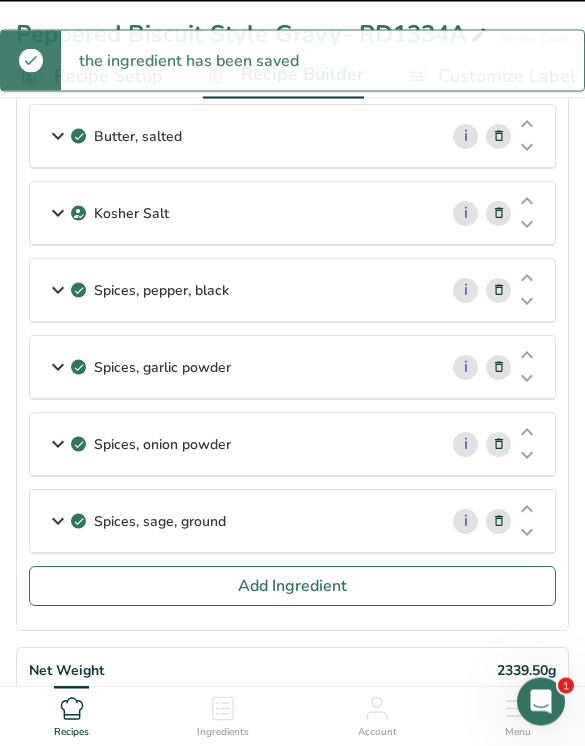type 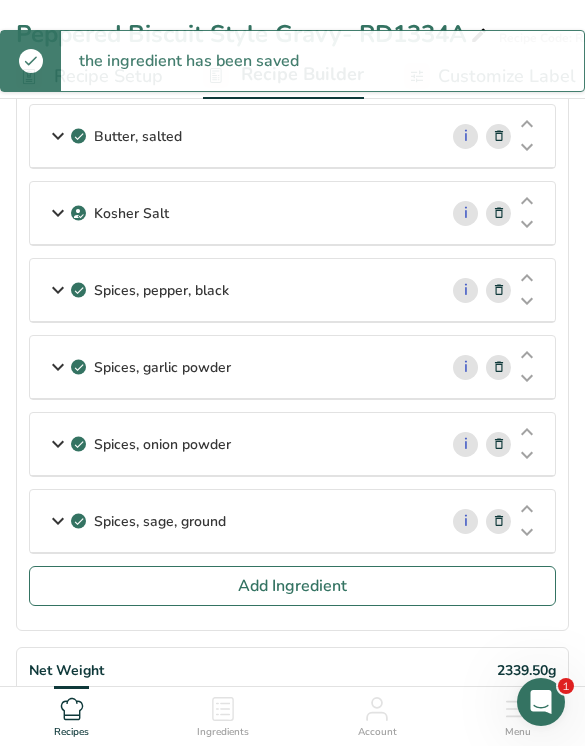 click on "Add Ingredient" at bounding box center [292, 586] 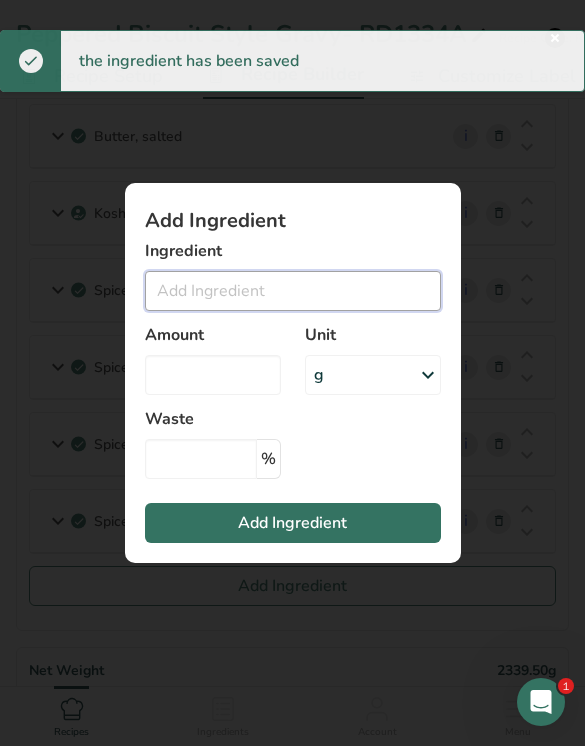 click at bounding box center (293, 291) 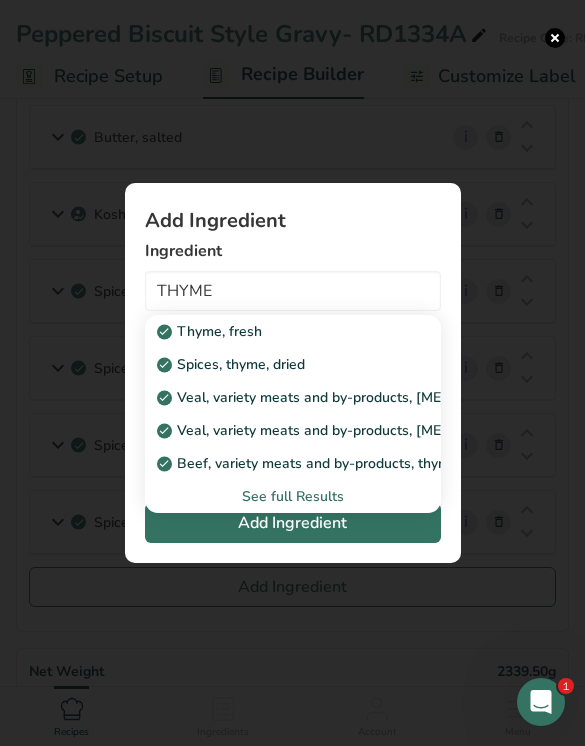 click on "Spices, thyme, dried" at bounding box center (277, 364) 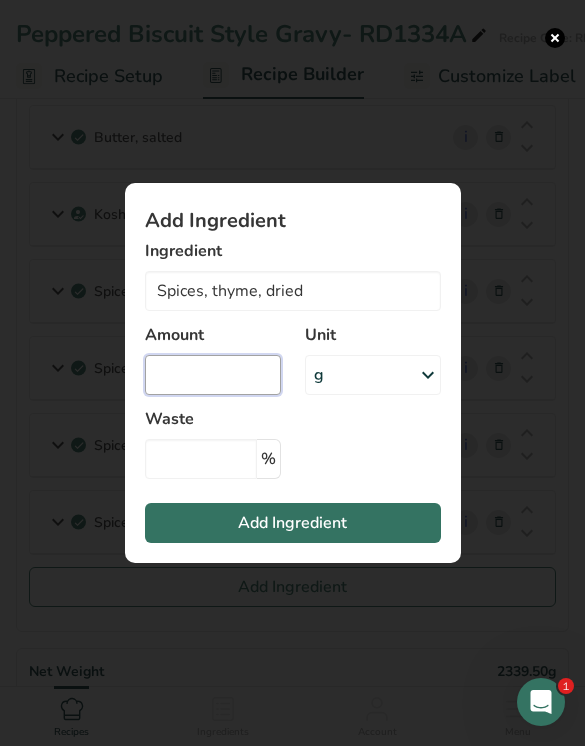 click at bounding box center [213, 375] 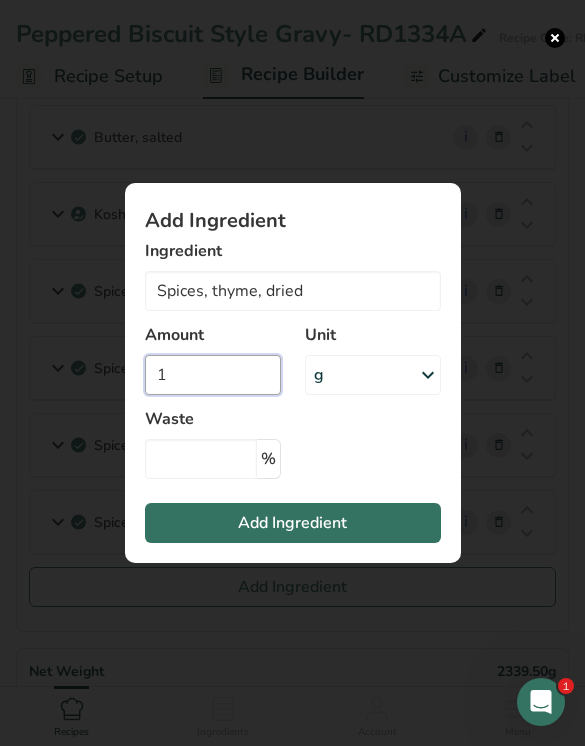 type on "1" 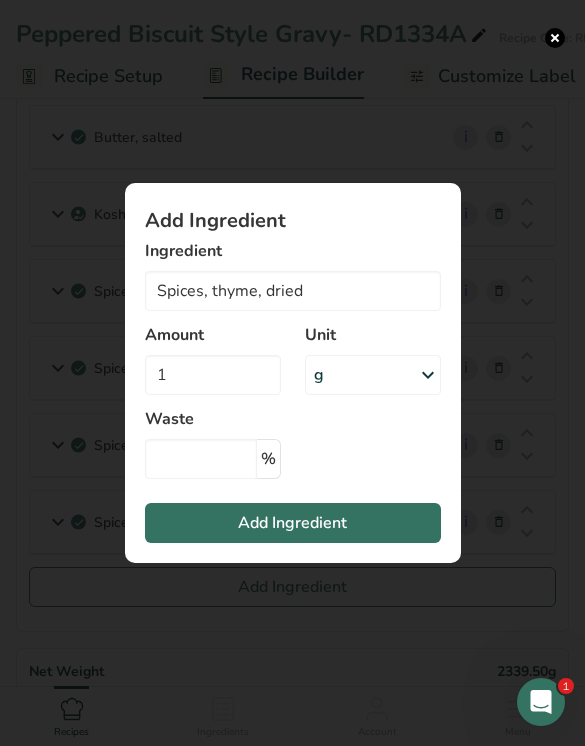 click on "Add Ingredient" at bounding box center (293, 523) 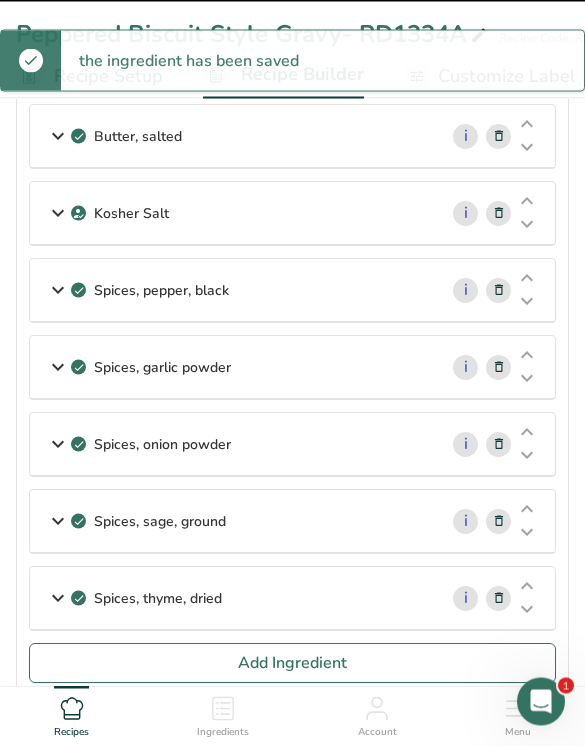 type 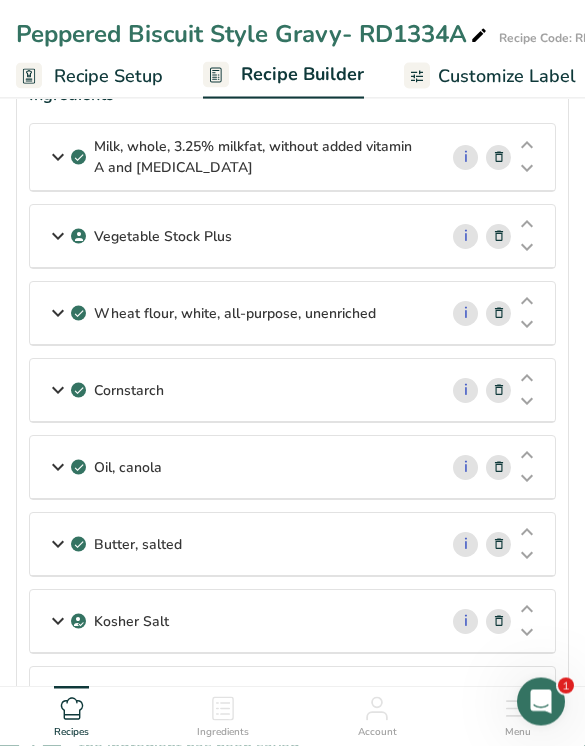 scroll, scrollTop: 0, scrollLeft: 0, axis: both 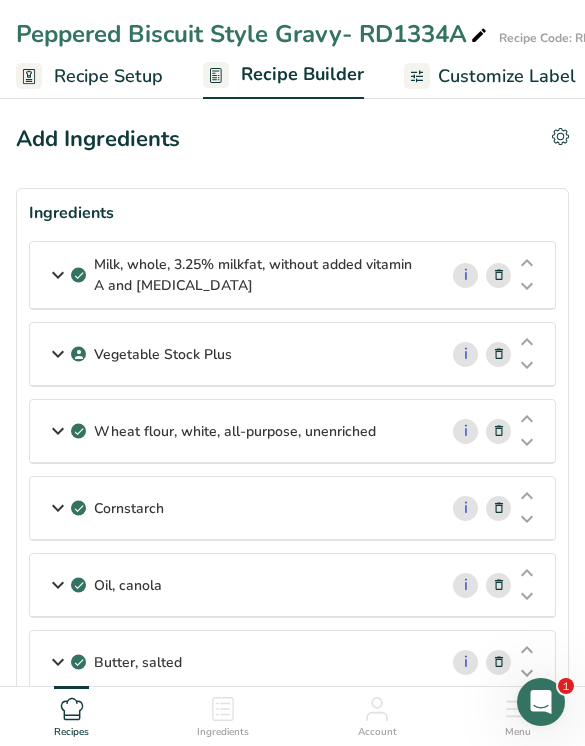 click on "Customize Label" at bounding box center (507, 76) 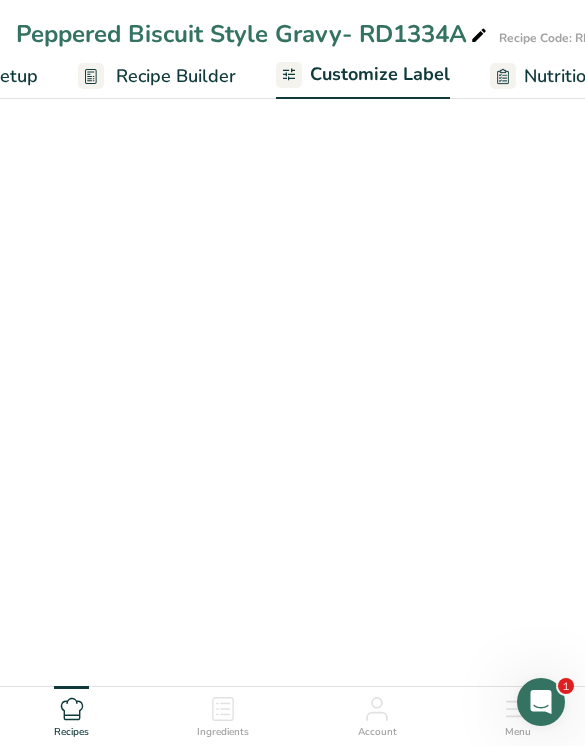 scroll, scrollTop: 0, scrollLeft: 373, axis: horizontal 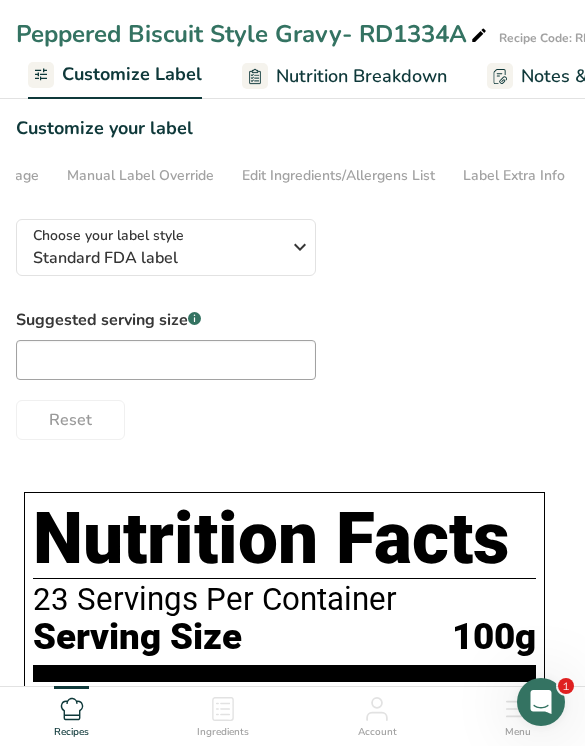 click on "Edit Ingredients/Allergens List" at bounding box center [338, 175] 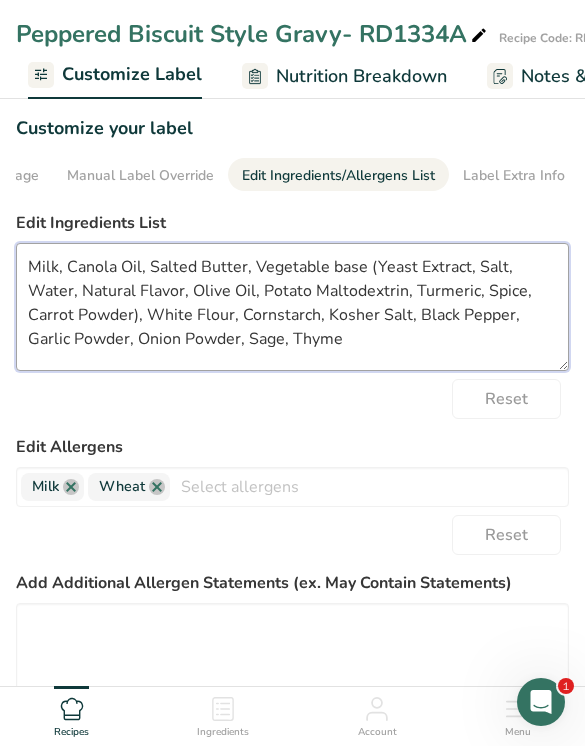 click on "Milk, Canola Oil, Salted Butter, Vegetable base (Yeast Extract, Salt, Water, Natural Flavor, Olive Oil, Potato Maltodextrin, Turmeric, Spice, Carrot Powder), White Flour, Cornstarch, Kosher Salt, Black Pepper, Garlic Powder, Onion Powder, Sage, Thyme" at bounding box center (292, 307) 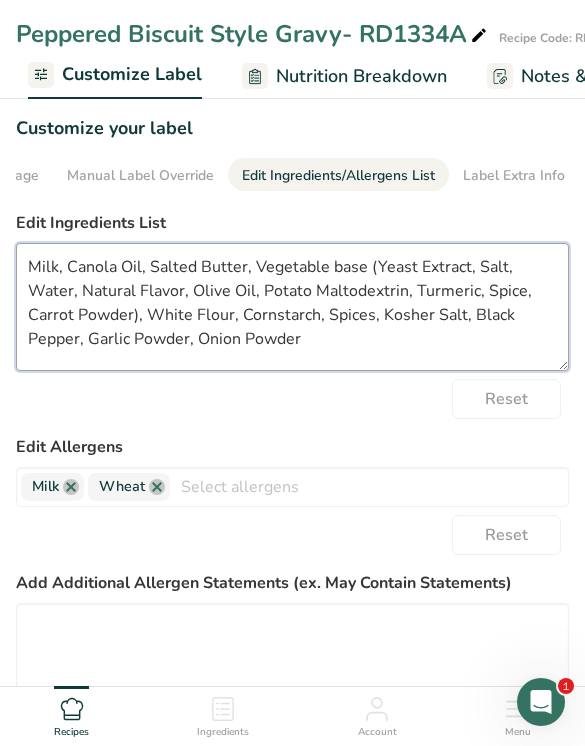 click on "Milk, Canola Oil, Salted Butter, Vegetable base (Yeast Extract, Salt, Water, Natural Flavor, Olive Oil, Potato Maltodextrin, Turmeric, Spice, Carrot Powder), White Flour, Cornstarch, Spices, Kosher Salt, Black Pepper, Garlic Powder, Onion Powder" at bounding box center [292, 307] 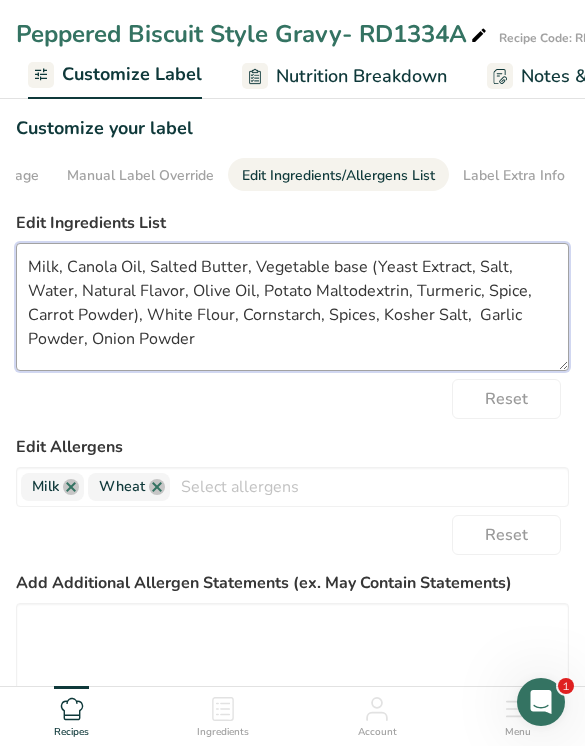 type on "Milk, Canola Oil, Salted Butter, Vegetable base (Yeast Extract, Salt, Water, Natural Flavor, Olive Oil, Potato Maltodextrin, Turmeric, Spice, Carrot Powder), White Flour, Cornstarch, Spices, Kosher Salt, Garlic Powder, Onion Powder" 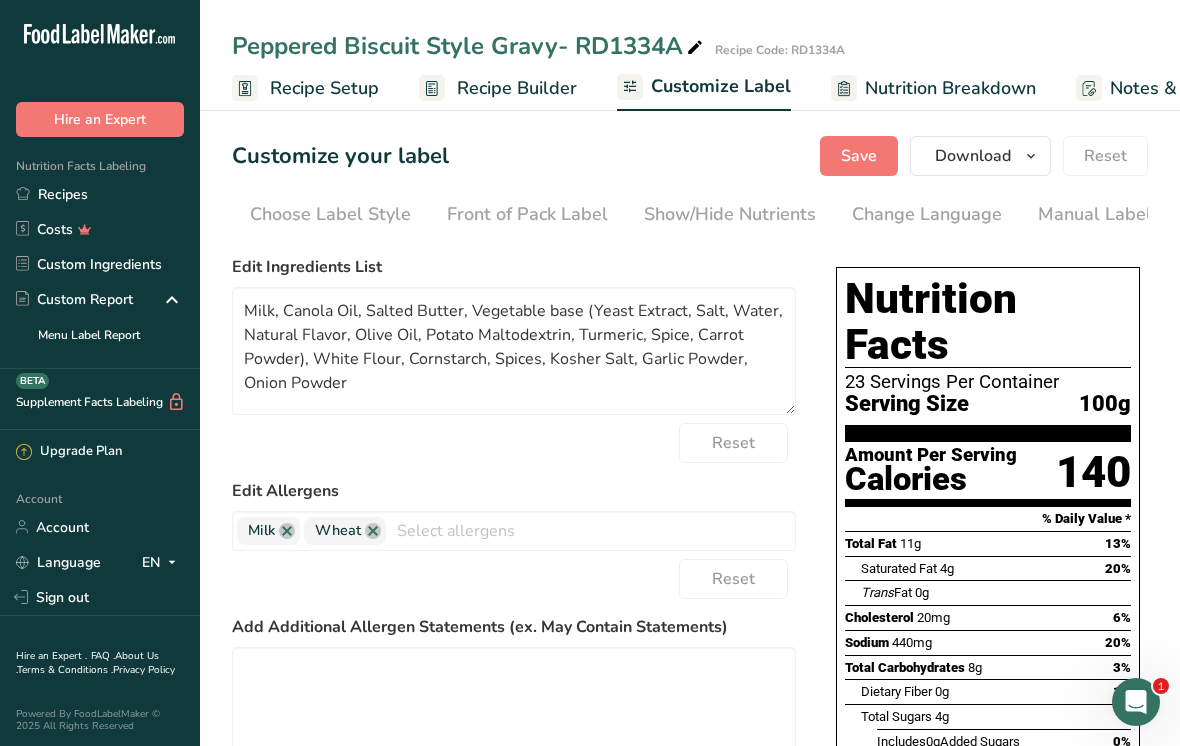 click on "Save" at bounding box center (859, 156) 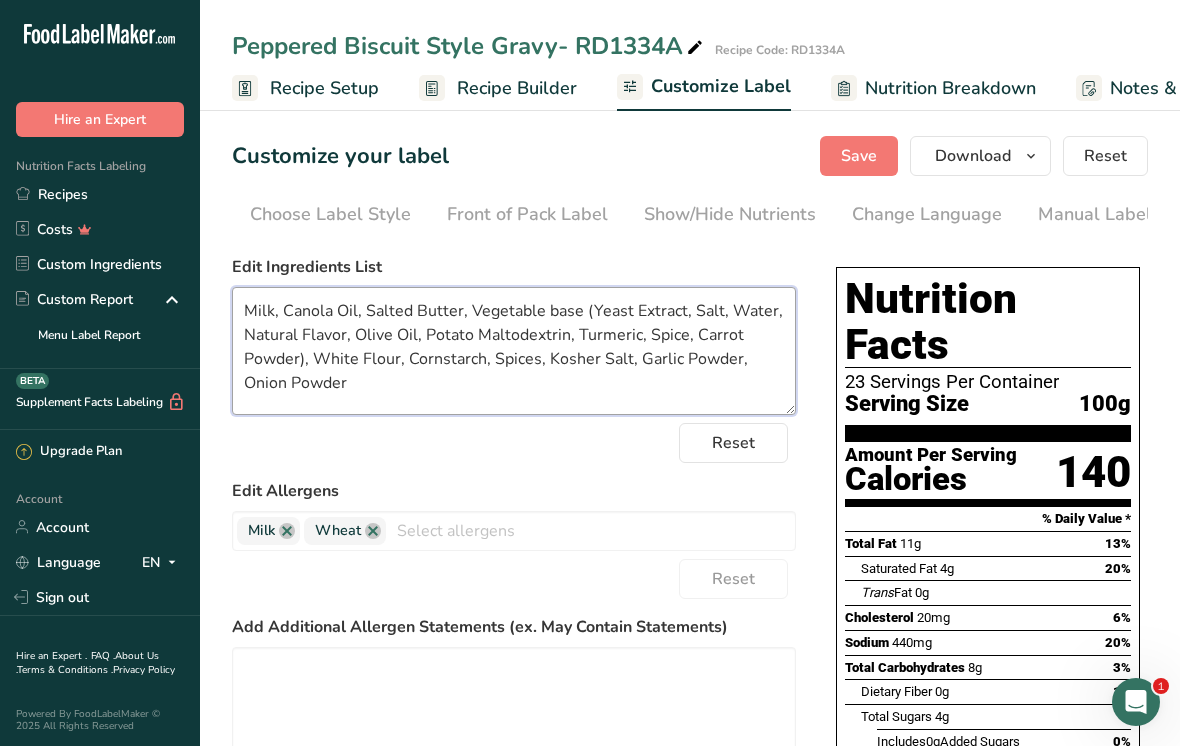click on "Milk, Canola Oil, Salted Butter, Vegetable base (Yeast Extract, Salt, Water, Natural Flavor, Olive Oil, Potato Maltodextrin, Turmeric, Spice, Carrot Powder), White Flour, Cornstarch, Spices, Kosher Salt, Garlic Powder, Onion Powder" at bounding box center (514, 351) 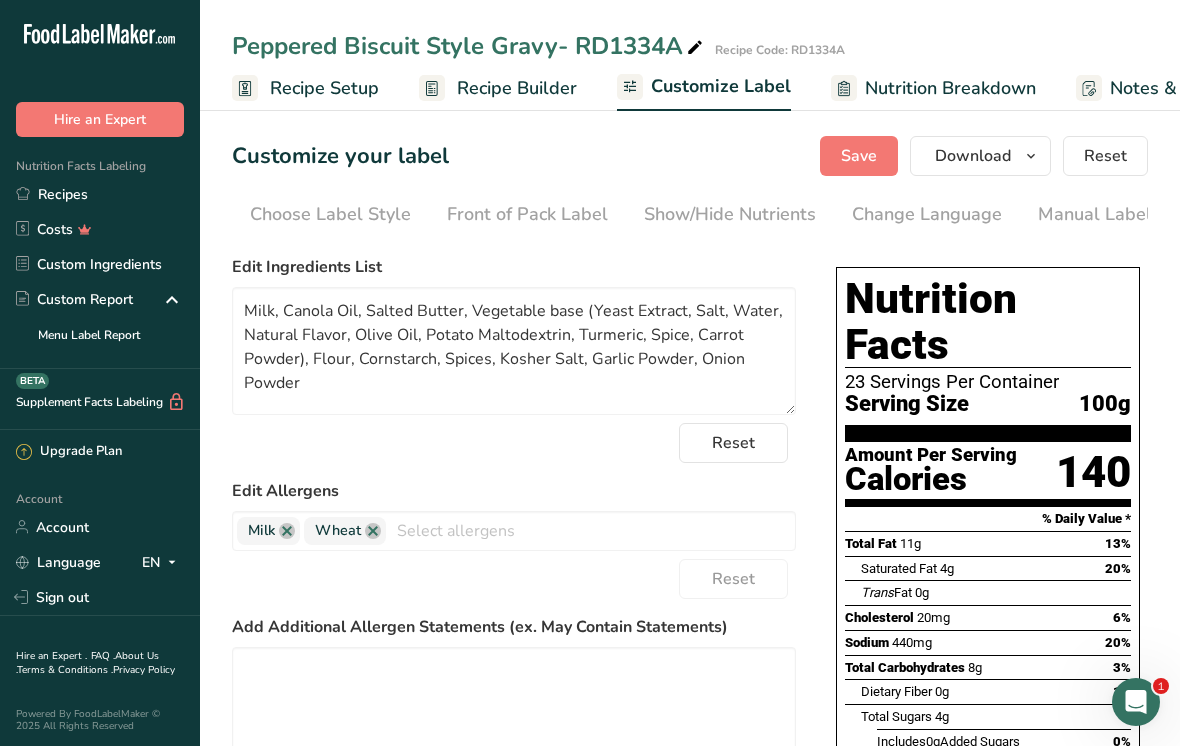 click on "Save" at bounding box center (859, 156) 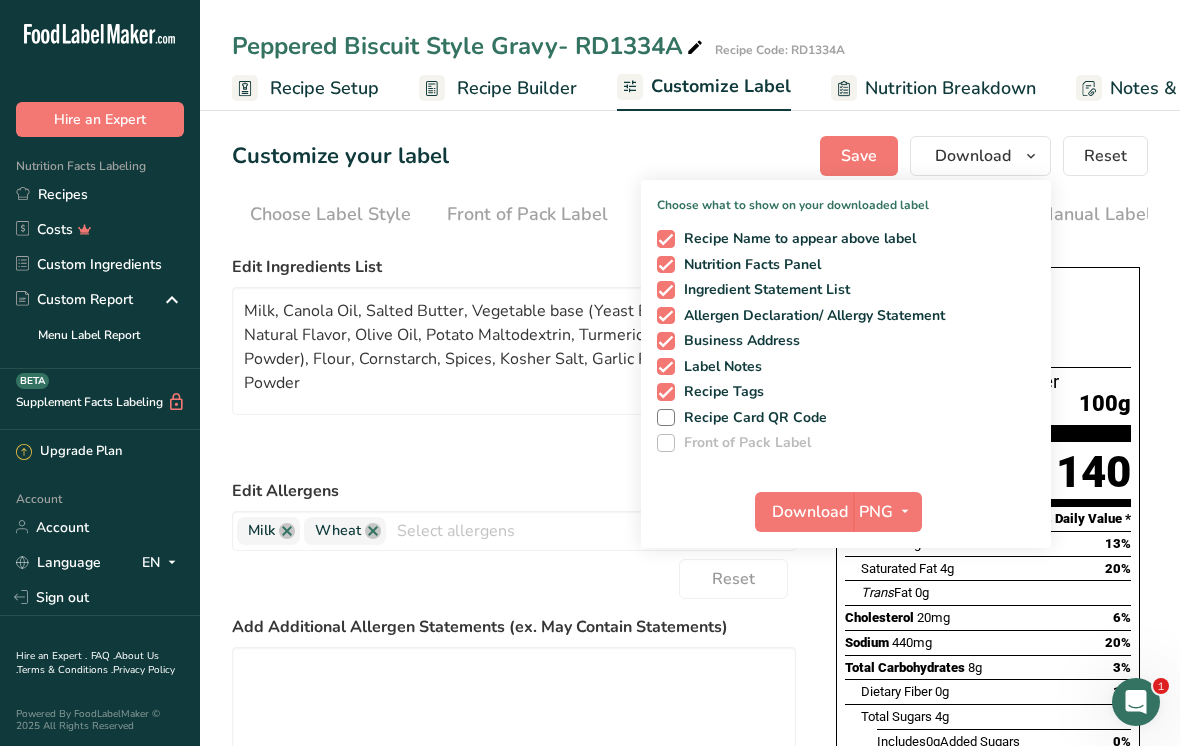 click at bounding box center (905, 511) 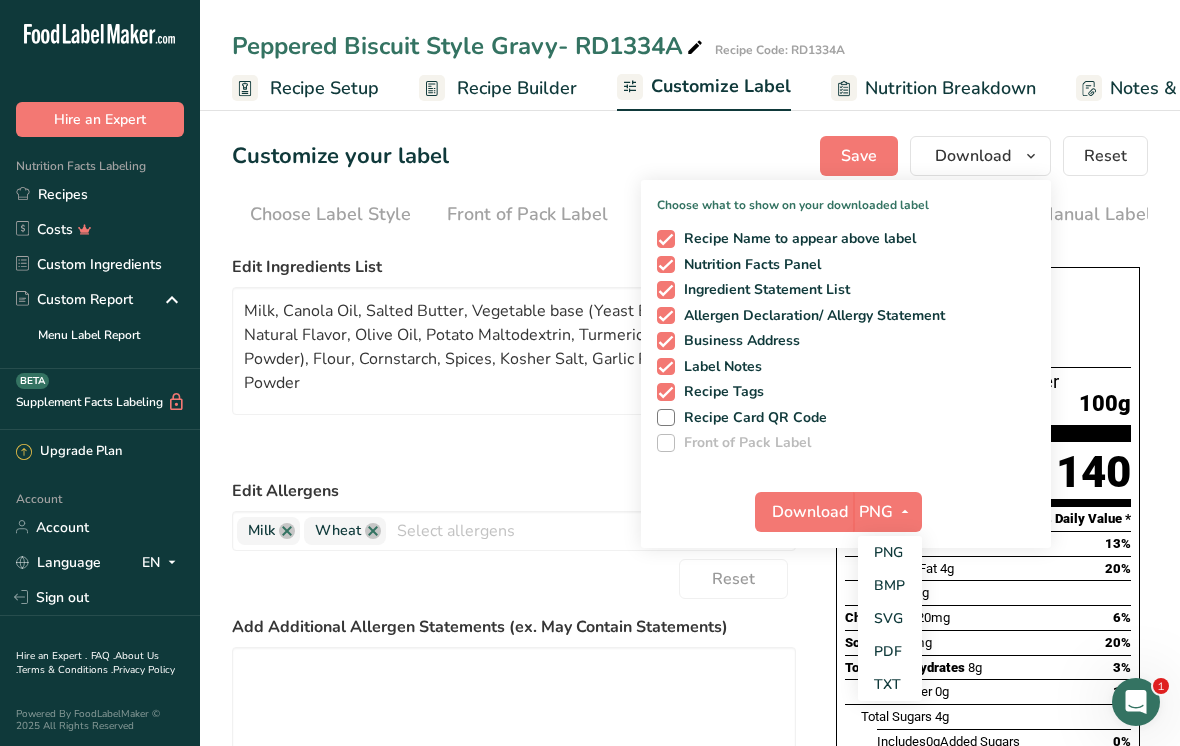 click on "PDF" at bounding box center [890, 651] 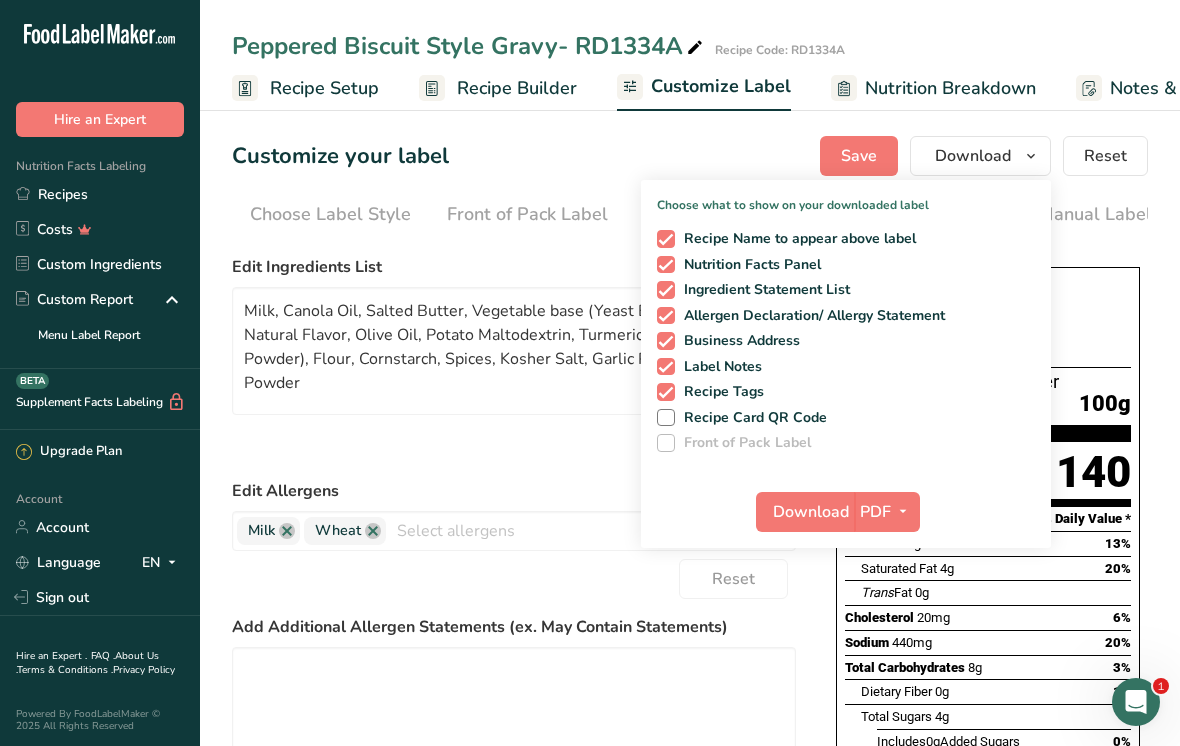 click on "Download" at bounding box center (811, 512) 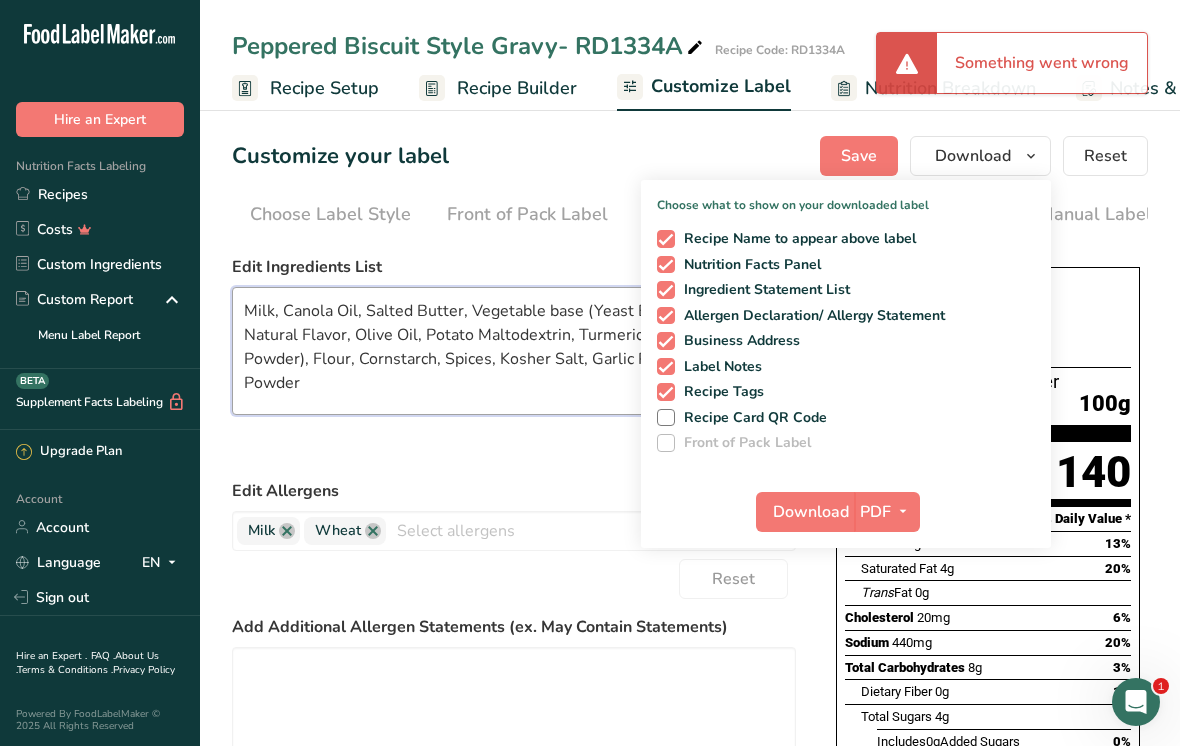 click on "Milk, Canola Oil, Salted Butter, Vegetable base (Yeast Extract, Salt, Water, Natural Flavor, Olive Oil, Potato Maltodextrin, Turmeric, Spice, Carrot Powder), Flour, Cornstarch, Spices, Kosher Salt, Garlic Powder, Onion Powder" at bounding box center [514, 351] 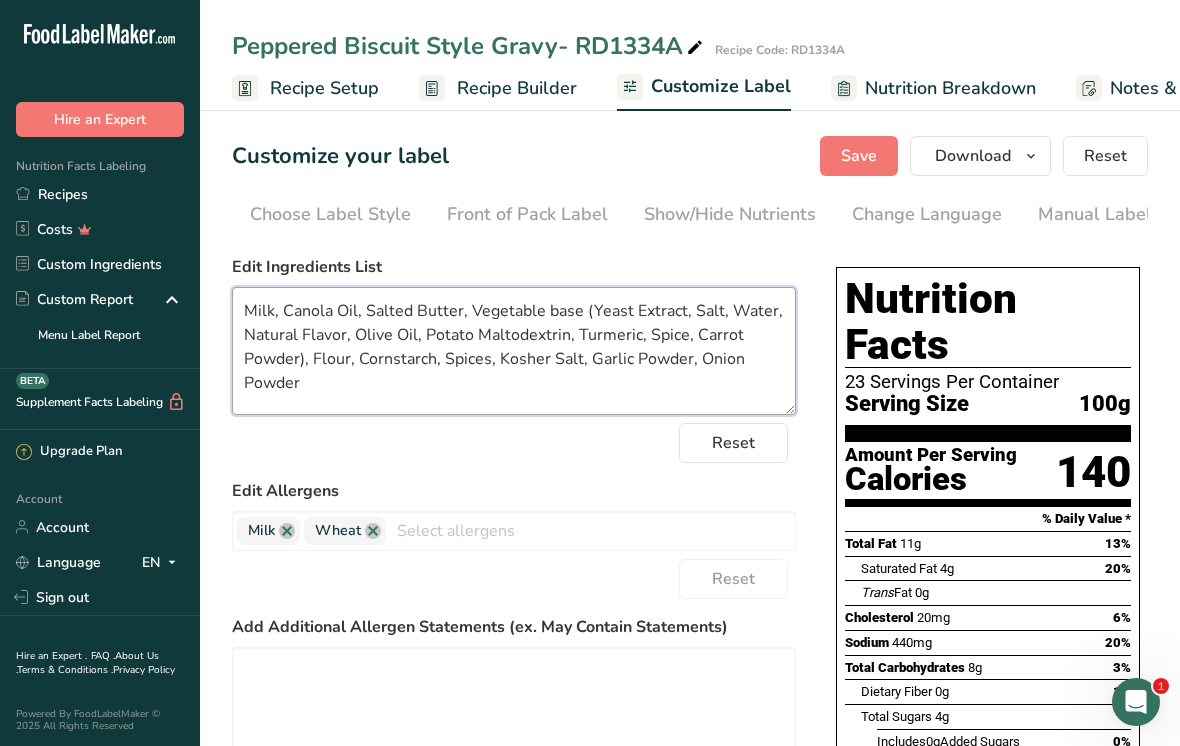 click on "Milk, Canola Oil, Salted Butter, Vegetable base (Yeast Extract, Salt, Water, Natural Flavor, Olive Oil, Potato Maltodextrin, Turmeric, Spice, Carrot Powder), Flour, Cornstarch, Spices, Kosher Salt, Garlic Powder, Onion Powder" at bounding box center [514, 351] 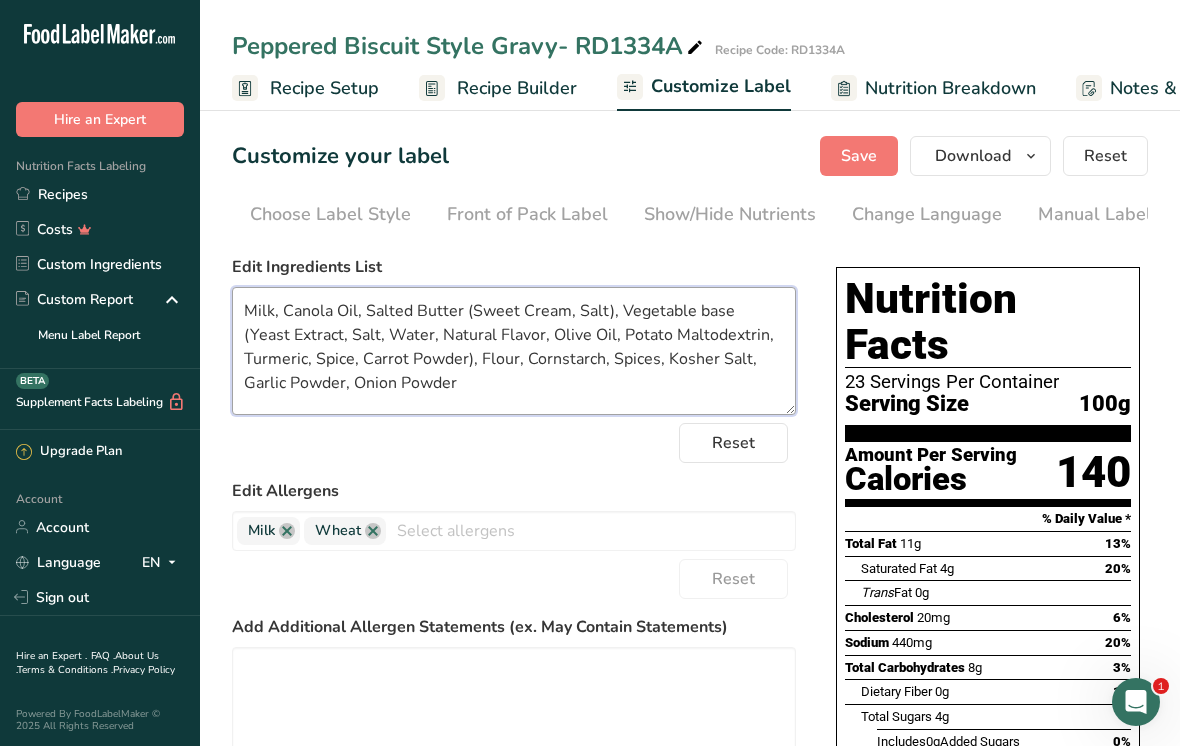 type on "Milk, Canola Oil, Salted Butter (Sweet Cream, Salt), Vegetable base (Yeast Extract, Salt, Water, Natural Flavor, Olive Oil, Potato Maltodextrin, Turmeric, Spice, Carrot Powder), Flour, Cornstarch, Spices, Kosher Salt, Garlic Powder, Onion Powder" 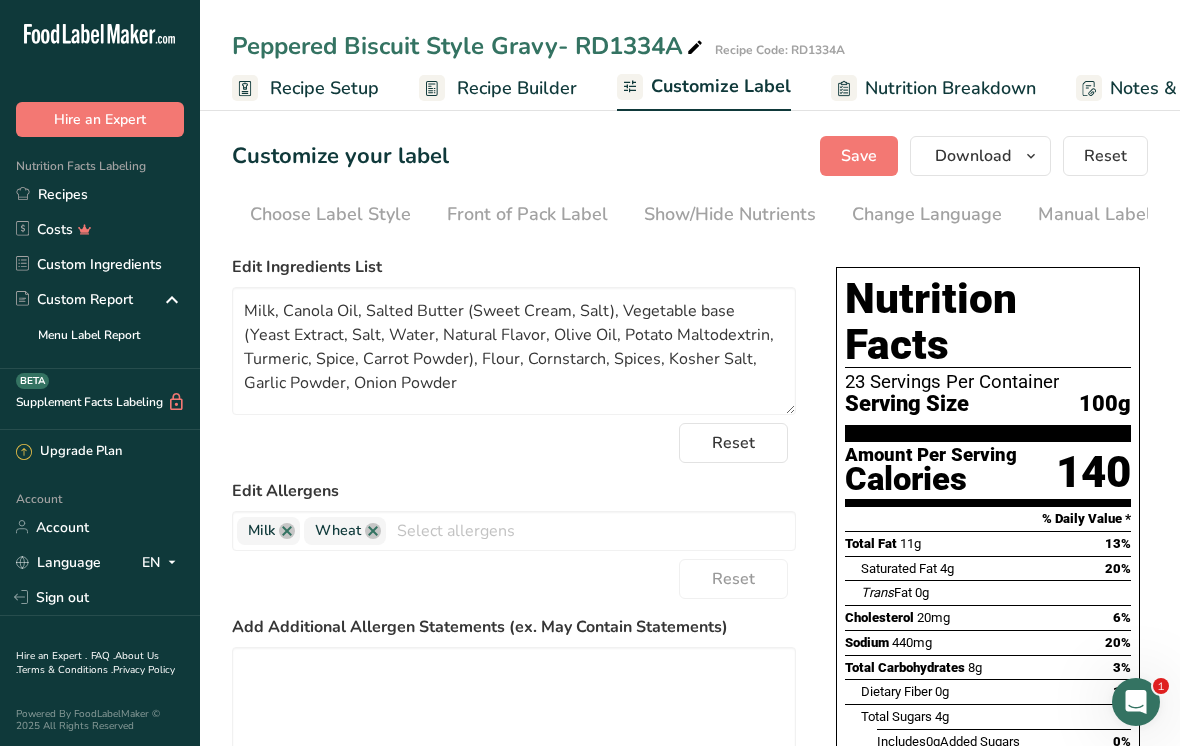 click on "Save" at bounding box center [859, 156] 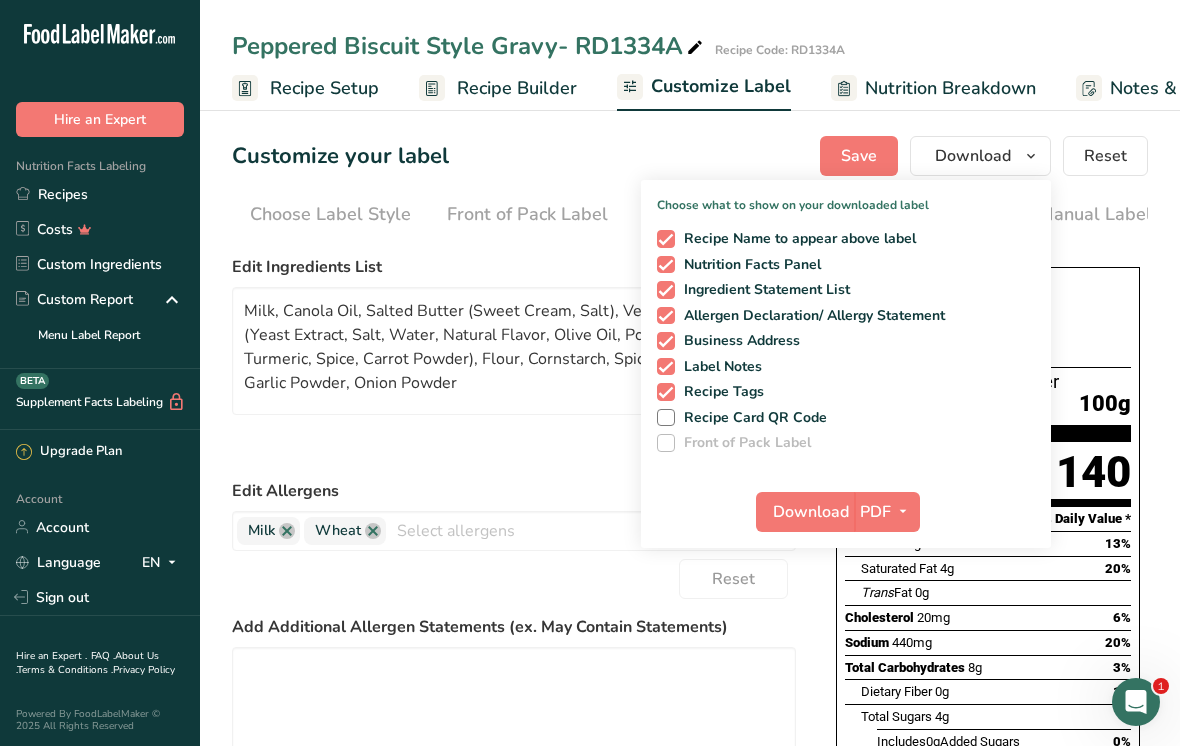 click on "Download" at bounding box center [811, 512] 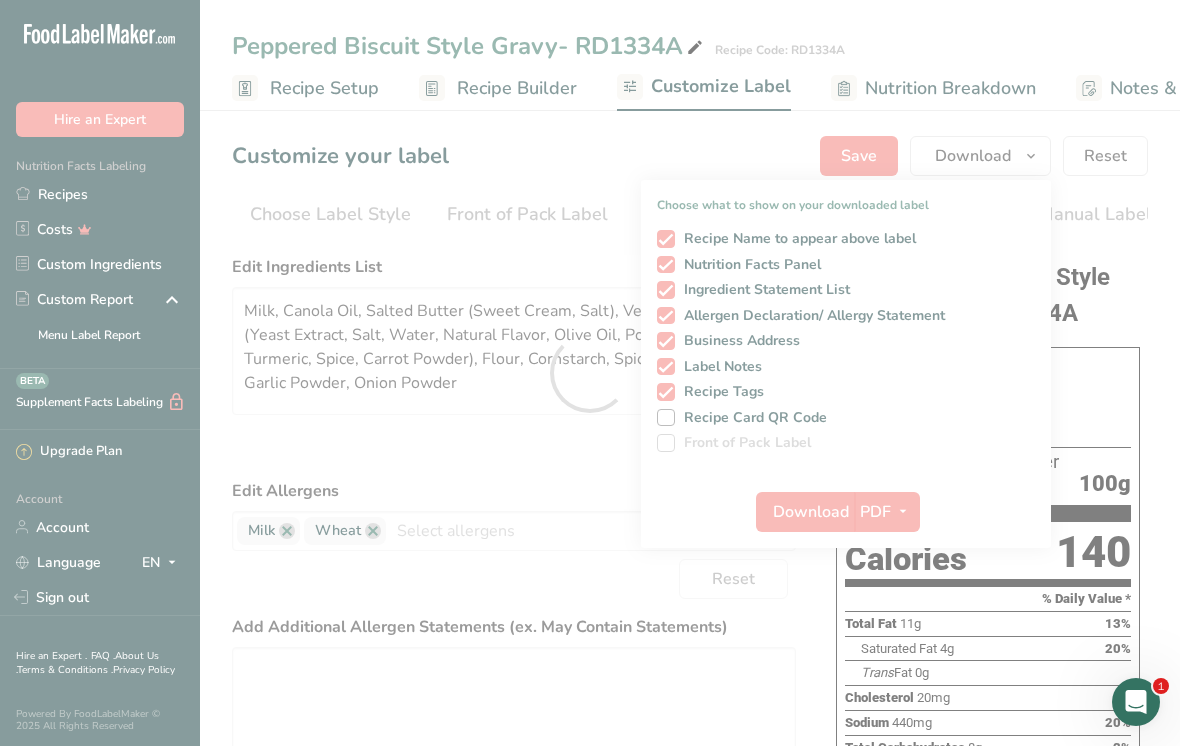 scroll, scrollTop: 0, scrollLeft: 0, axis: both 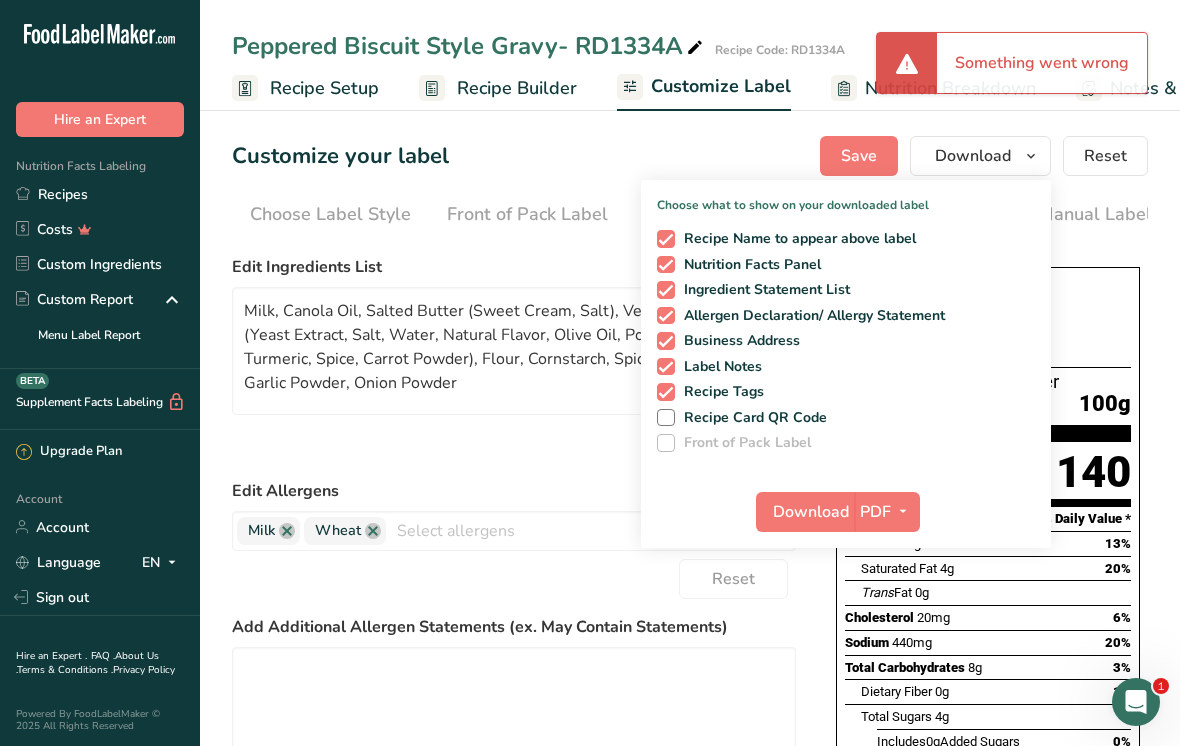 click on "Recipes" at bounding box center [100, 194] 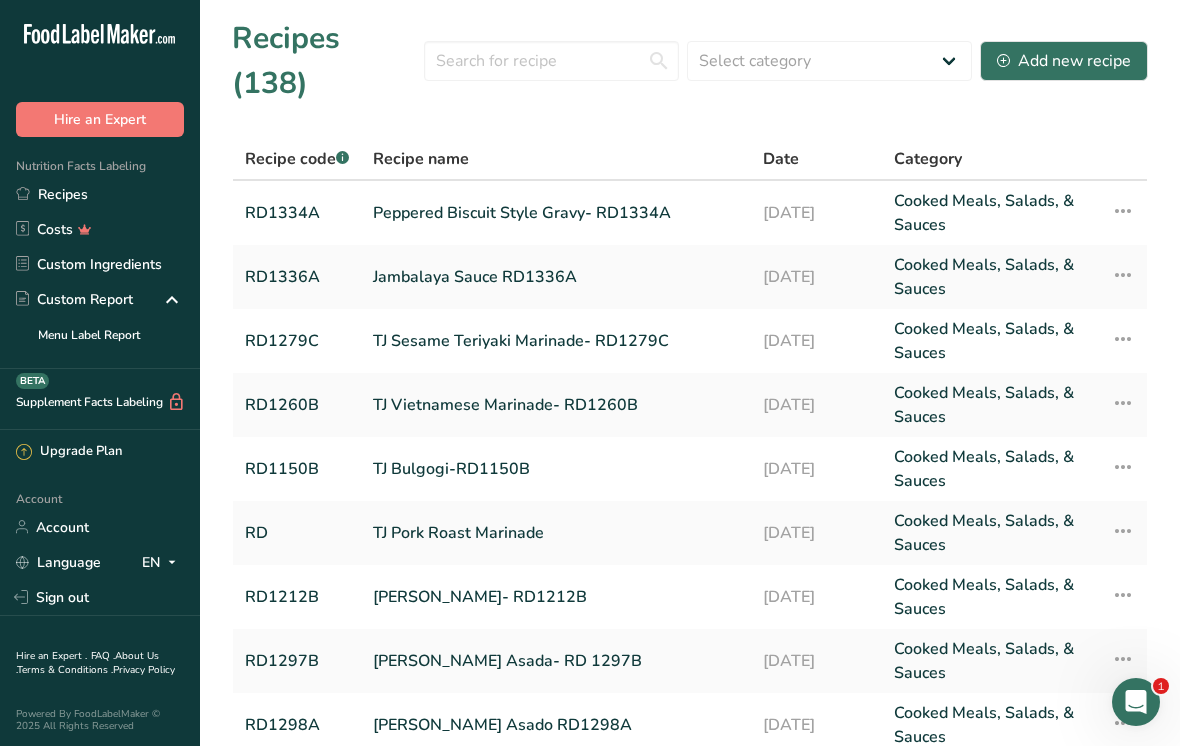 click on "Jambalaya Sauce RD1336A" at bounding box center (556, 277) 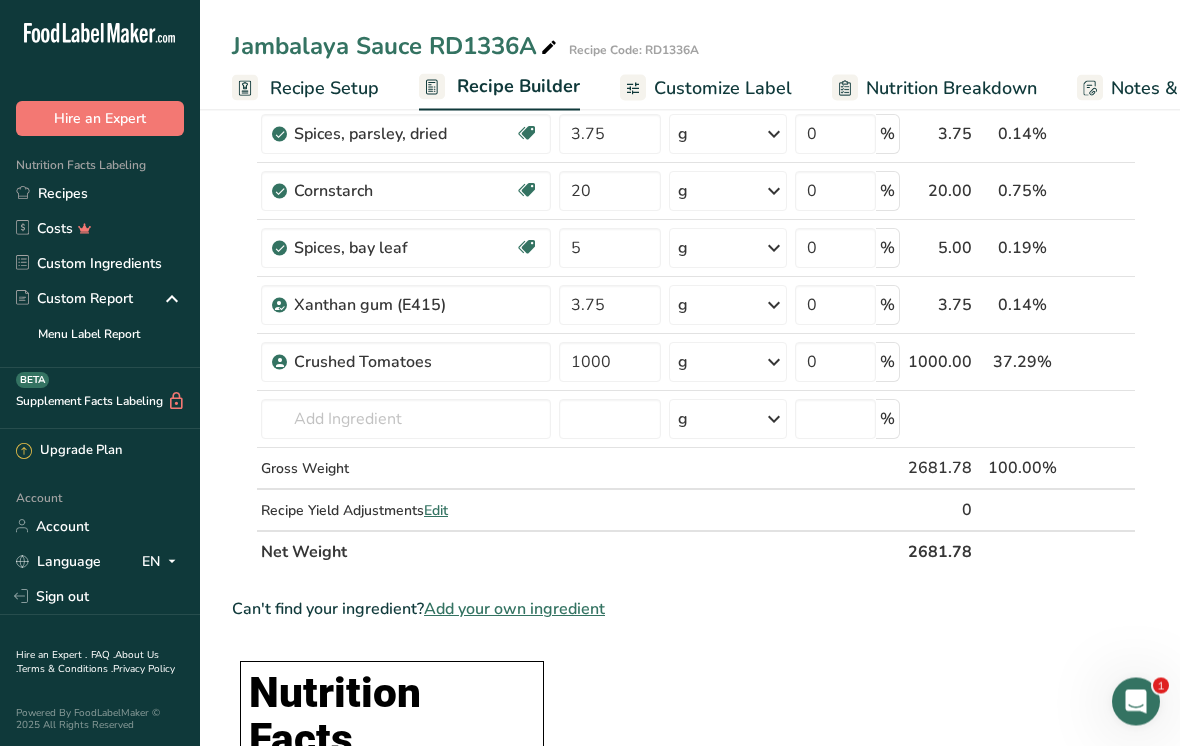 scroll, scrollTop: 1135, scrollLeft: 0, axis: vertical 